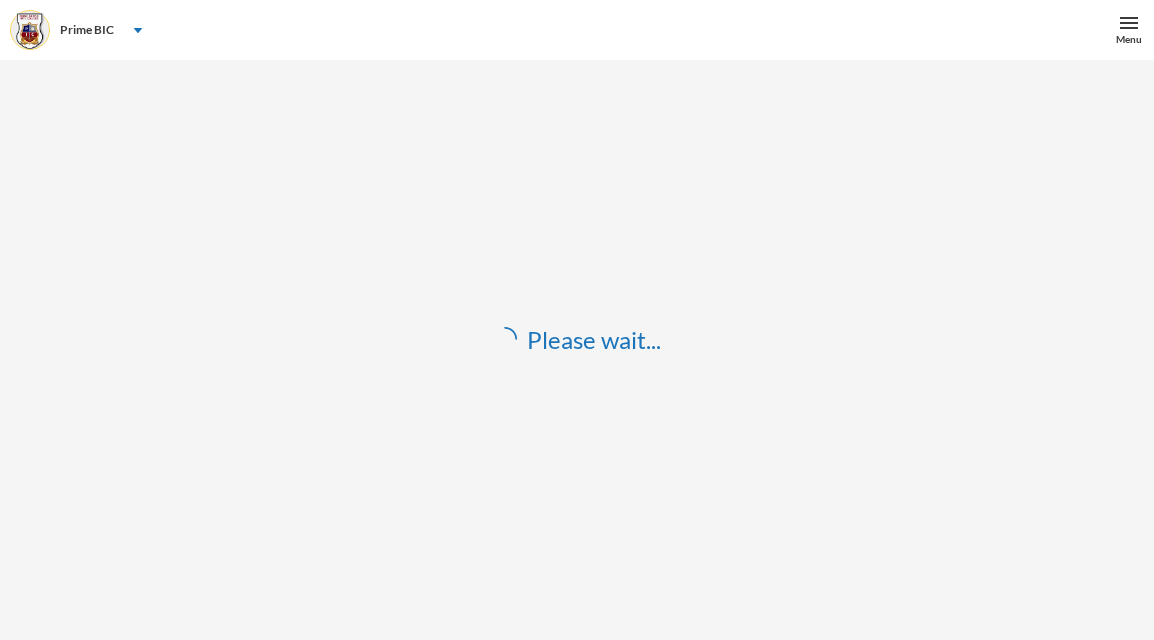 scroll, scrollTop: 0, scrollLeft: 0, axis: both 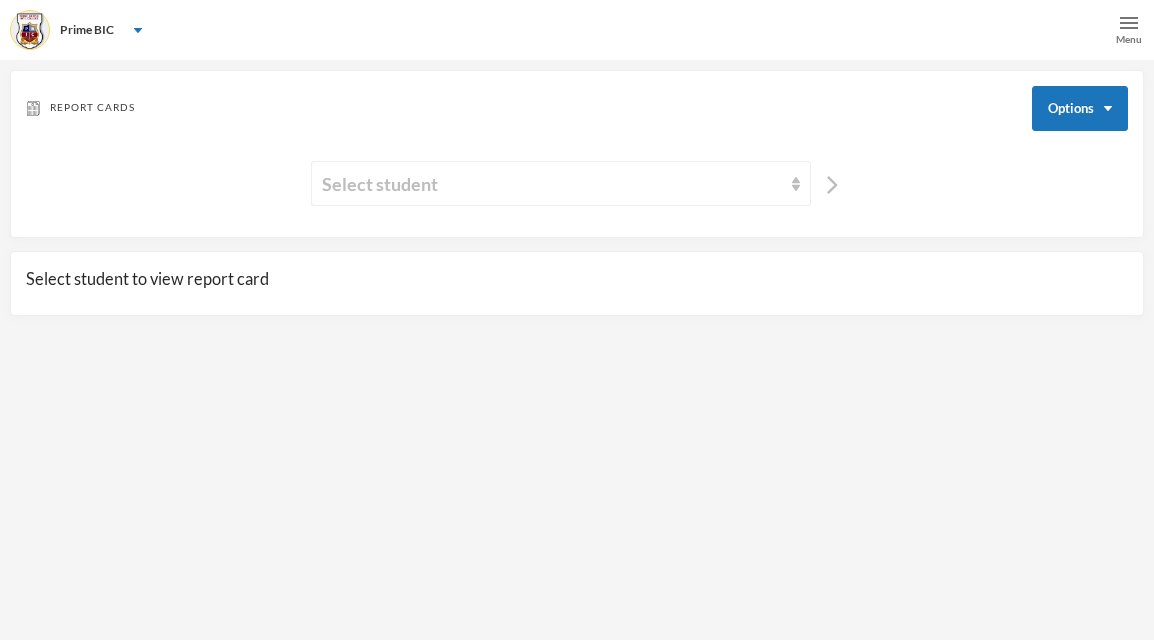 click on "Menu" at bounding box center [1129, 39] 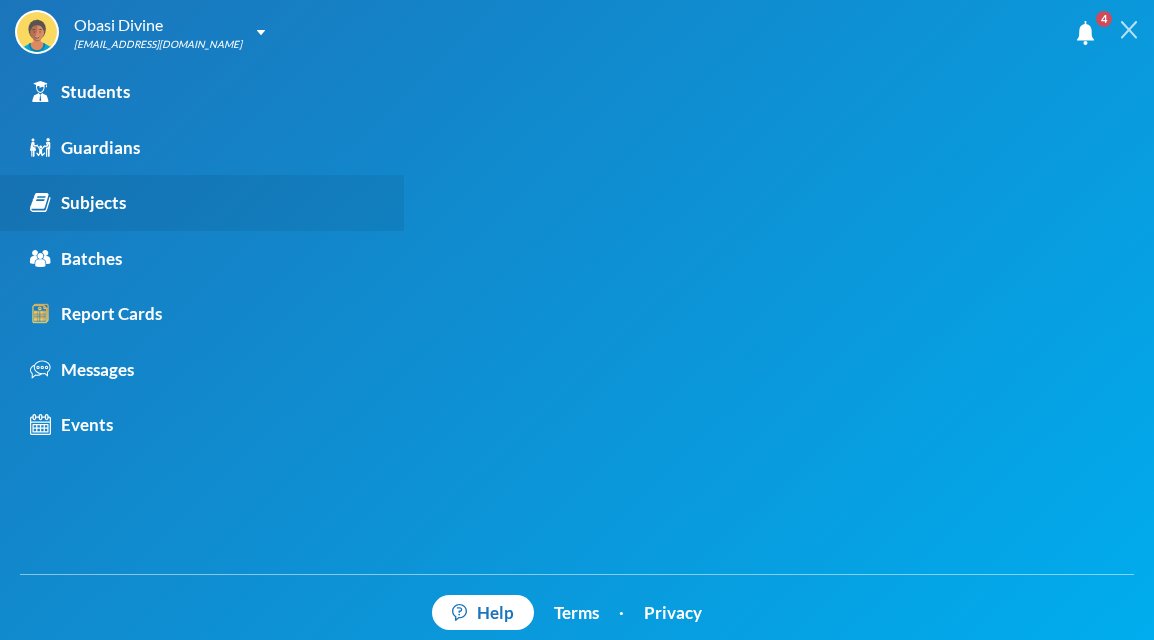 click on "Subjects" at bounding box center [78, 203] 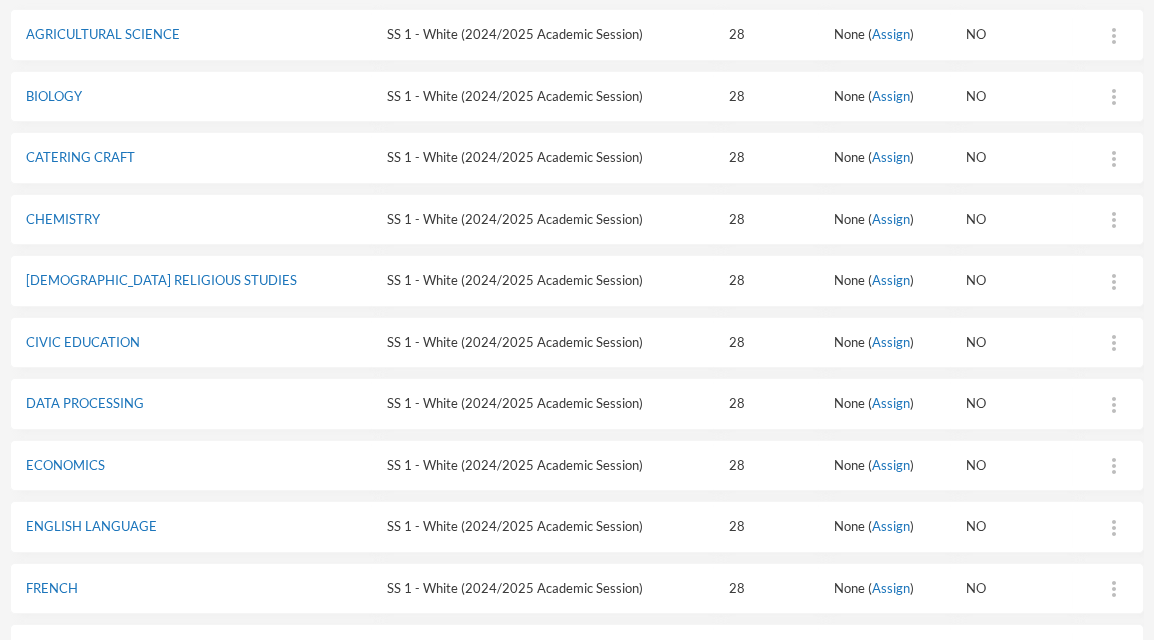 scroll, scrollTop: 318, scrollLeft: 0, axis: vertical 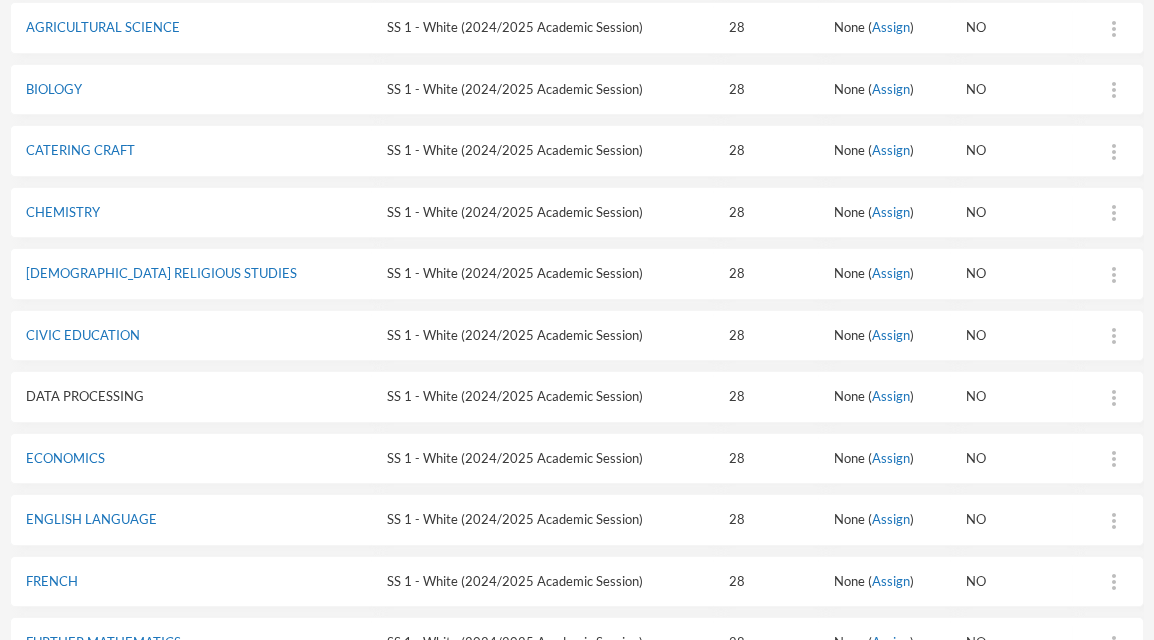 click on "DATA PROCESSING" at bounding box center (85, 396) 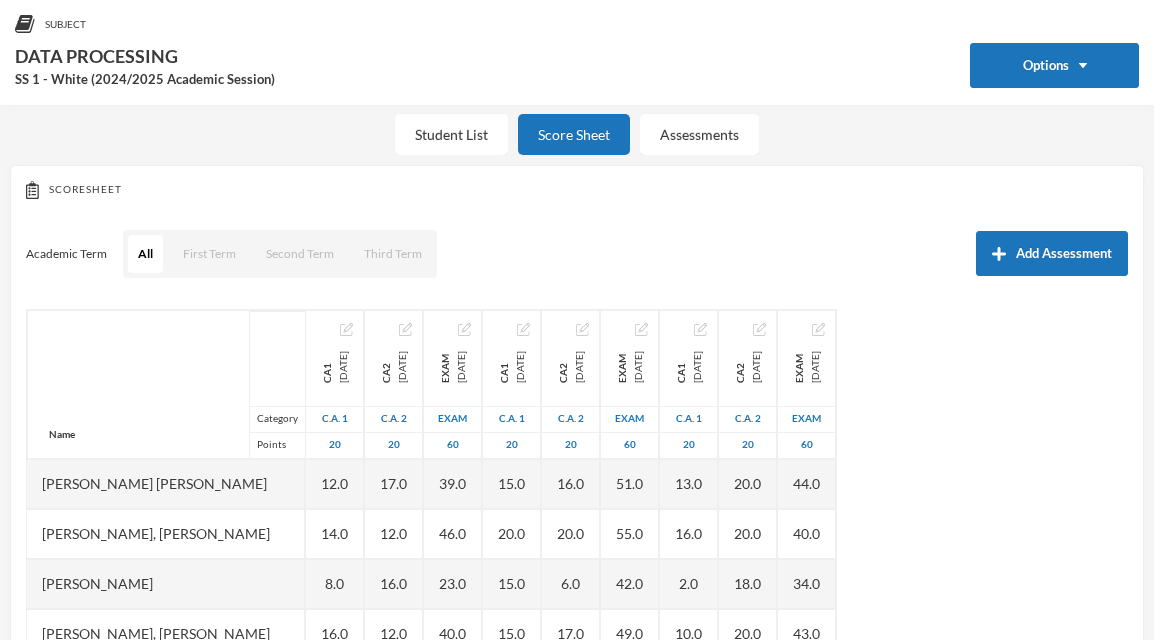 scroll, scrollTop: 265, scrollLeft: 0, axis: vertical 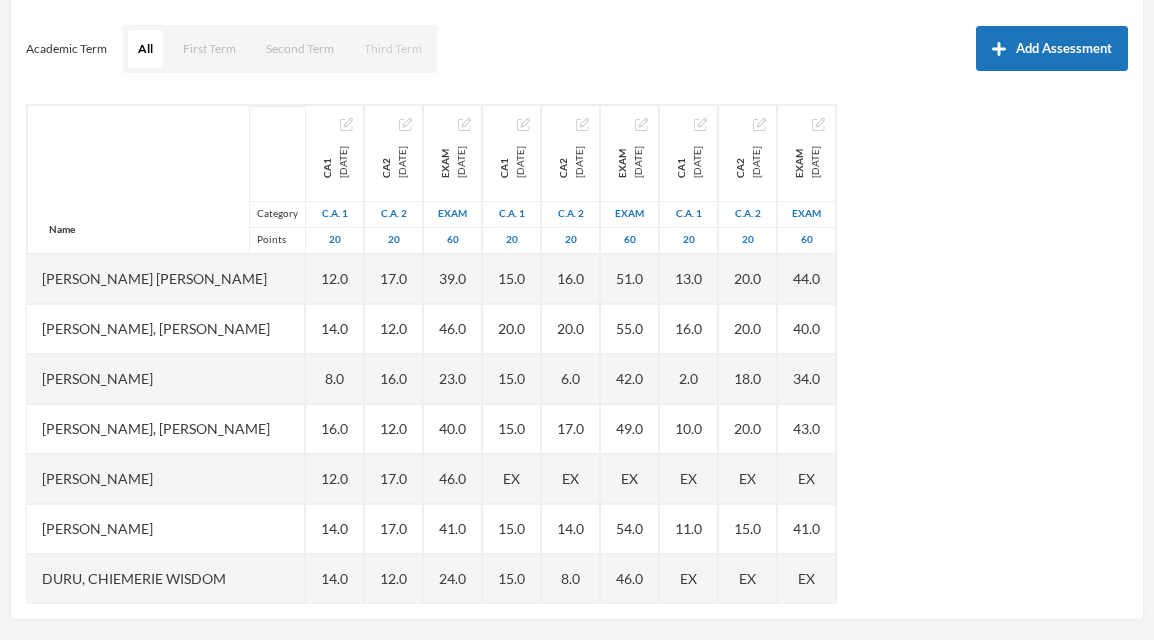click on "Third Term" at bounding box center (393, 49) 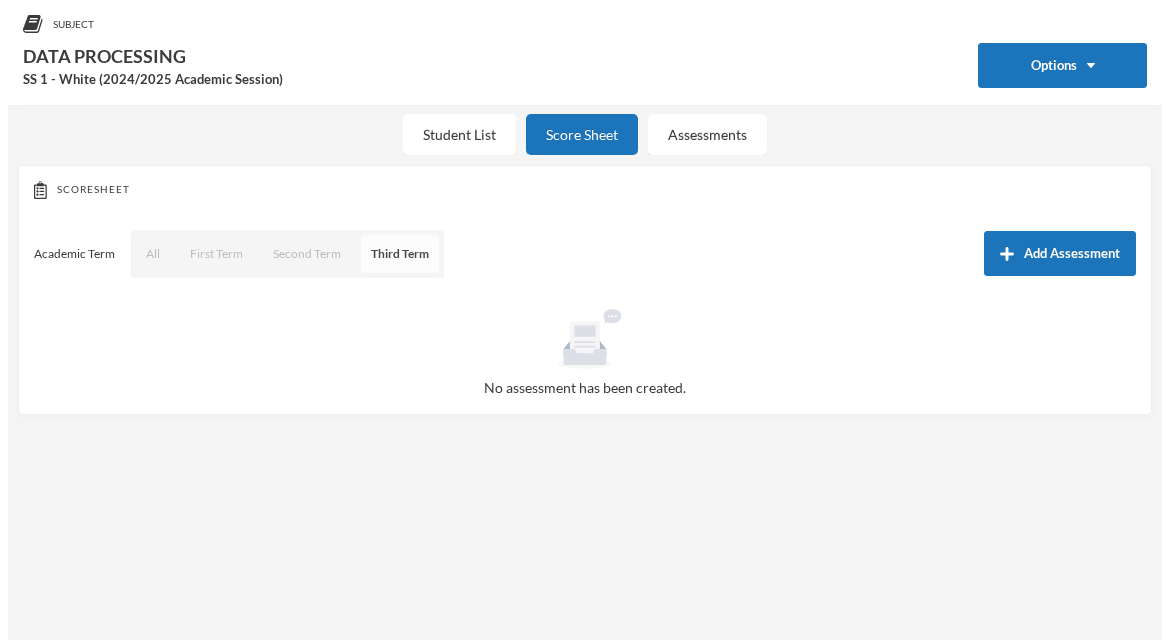 scroll, scrollTop: 60, scrollLeft: 0, axis: vertical 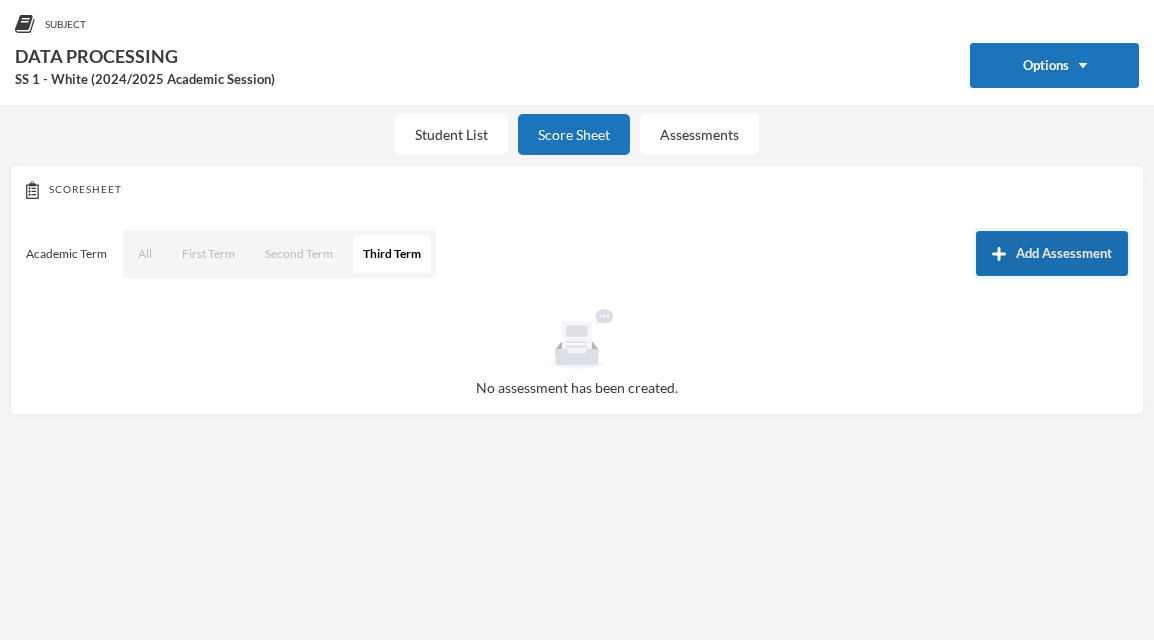 click on "Add Assessment" at bounding box center (1052, 253) 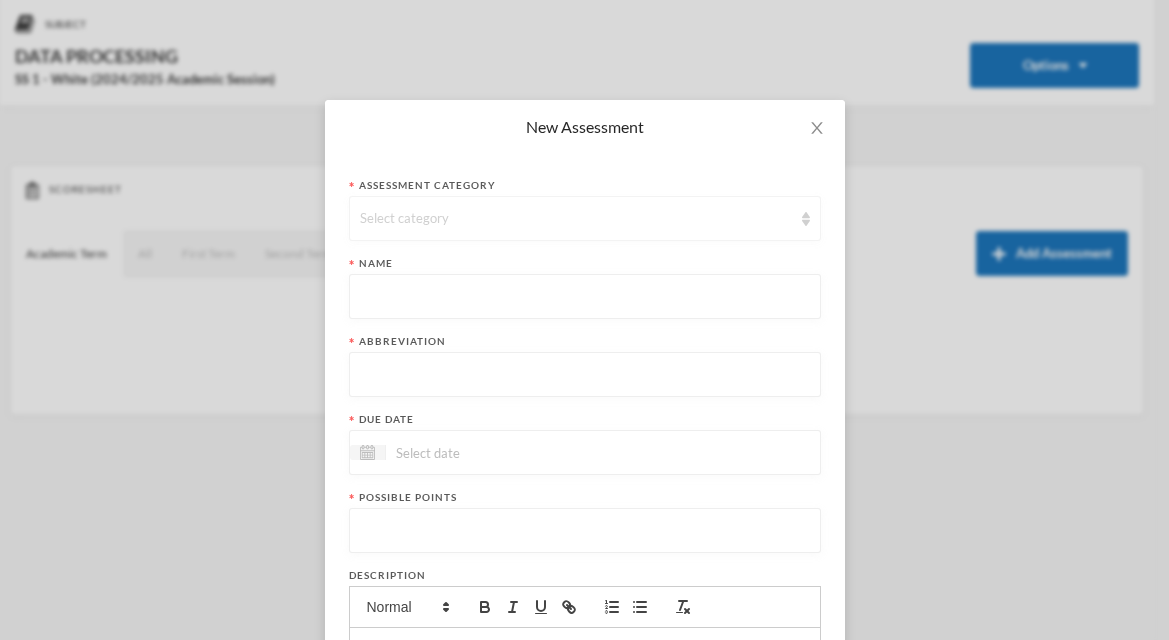click on "Select category" at bounding box center [576, 219] 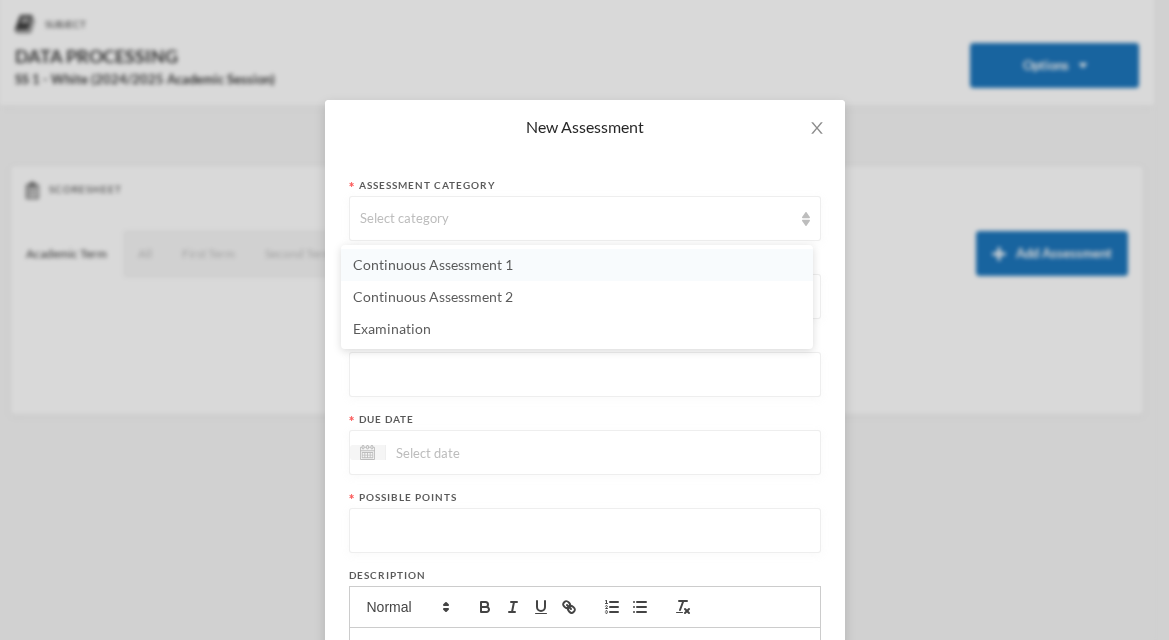 click on "Continuous Assessment 1" at bounding box center (577, 265) 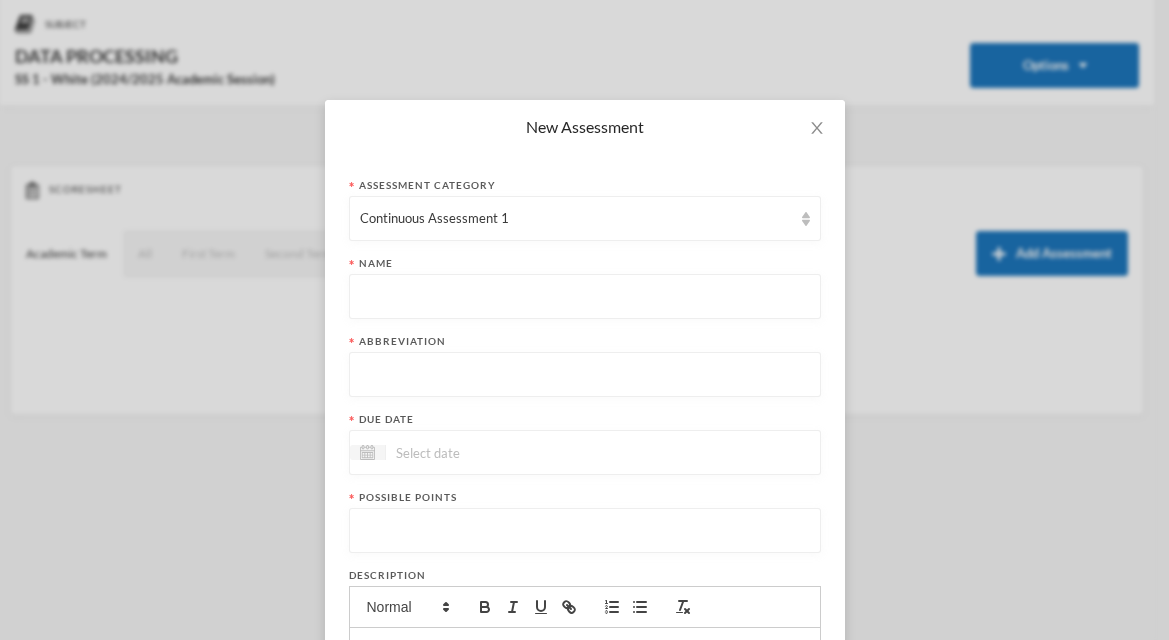 click at bounding box center (585, 297) 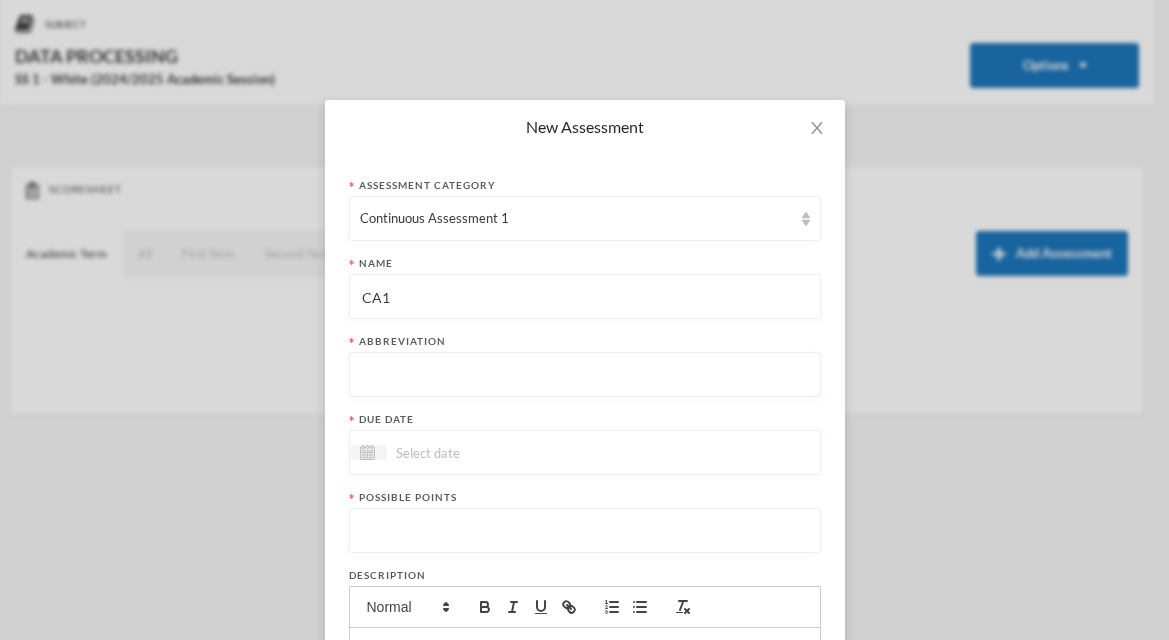 type on "CA1" 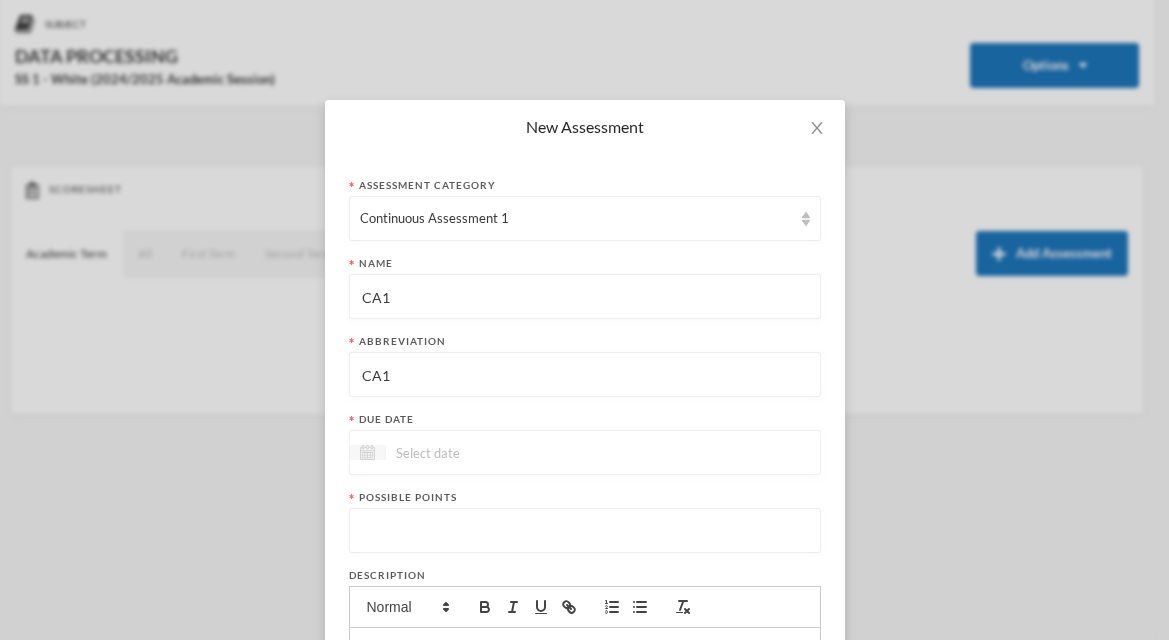 type on "CA1" 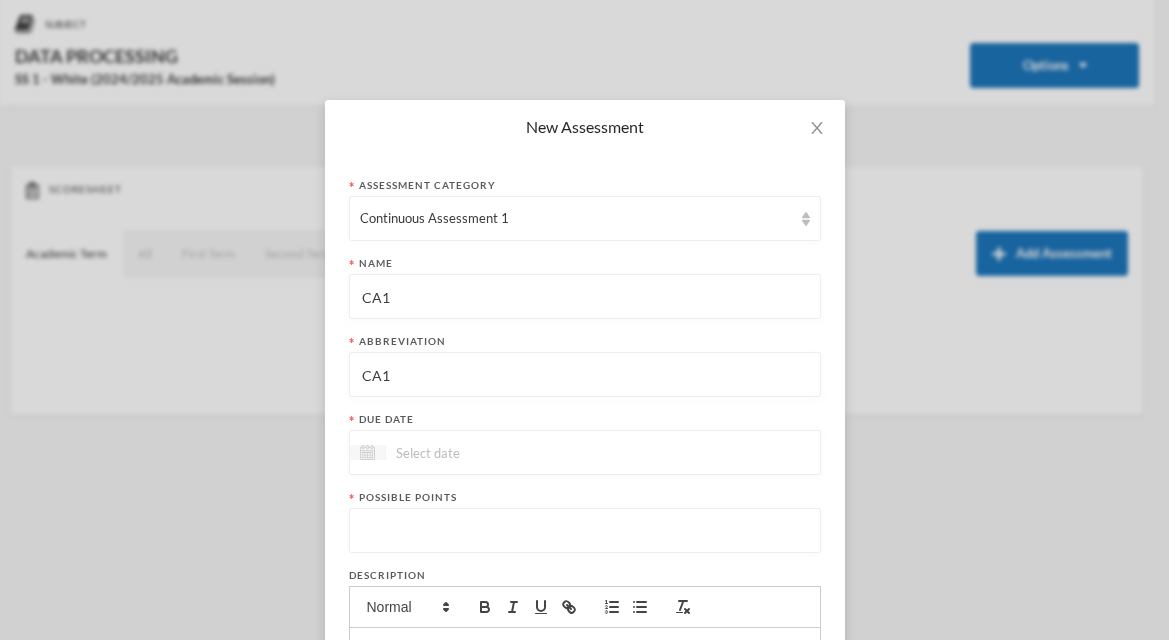 click at bounding box center (368, 452) 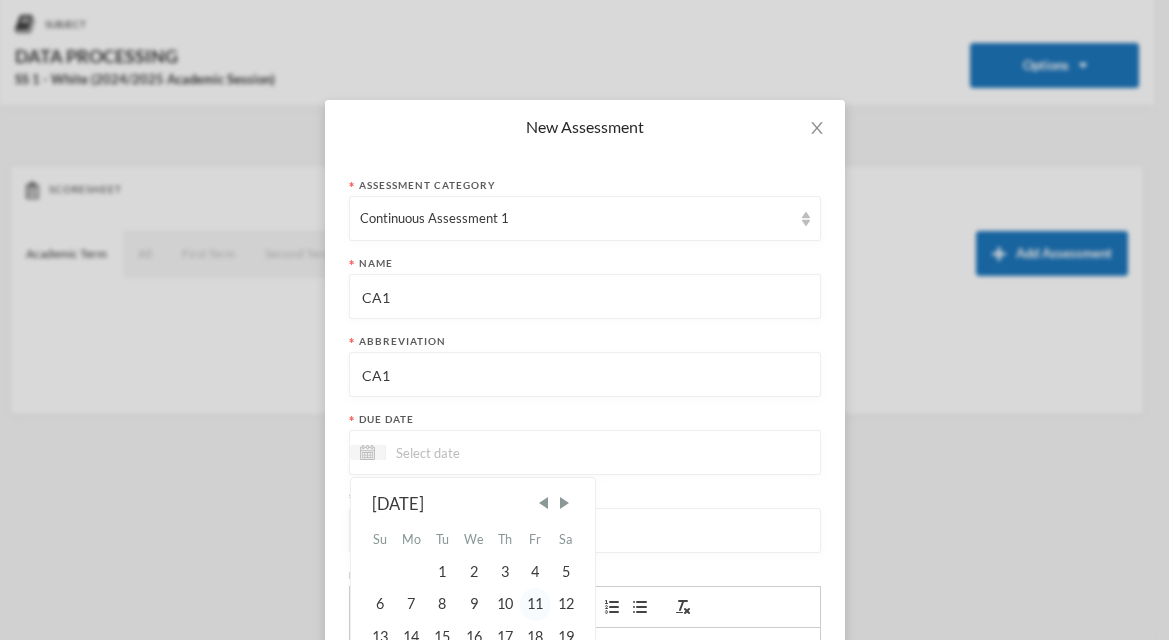 click on "11" at bounding box center [535, 604] 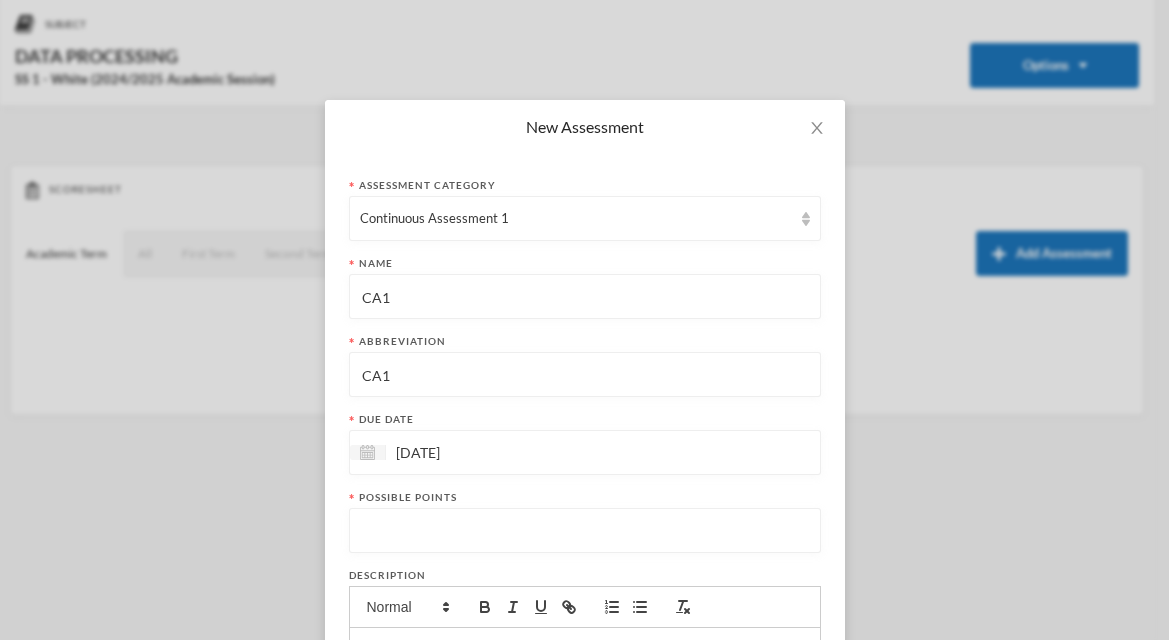 click at bounding box center [585, 531] 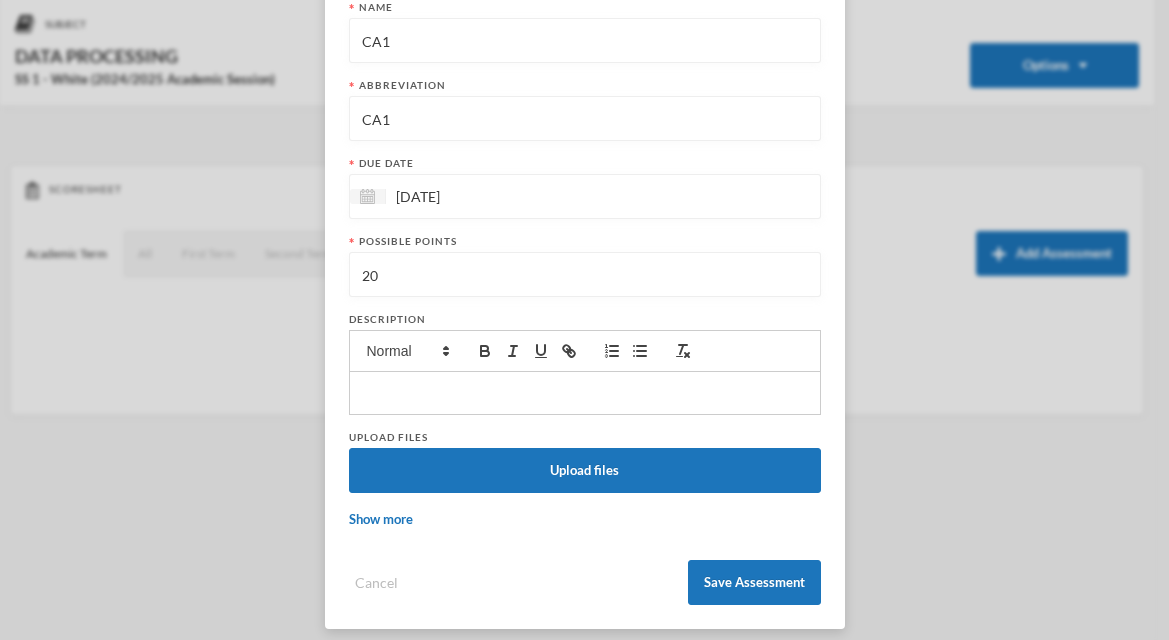 scroll, scrollTop: 269, scrollLeft: 0, axis: vertical 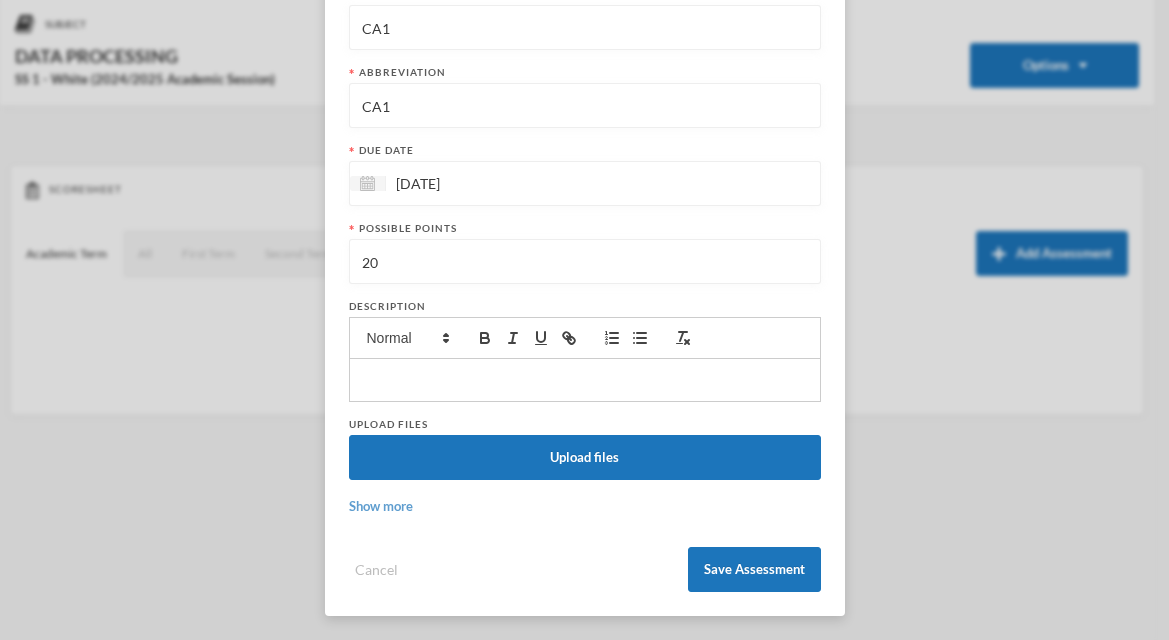 type on "20" 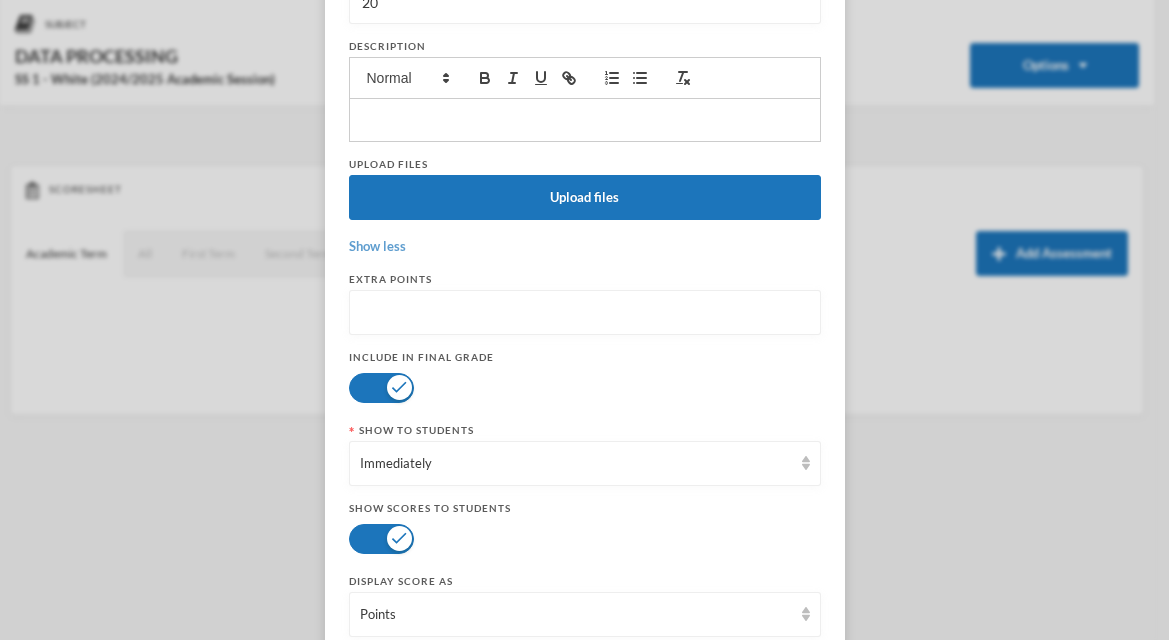 scroll, scrollTop: 565, scrollLeft: 0, axis: vertical 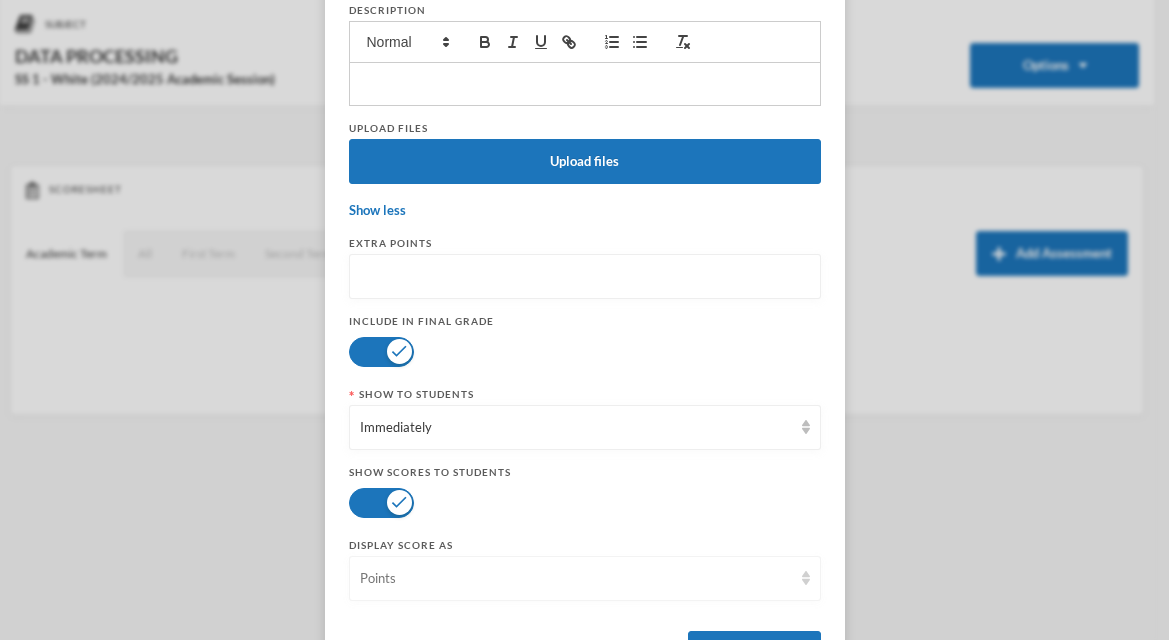 click on "Points" at bounding box center (576, 579) 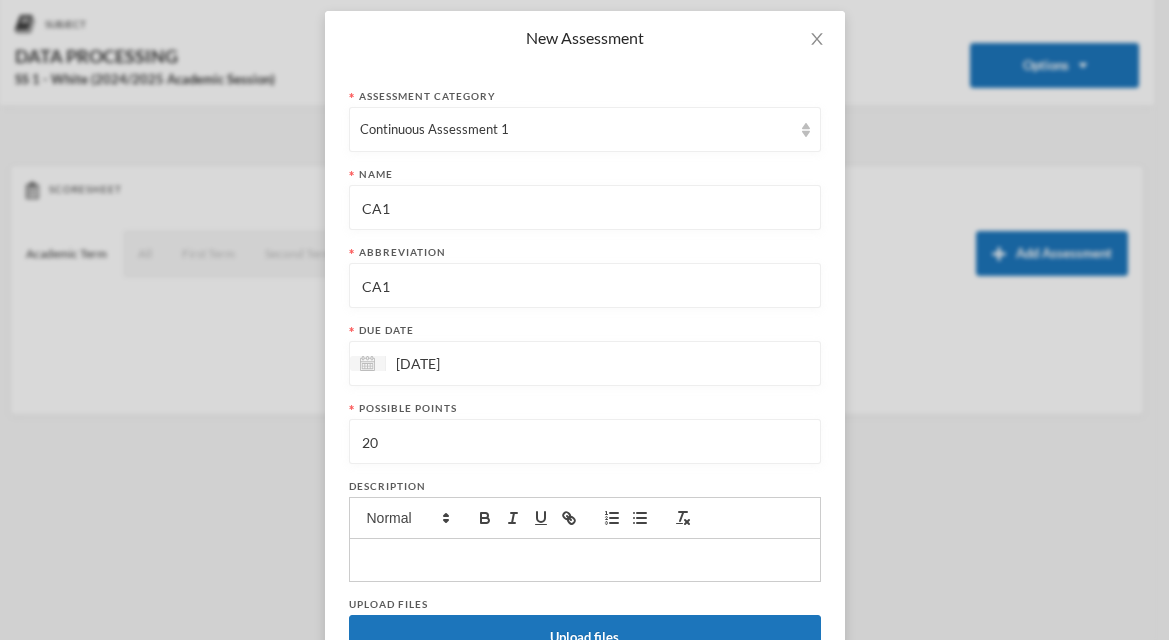 scroll, scrollTop: 87, scrollLeft: 0, axis: vertical 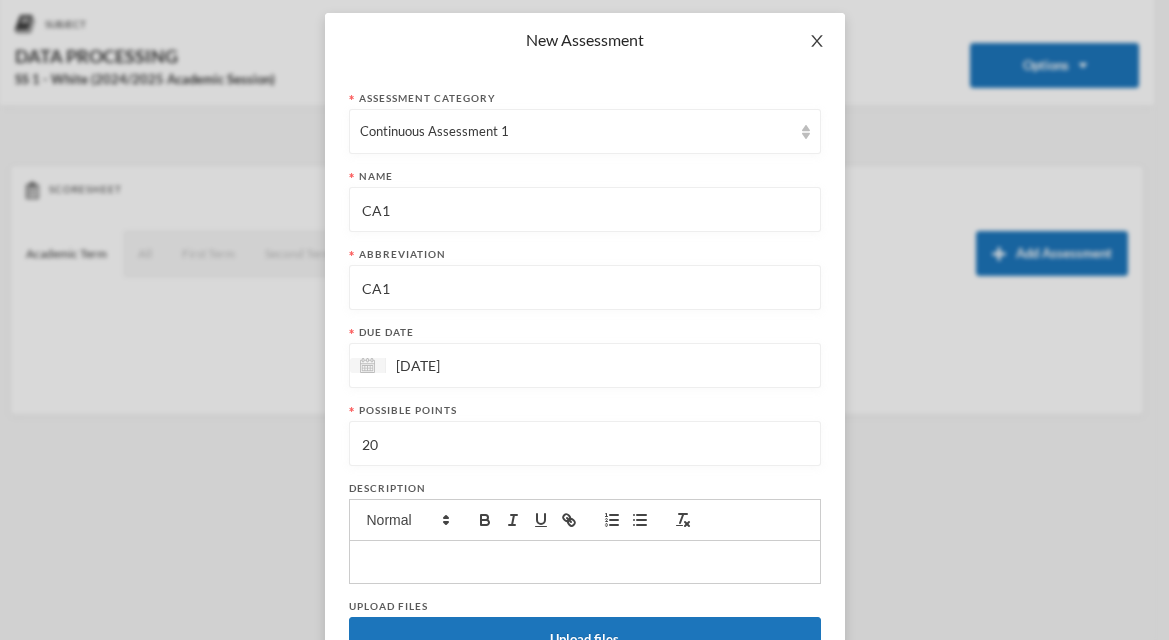 click 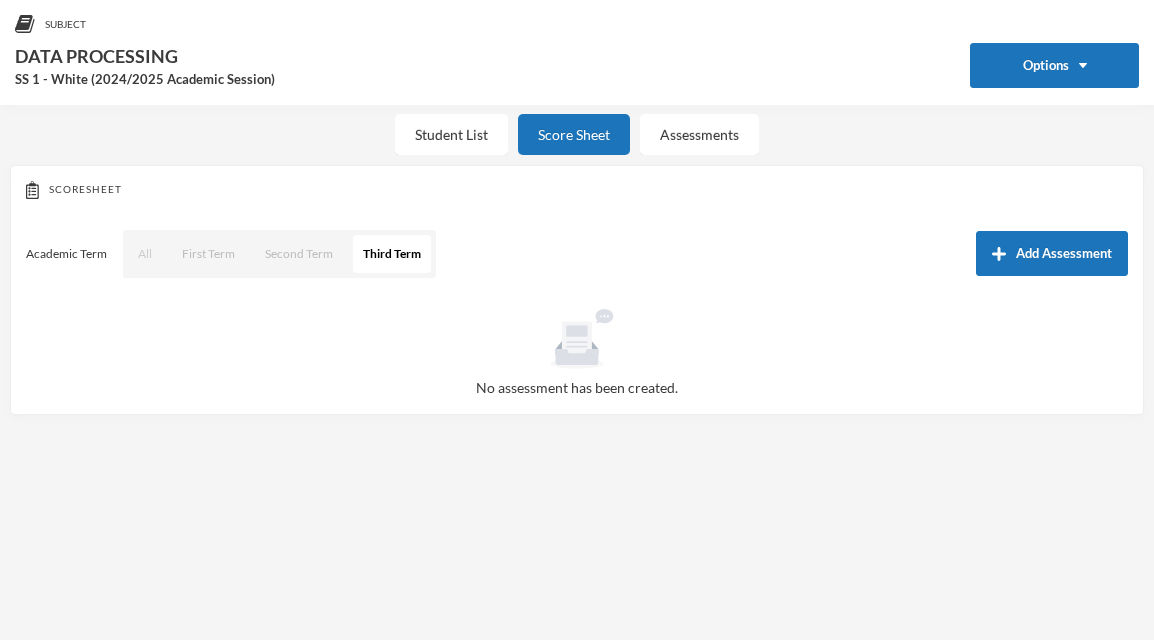 click on "All" at bounding box center [145, 254] 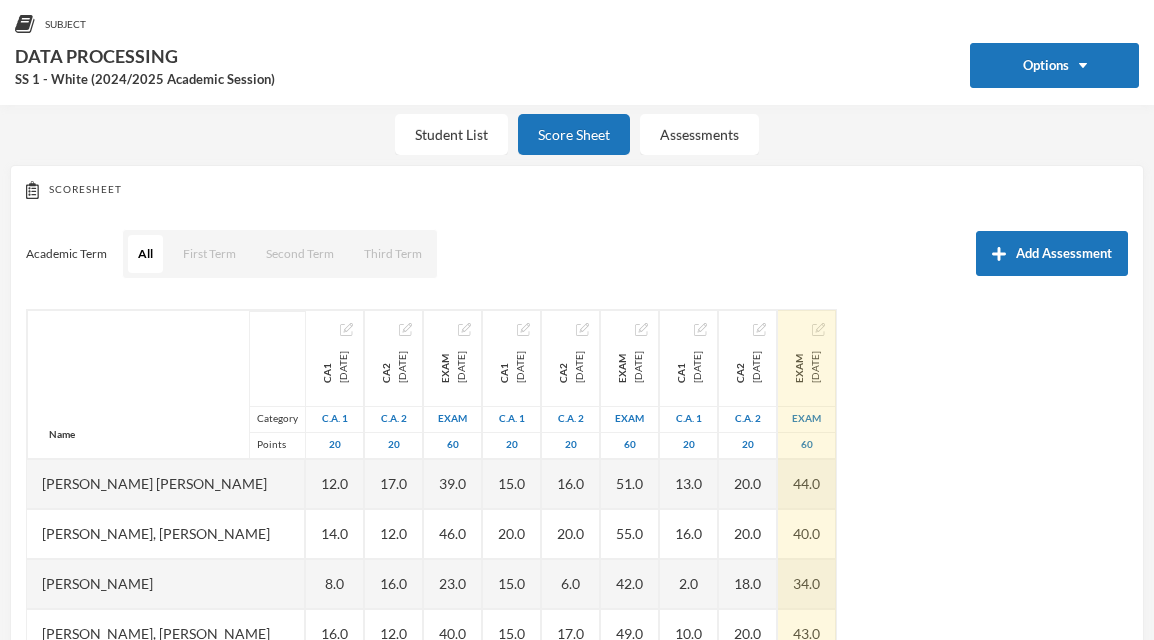 click at bounding box center [818, 329] 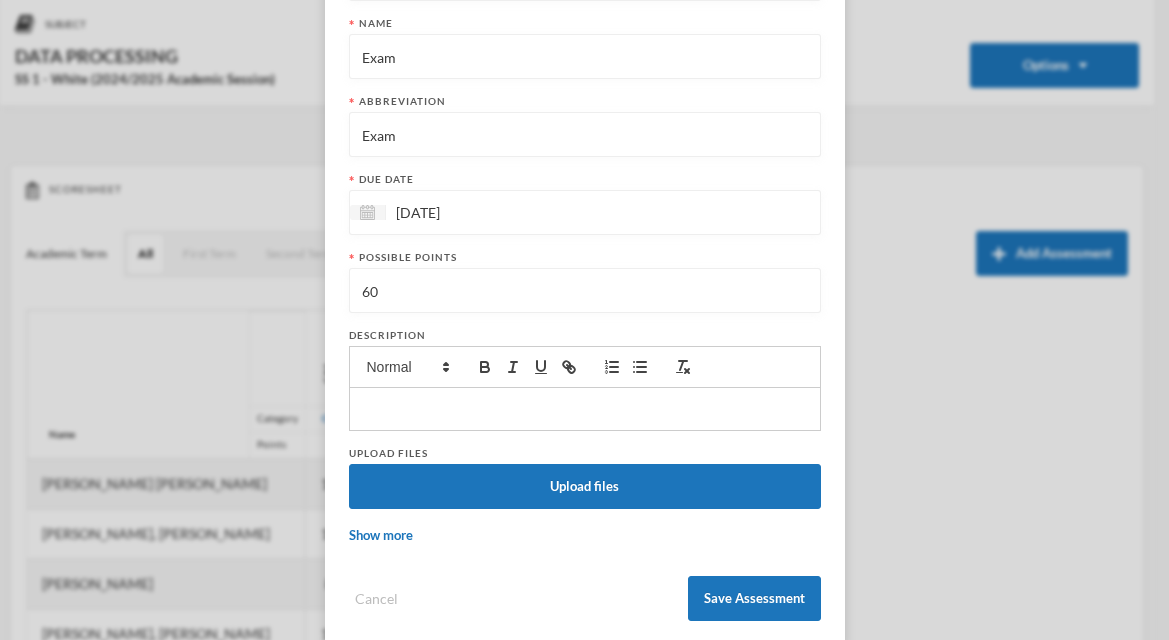 scroll, scrollTop: 266, scrollLeft: 0, axis: vertical 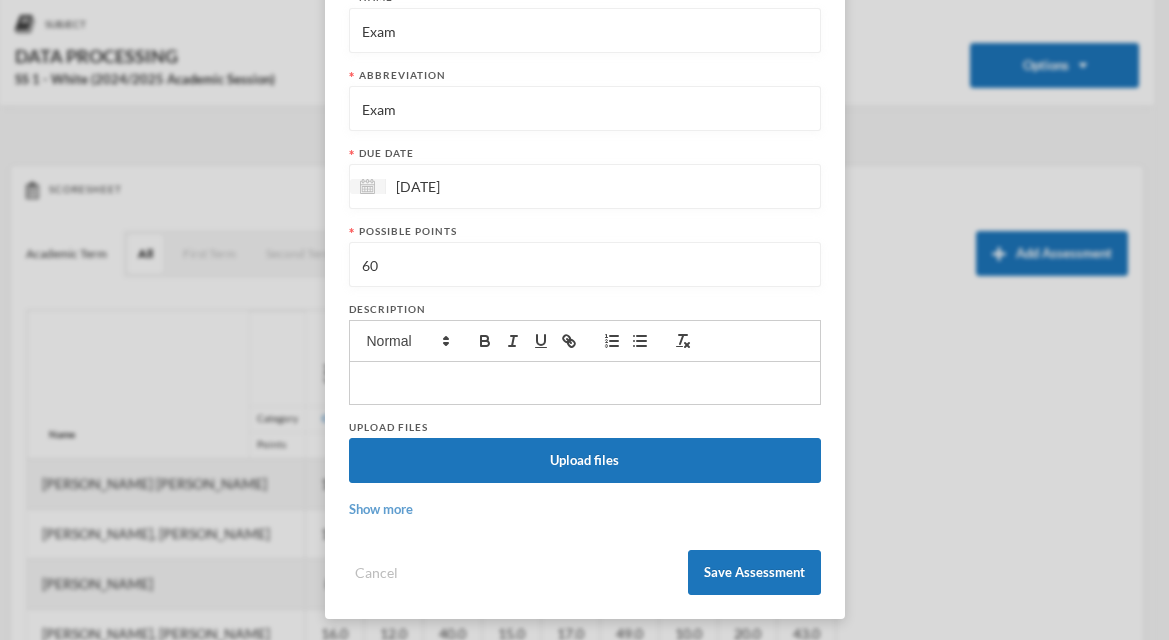 click on "Show more" at bounding box center [381, 509] 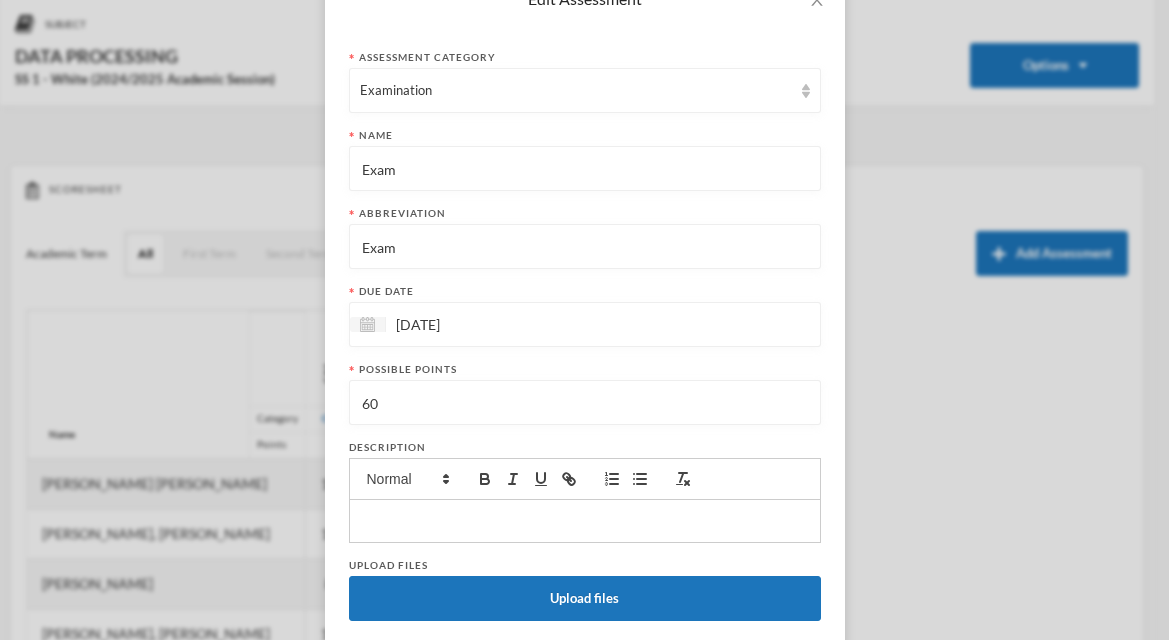 scroll, scrollTop: 122, scrollLeft: 0, axis: vertical 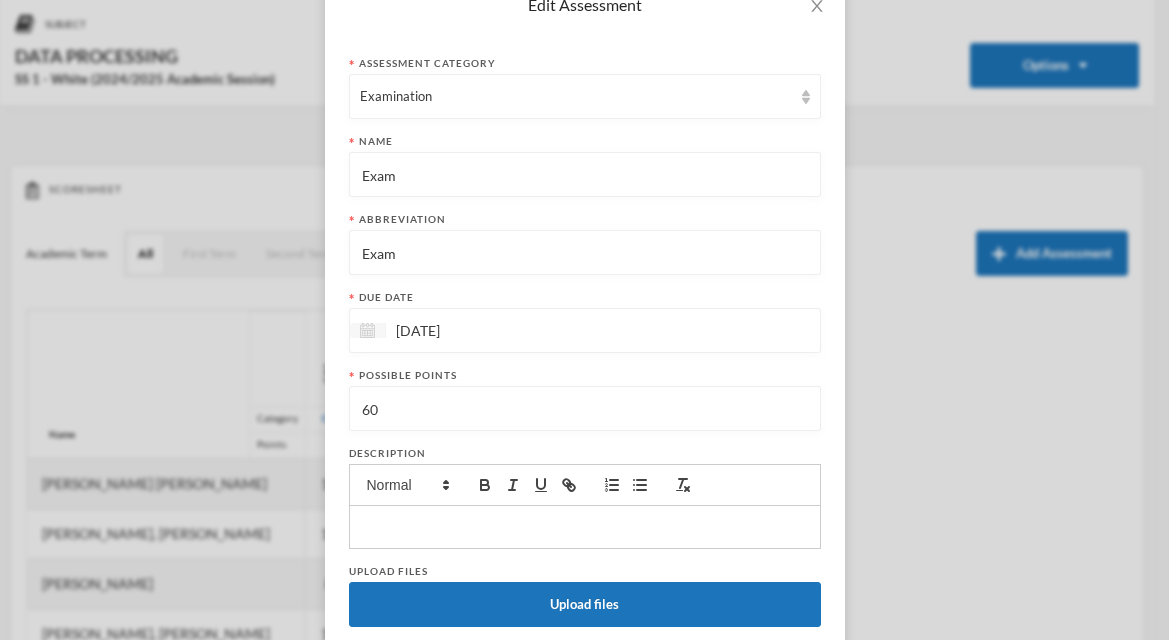 click at bounding box center [368, 330] 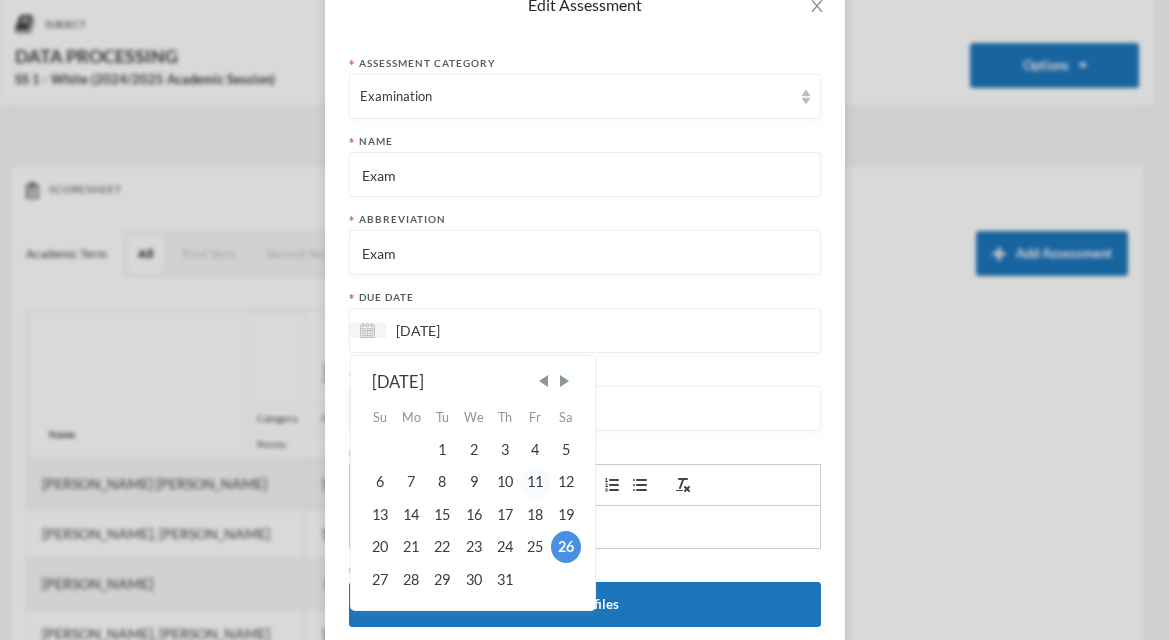 click on "11" at bounding box center [535, 482] 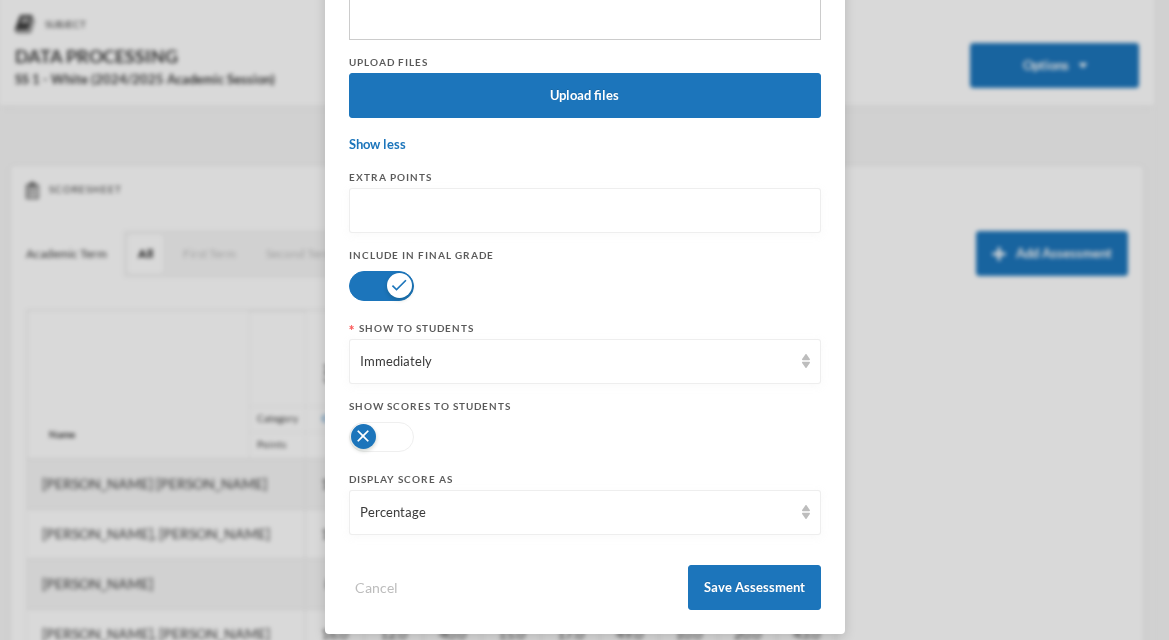 scroll, scrollTop: 649, scrollLeft: 0, axis: vertical 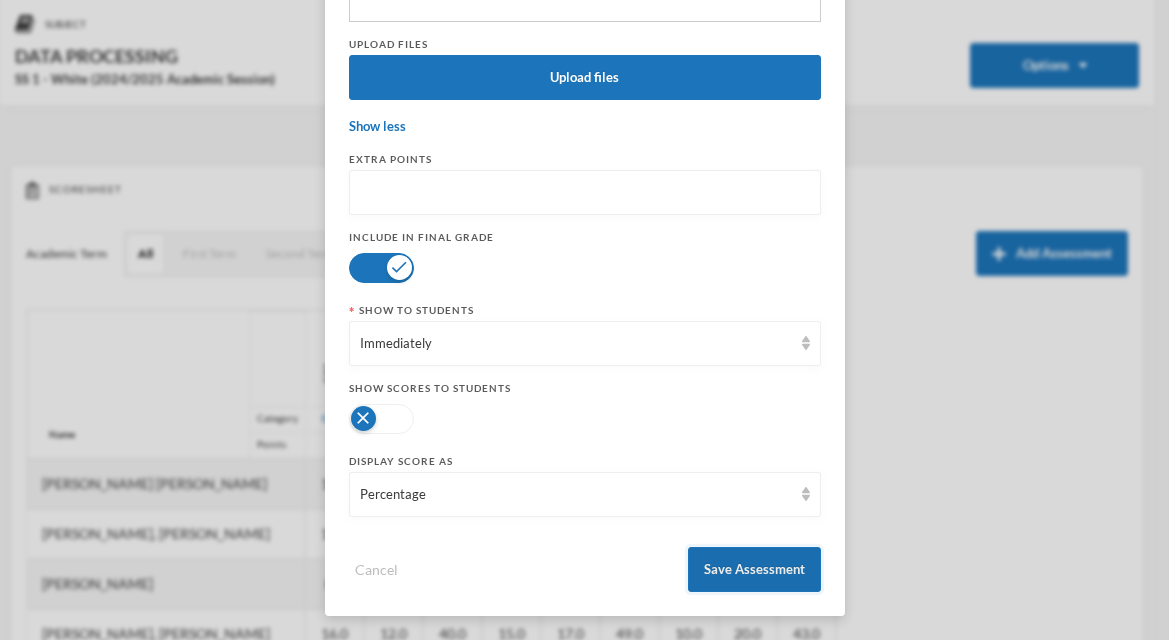 click on "Save Assessment" at bounding box center [754, 569] 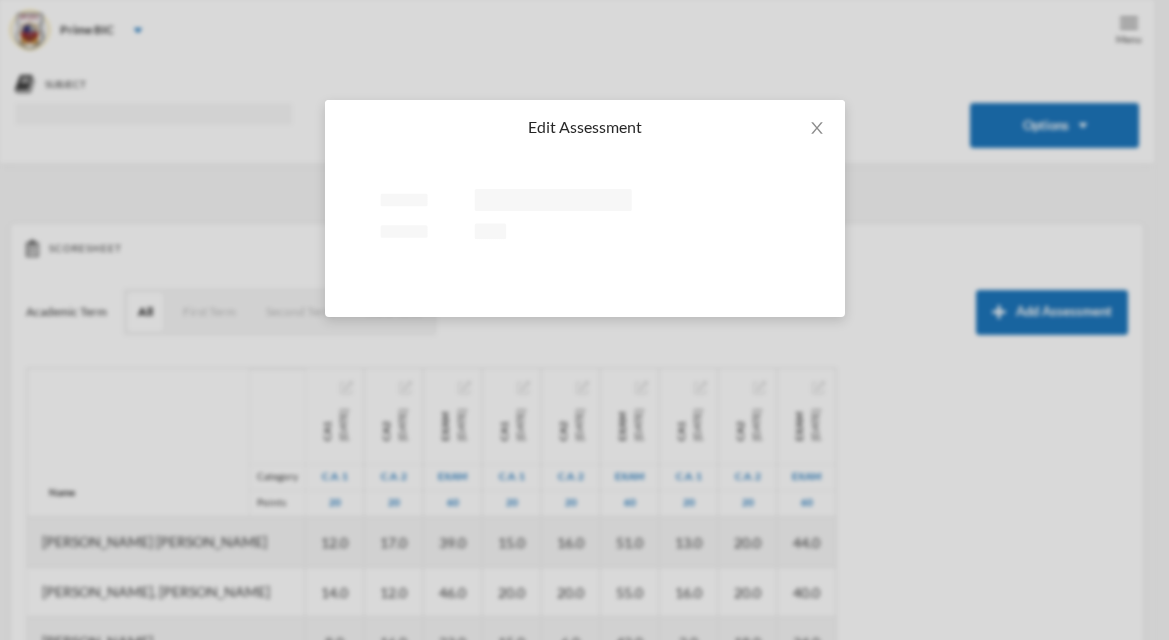 scroll, scrollTop: 0, scrollLeft: 0, axis: both 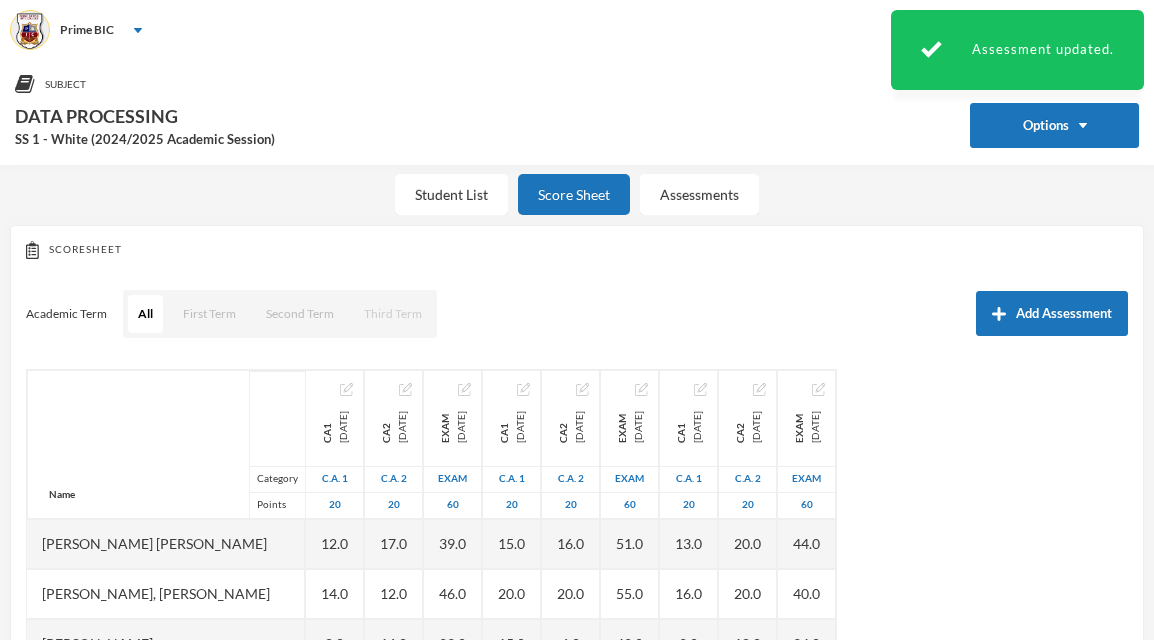 click on "Third Term" at bounding box center (393, 314) 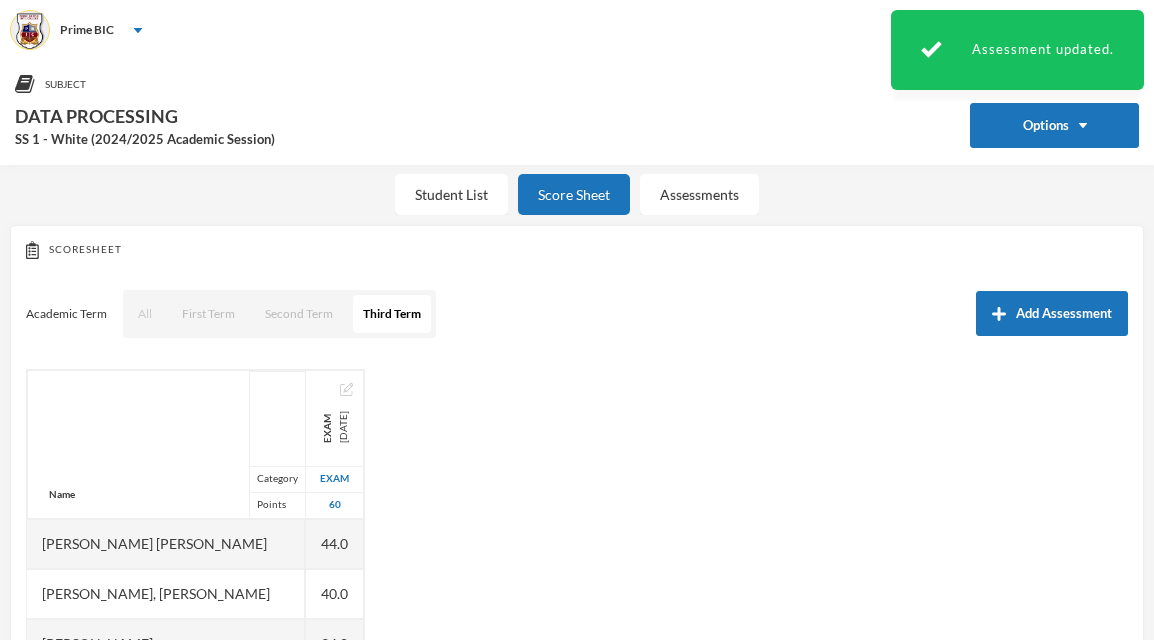 click on "All" at bounding box center (145, 314) 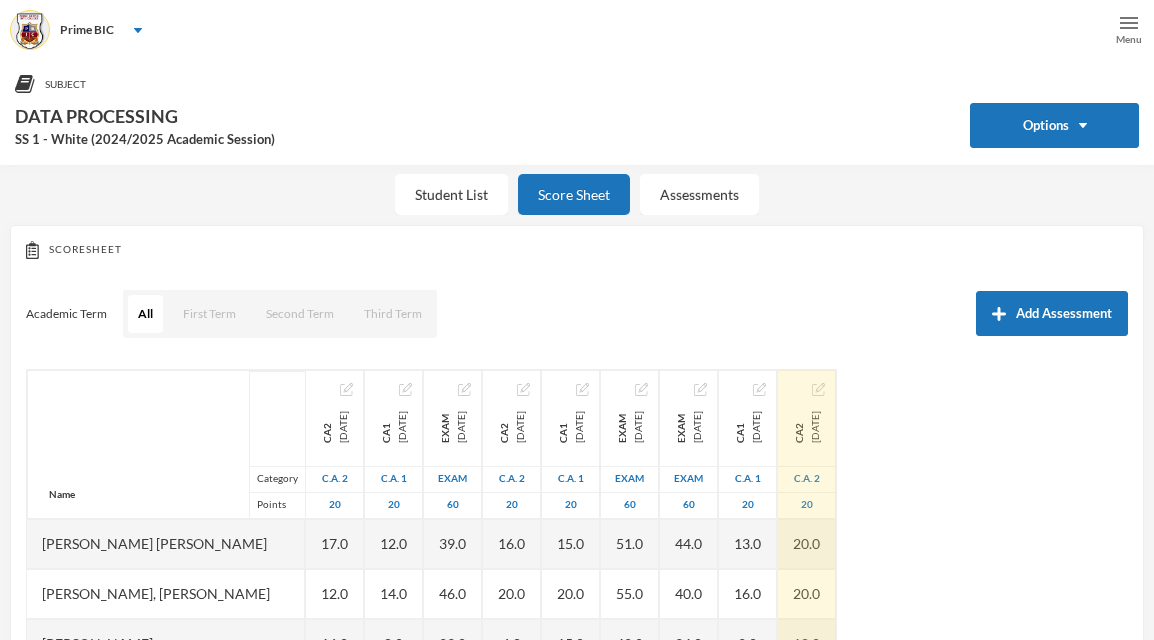 click at bounding box center (818, 389) 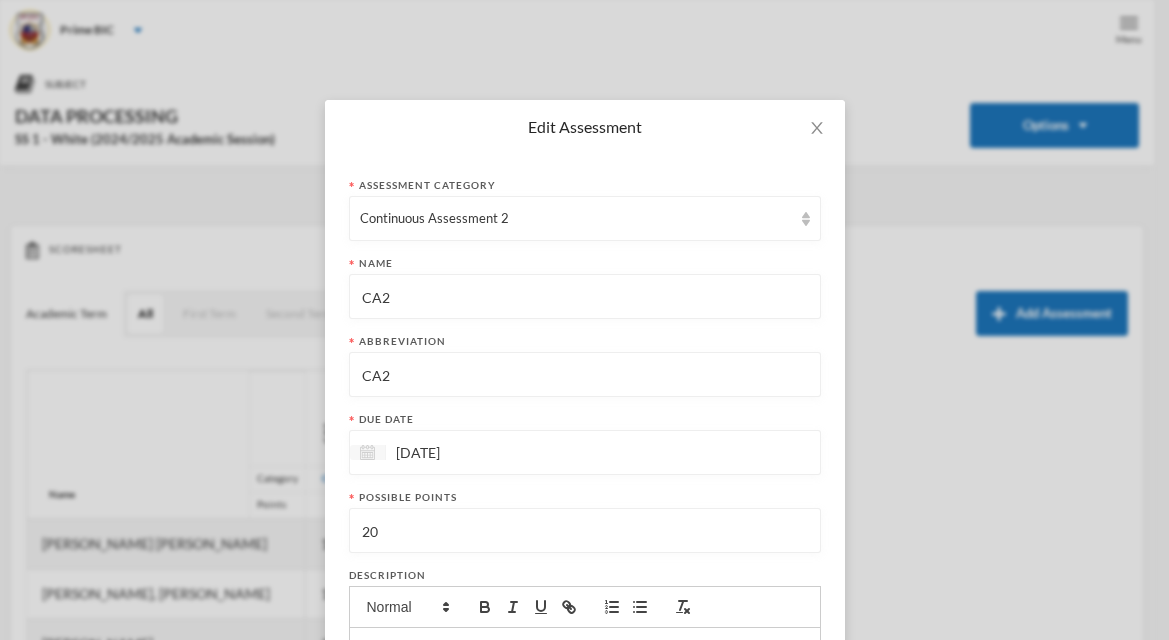 click at bounding box center (367, 452) 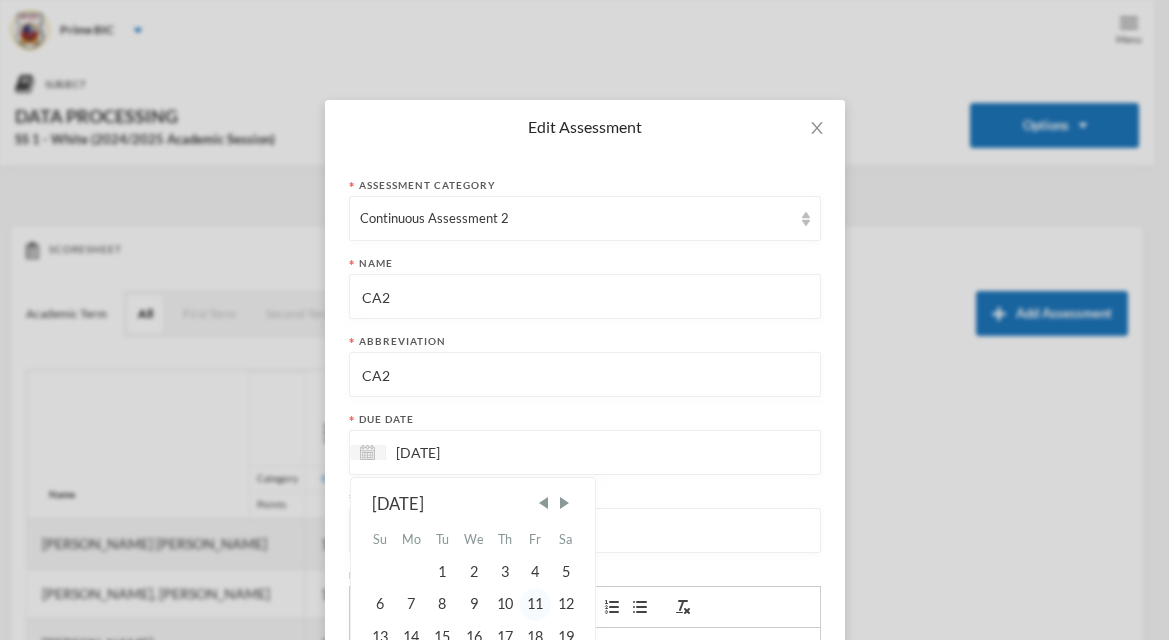 click on "11" at bounding box center (535, 604) 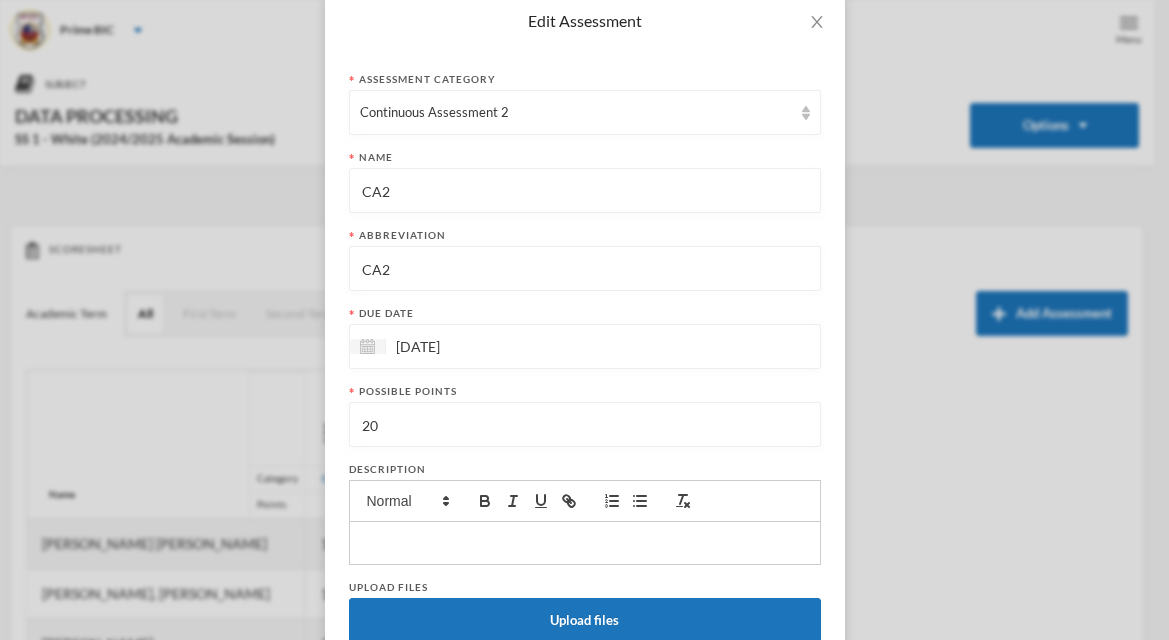 scroll, scrollTop: 269, scrollLeft: 0, axis: vertical 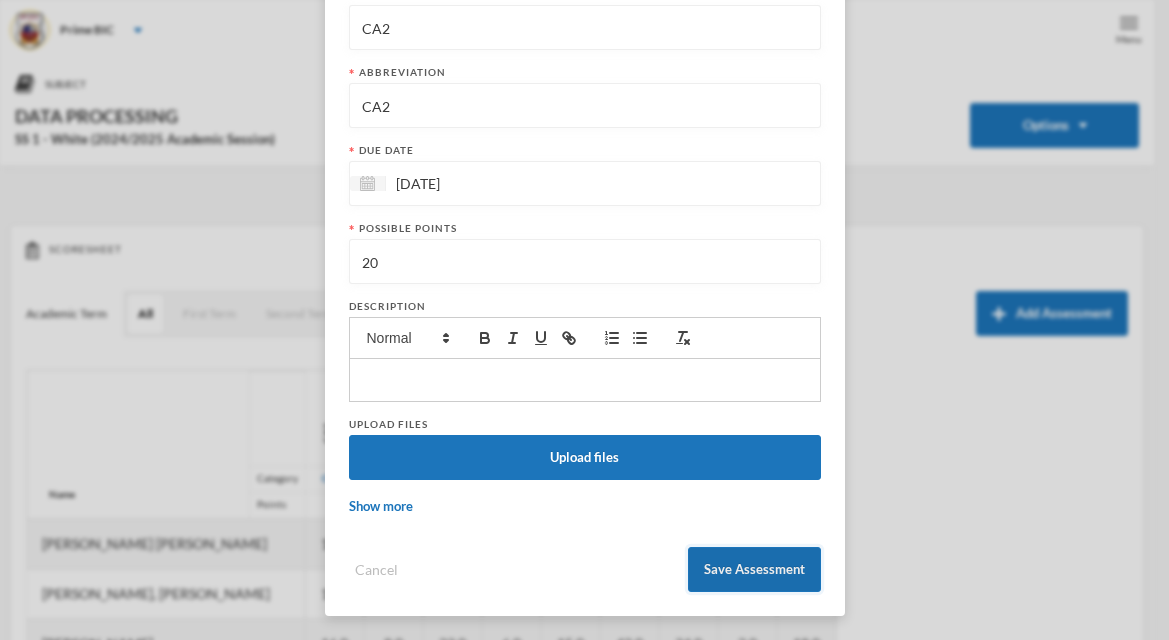 click on "Save Assessment" at bounding box center [754, 569] 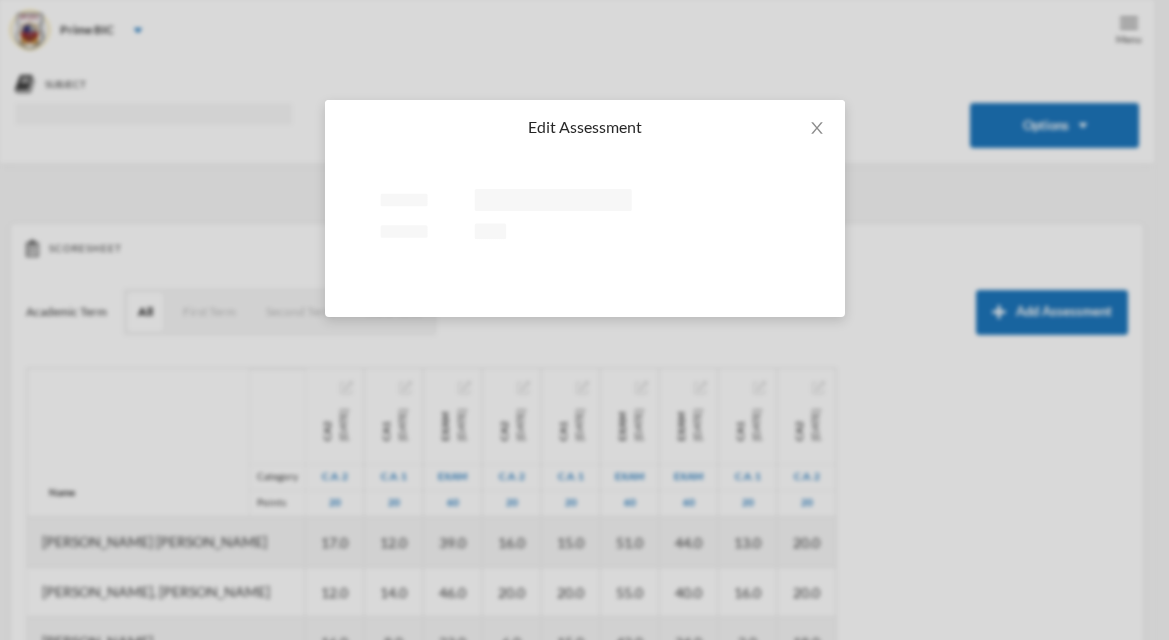 scroll, scrollTop: 0, scrollLeft: 0, axis: both 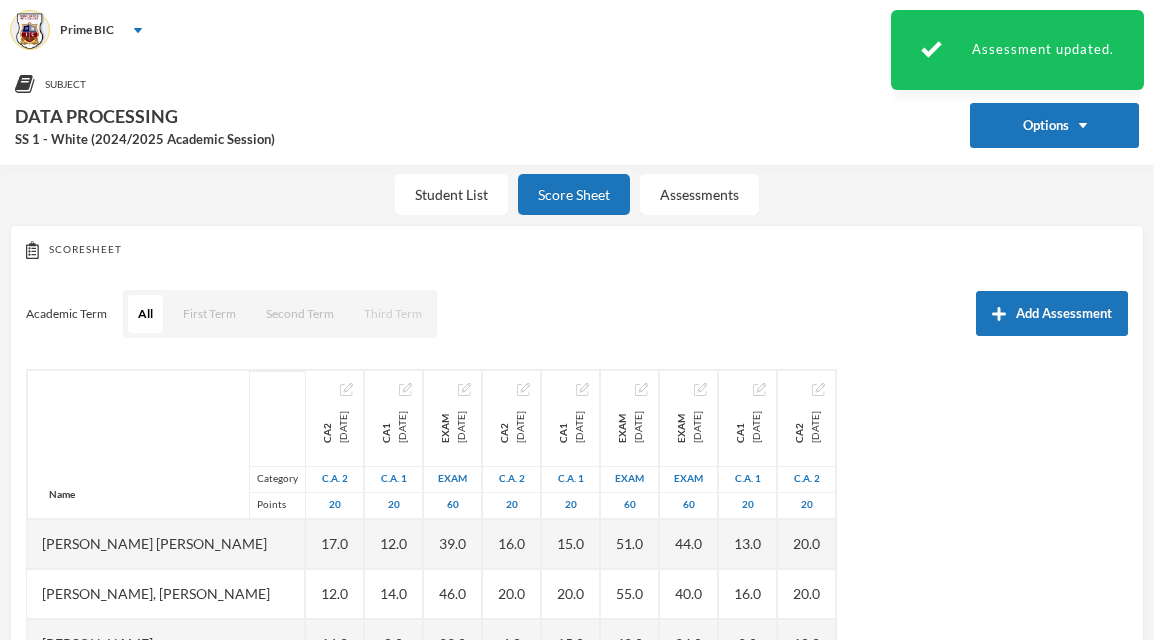 click on "Third Term" at bounding box center (393, 314) 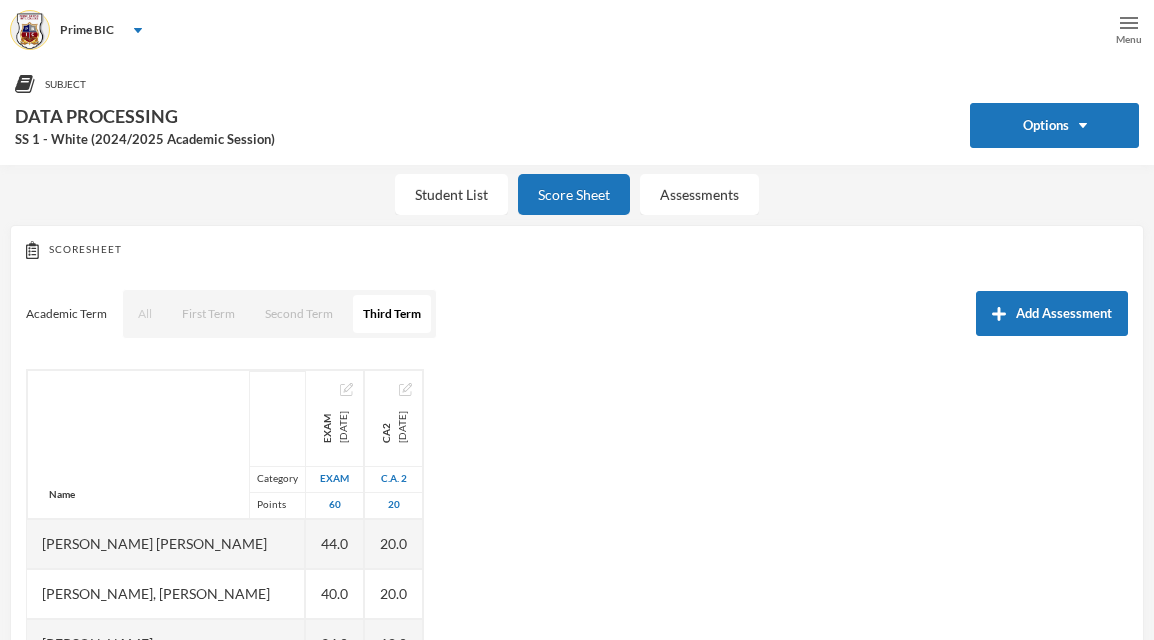 click on "All" at bounding box center [145, 314] 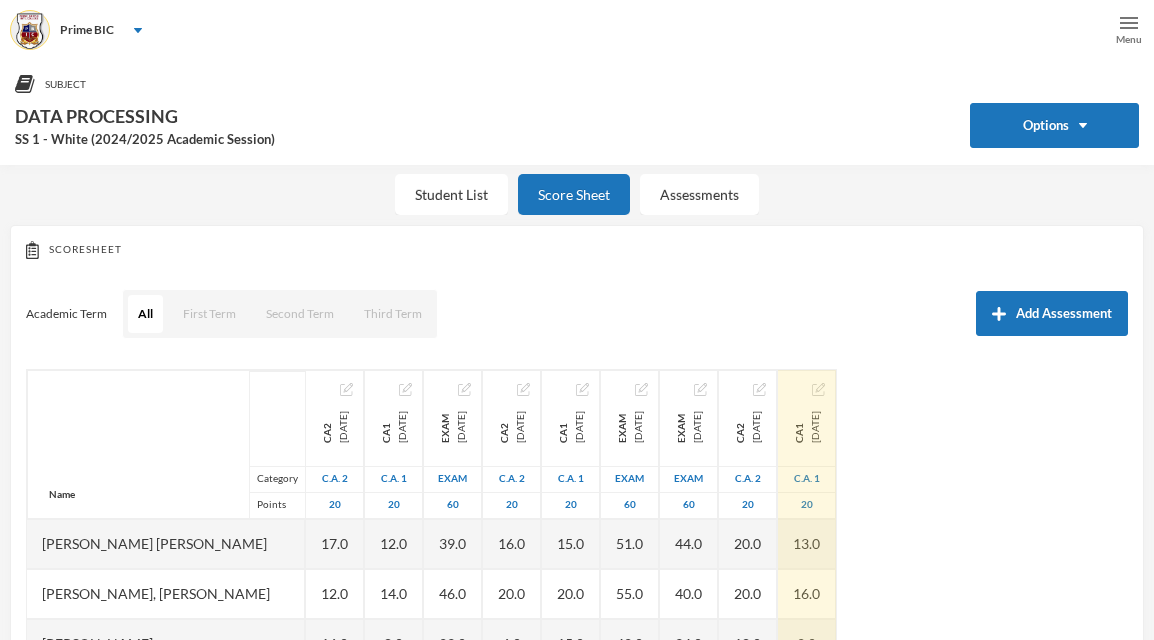 click at bounding box center (818, 389) 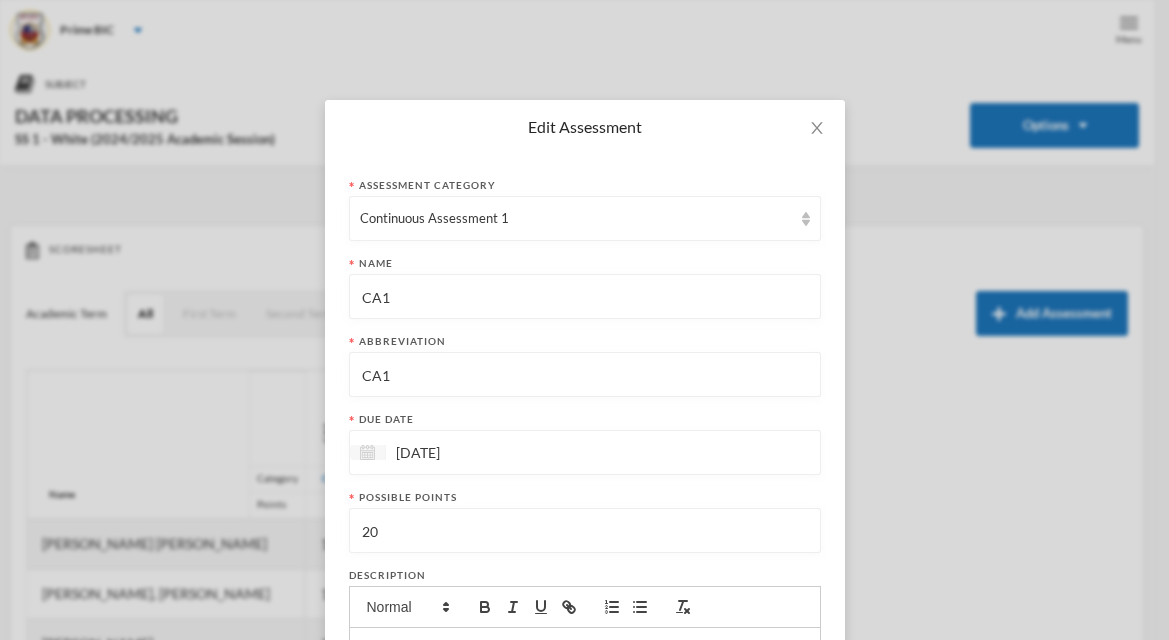 click at bounding box center [368, 452] 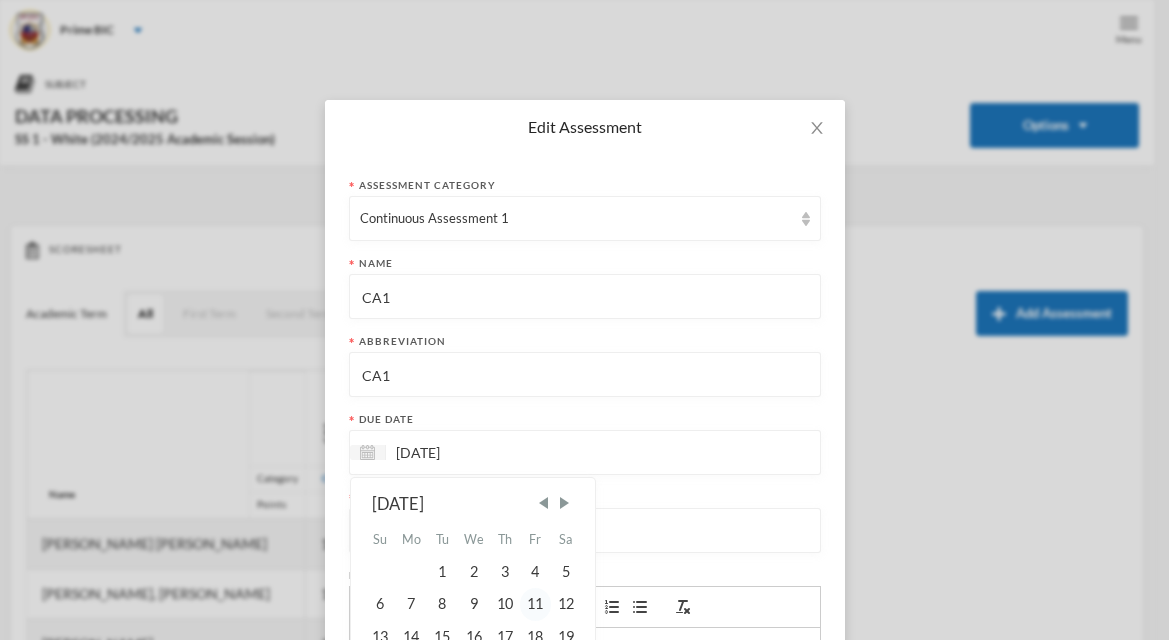 click on "11" at bounding box center (535, 604) 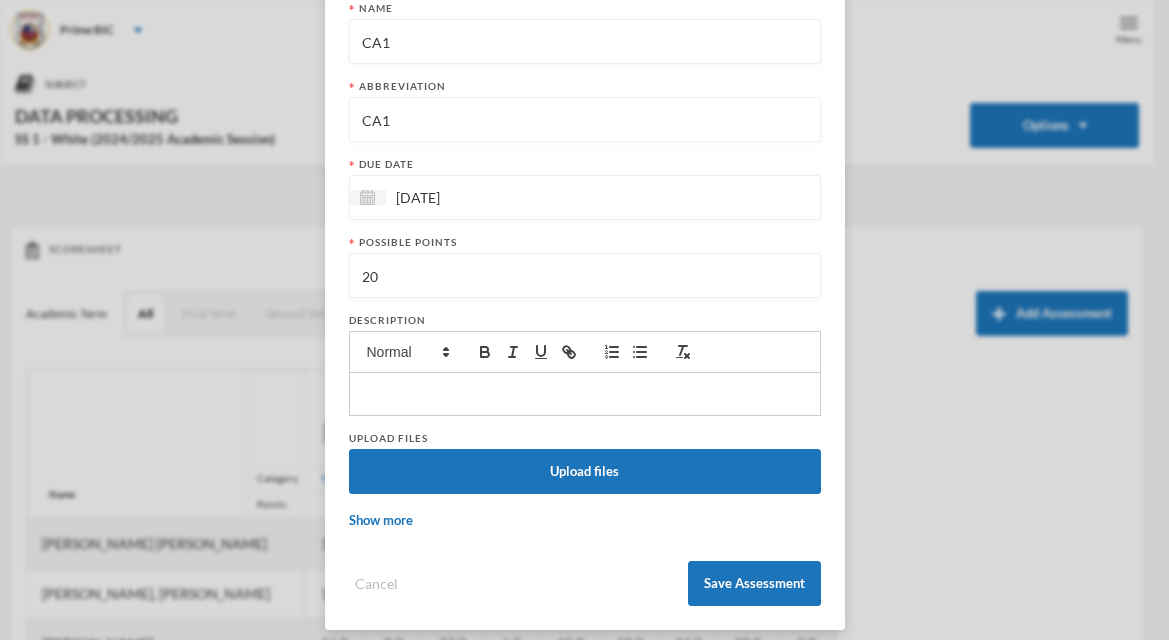 scroll, scrollTop: 269, scrollLeft: 0, axis: vertical 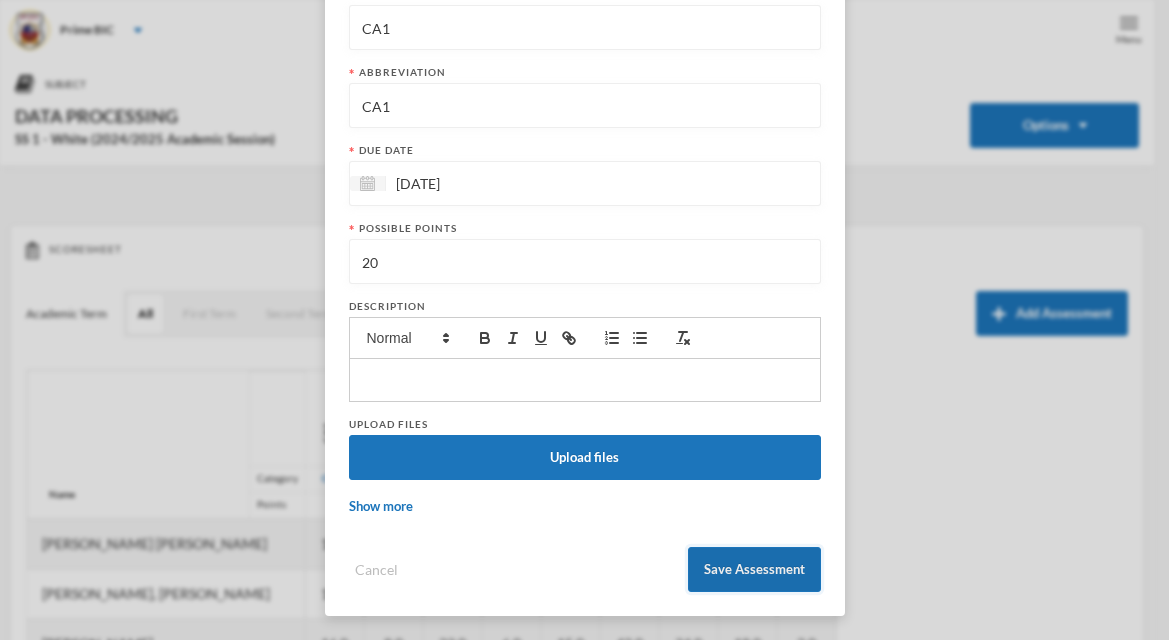 click on "Save Assessment" at bounding box center [754, 569] 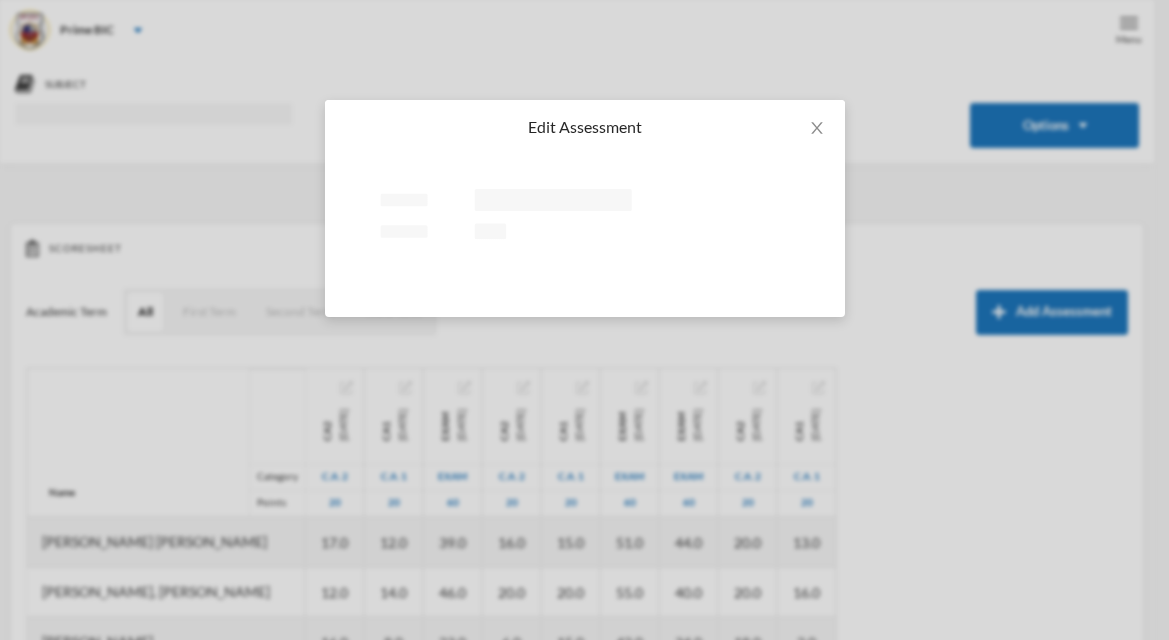 scroll, scrollTop: 0, scrollLeft: 0, axis: both 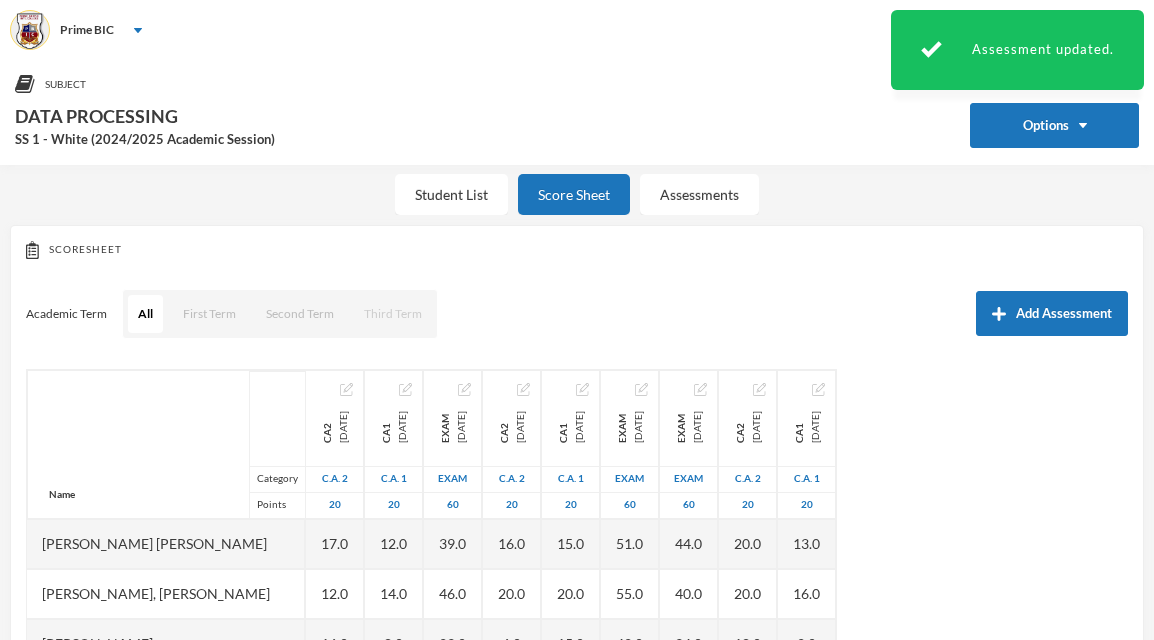 click on "Third Term" at bounding box center (393, 314) 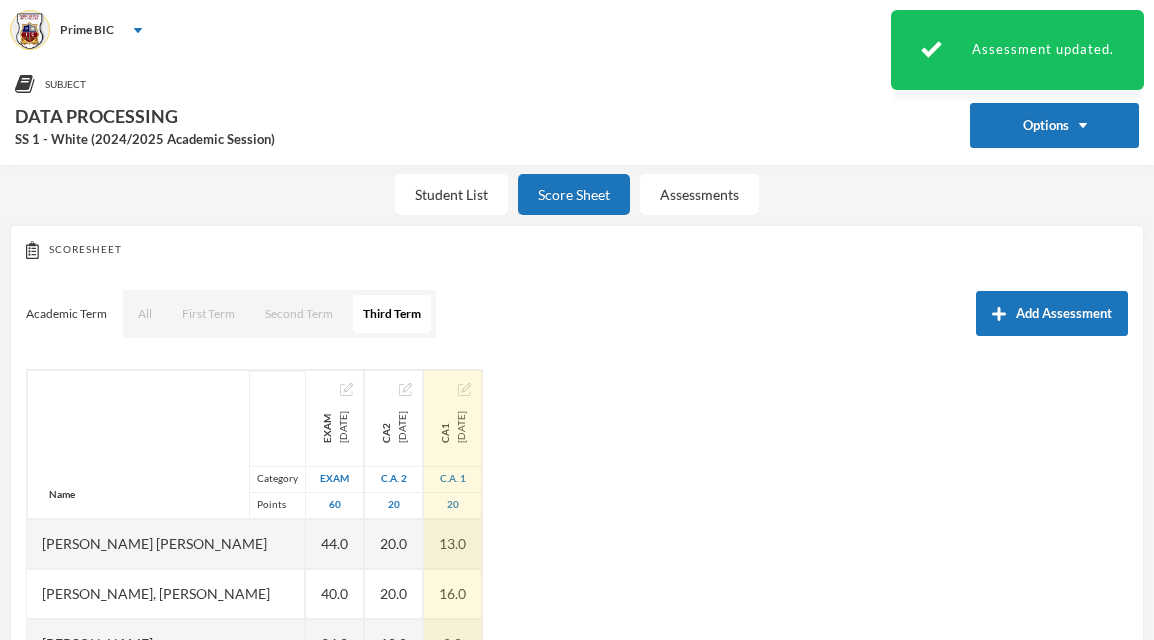 click at bounding box center (464, 389) 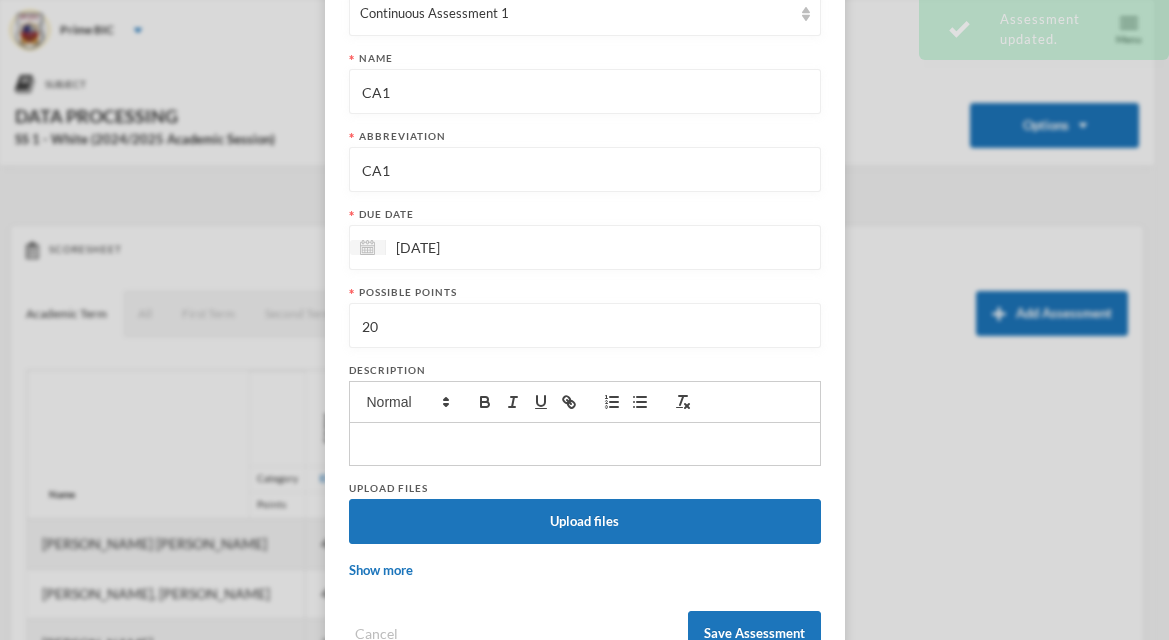 scroll, scrollTop: 269, scrollLeft: 0, axis: vertical 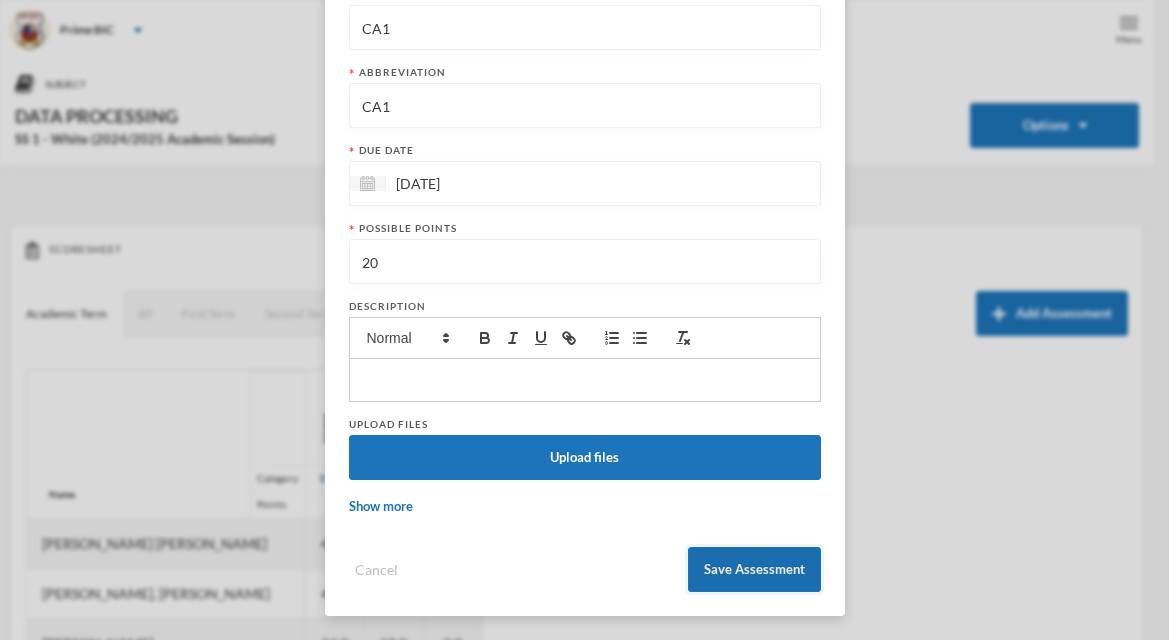 click on "Save Assessment" at bounding box center [754, 569] 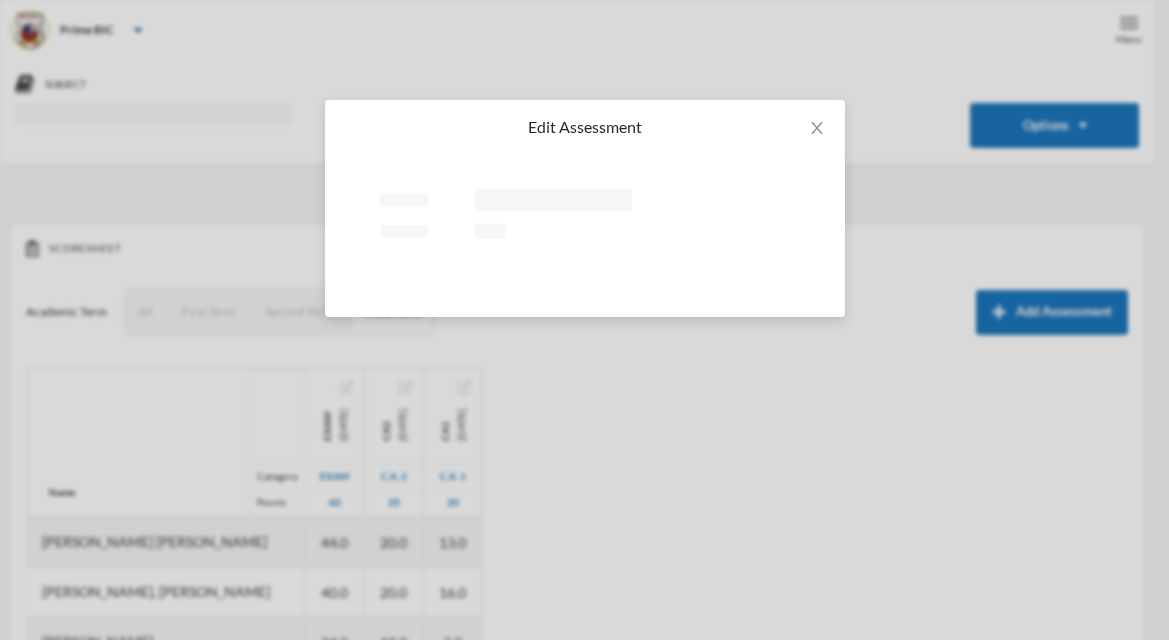 scroll, scrollTop: 0, scrollLeft: 0, axis: both 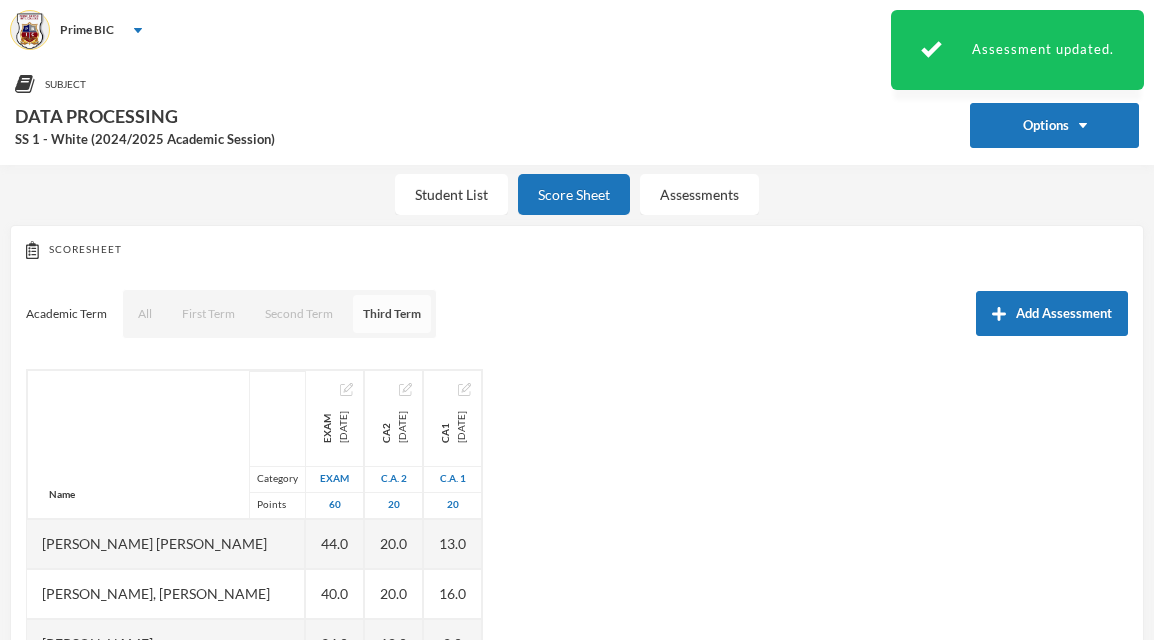 click on "Third Term" at bounding box center (392, 314) 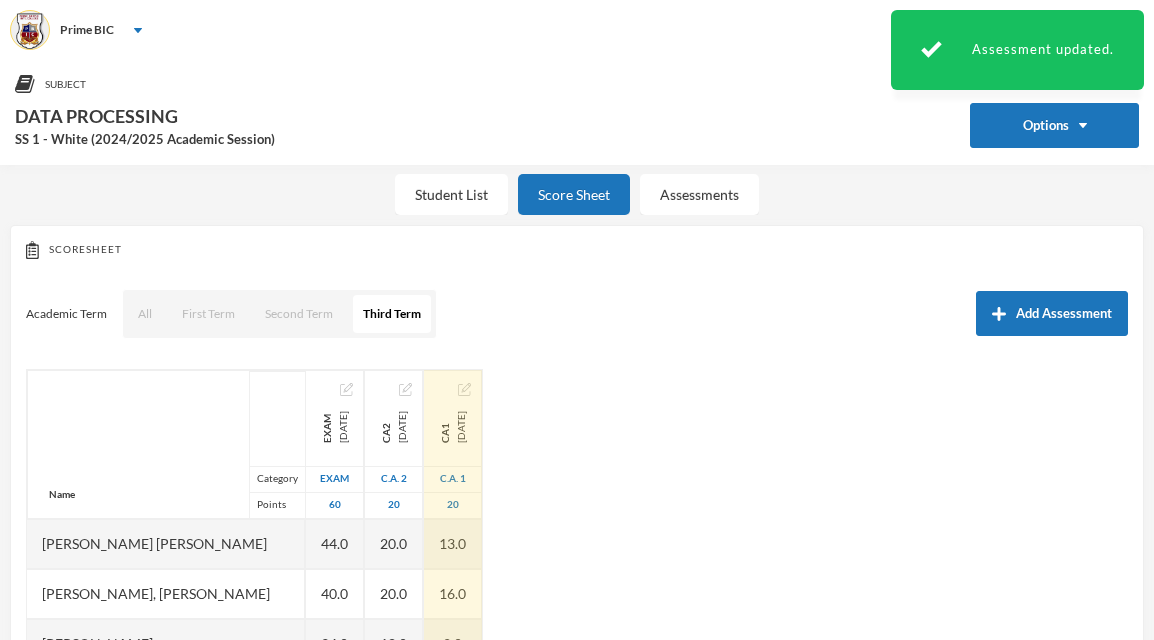 click at bounding box center (464, 389) 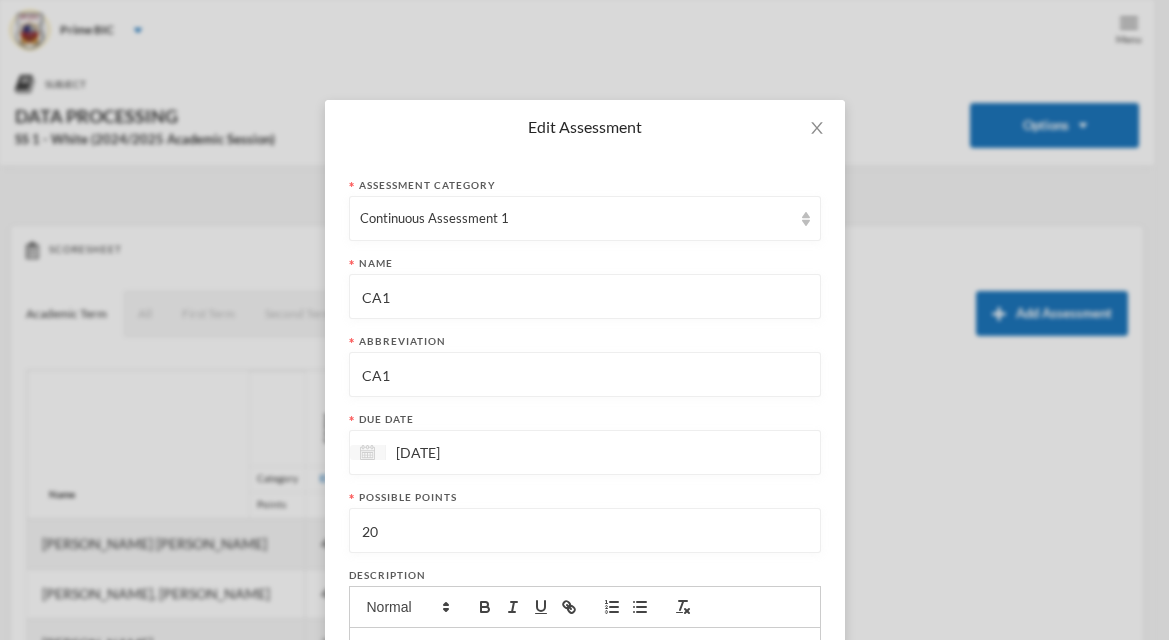 click at bounding box center (368, 452) 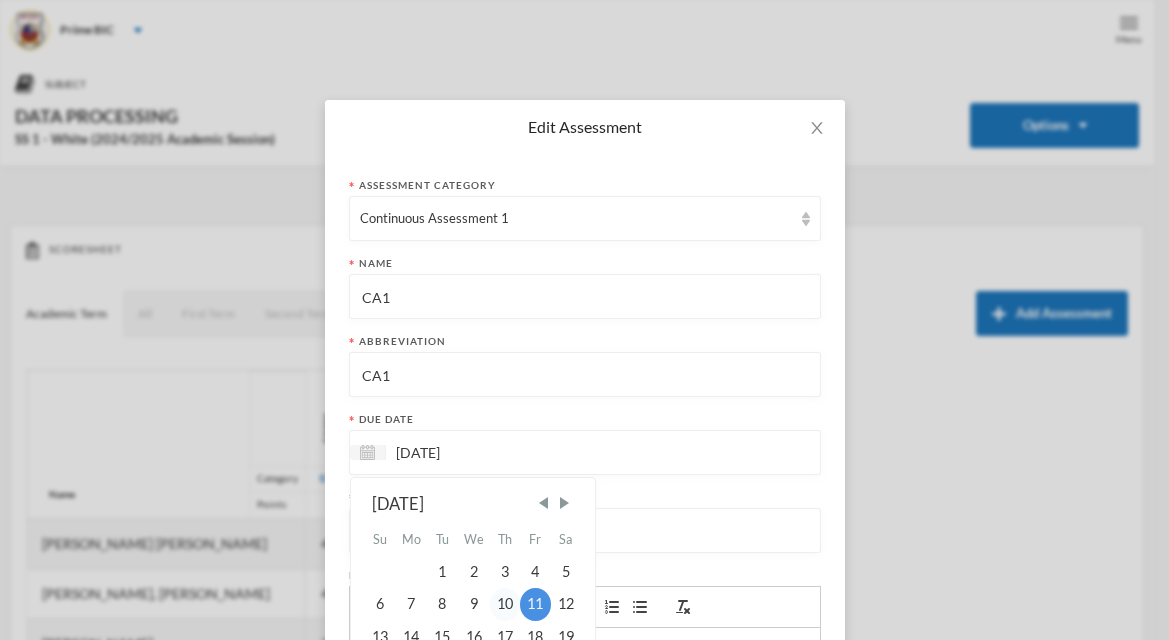 click on "10" at bounding box center (505, 604) 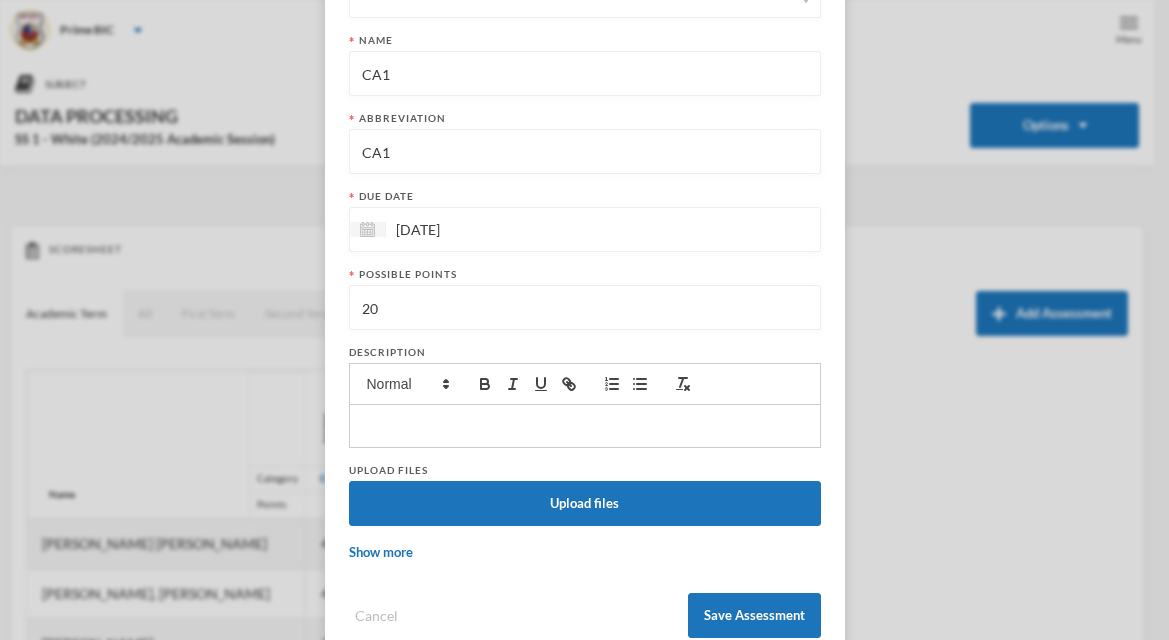 scroll, scrollTop: 269, scrollLeft: 0, axis: vertical 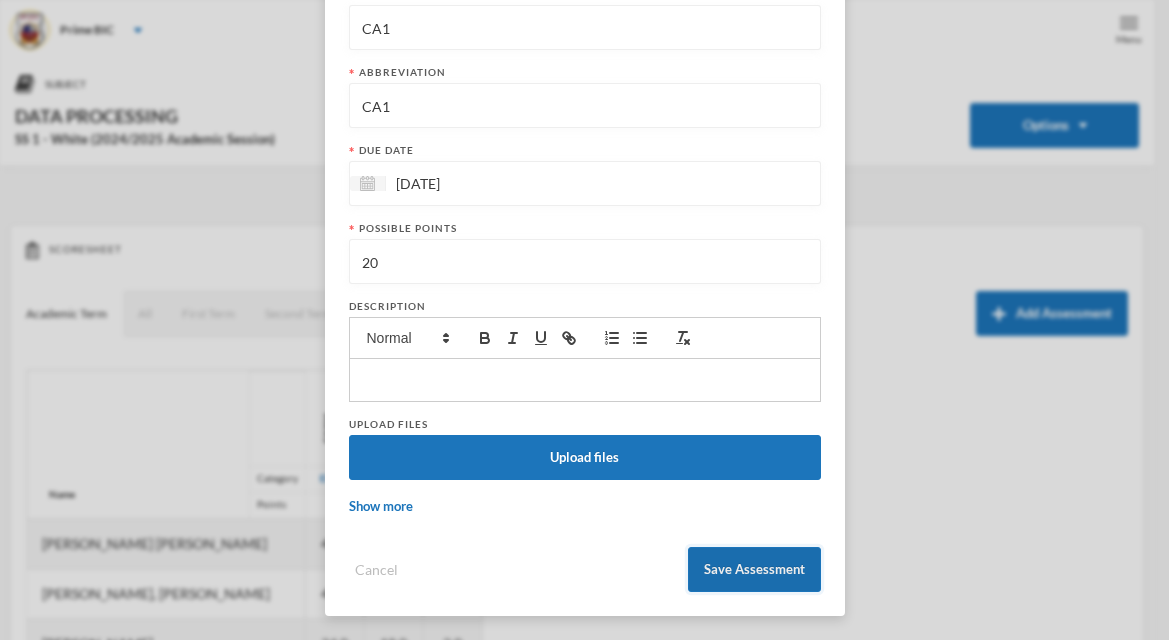click on "Save Assessment" at bounding box center (754, 569) 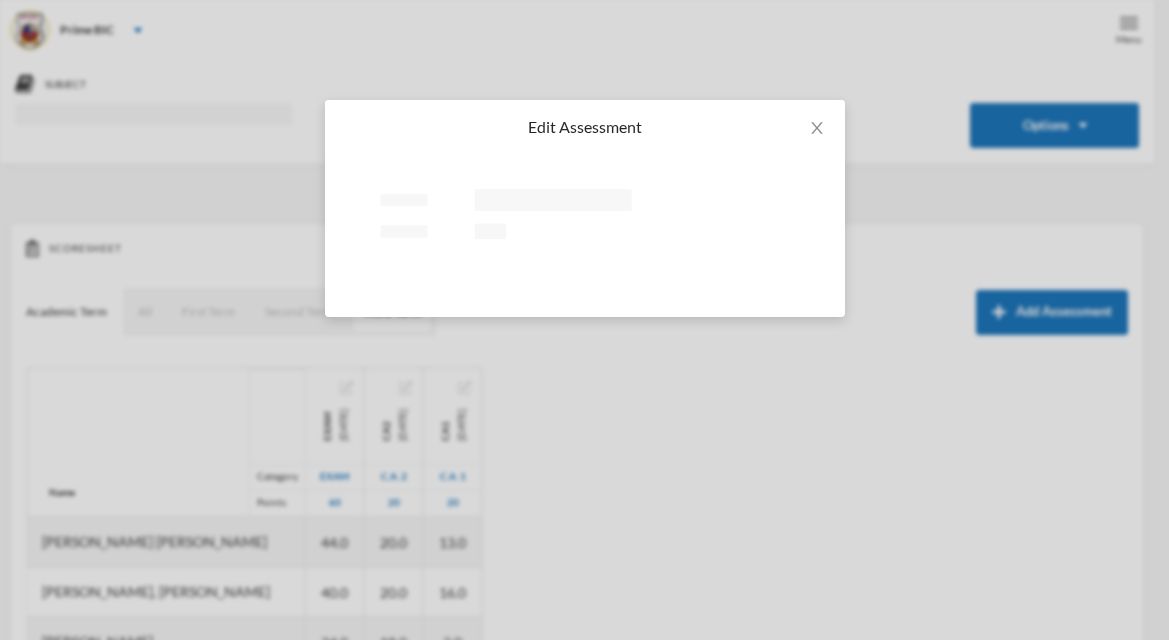 scroll, scrollTop: 0, scrollLeft: 0, axis: both 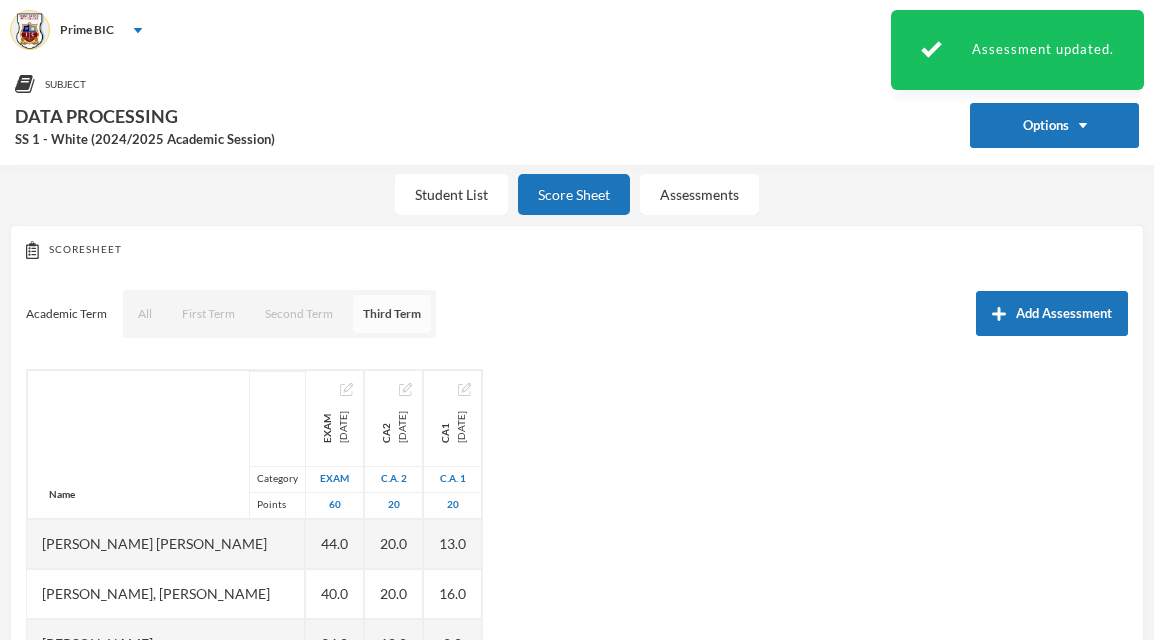 click on "Third Term" at bounding box center (392, 314) 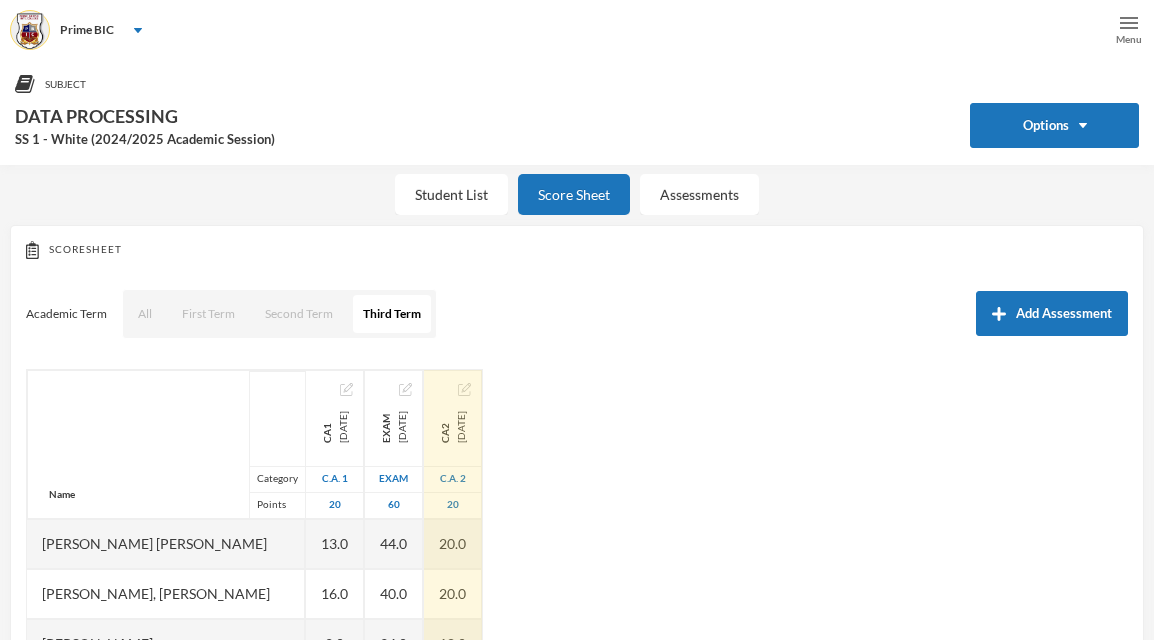 click at bounding box center (464, 389) 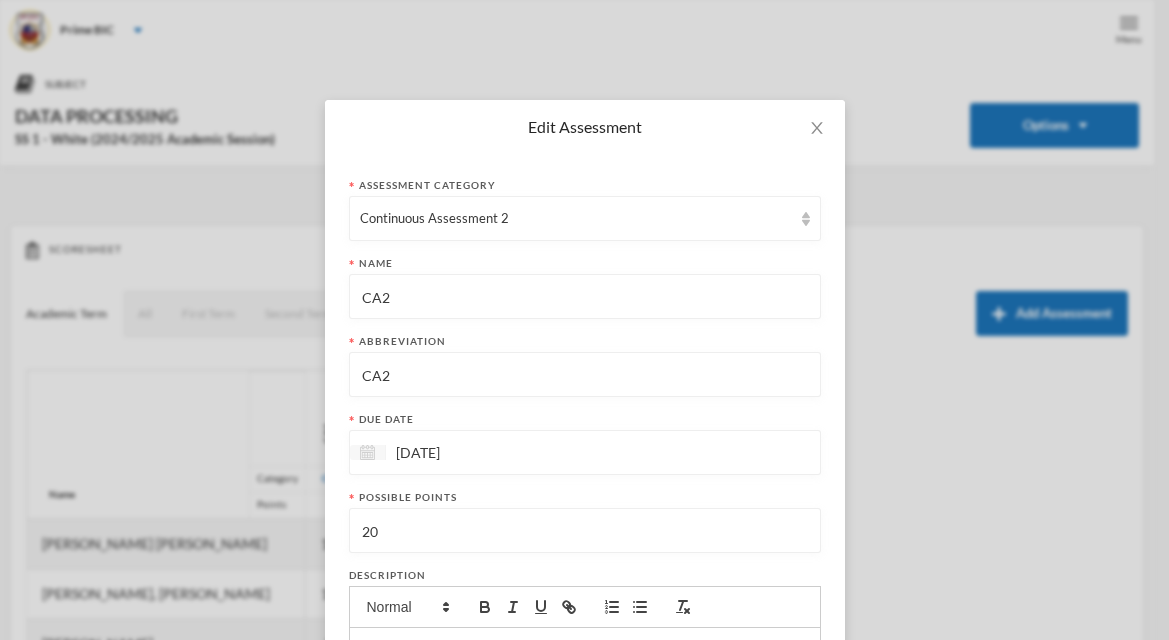 click at bounding box center [367, 452] 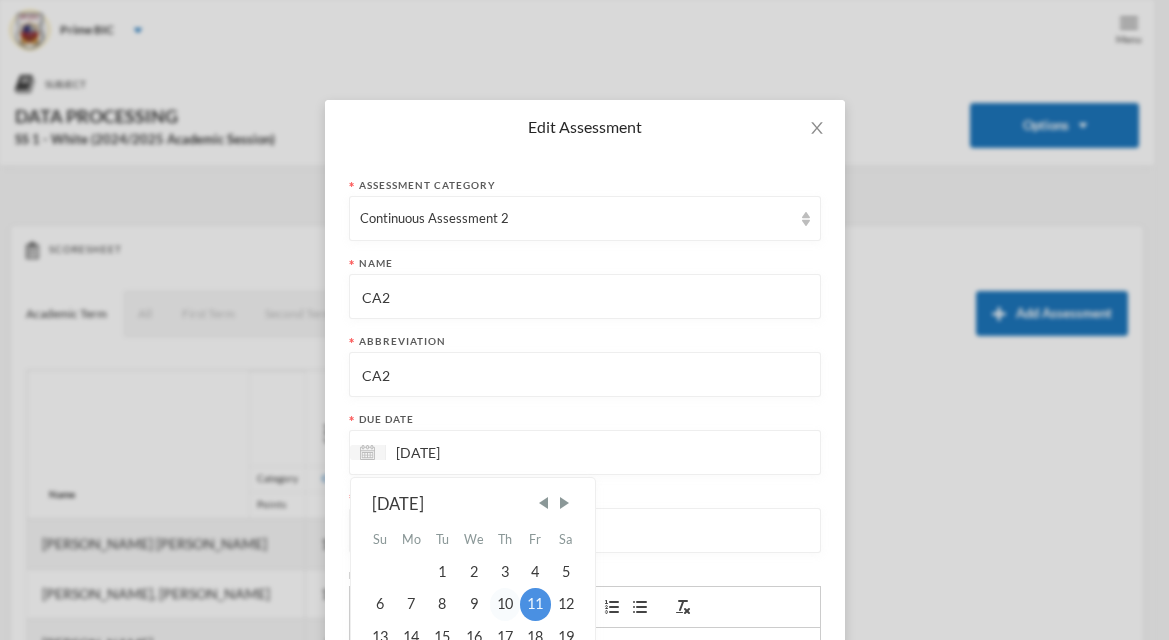 click on "10" at bounding box center (505, 604) 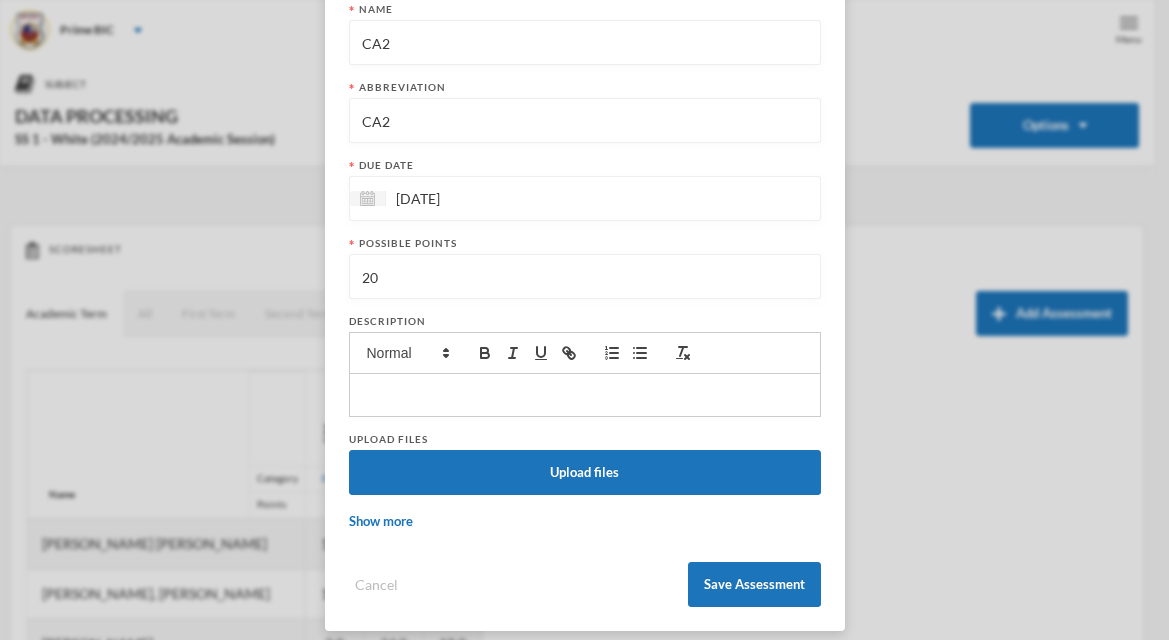 scroll, scrollTop: 269, scrollLeft: 0, axis: vertical 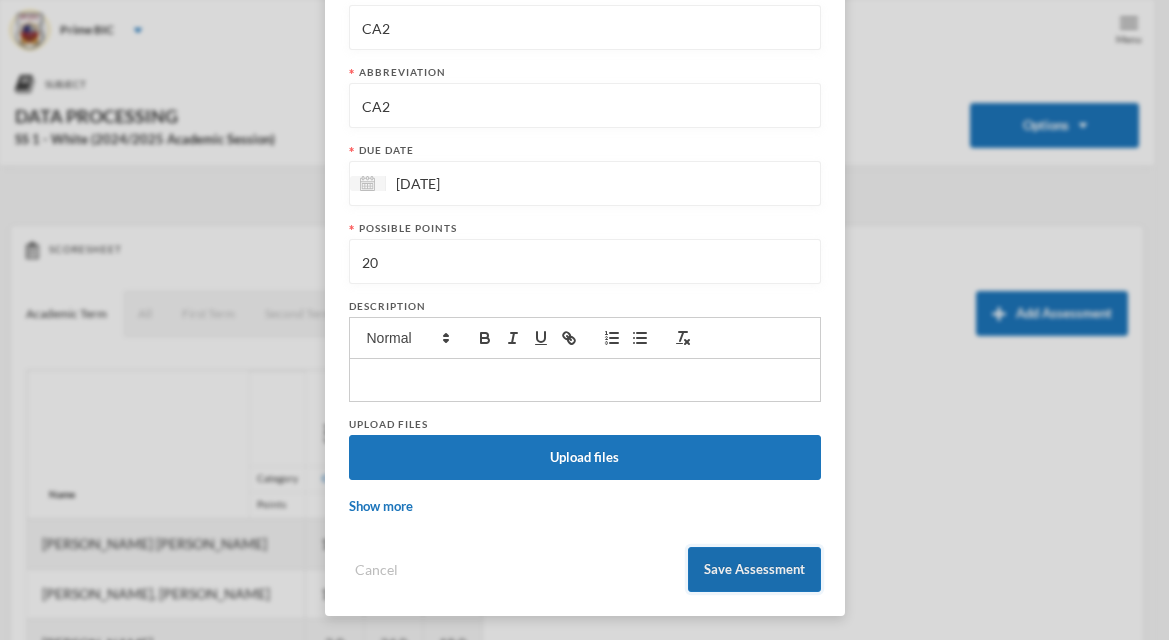 click on "Save Assessment" at bounding box center (754, 569) 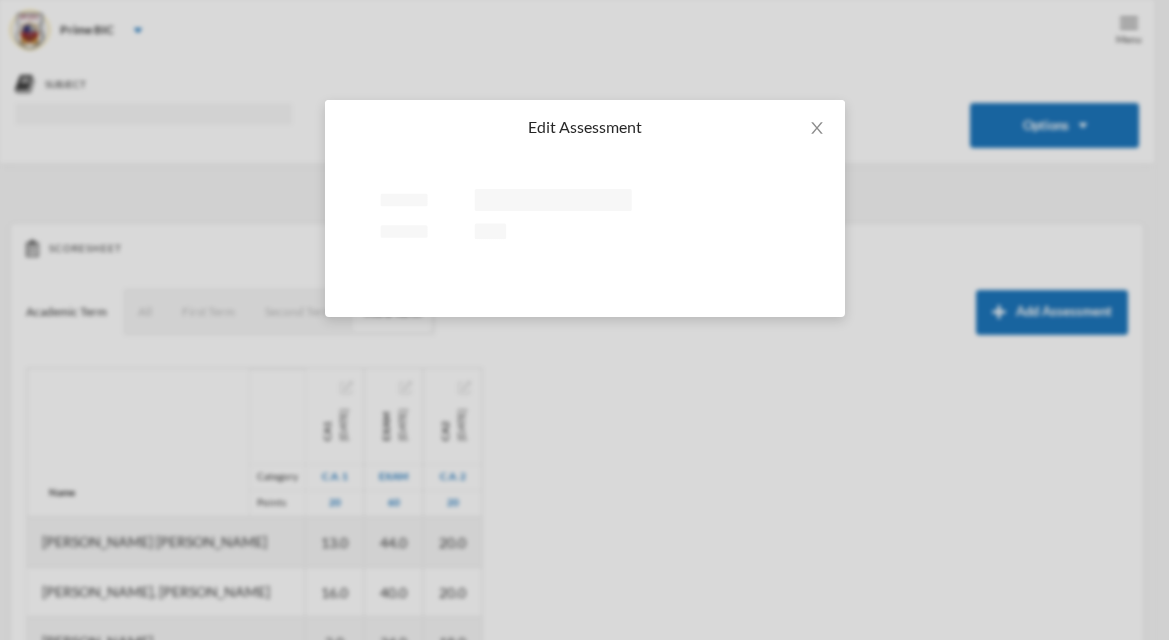 scroll, scrollTop: 0, scrollLeft: 0, axis: both 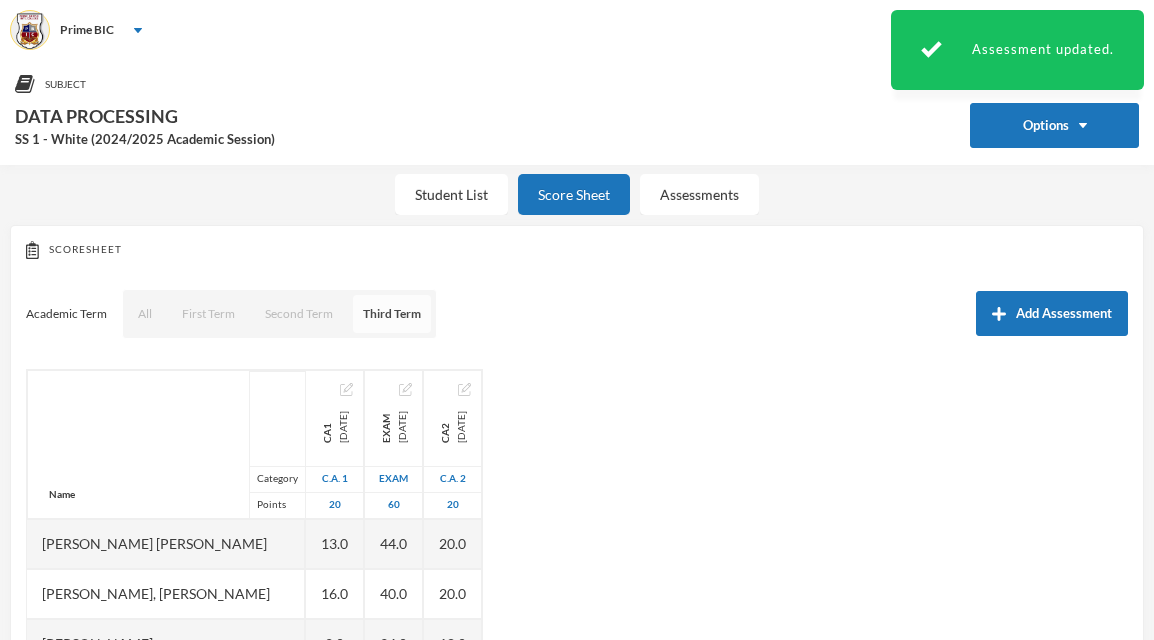 click on "Third Term" at bounding box center [392, 314] 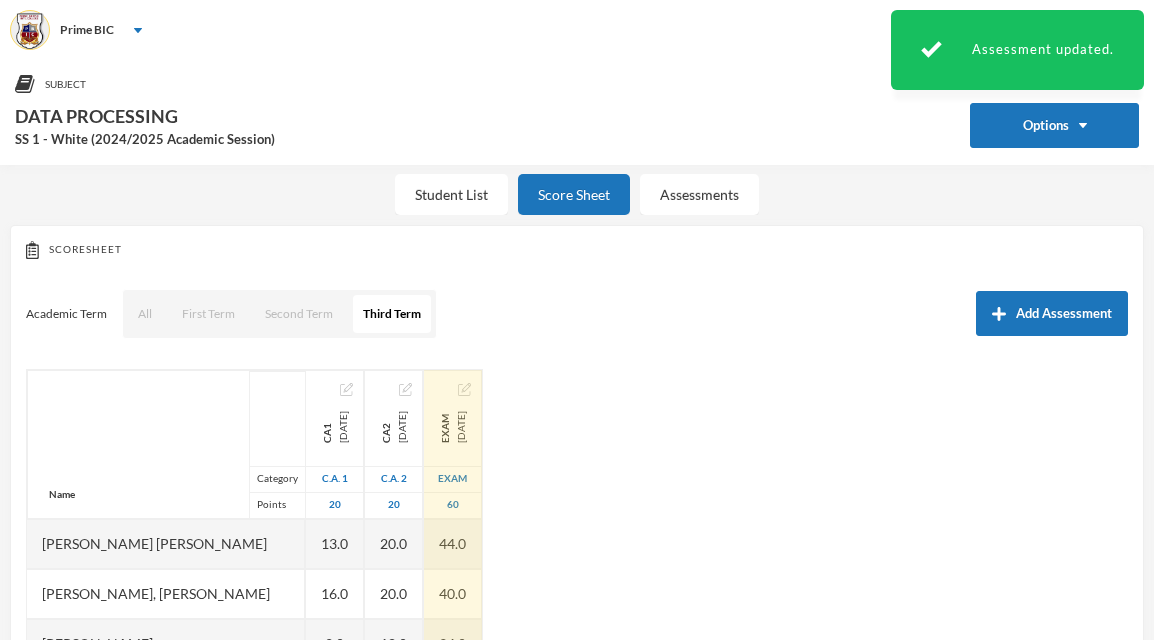 click at bounding box center [464, 389] 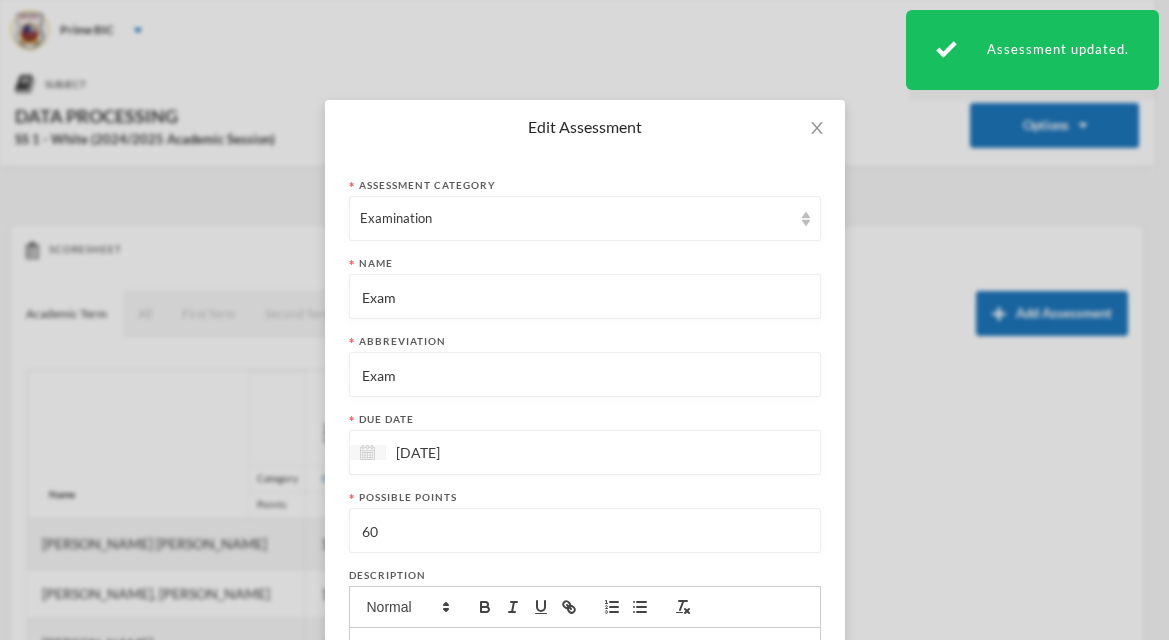 click at bounding box center [367, 452] 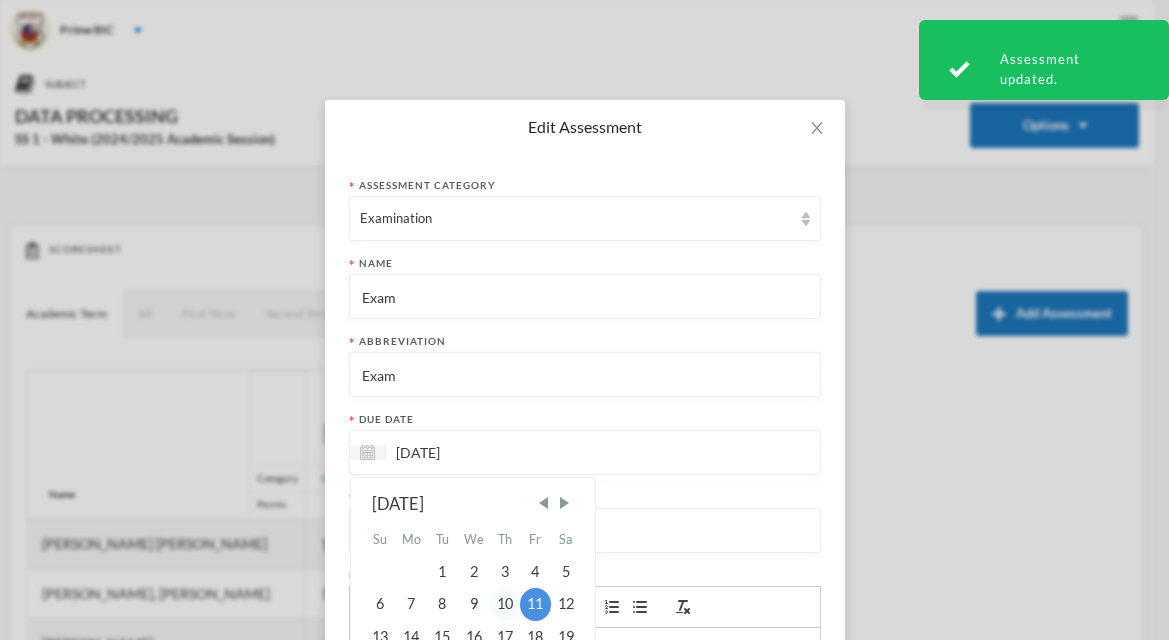 click on "10" at bounding box center (505, 604) 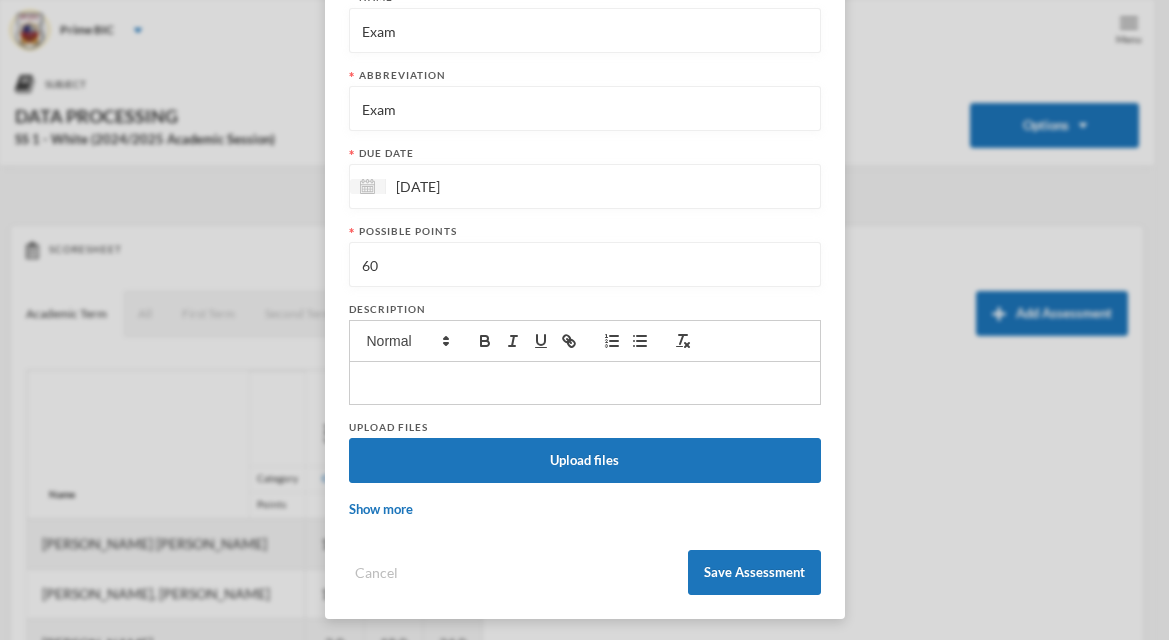scroll, scrollTop: 269, scrollLeft: 0, axis: vertical 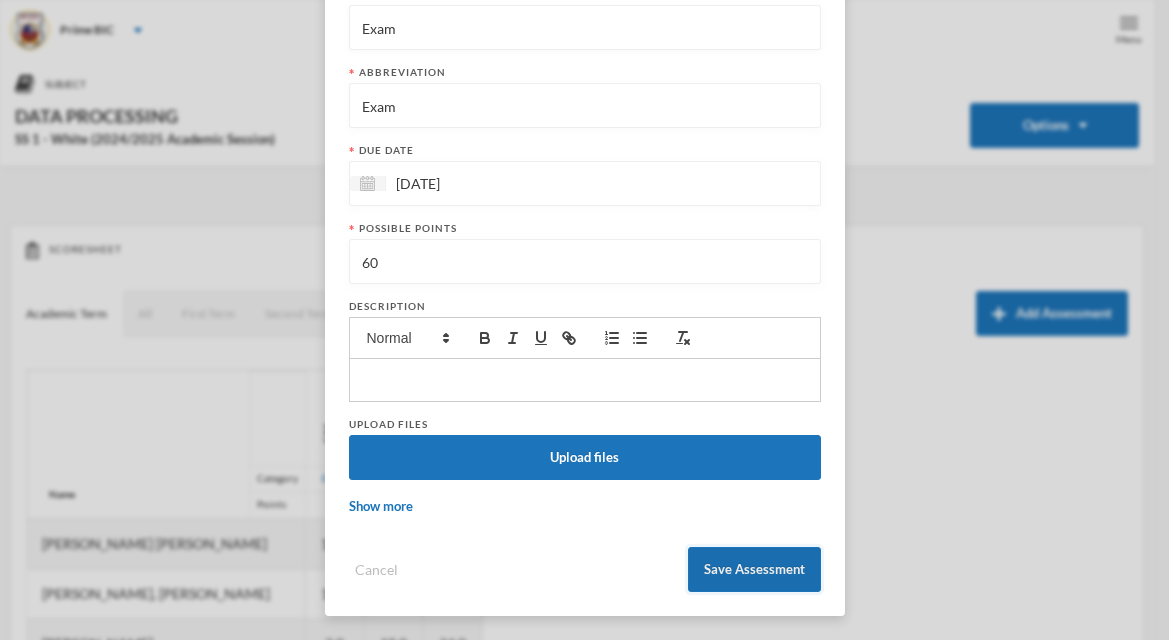 click on "Save Assessment" at bounding box center (754, 569) 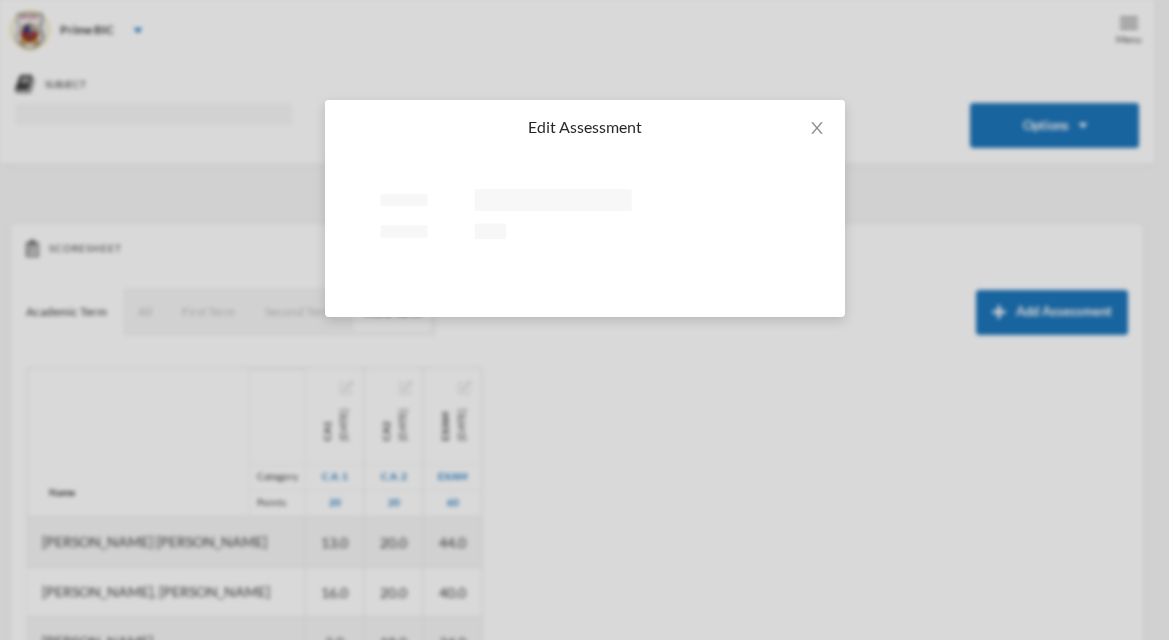 scroll, scrollTop: 0, scrollLeft: 0, axis: both 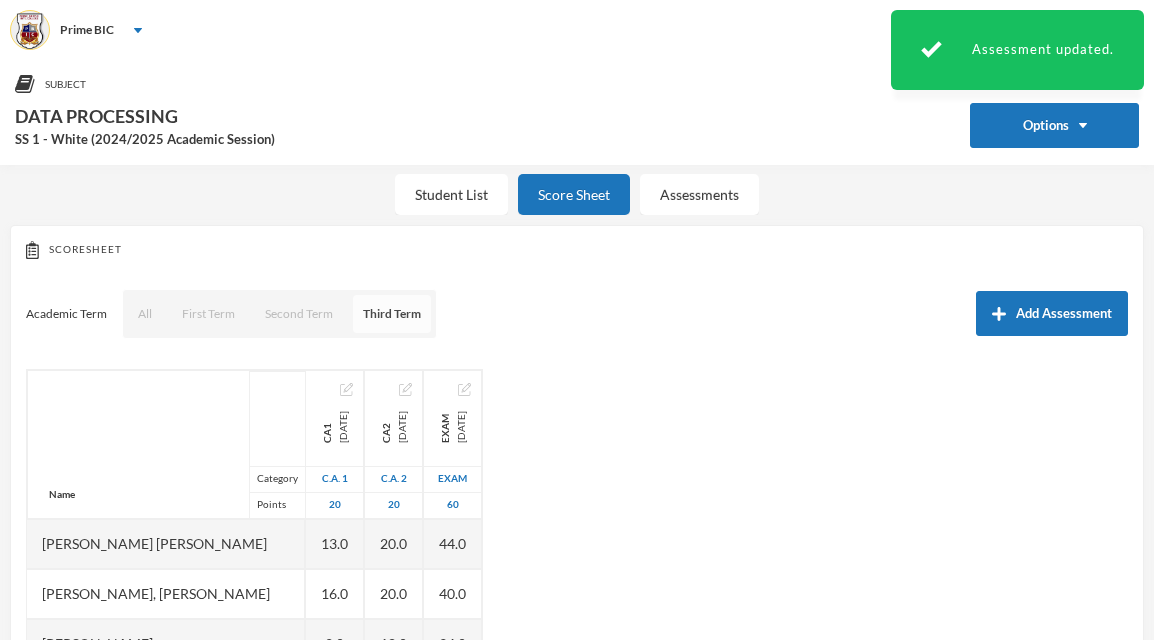 click on "Third Term" at bounding box center (392, 314) 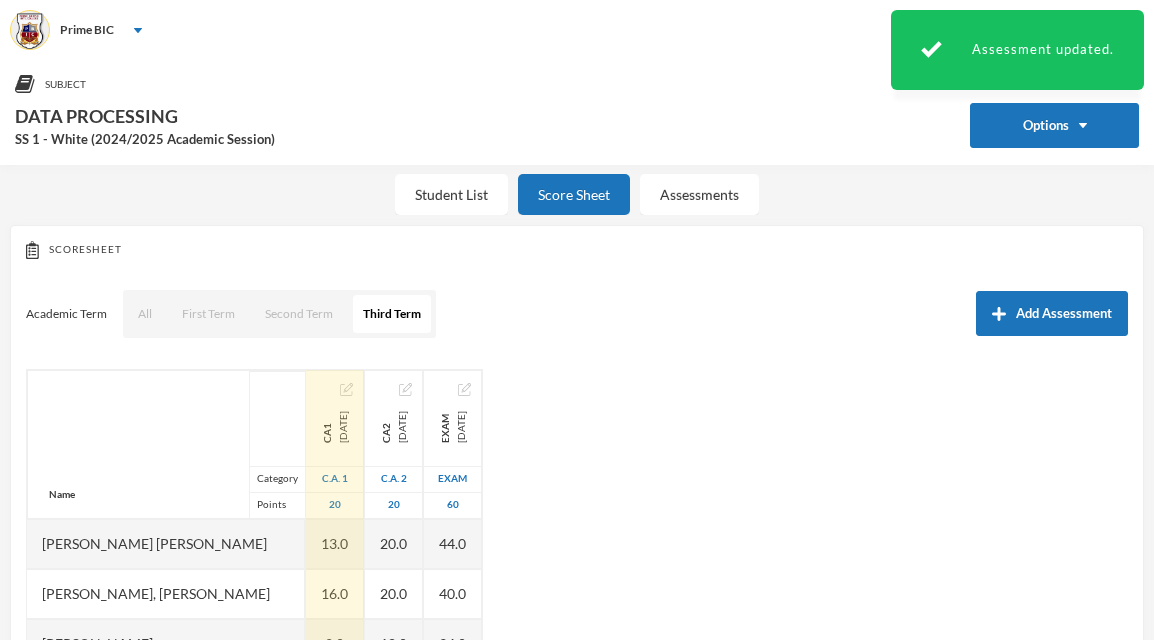 click at bounding box center [346, 389] 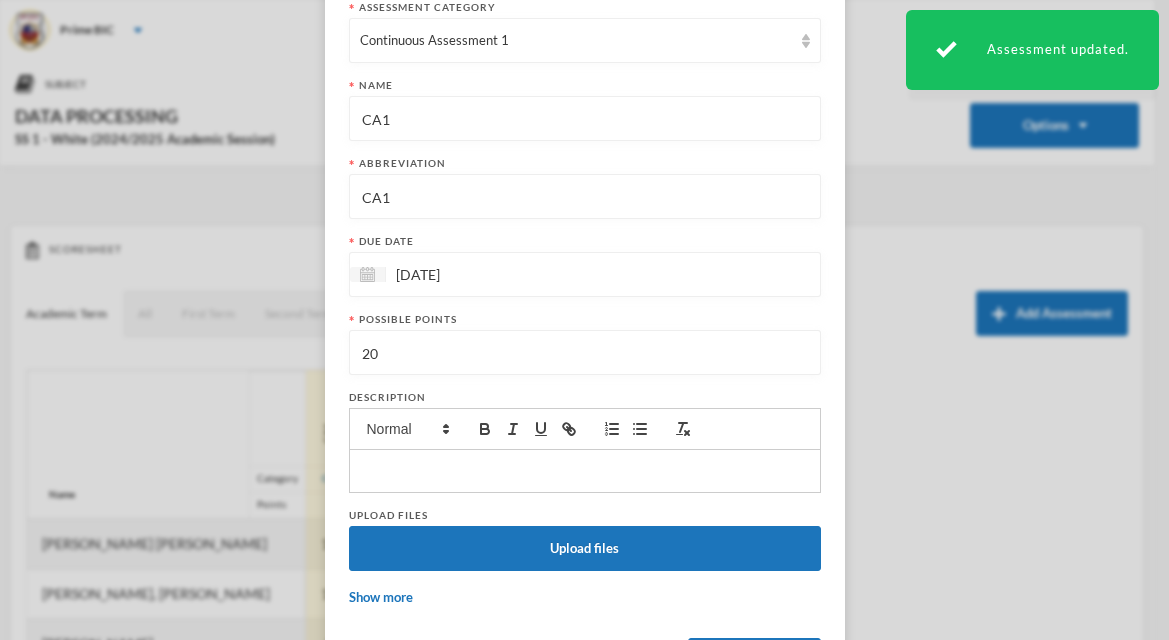 scroll, scrollTop: 269, scrollLeft: 0, axis: vertical 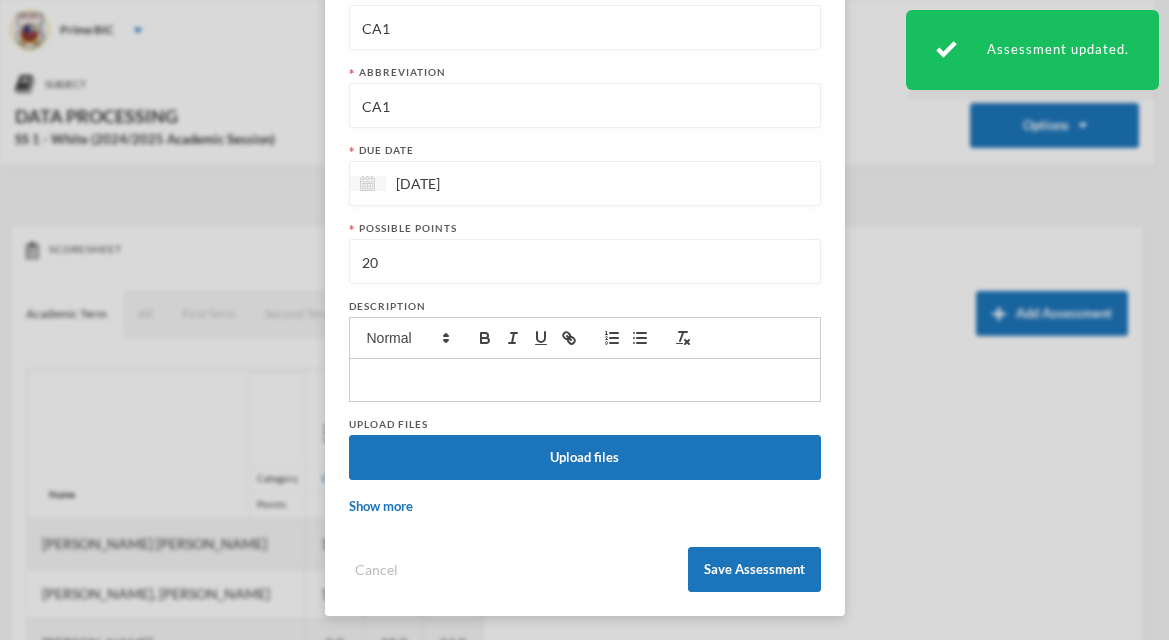click at bounding box center (368, 183) 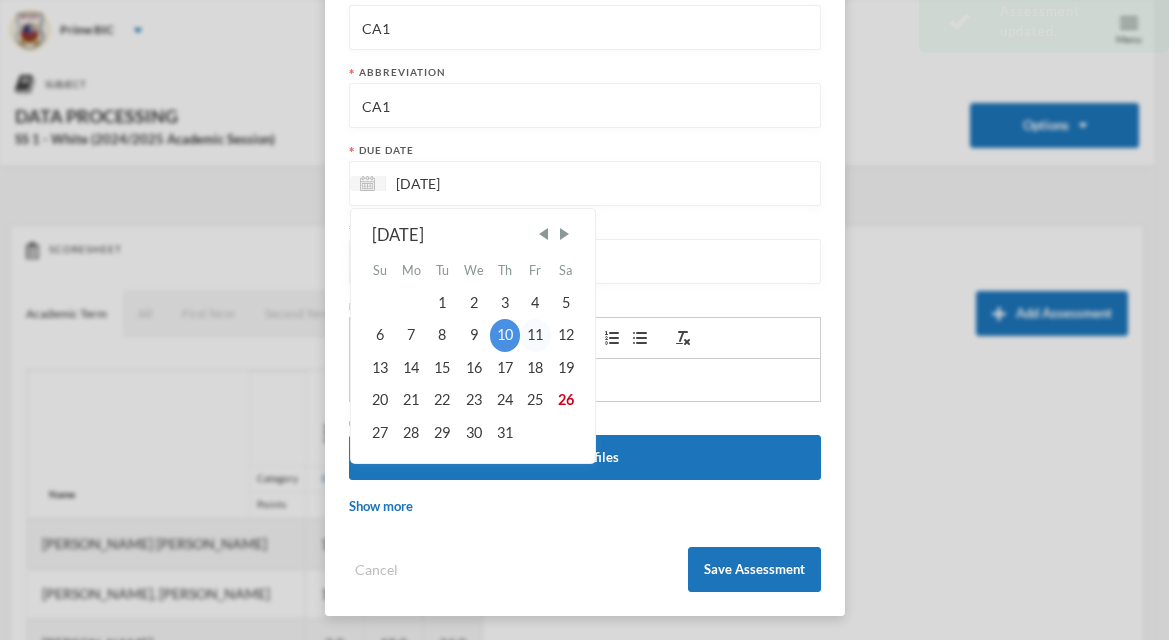 click on "11" at bounding box center (535, 335) 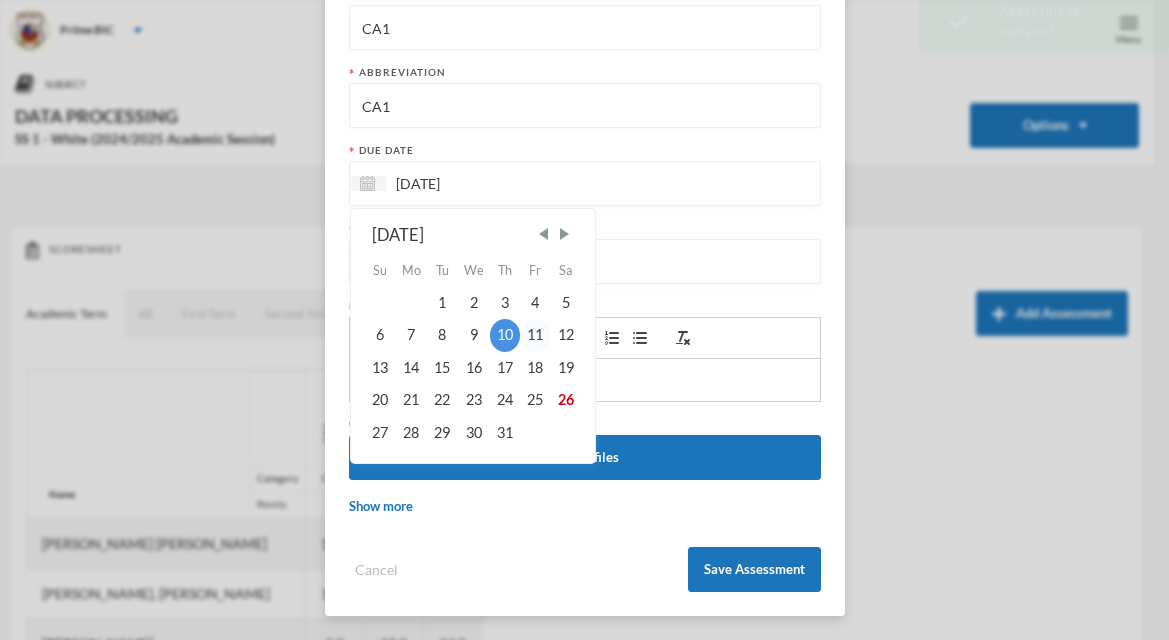 type on "[DATE]" 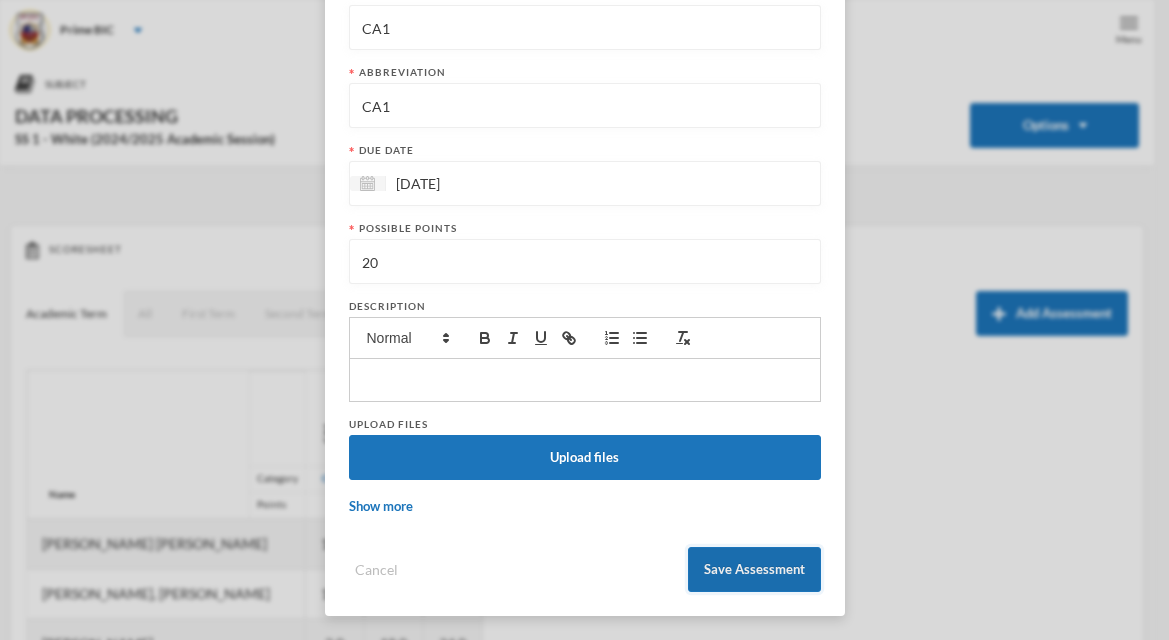 click on "Save Assessment" at bounding box center (754, 569) 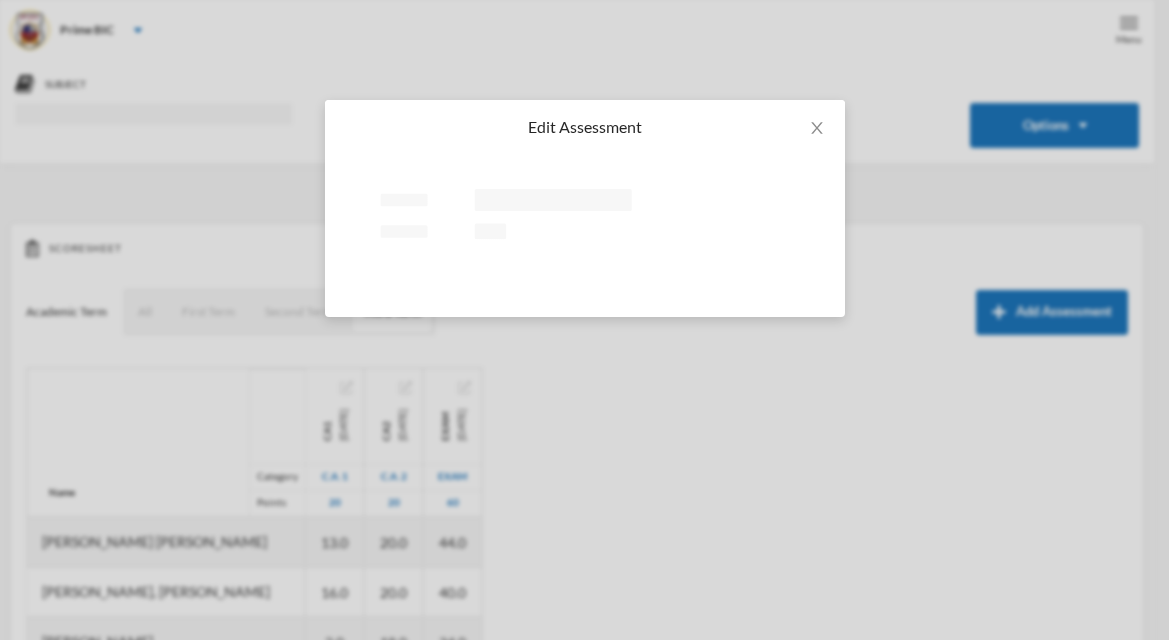 scroll, scrollTop: 0, scrollLeft: 0, axis: both 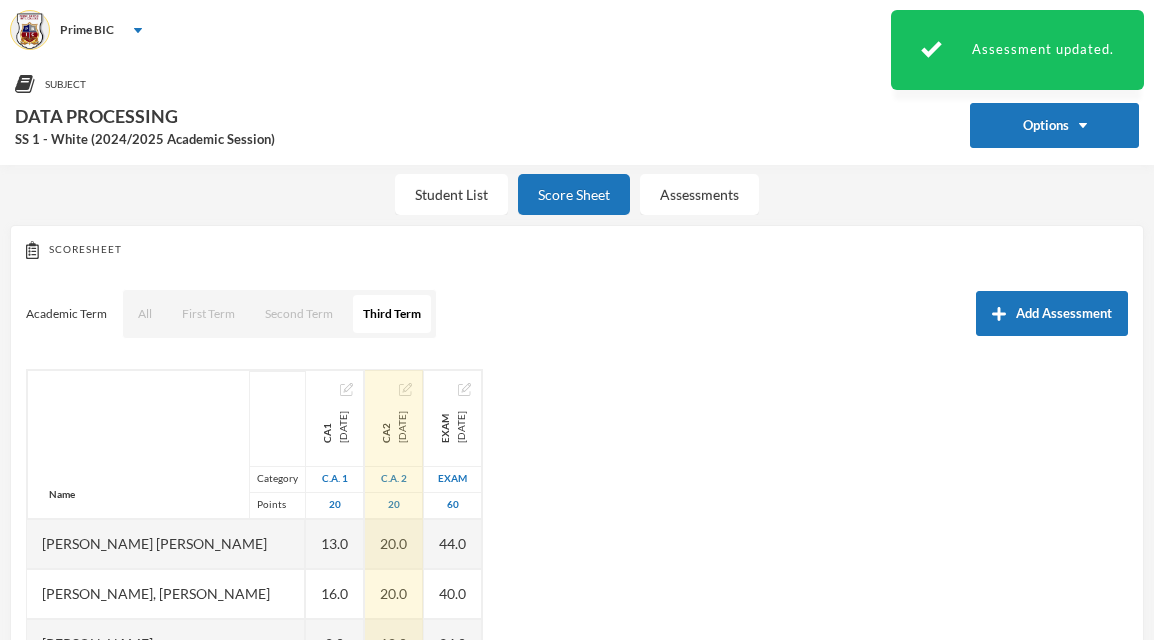 click at bounding box center [405, 389] 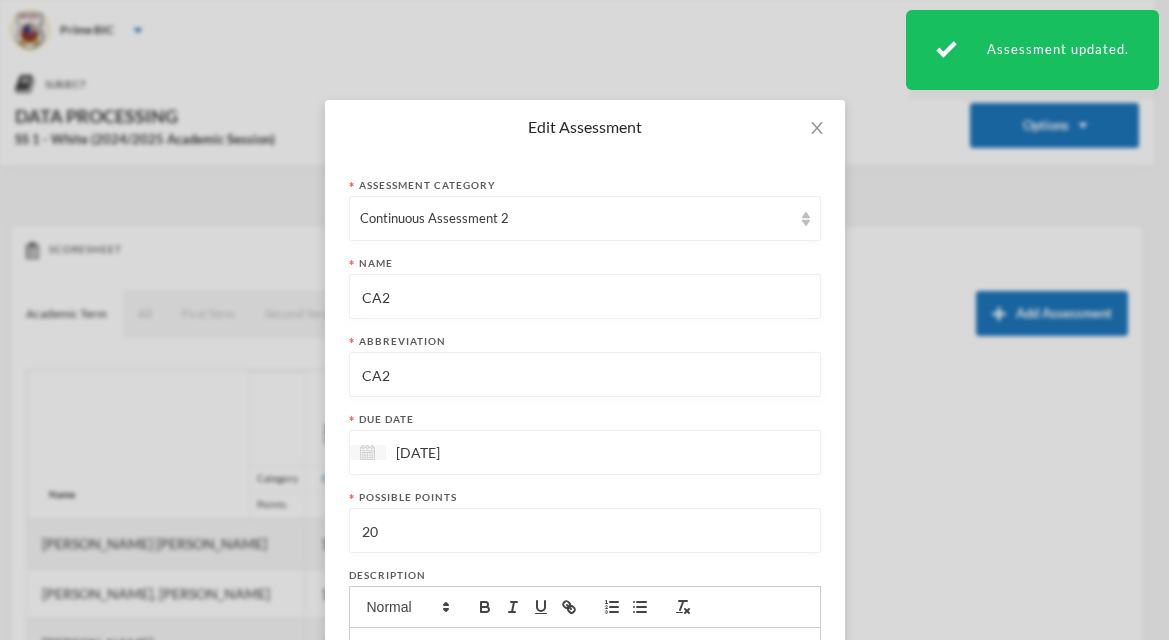 click at bounding box center [367, 452] 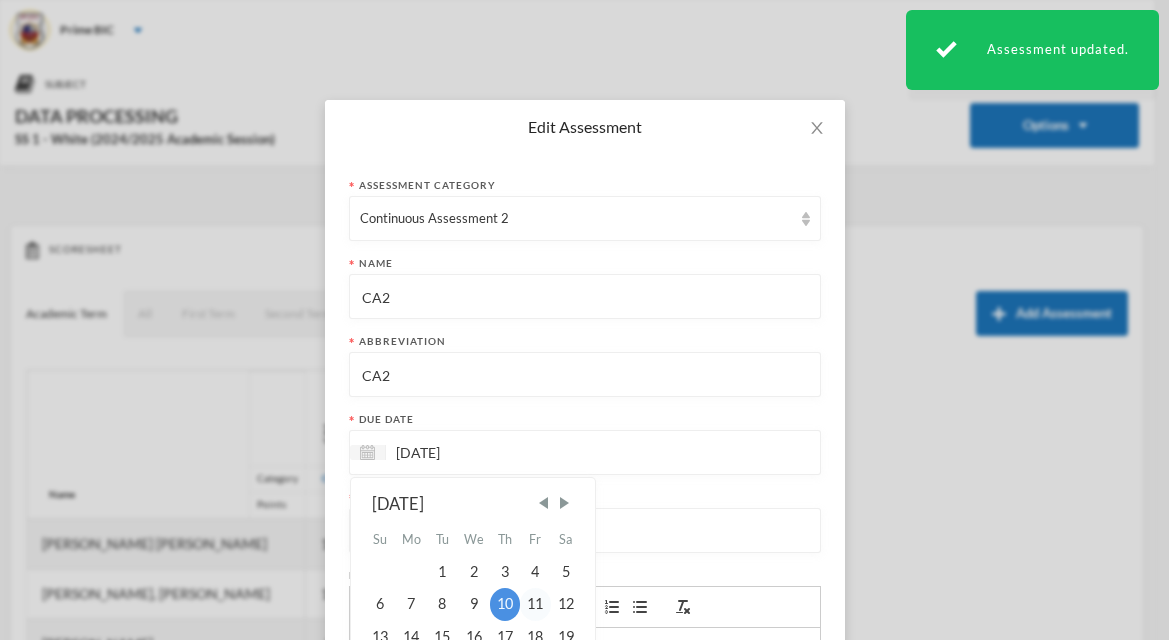 click on "11" at bounding box center [535, 604] 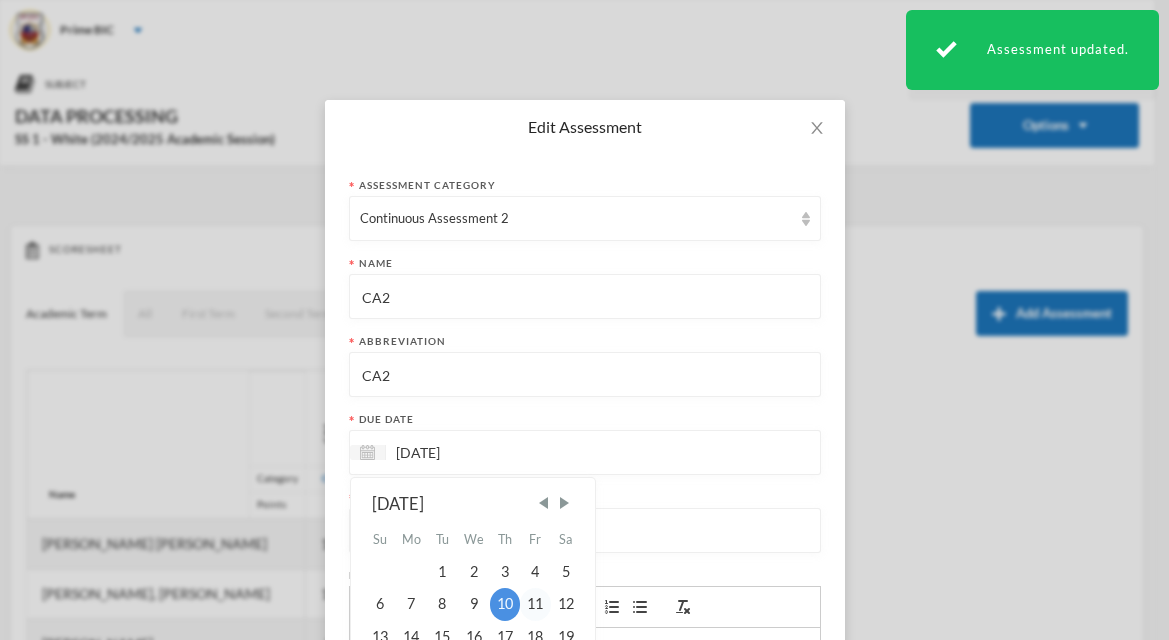 type on "[DATE]" 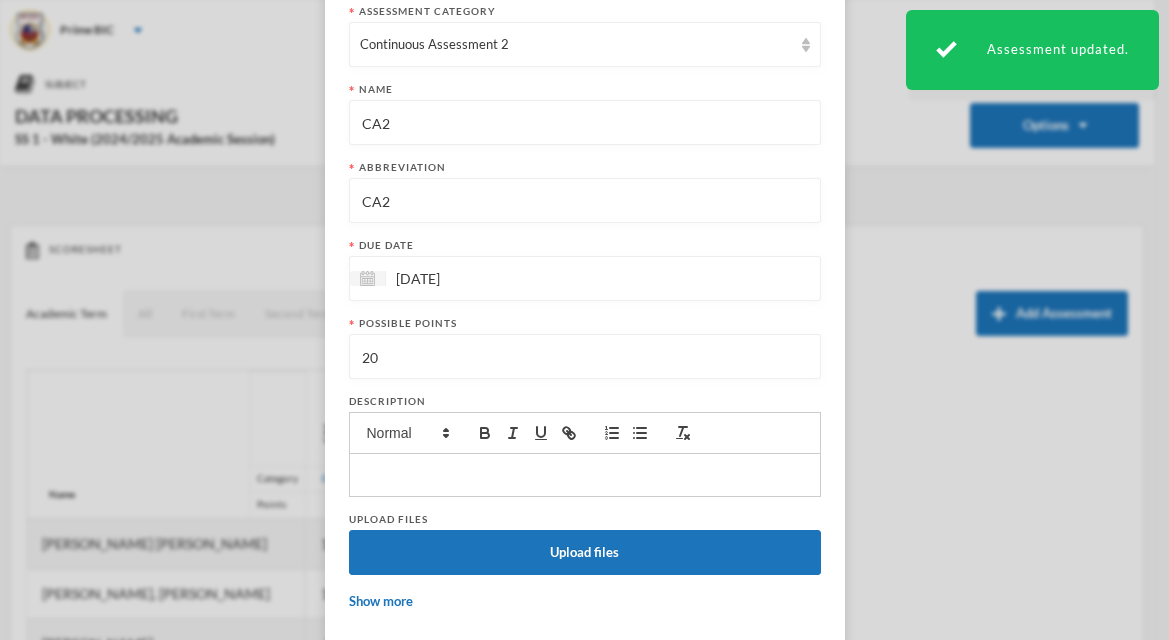 scroll, scrollTop: 269, scrollLeft: 0, axis: vertical 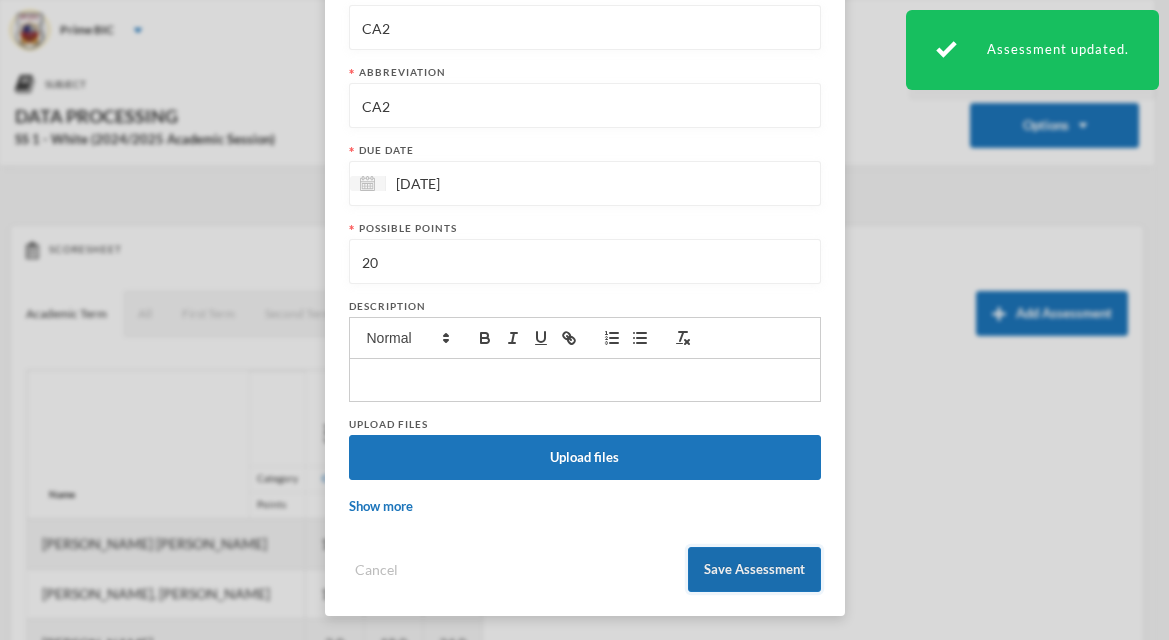click on "Save Assessment" at bounding box center (754, 569) 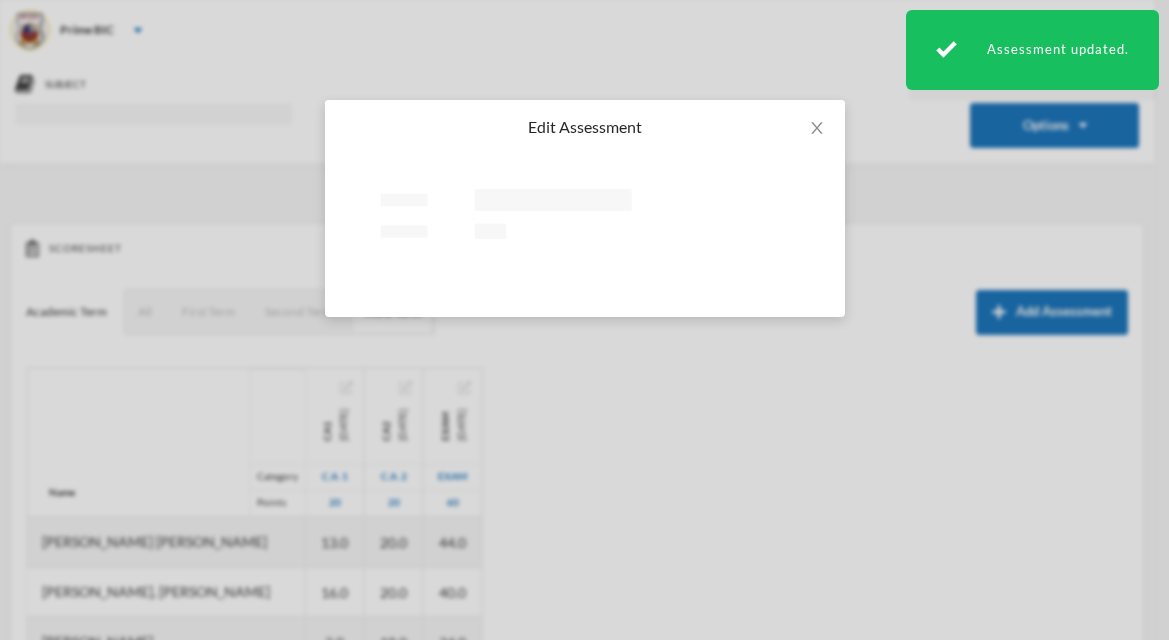 scroll, scrollTop: 0, scrollLeft: 0, axis: both 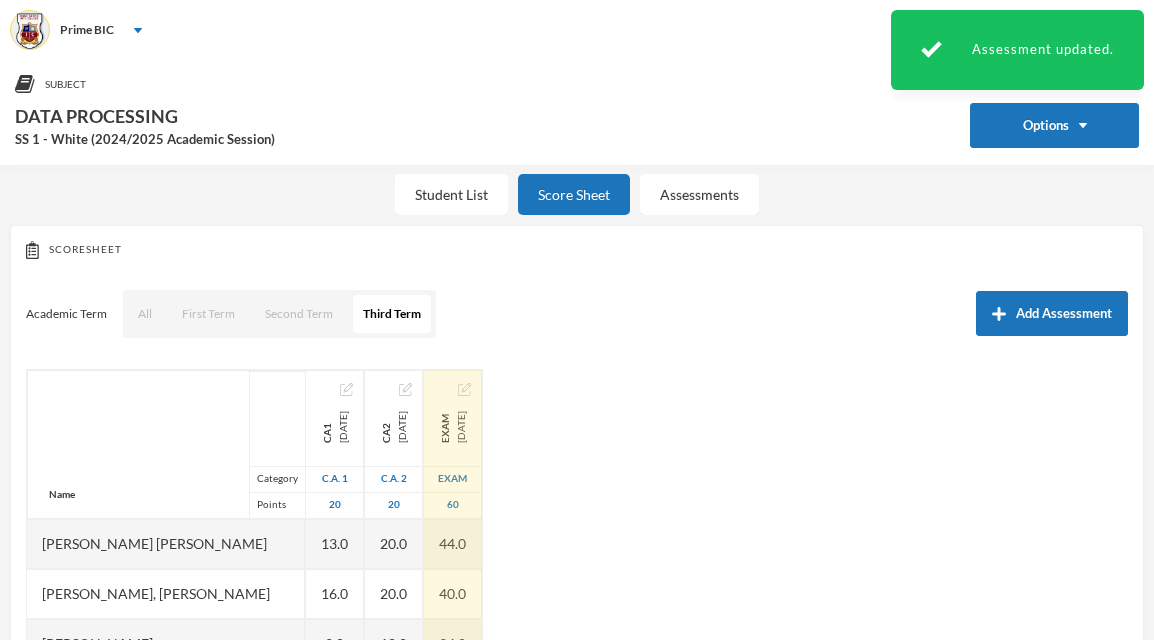 click at bounding box center [464, 389] 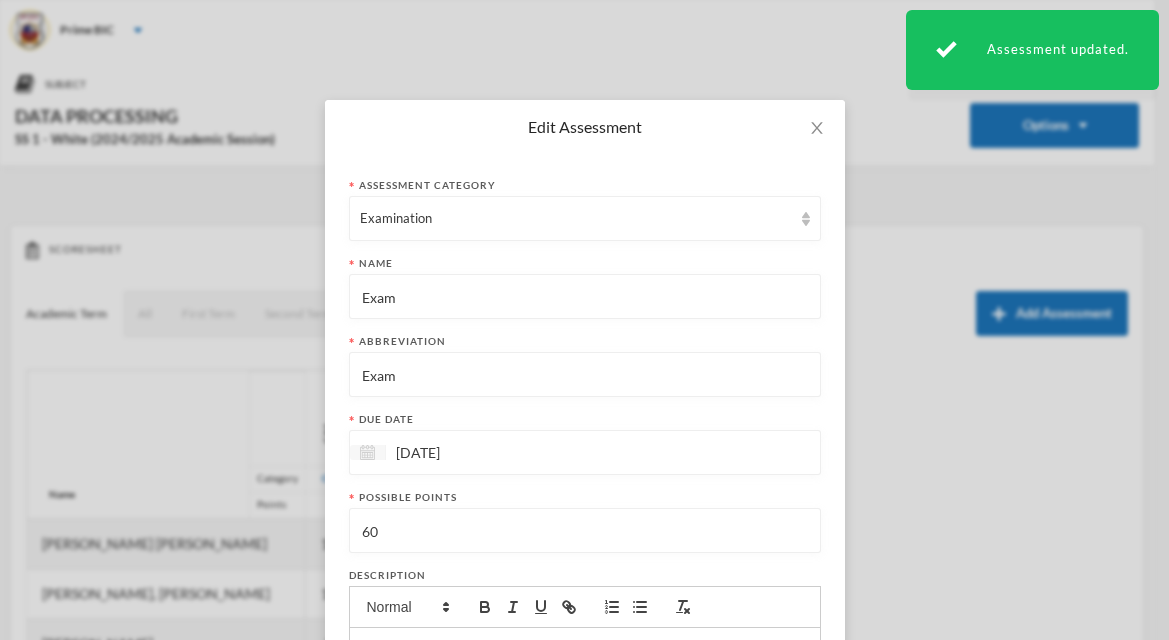 click at bounding box center [368, 452] 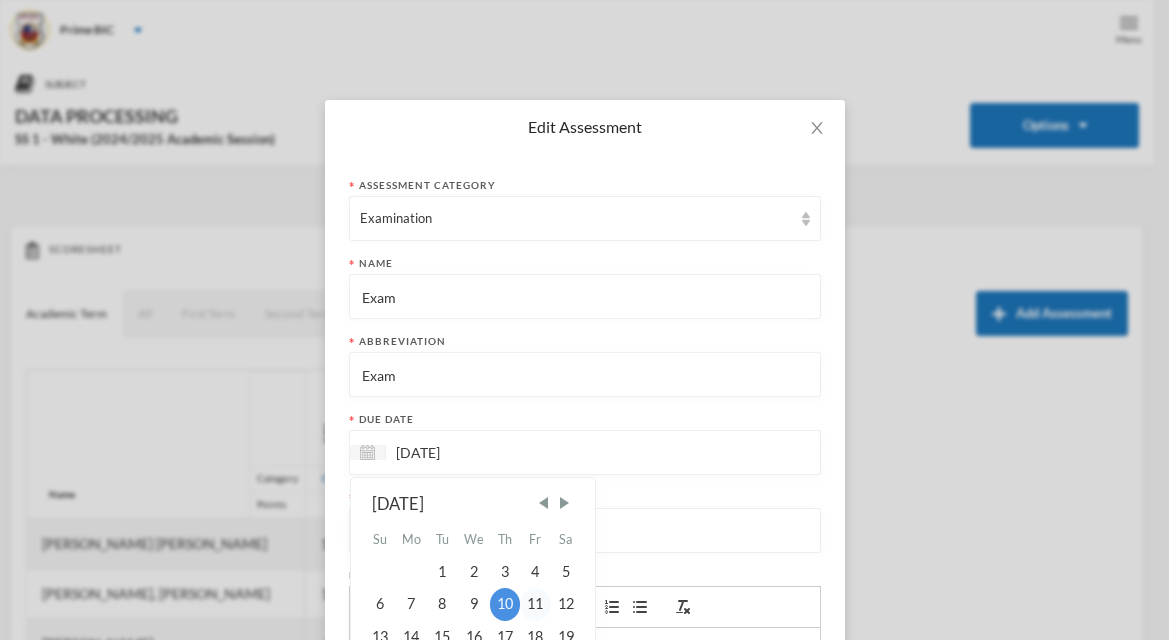 click on "11" at bounding box center [535, 604] 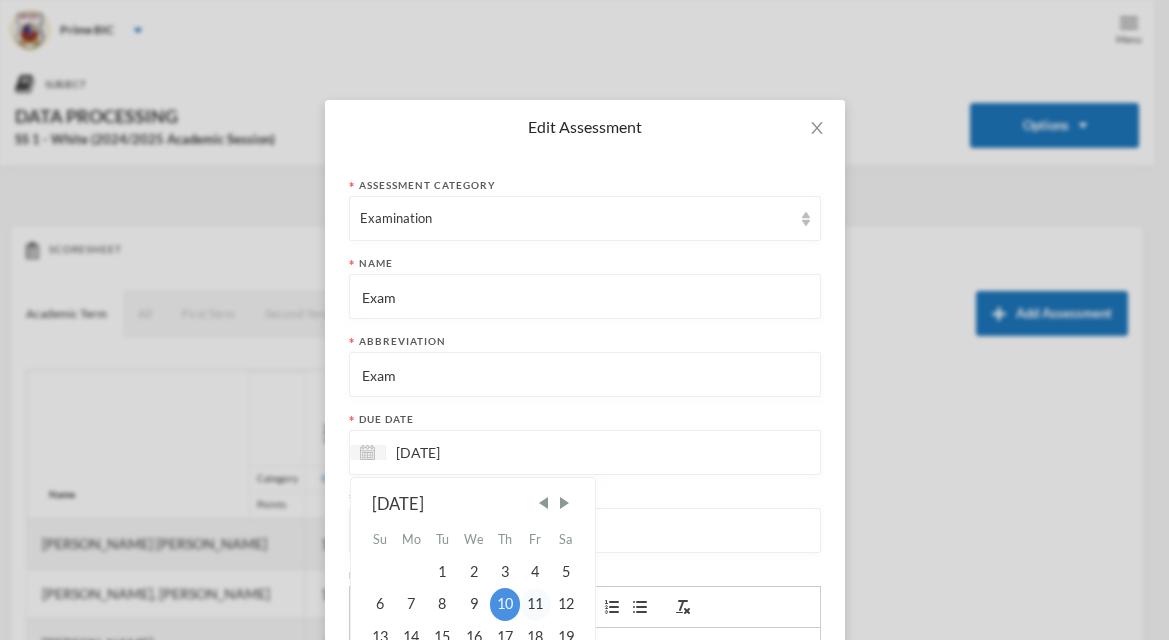 type on "[DATE]" 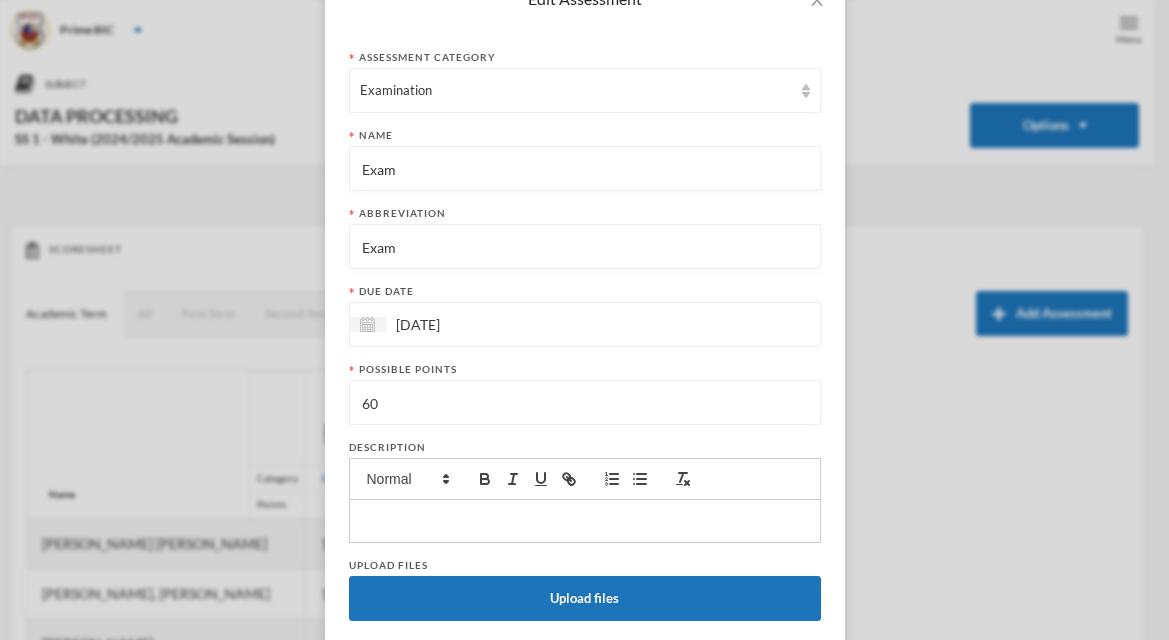 scroll, scrollTop: 269, scrollLeft: 0, axis: vertical 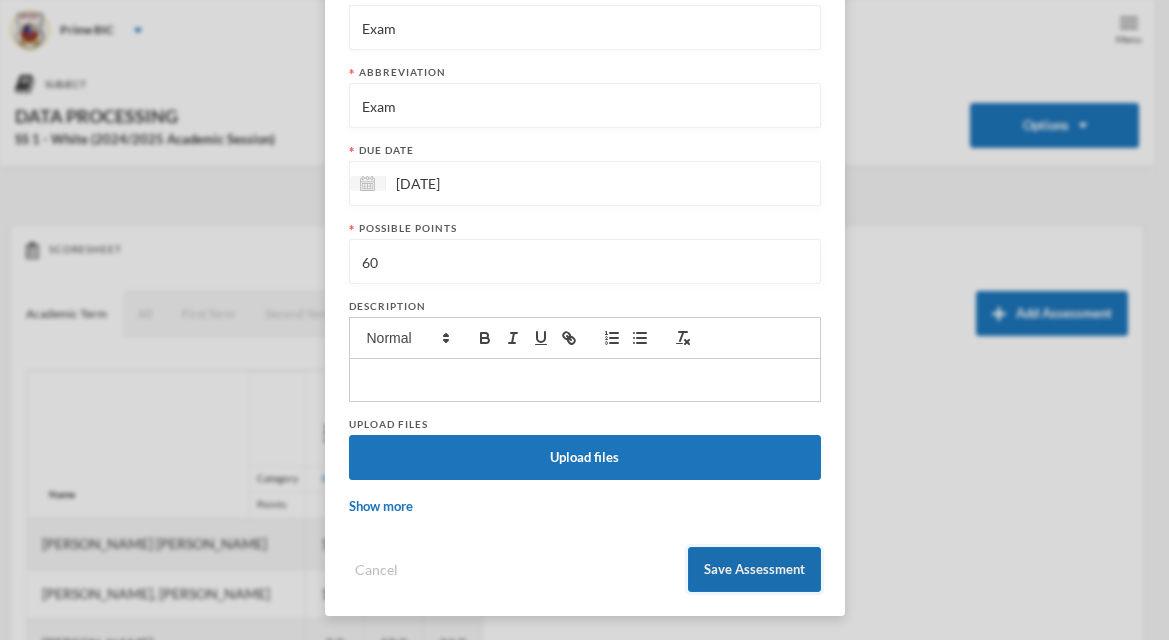 click on "Save Assessment" at bounding box center (754, 569) 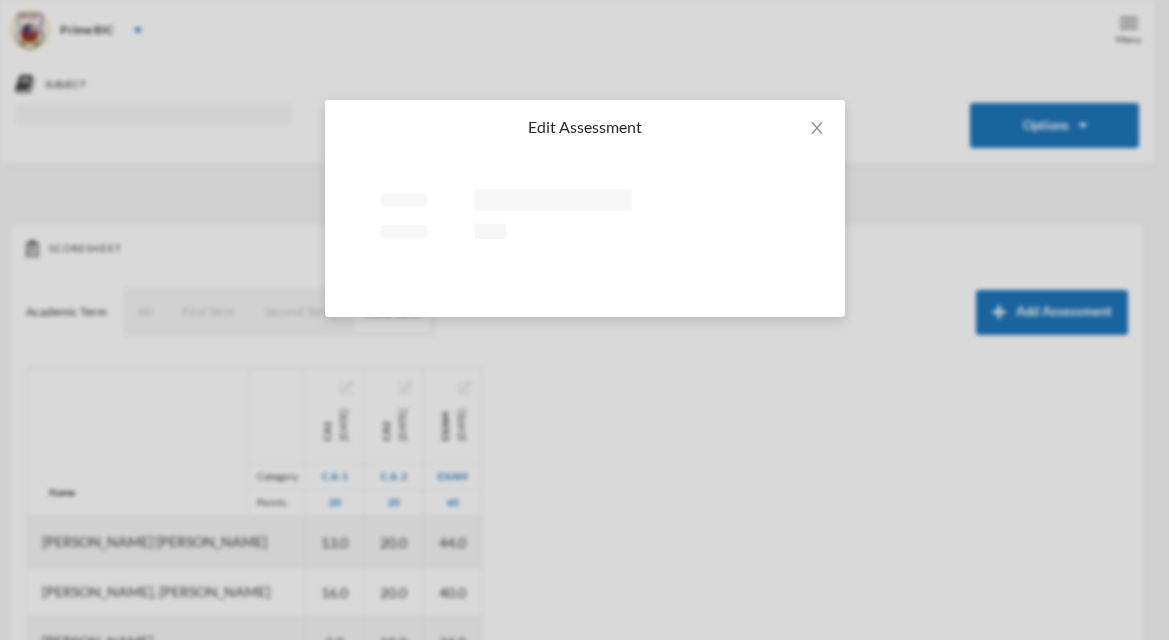 scroll, scrollTop: 0, scrollLeft: 0, axis: both 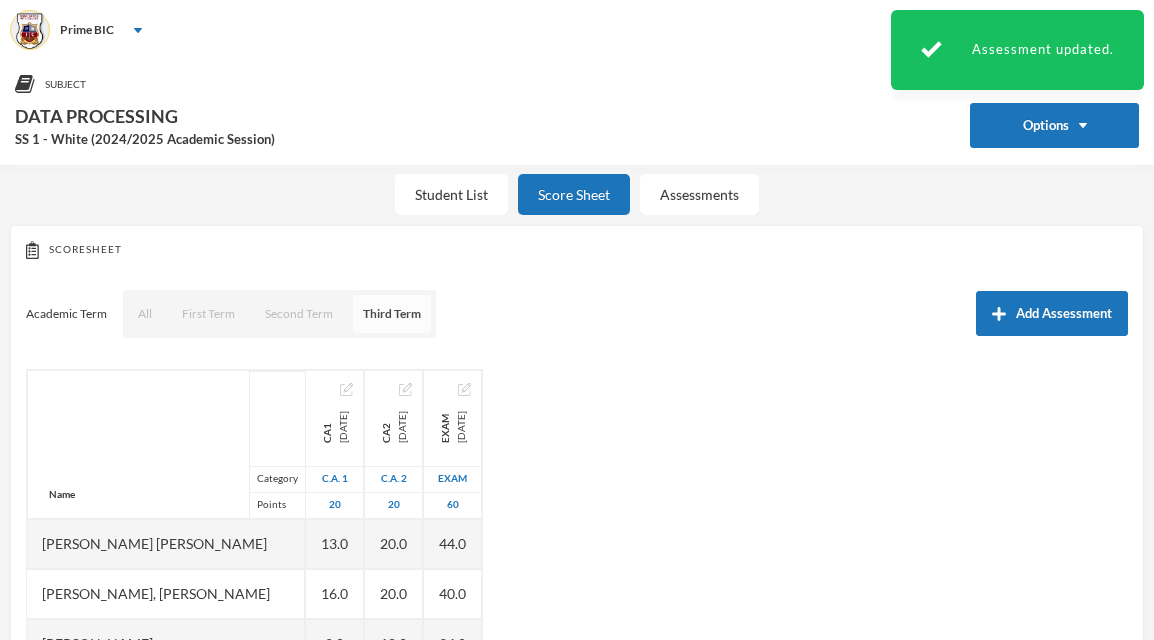 click on "Third Term" at bounding box center (392, 314) 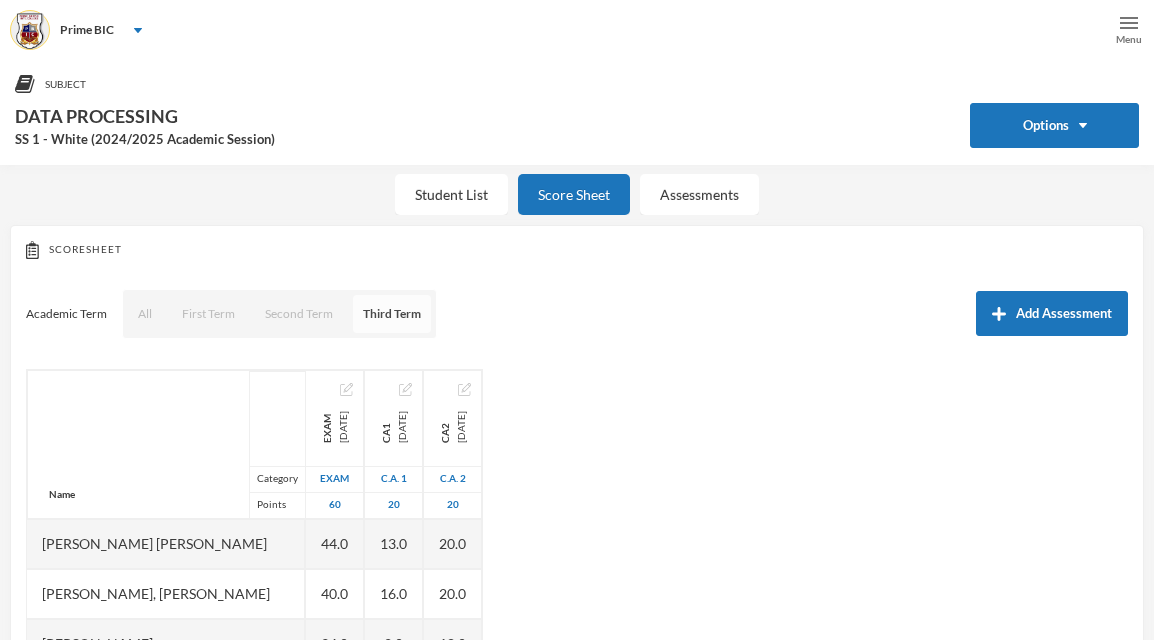 click on "Third Term" at bounding box center [392, 314] 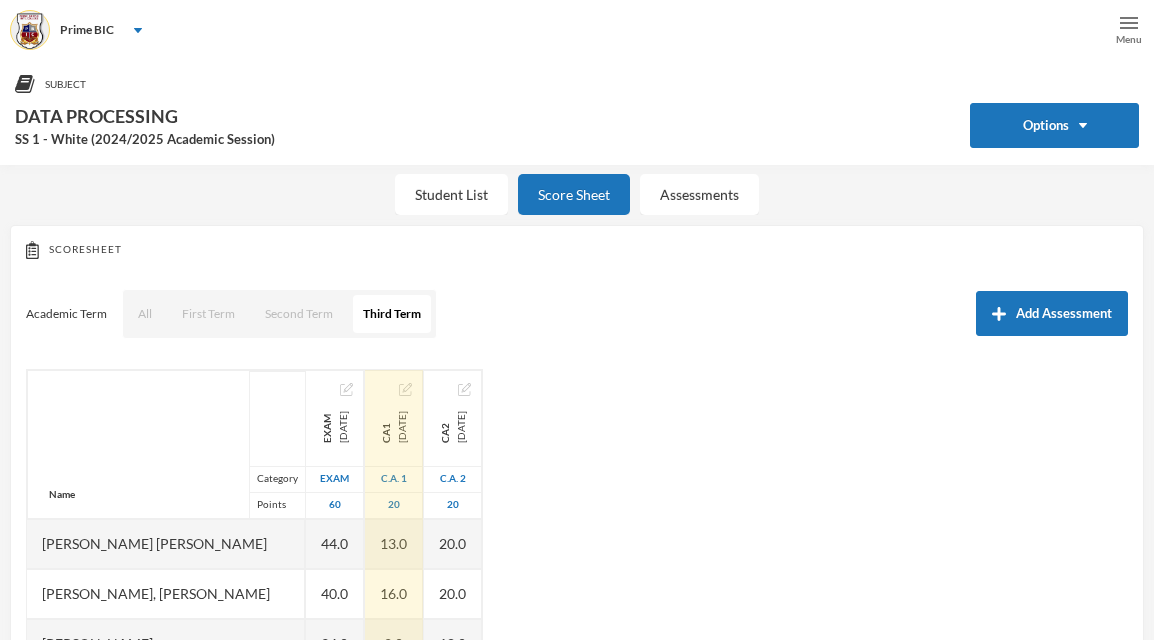 click at bounding box center [405, 389] 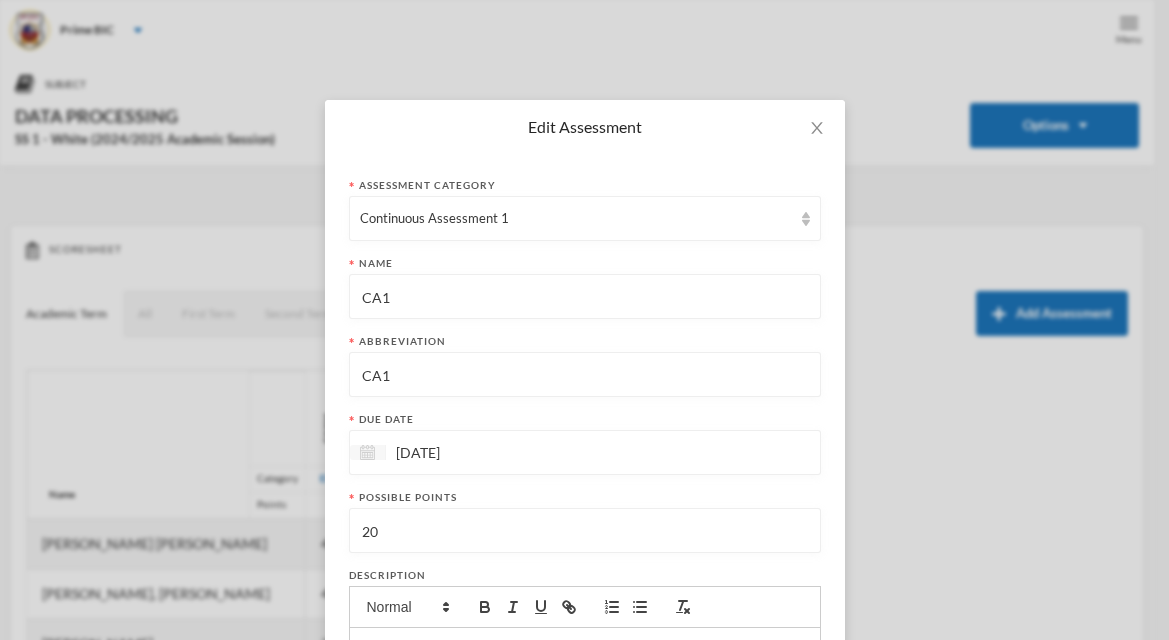 click at bounding box center [367, 452] 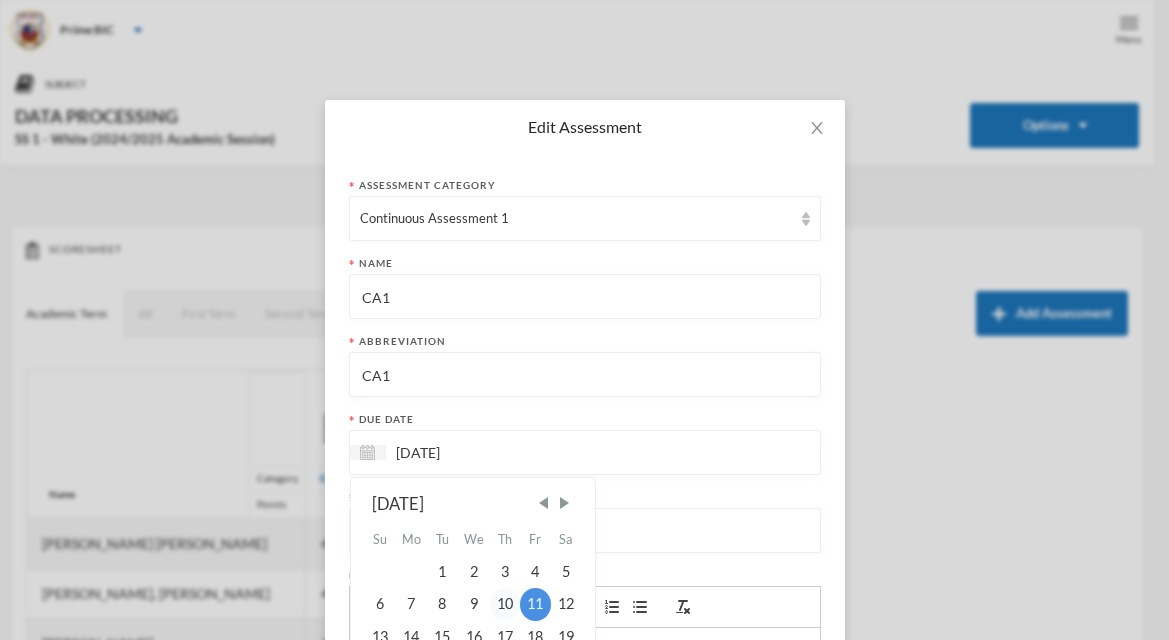 click on "10" at bounding box center (505, 604) 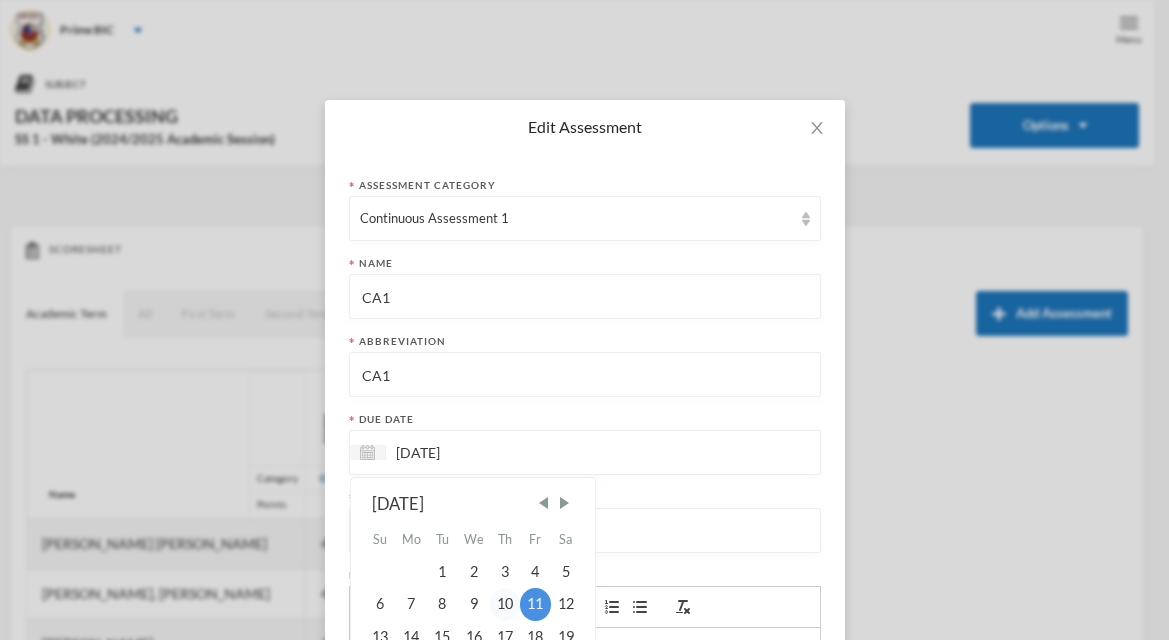 type on "[DATE]" 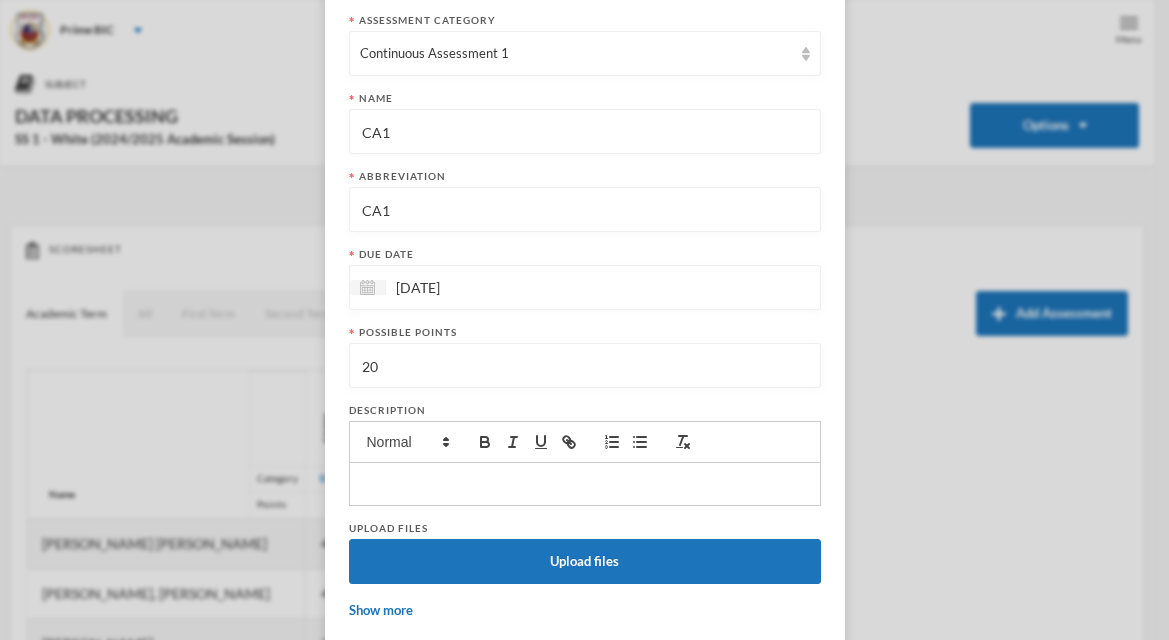 scroll, scrollTop: 269, scrollLeft: 0, axis: vertical 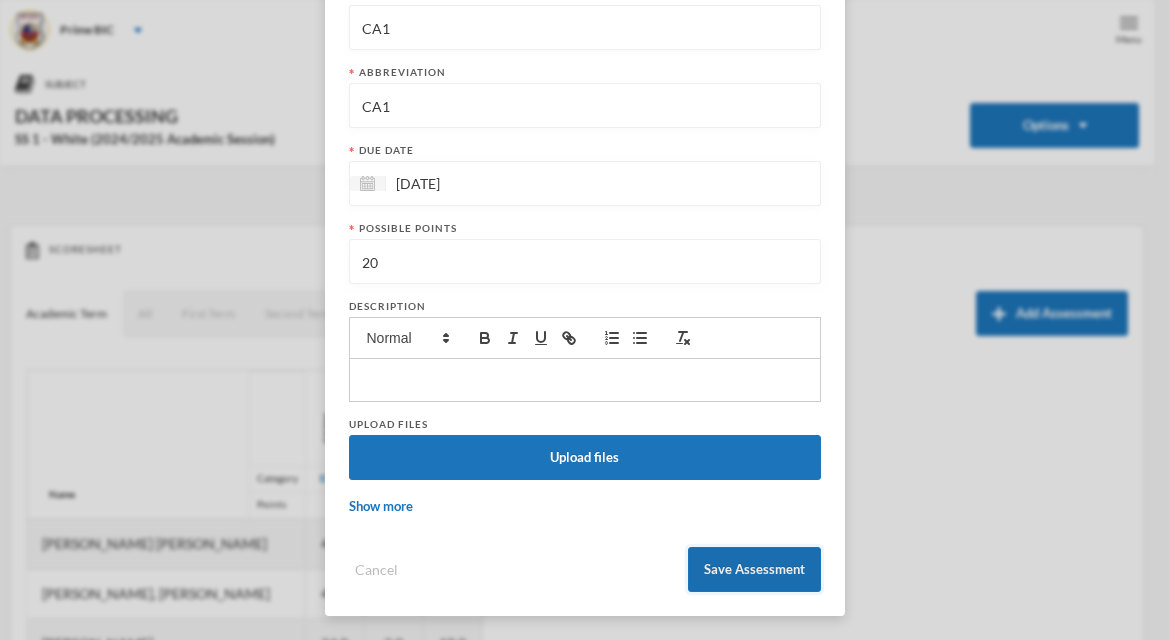 click on "Save Assessment" at bounding box center (754, 569) 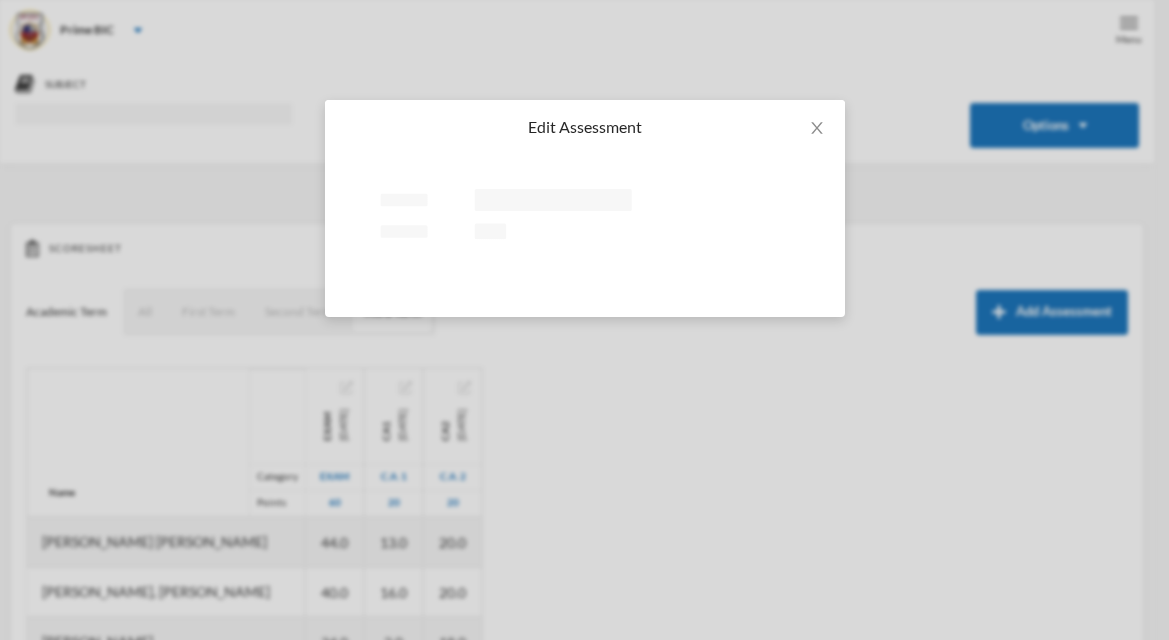 scroll, scrollTop: 0, scrollLeft: 0, axis: both 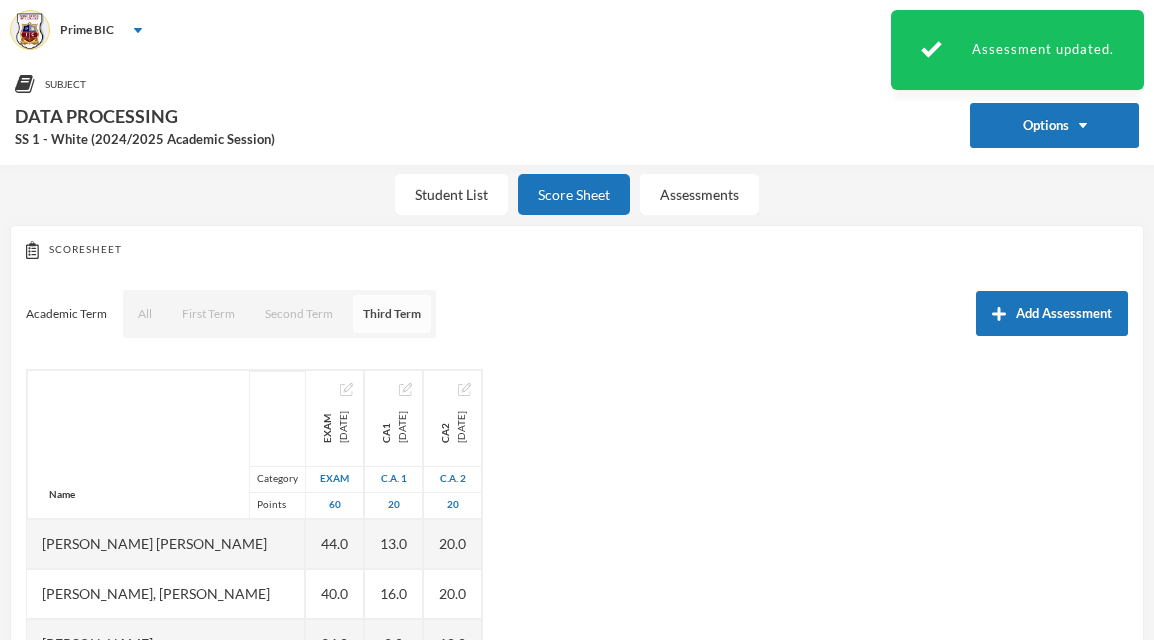 click on "Third Term" at bounding box center [392, 314] 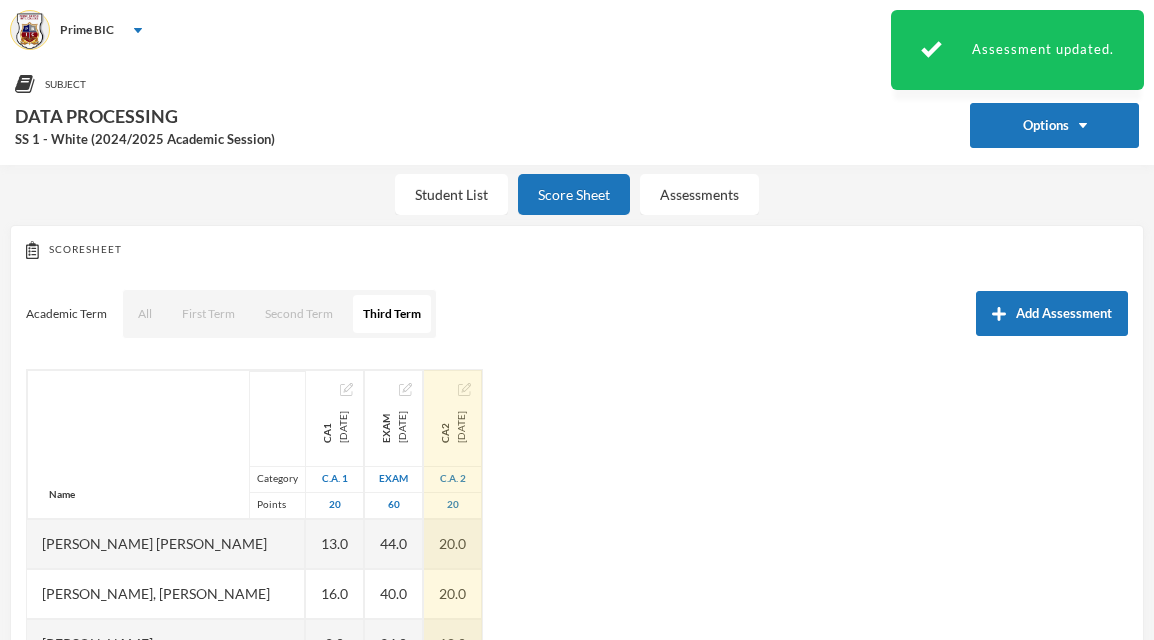 click at bounding box center (464, 389) 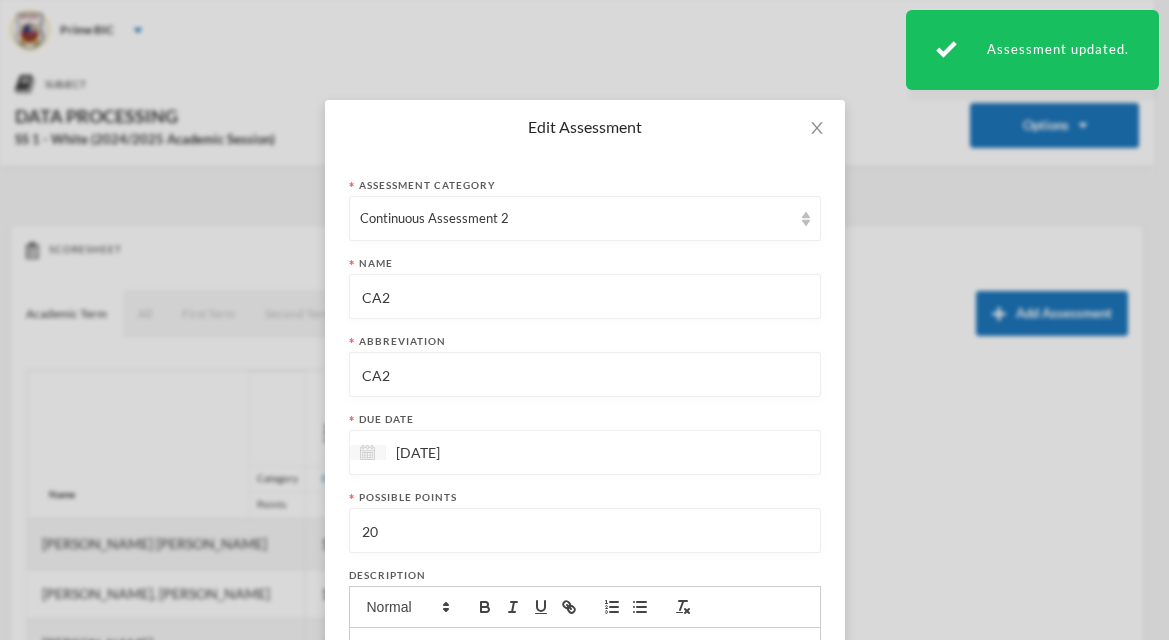 click at bounding box center (367, 452) 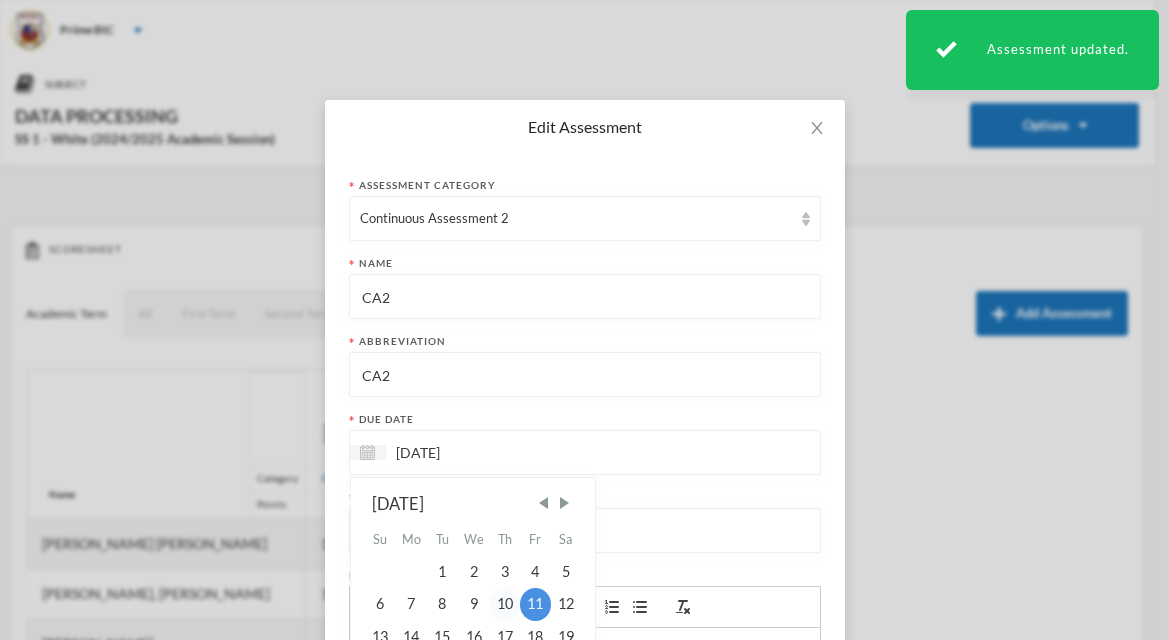 click on "10" at bounding box center (505, 604) 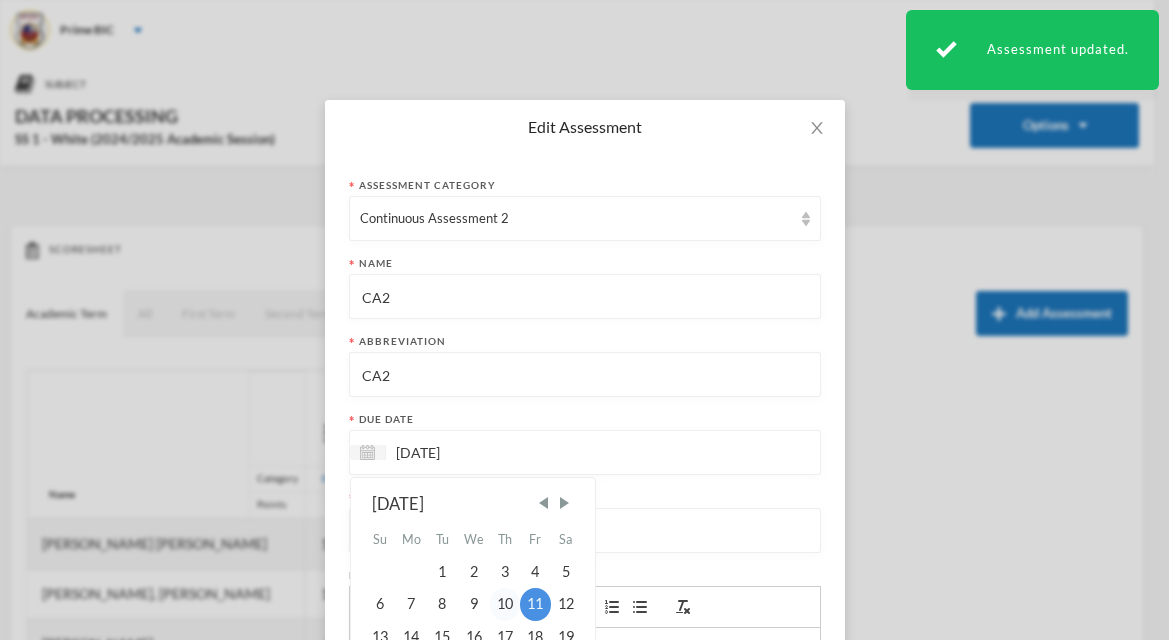 type on "[DATE]" 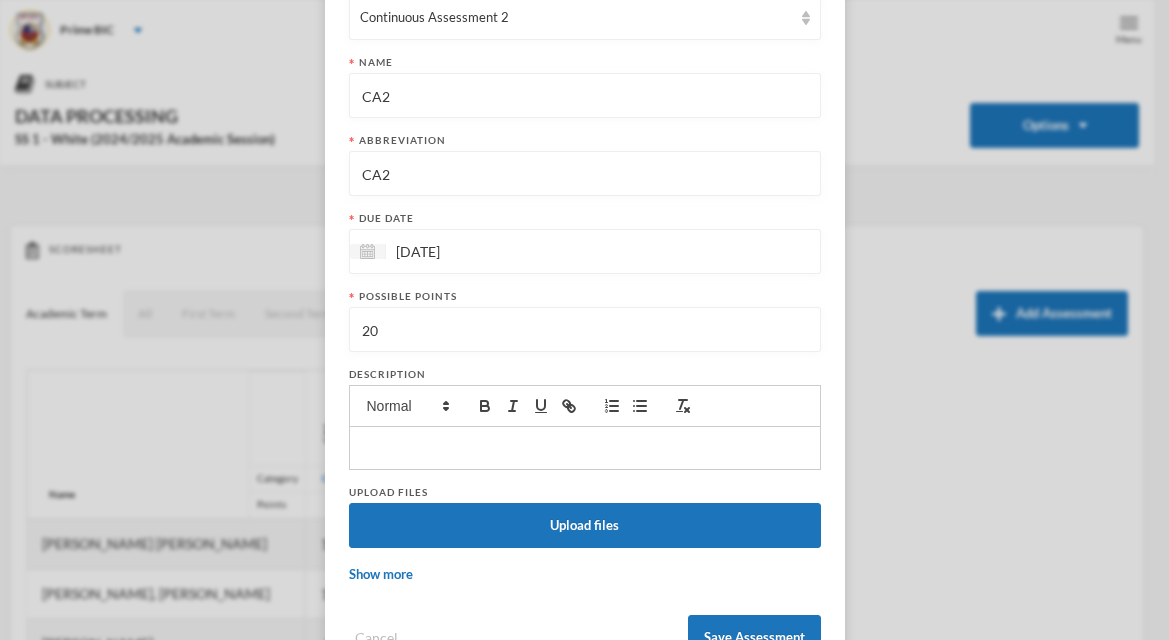 scroll, scrollTop: 222, scrollLeft: 0, axis: vertical 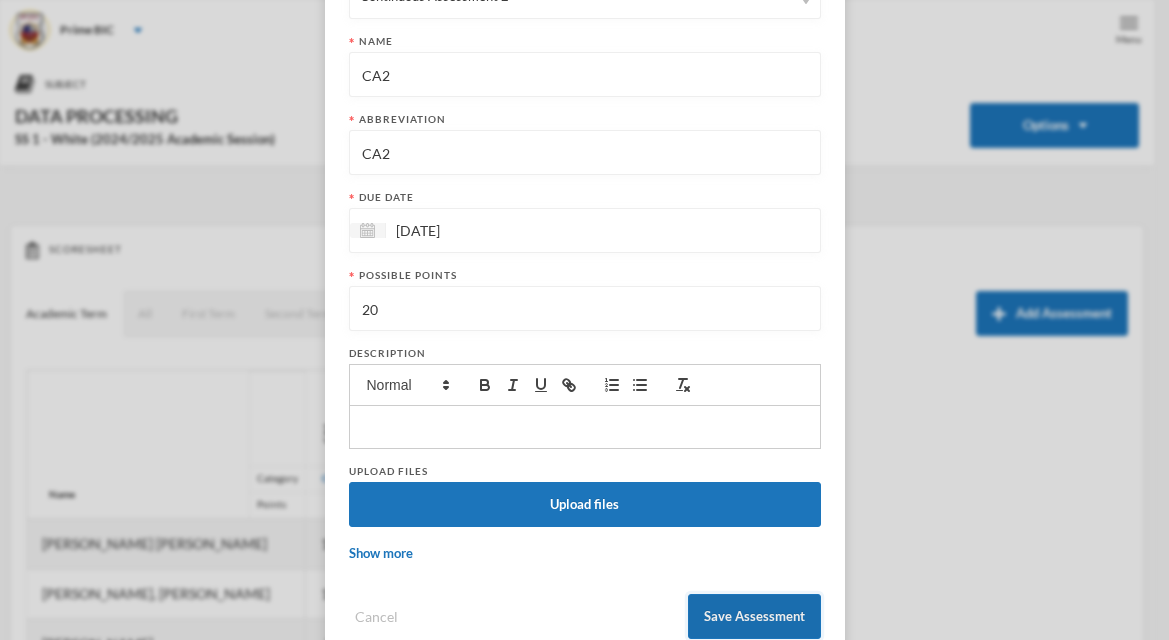 click on "Save Assessment" at bounding box center [754, 616] 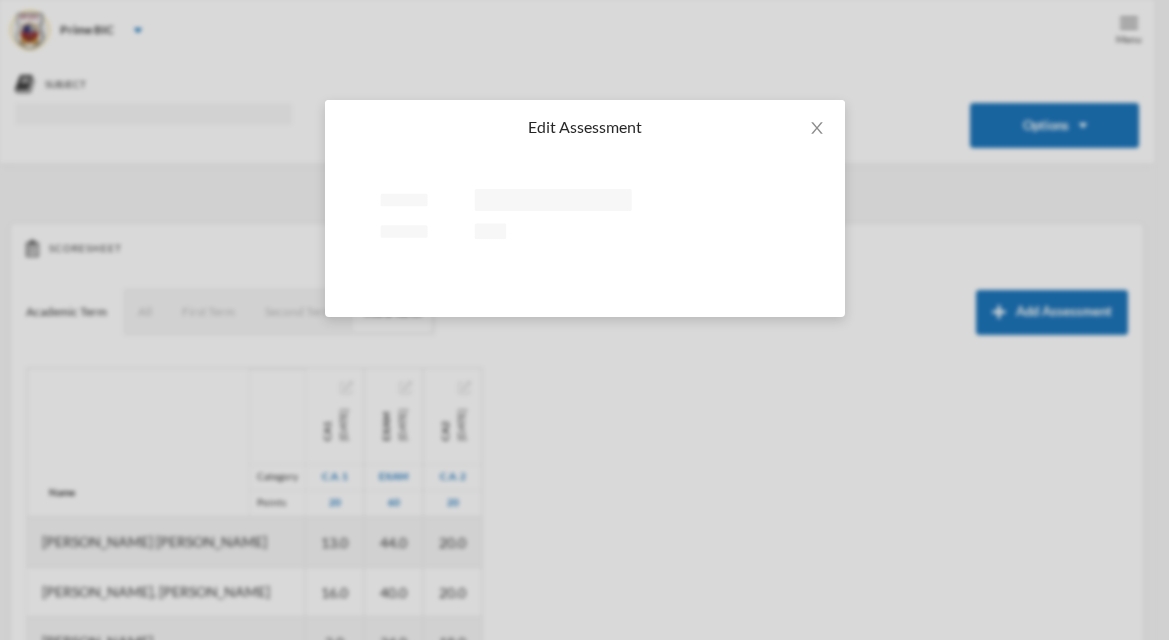 scroll, scrollTop: 0, scrollLeft: 0, axis: both 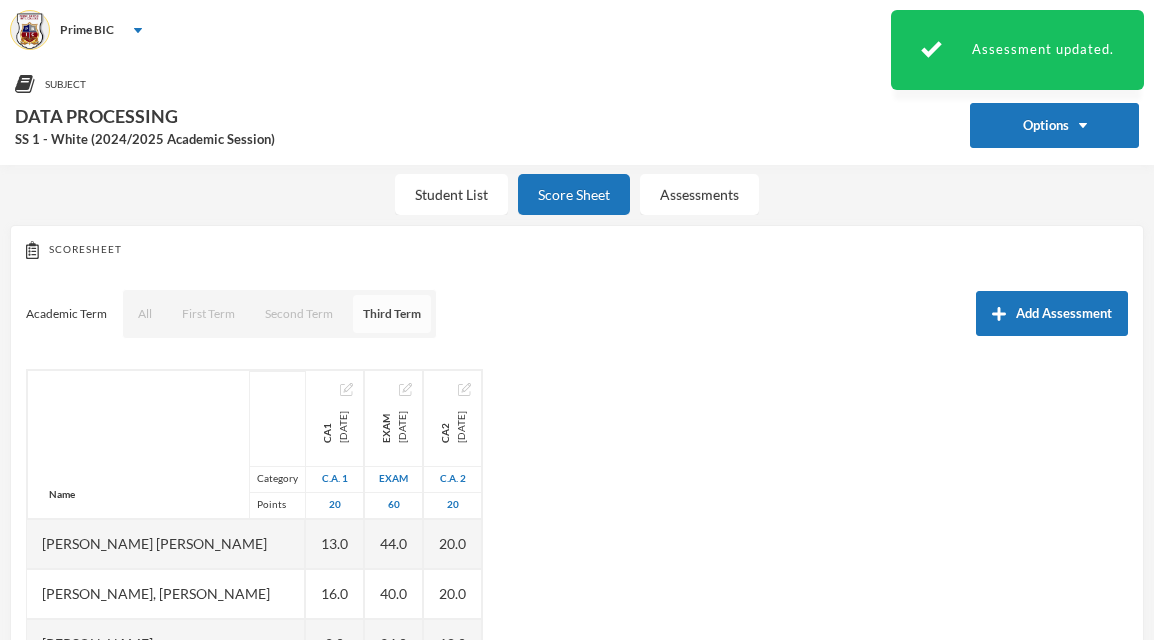 click on "Third Term" at bounding box center [392, 314] 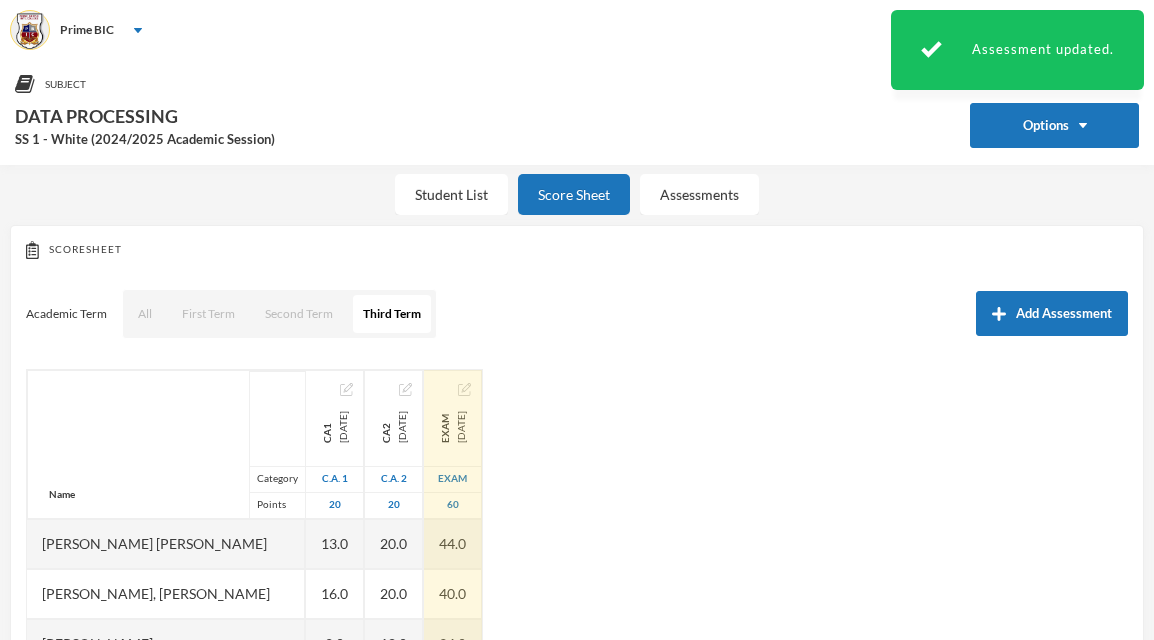 click at bounding box center [464, 389] 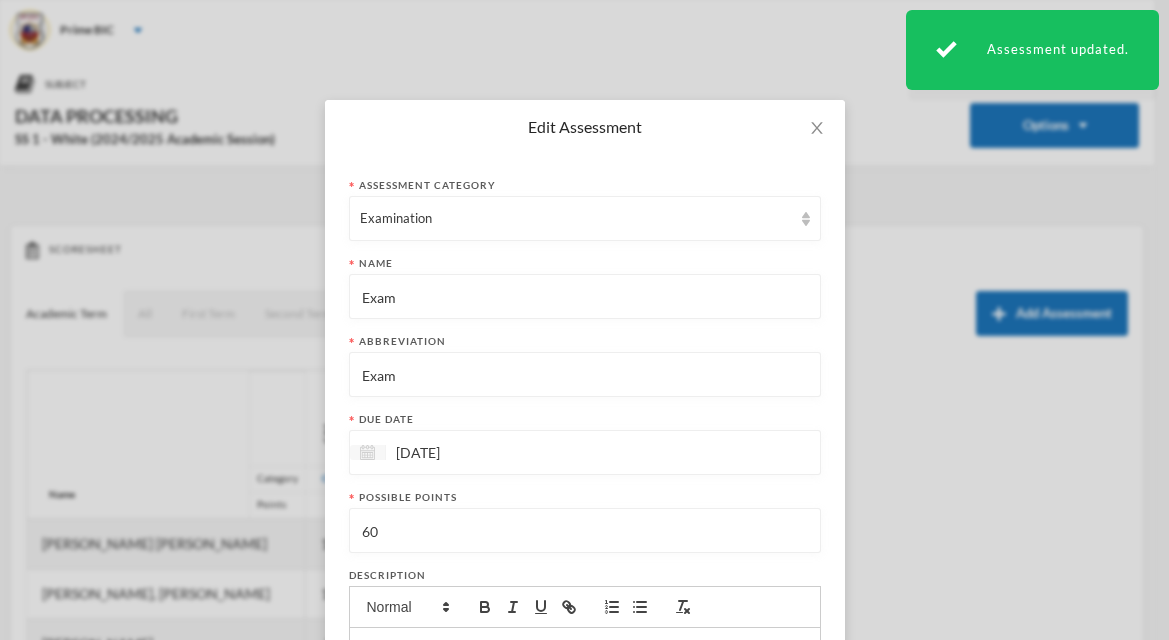 click at bounding box center (368, 452) 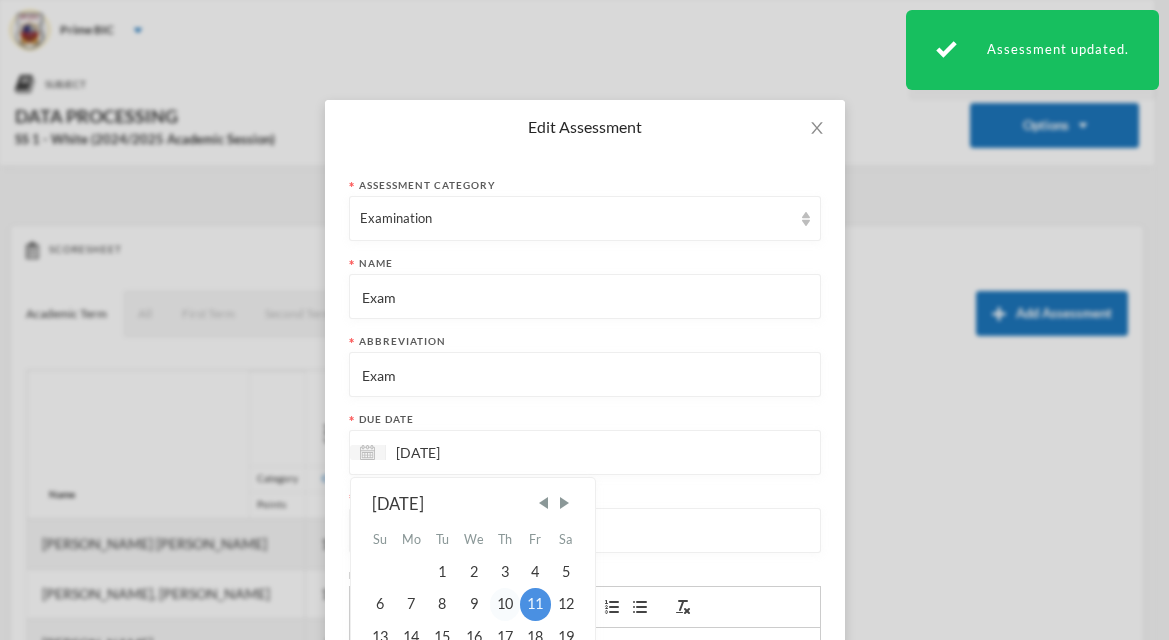 click on "10" at bounding box center [505, 604] 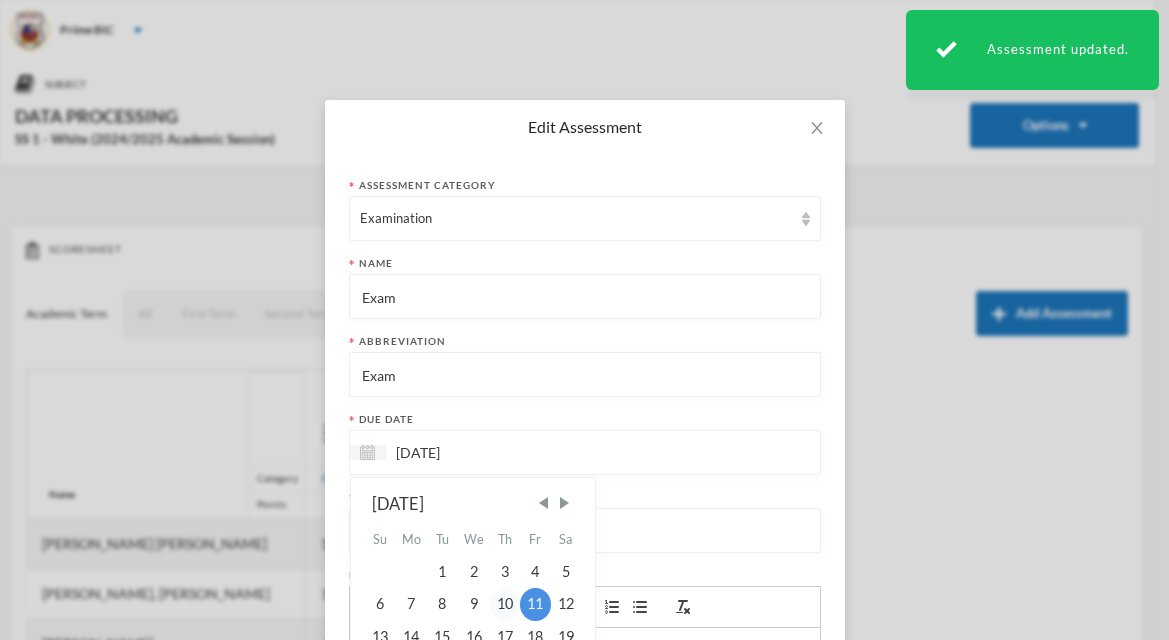 type on "[DATE]" 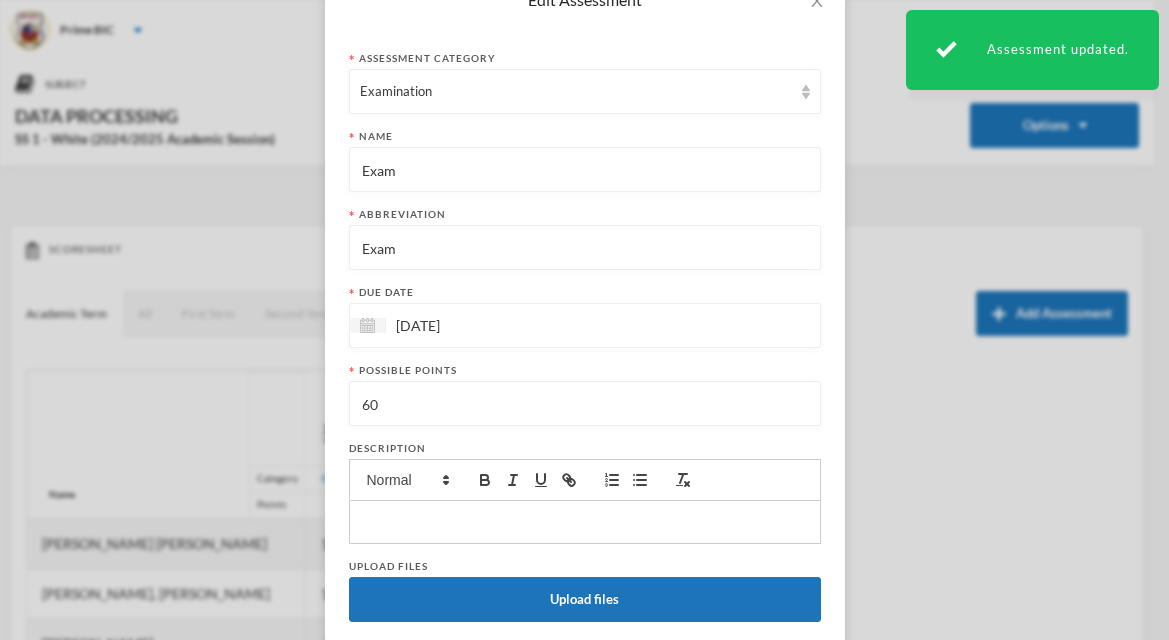 scroll, scrollTop: 269, scrollLeft: 0, axis: vertical 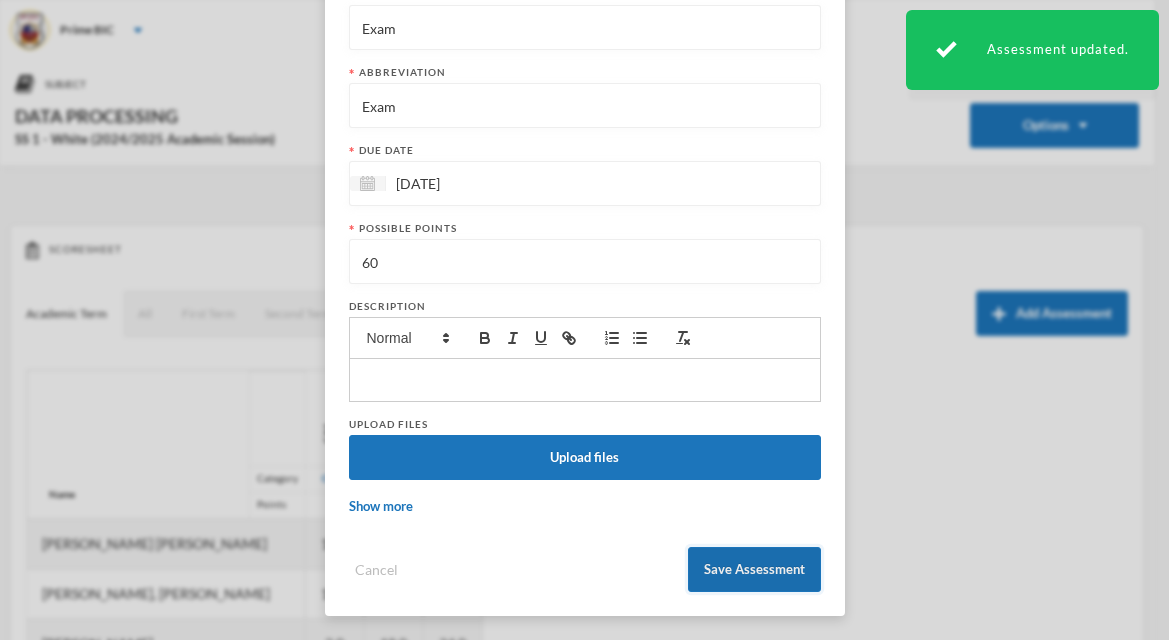 click on "Save Assessment" at bounding box center [754, 569] 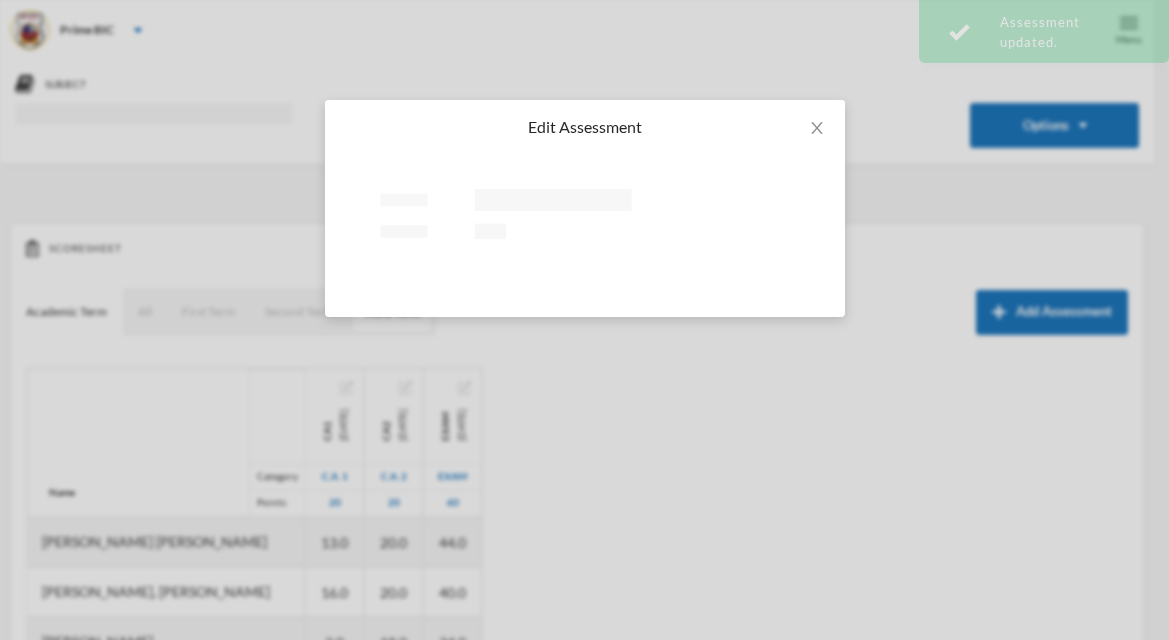 scroll, scrollTop: 0, scrollLeft: 0, axis: both 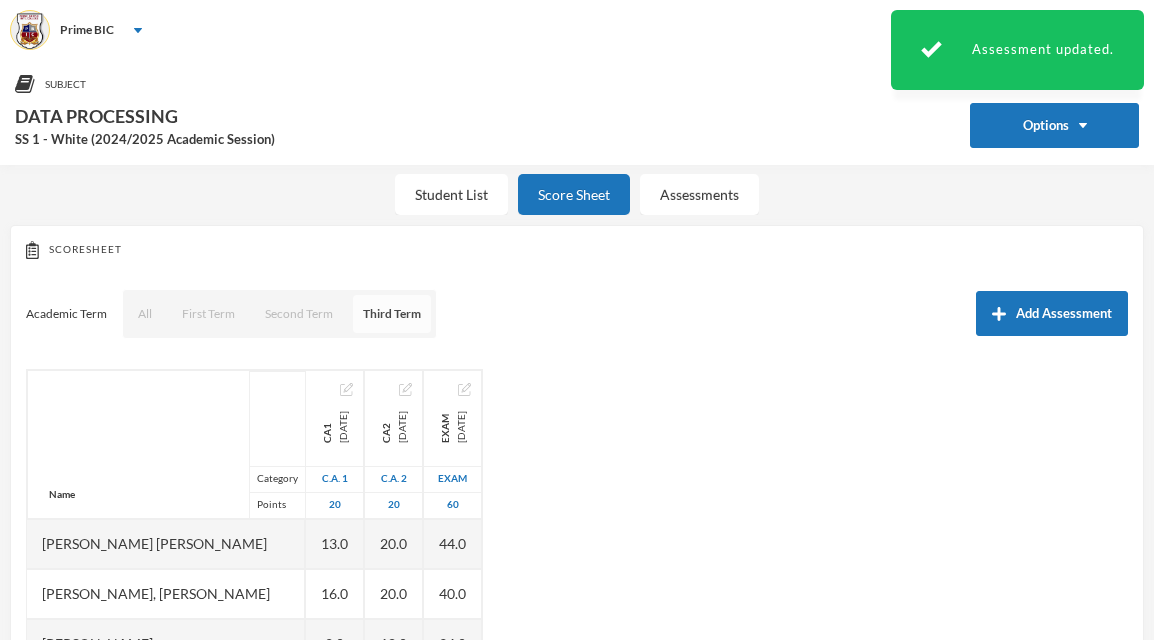 click on "Third Term" at bounding box center [392, 314] 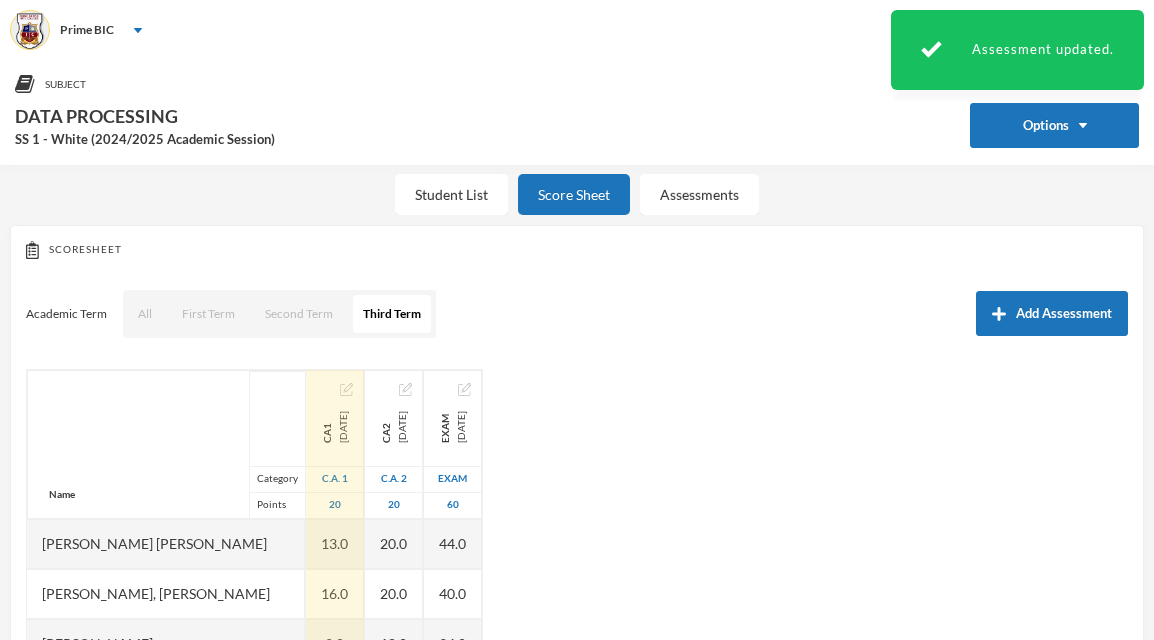 click at bounding box center [346, 389] 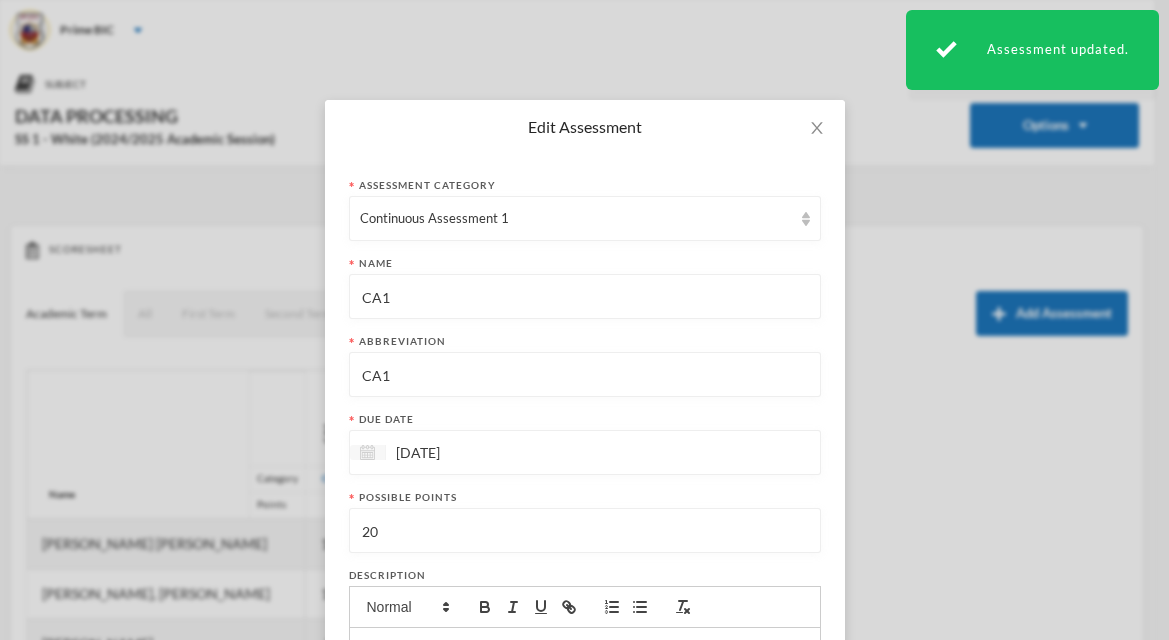 click at bounding box center (367, 452) 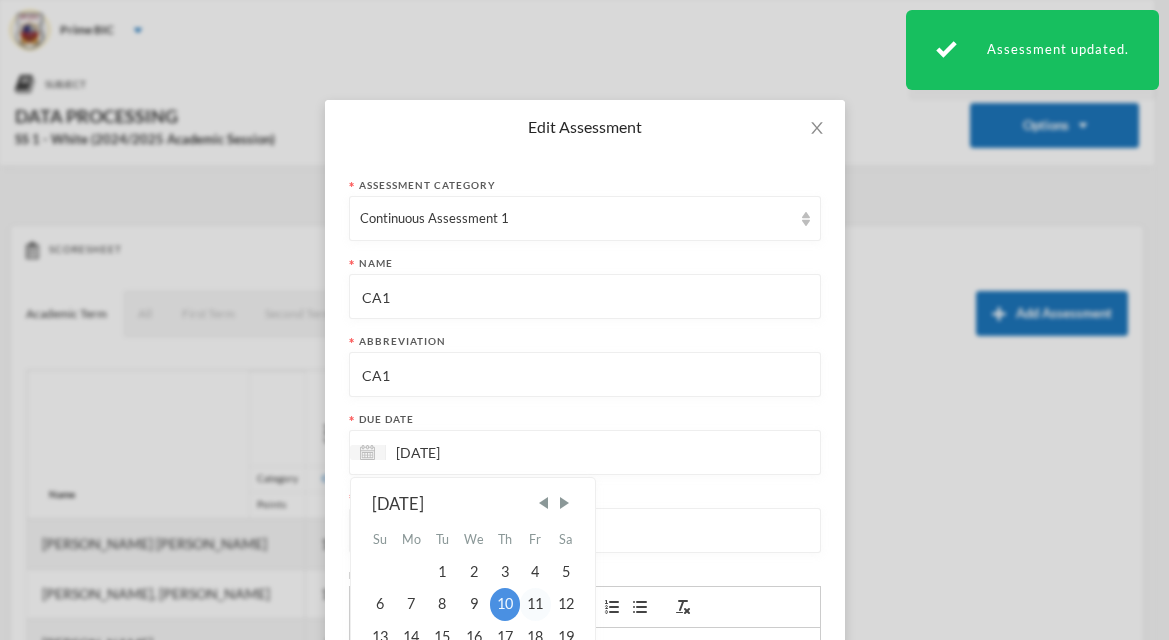 click on "11" at bounding box center [535, 604] 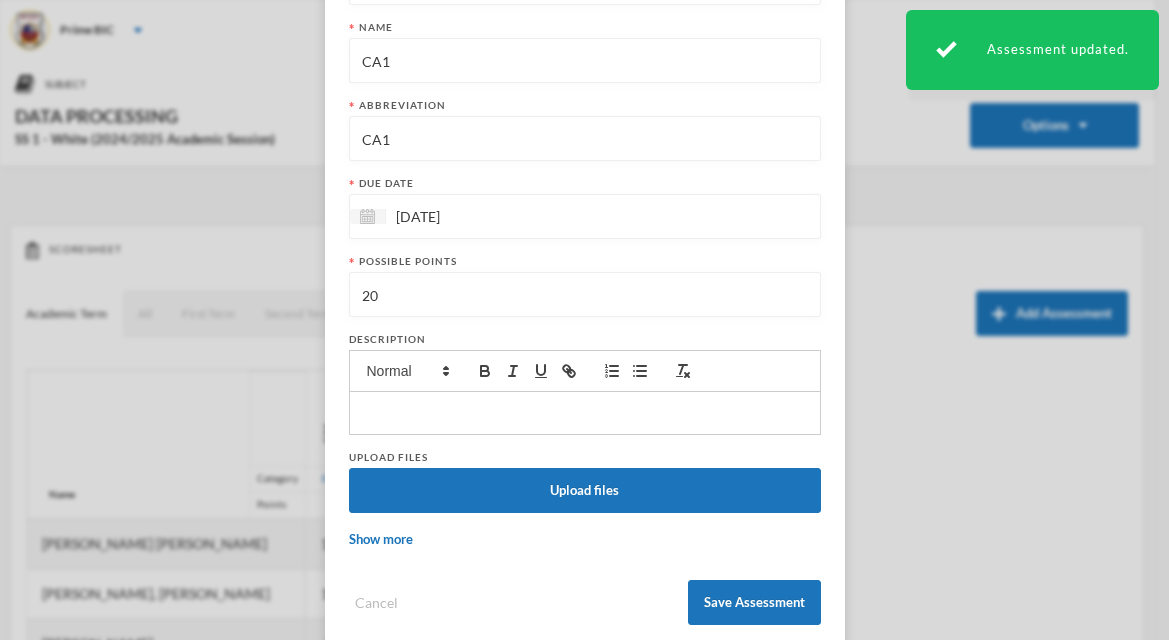 scroll, scrollTop: 269, scrollLeft: 0, axis: vertical 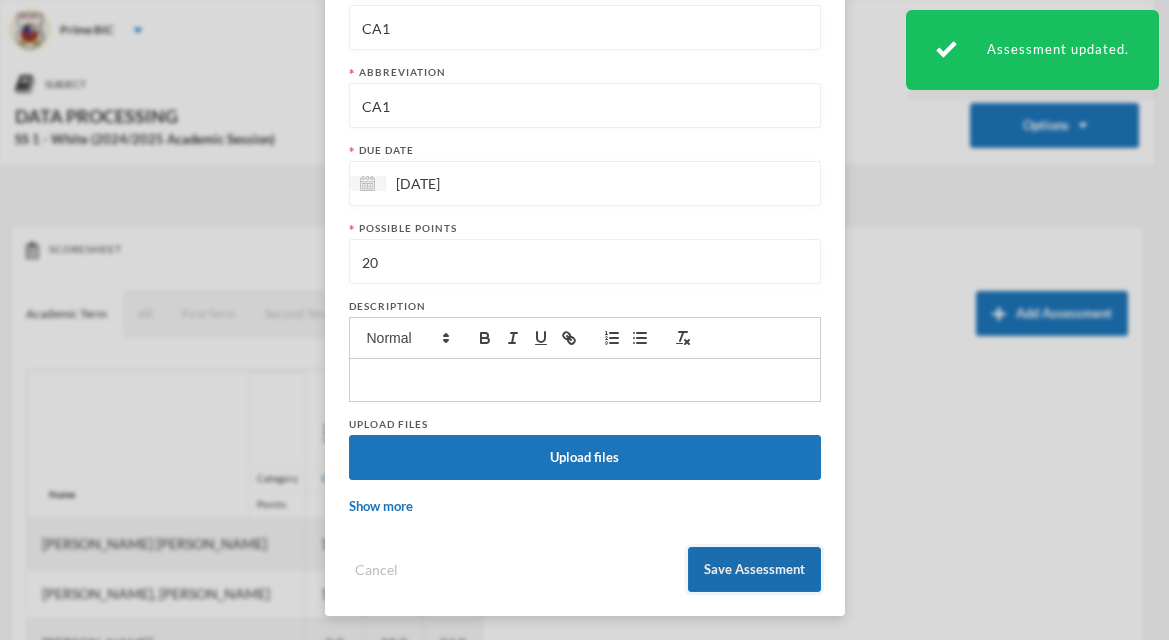 click on "Save Assessment" at bounding box center (754, 569) 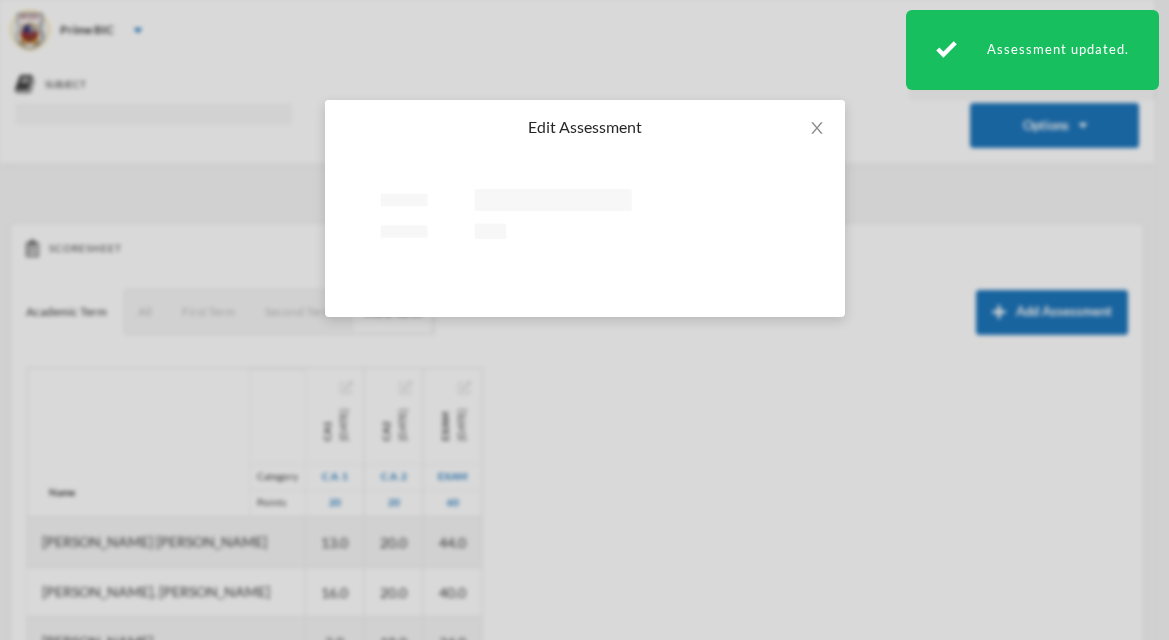 scroll, scrollTop: 0, scrollLeft: 0, axis: both 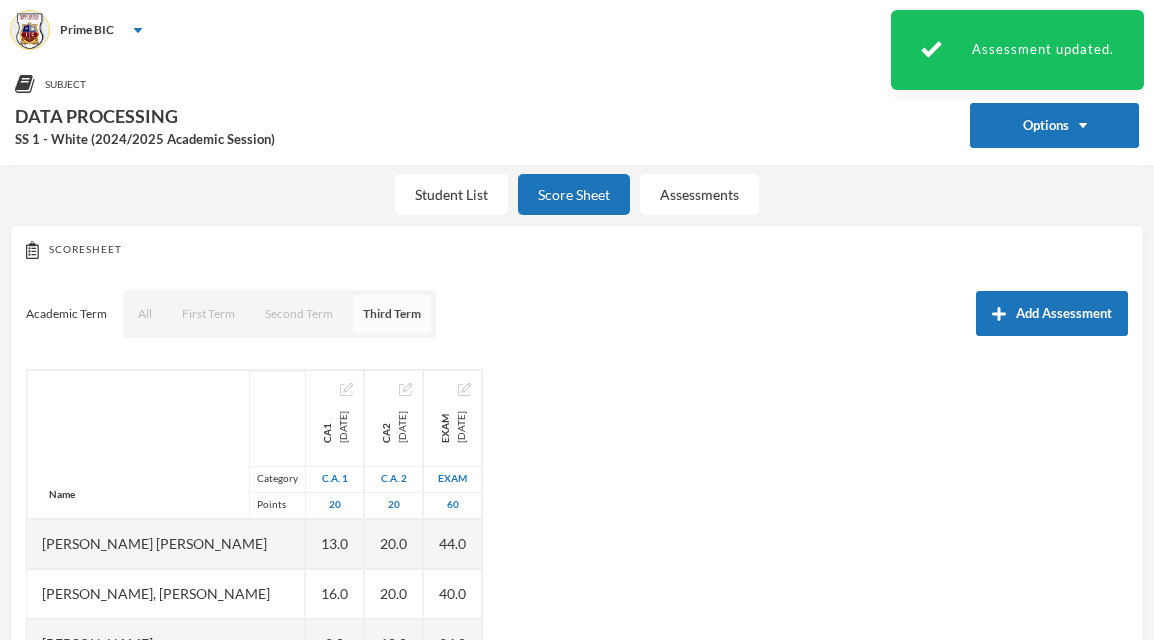 click on "Third Term" at bounding box center (392, 314) 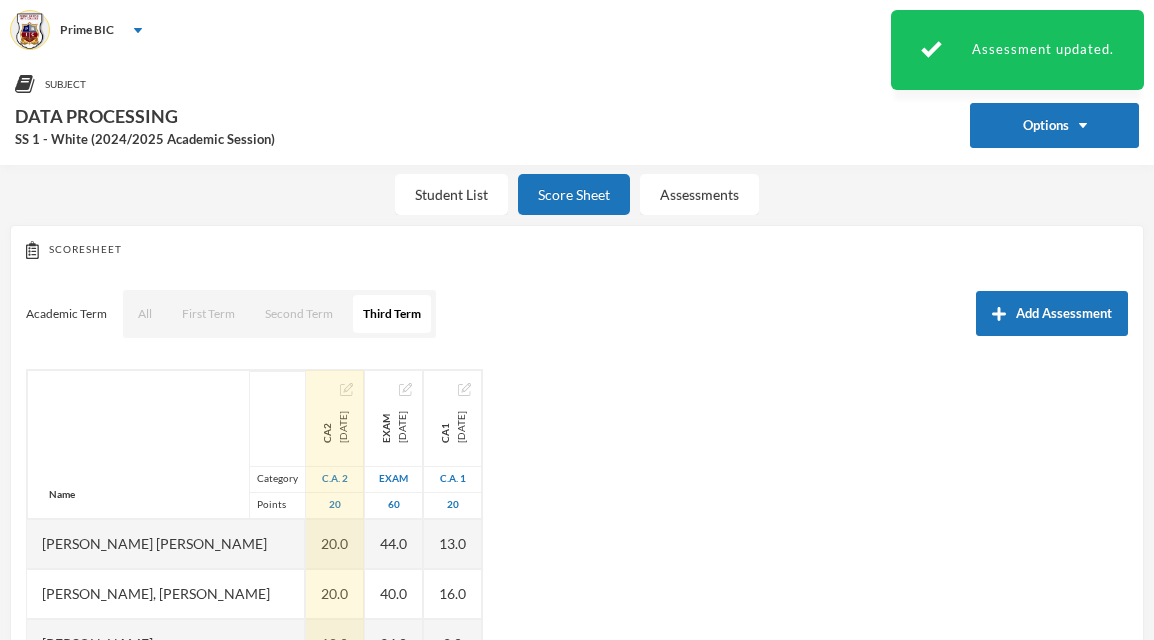 click at bounding box center (346, 389) 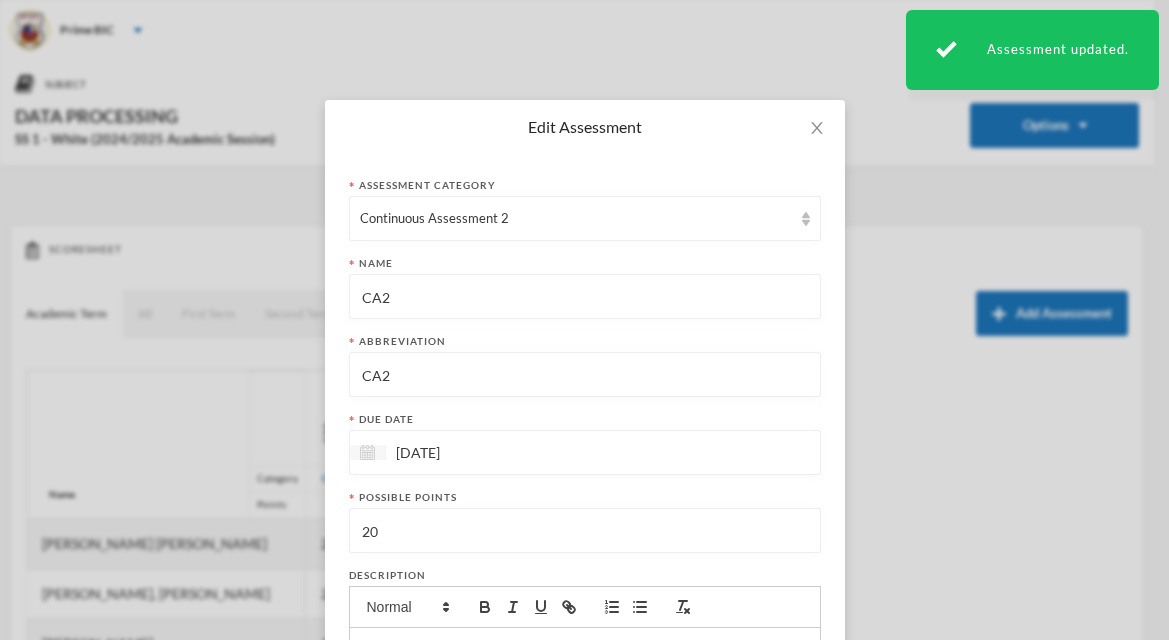 click at bounding box center [368, 452] 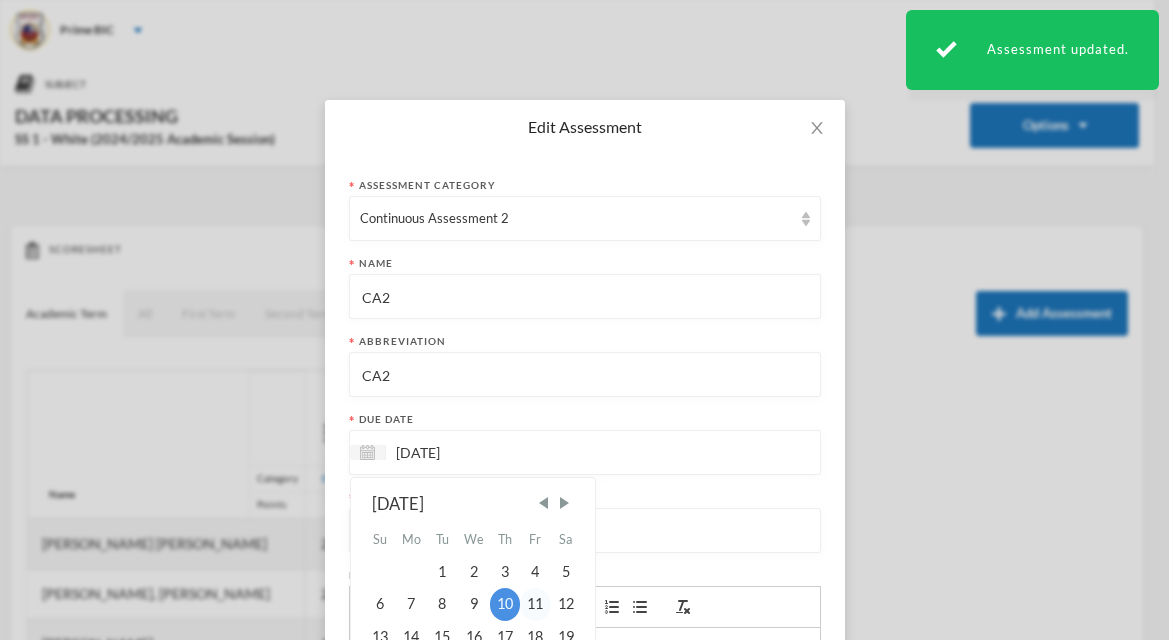 click on "11" at bounding box center (535, 604) 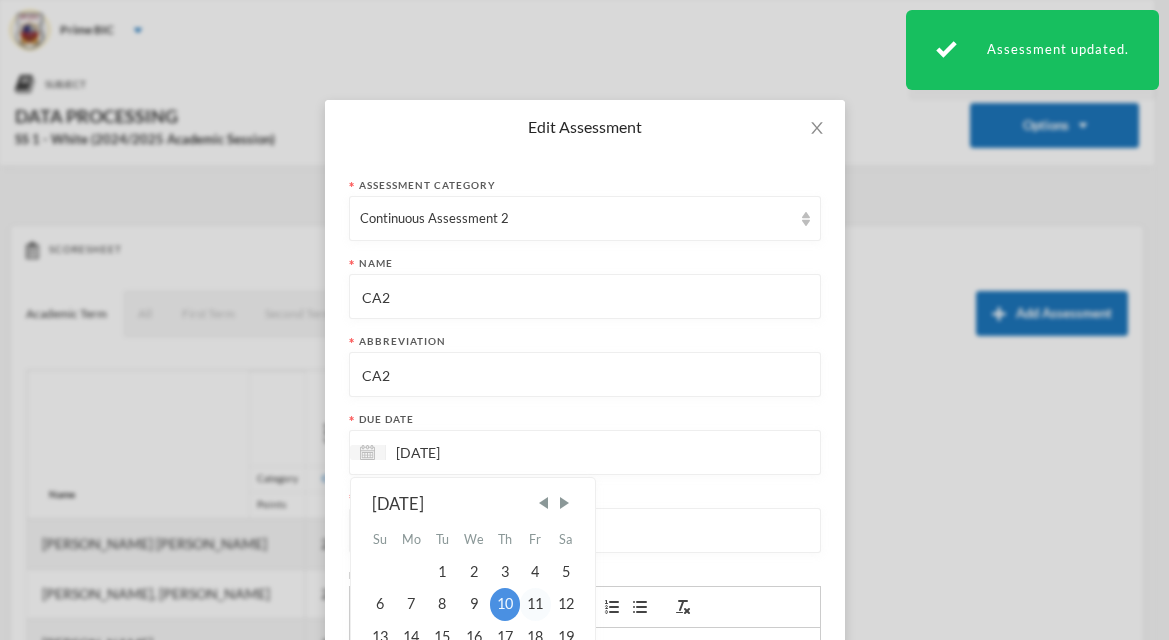 type on "[DATE]" 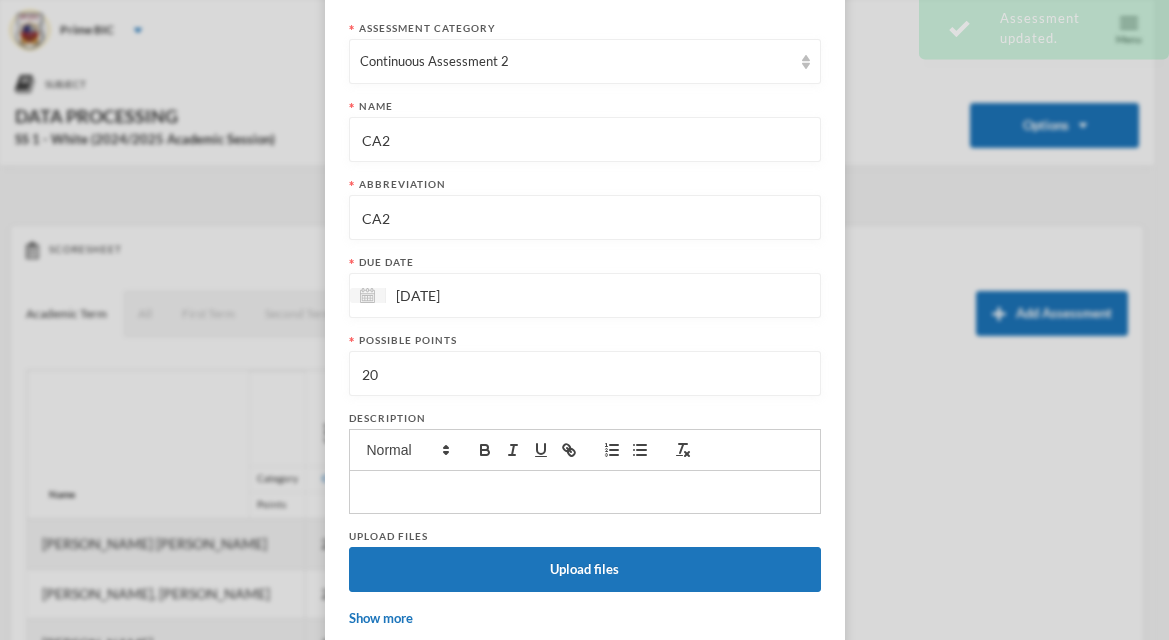 scroll, scrollTop: 269, scrollLeft: 0, axis: vertical 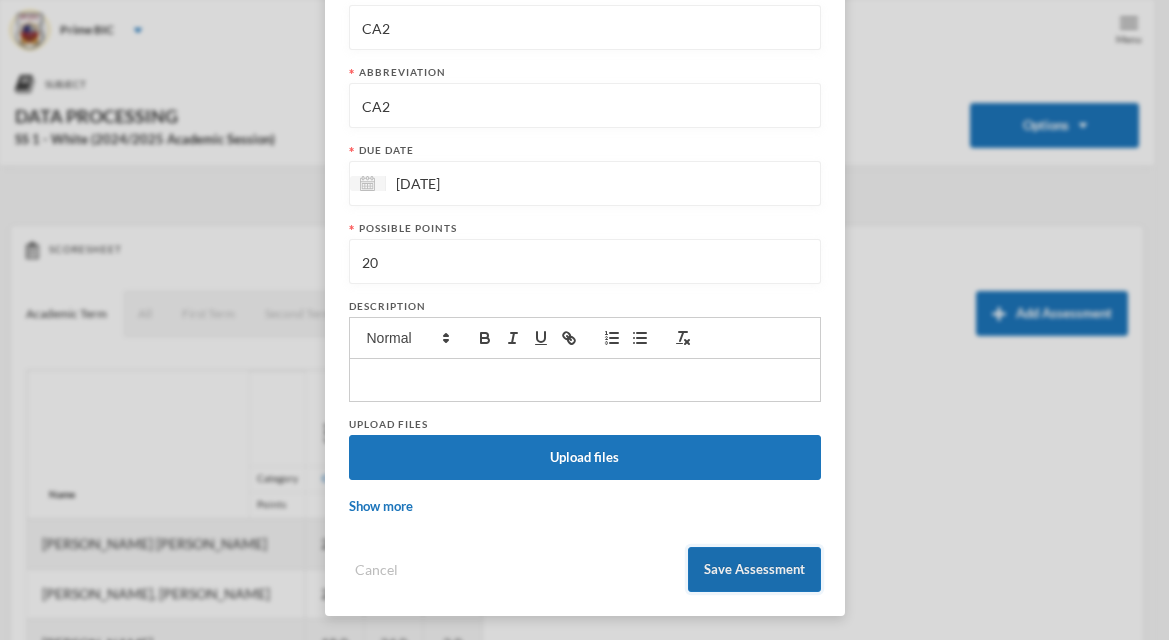 click on "Save Assessment" at bounding box center (754, 569) 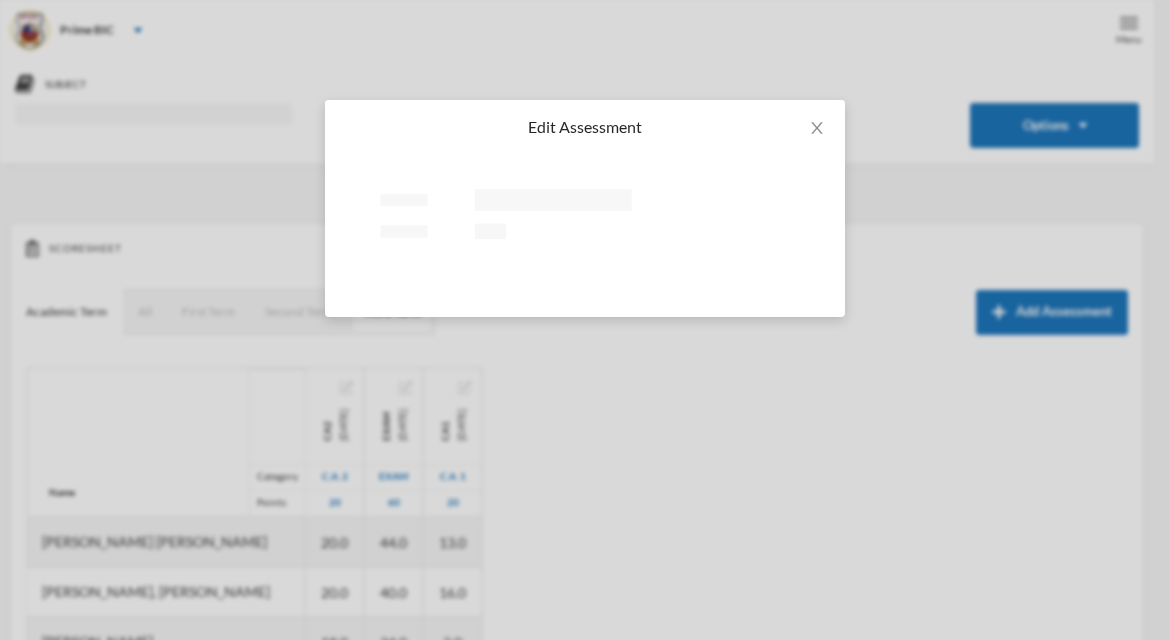 scroll, scrollTop: 0, scrollLeft: 0, axis: both 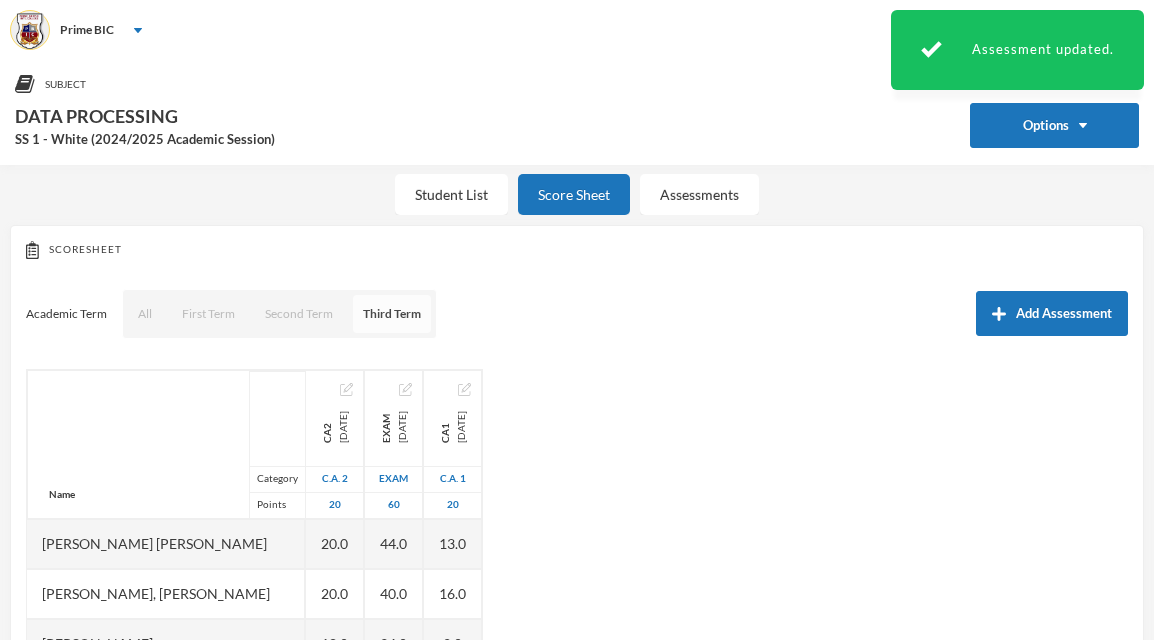 click on "Third Term" at bounding box center (392, 314) 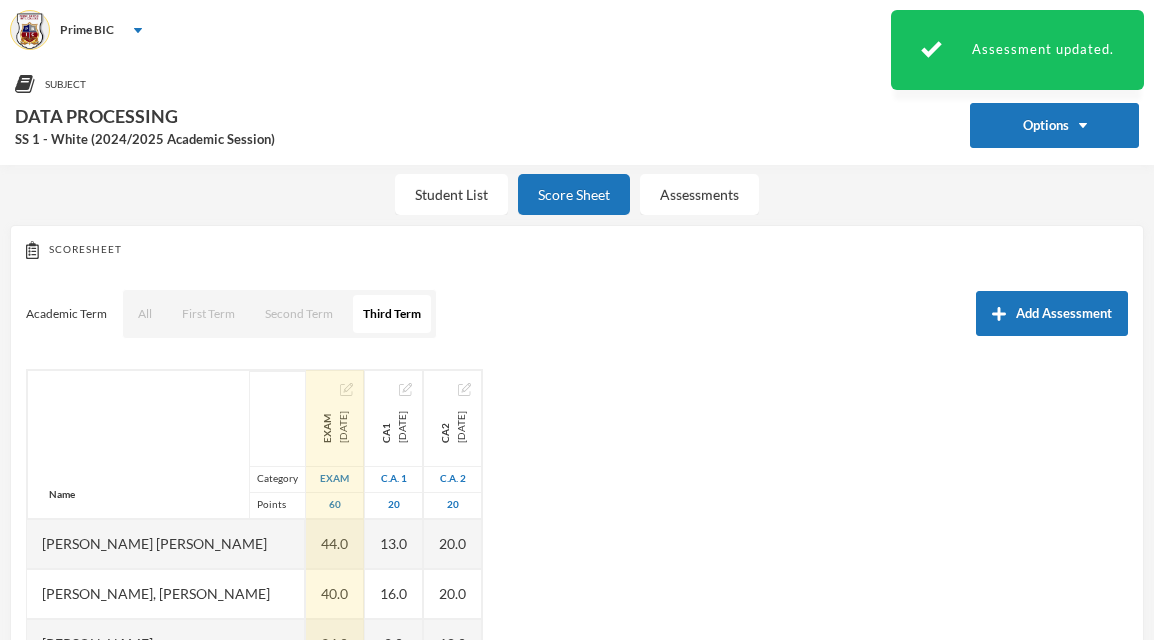 click at bounding box center (346, 389) 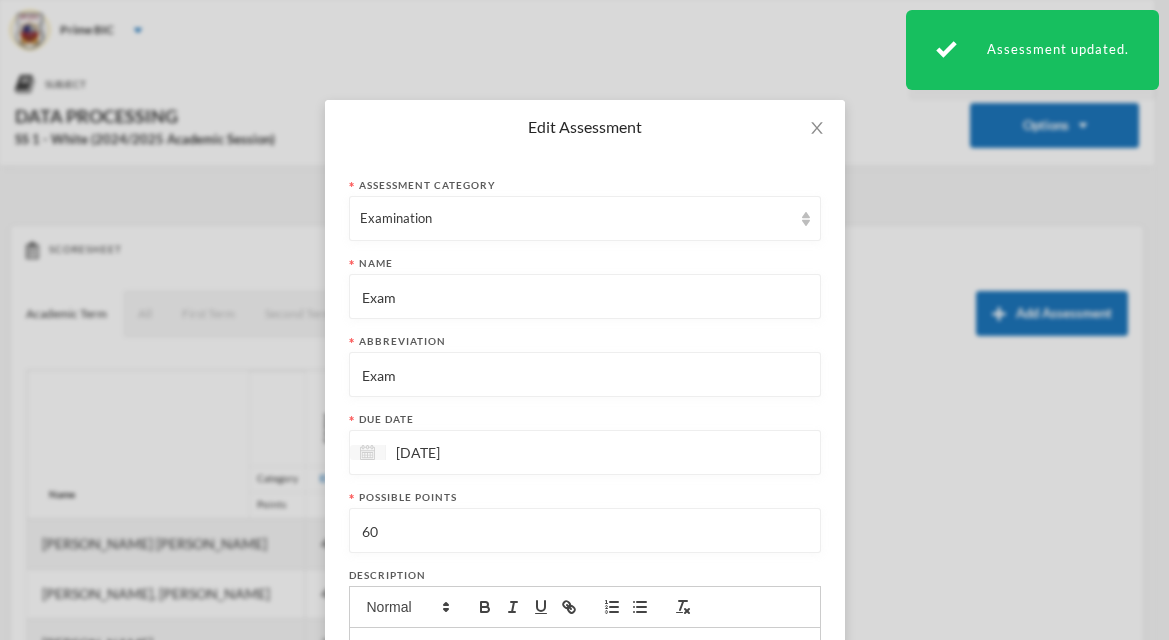 click at bounding box center [368, 452] 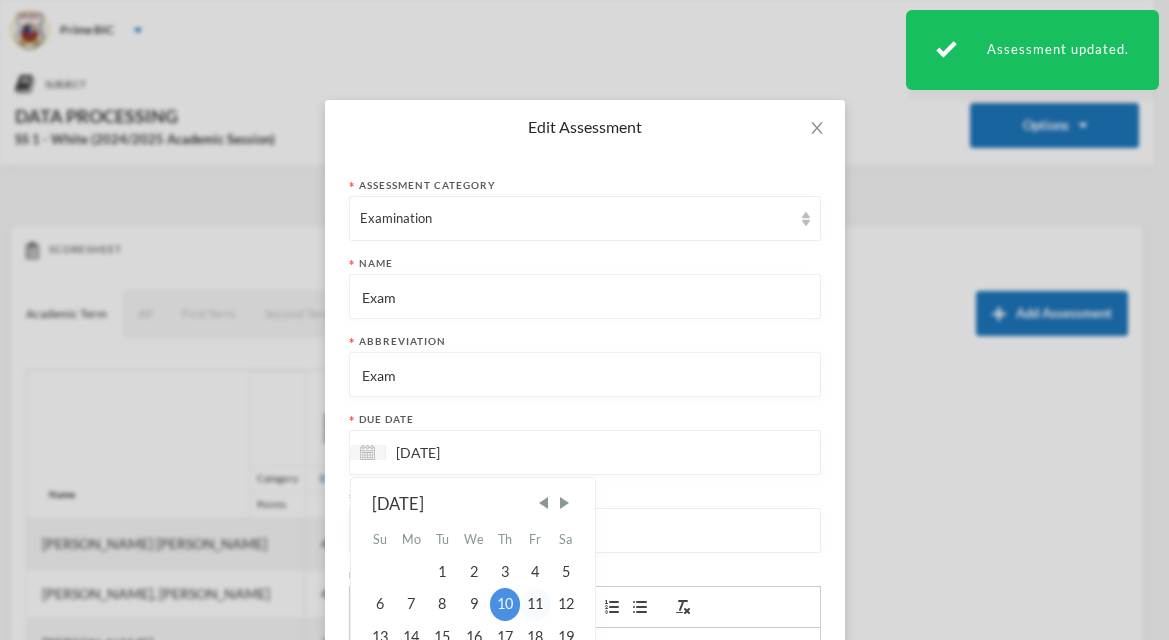 click on "11" at bounding box center (535, 604) 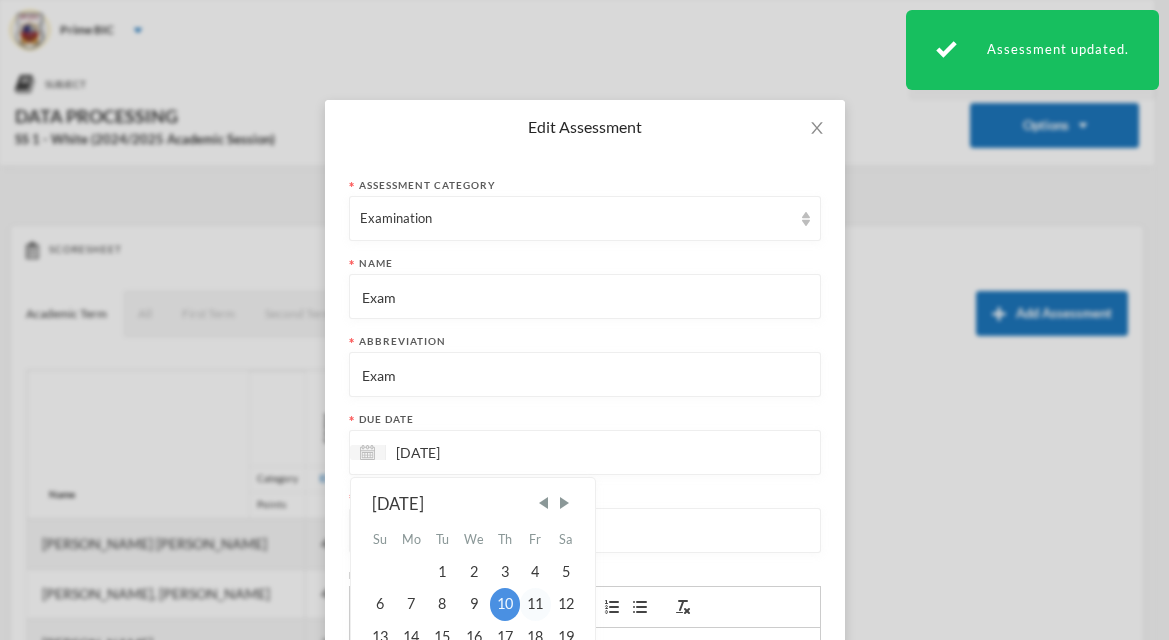 type on "[DATE]" 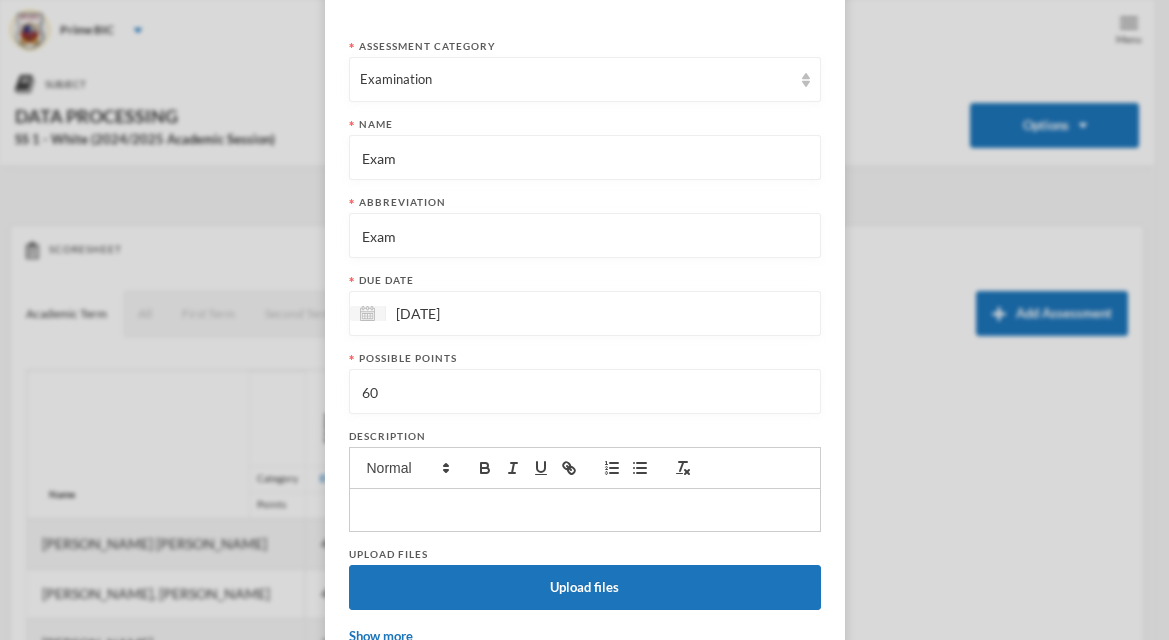 scroll, scrollTop: 269, scrollLeft: 0, axis: vertical 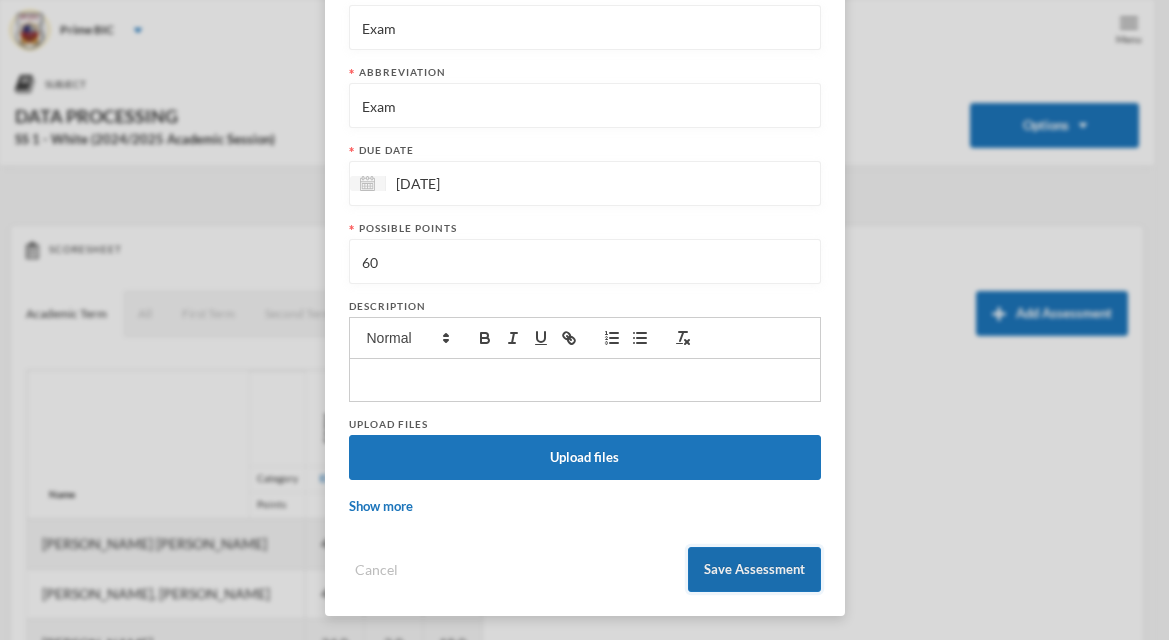 click on "Save Assessment" at bounding box center (754, 569) 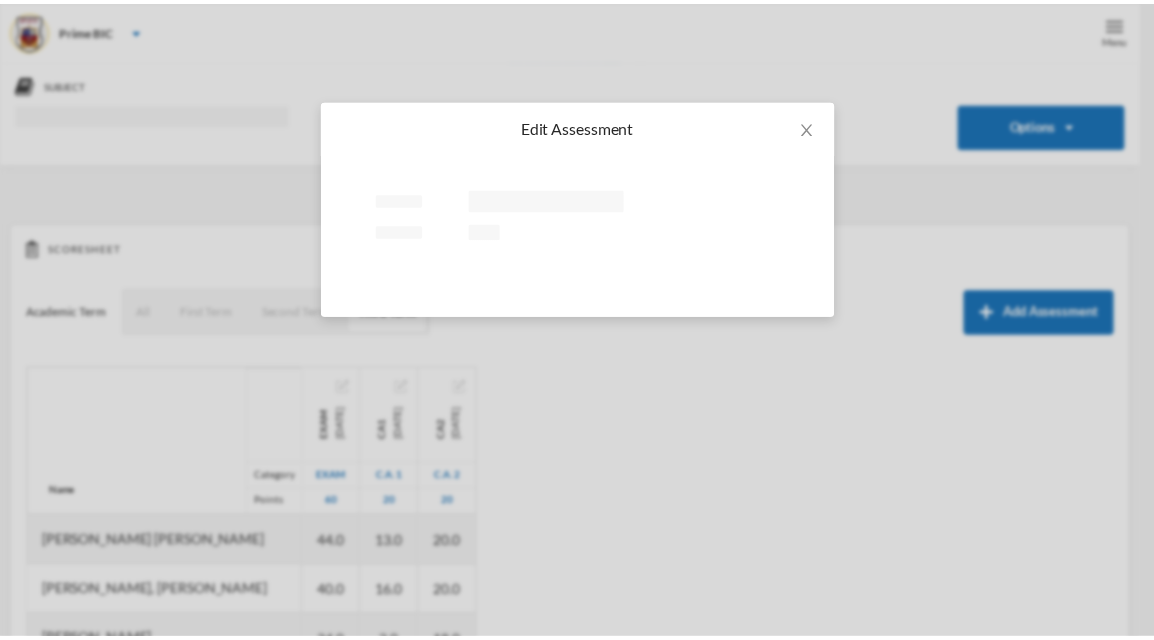 scroll, scrollTop: 0, scrollLeft: 0, axis: both 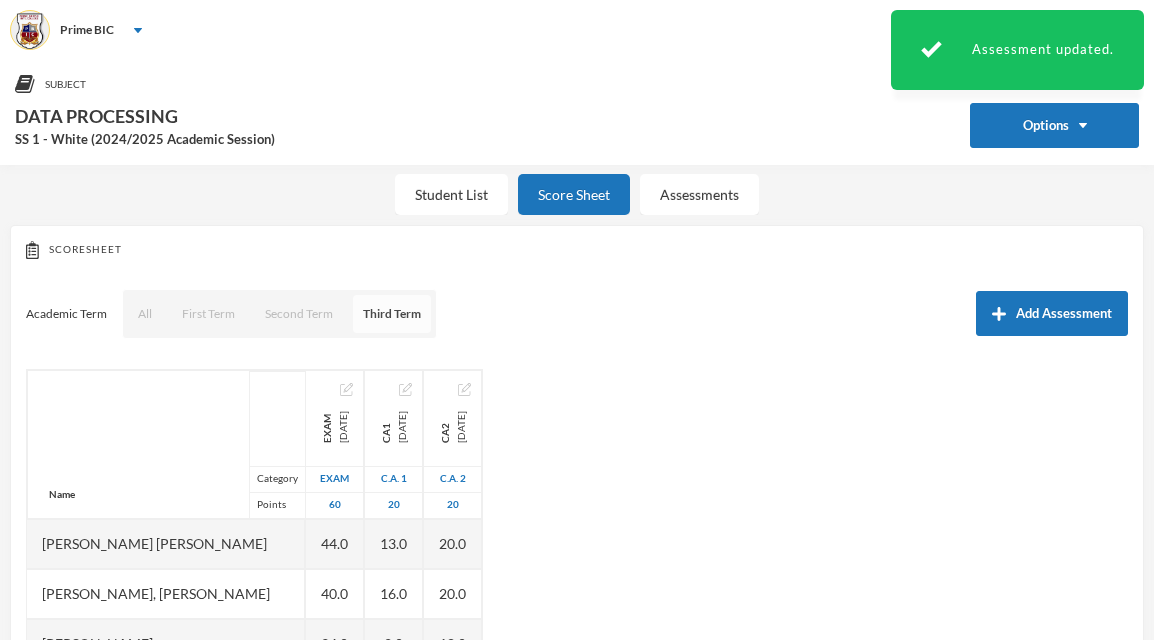 click on "Third Term" at bounding box center [392, 314] 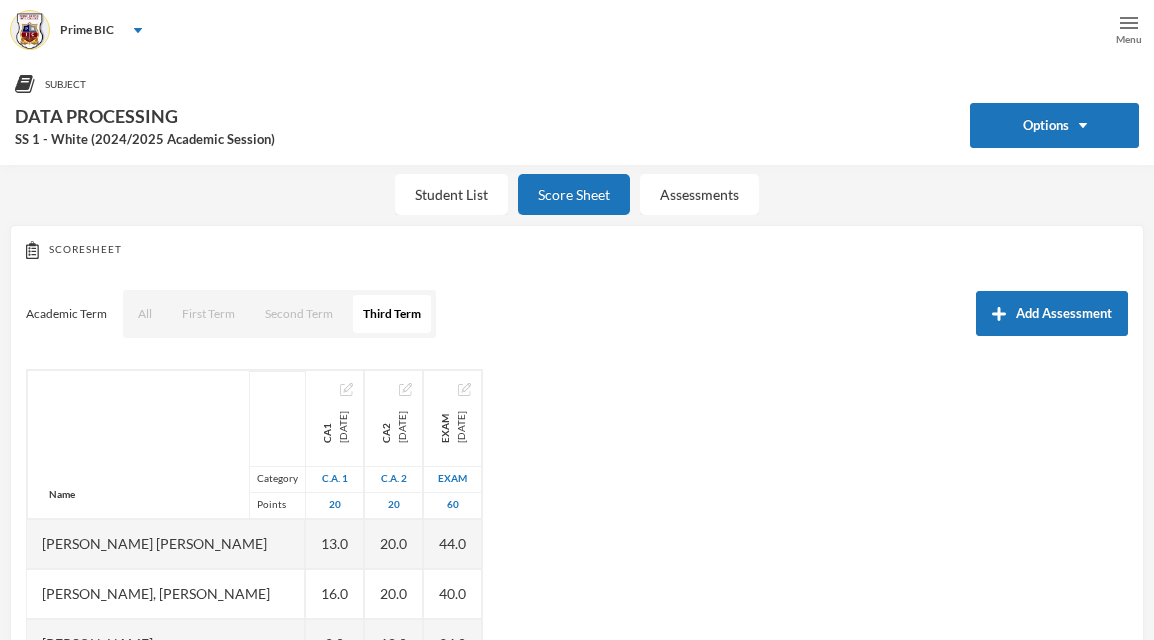 click on "Menu" at bounding box center (1129, 39) 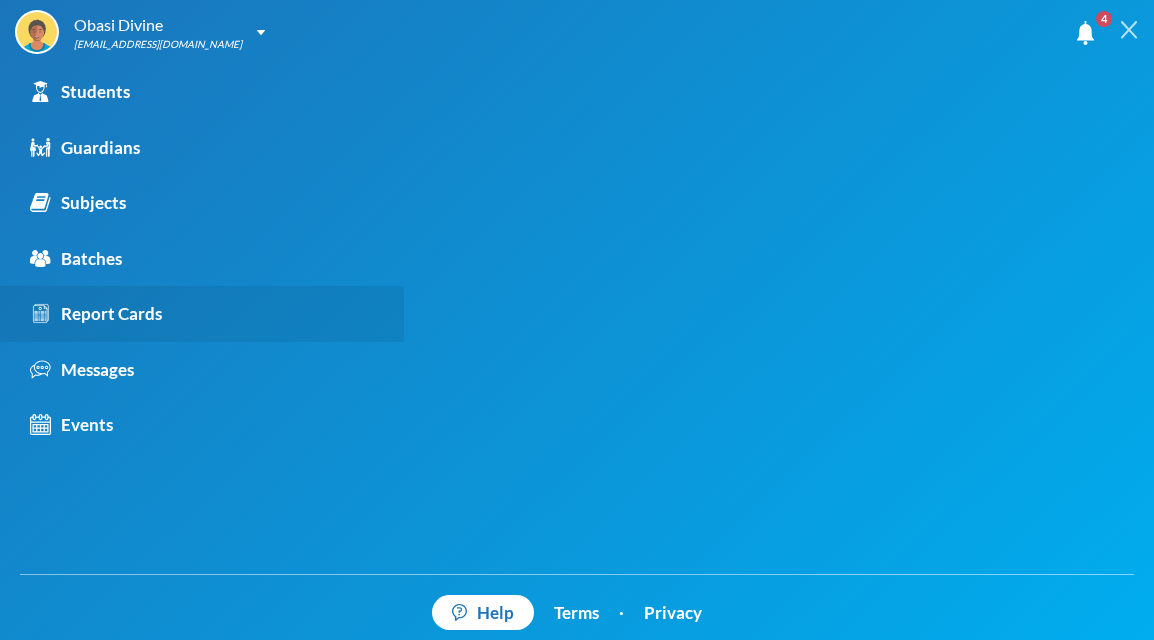 click on "Report Cards" at bounding box center [96, 314] 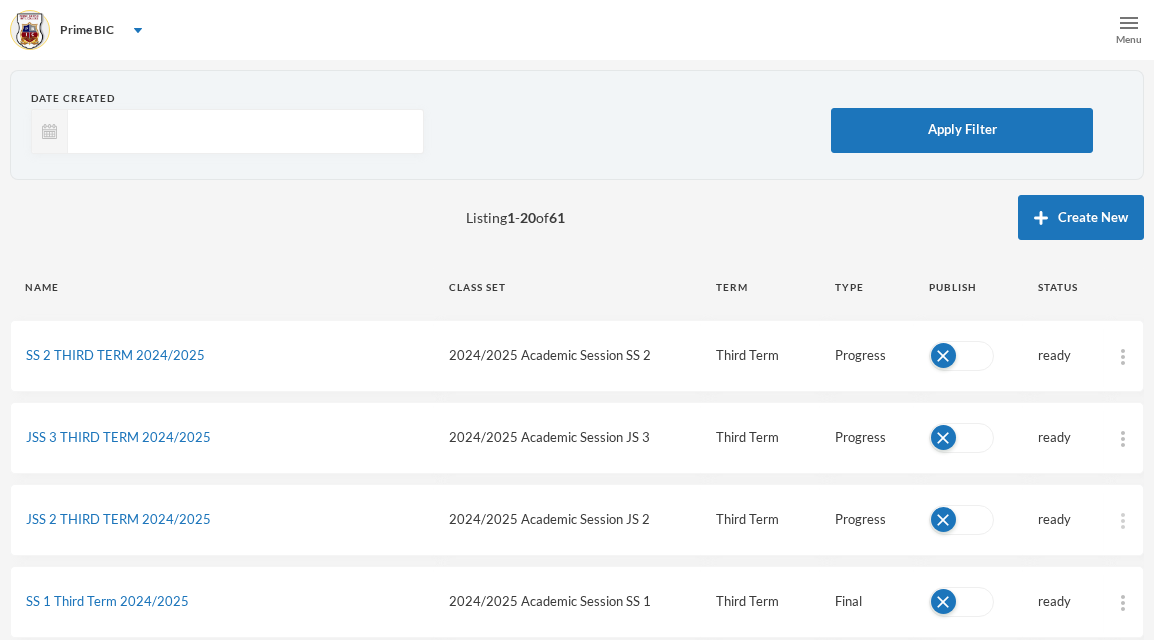 click at bounding box center (1123, 521) 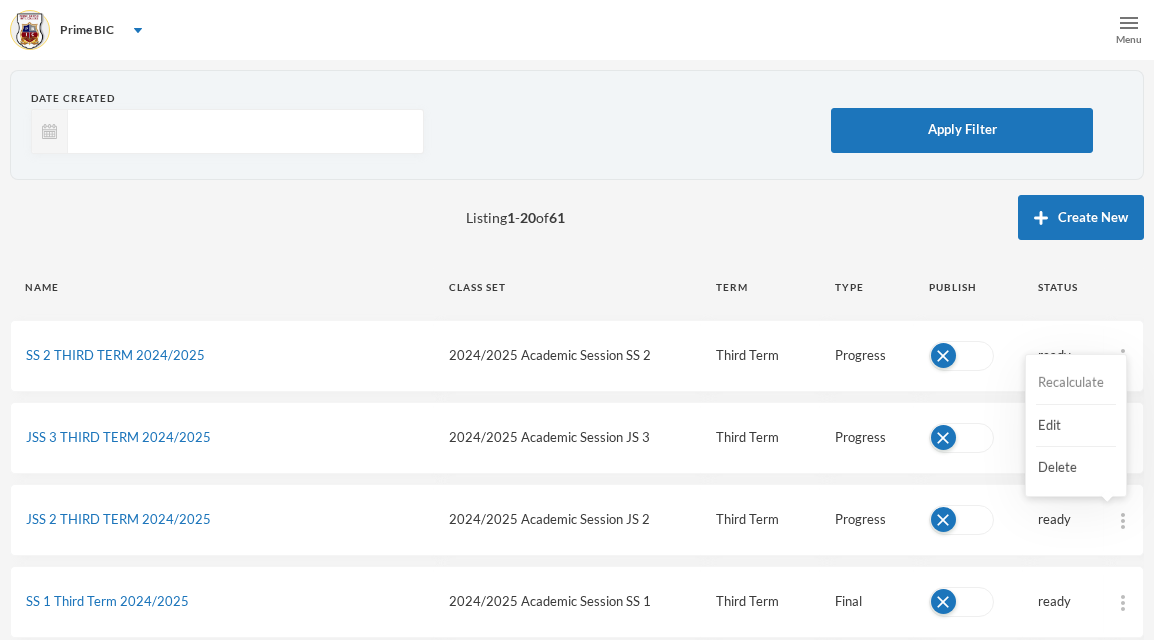 click on "Recalculate" at bounding box center (1076, 383) 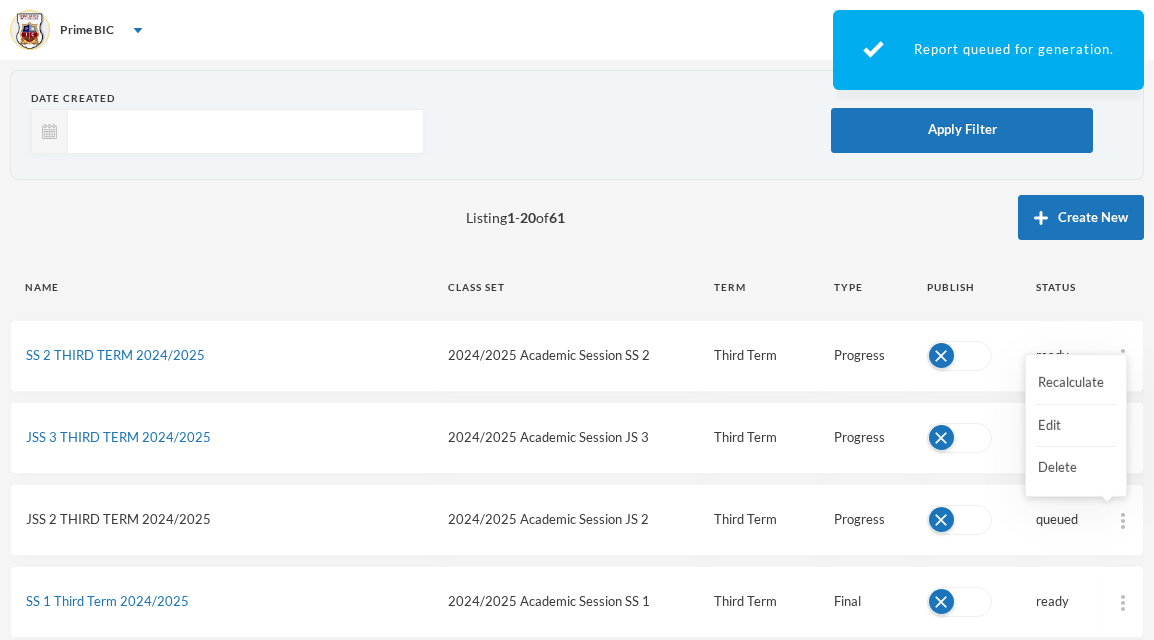 click on "JSS 2 THIRD TERM 2024/2025" at bounding box center [118, 519] 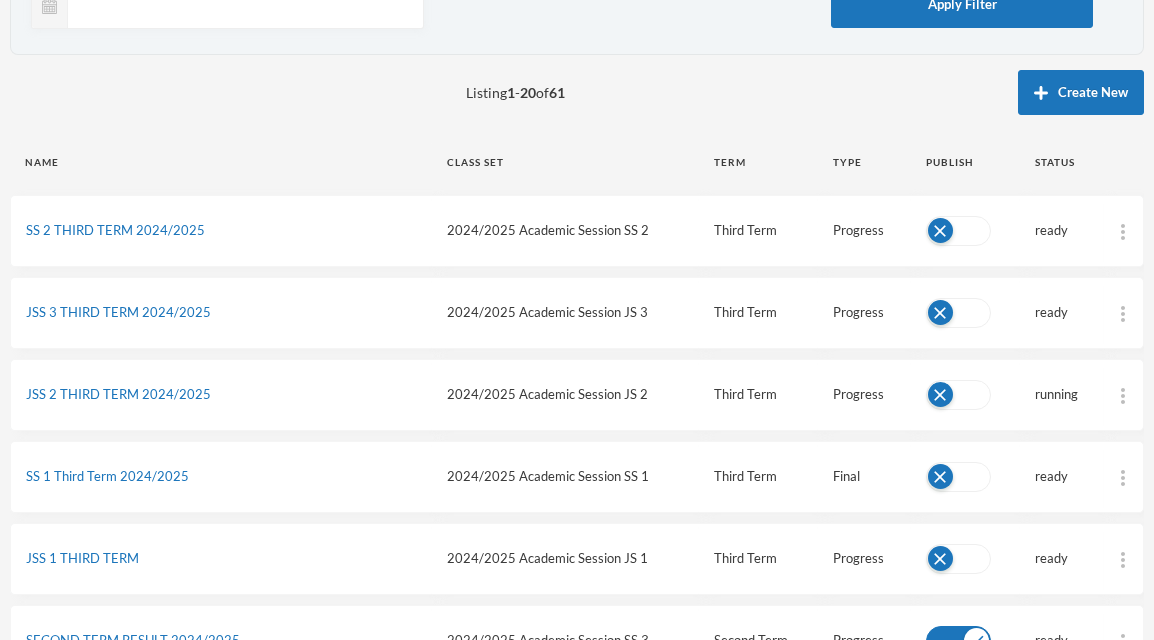 scroll, scrollTop: 126, scrollLeft: 0, axis: vertical 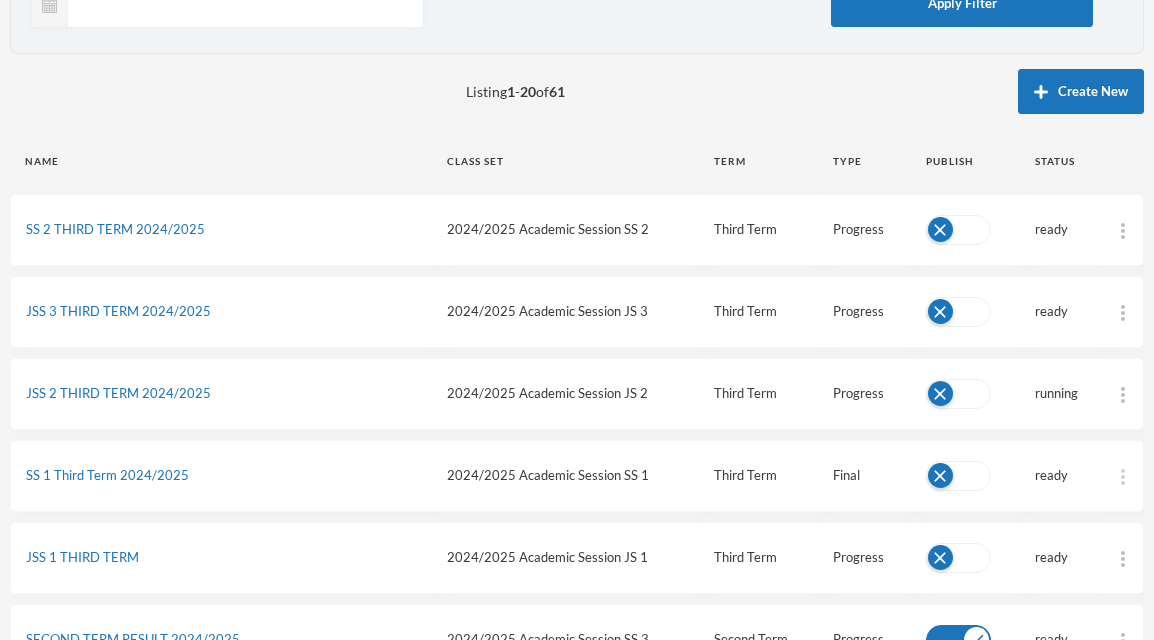 click at bounding box center [1123, 477] 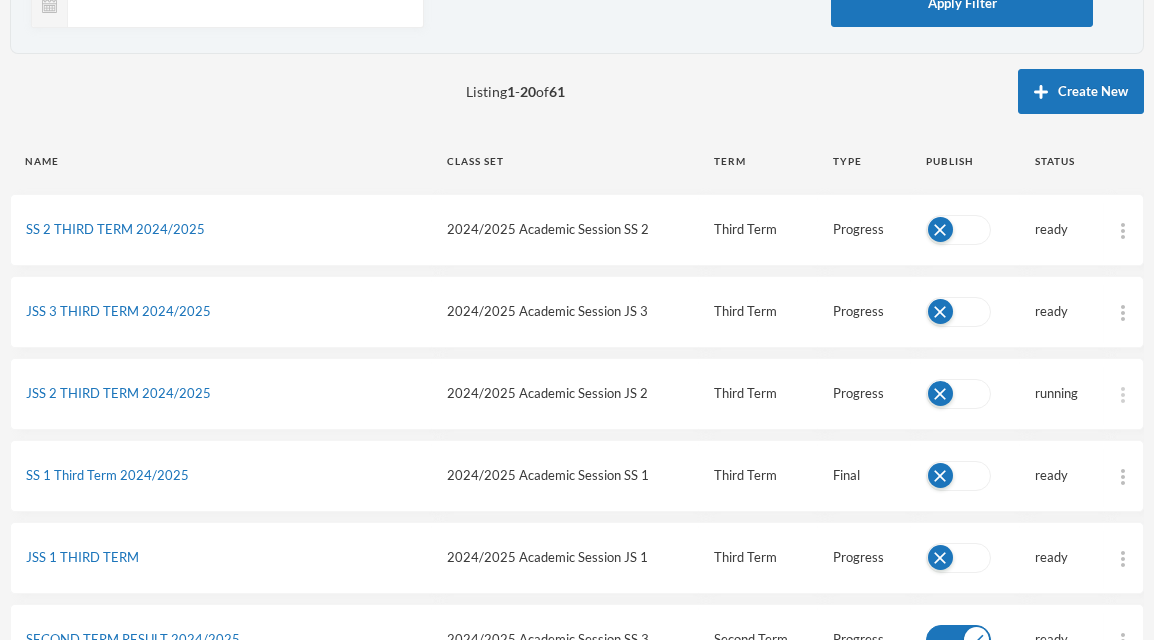 click at bounding box center (1123, 395) 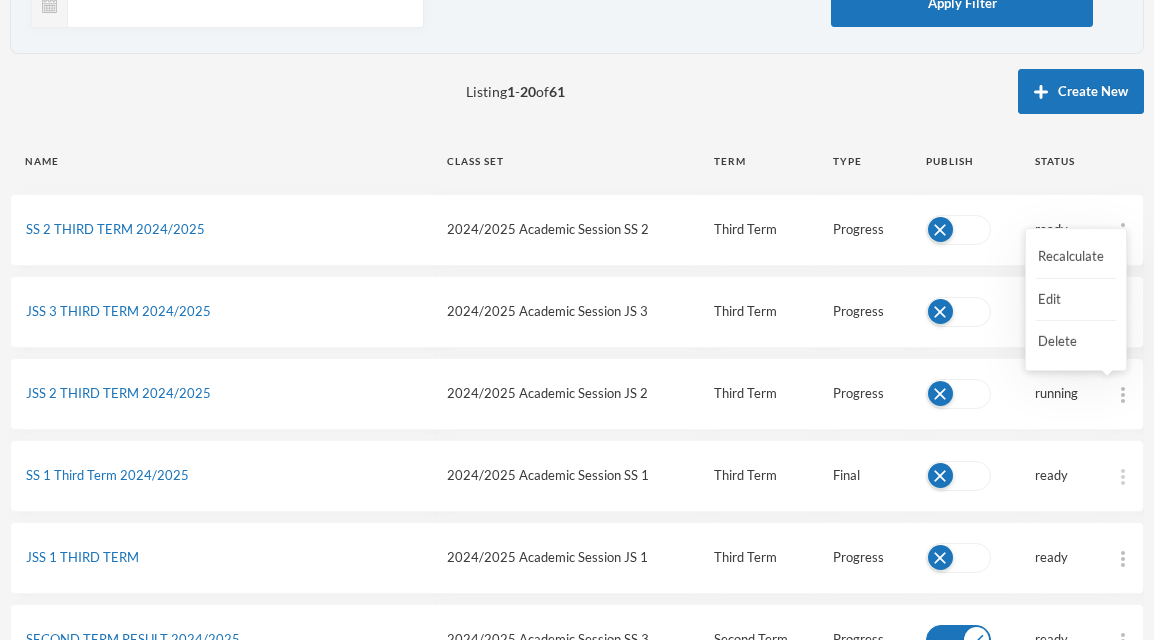 click at bounding box center (1123, 477) 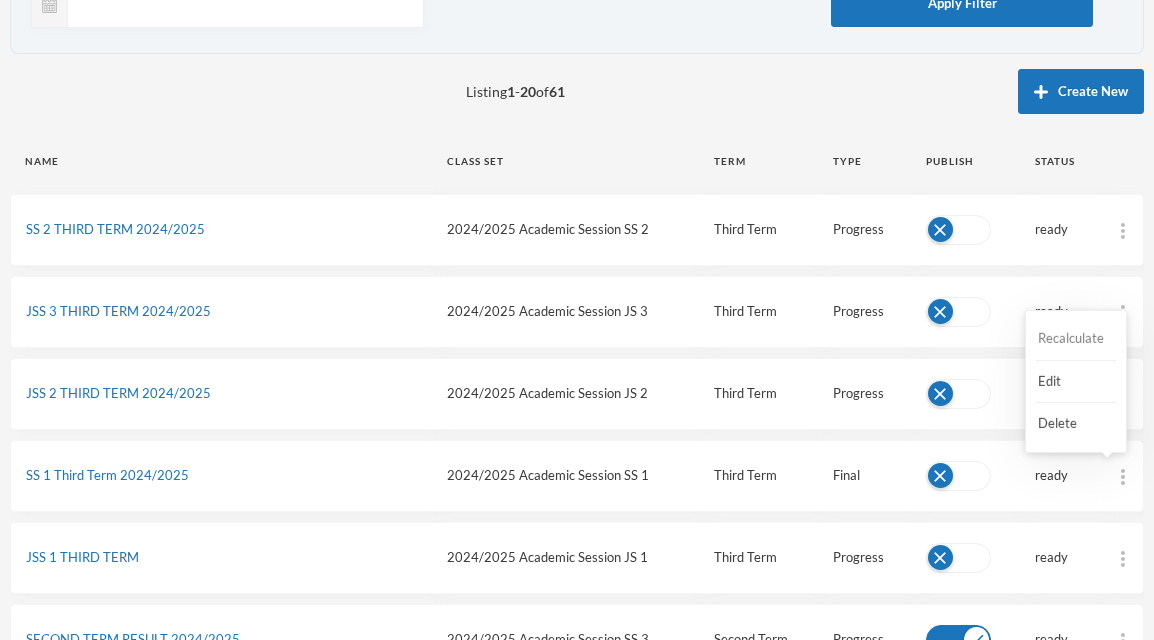 click on "Recalculate" at bounding box center [1076, 339] 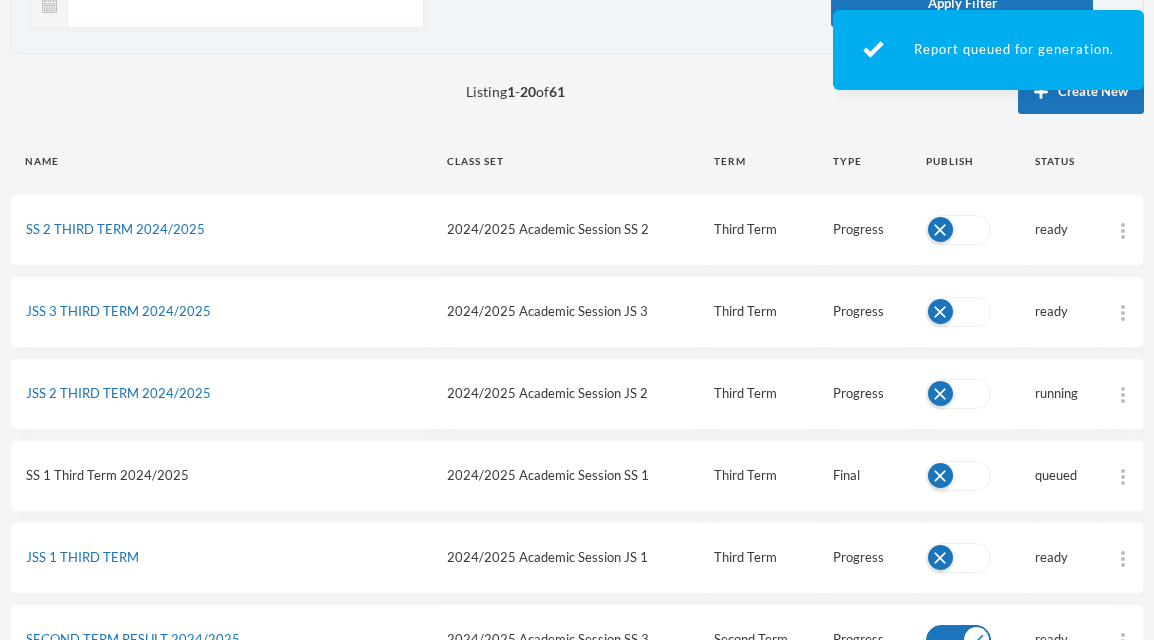 click on "SS 1 Third Term 2024/2025" at bounding box center (107, 475) 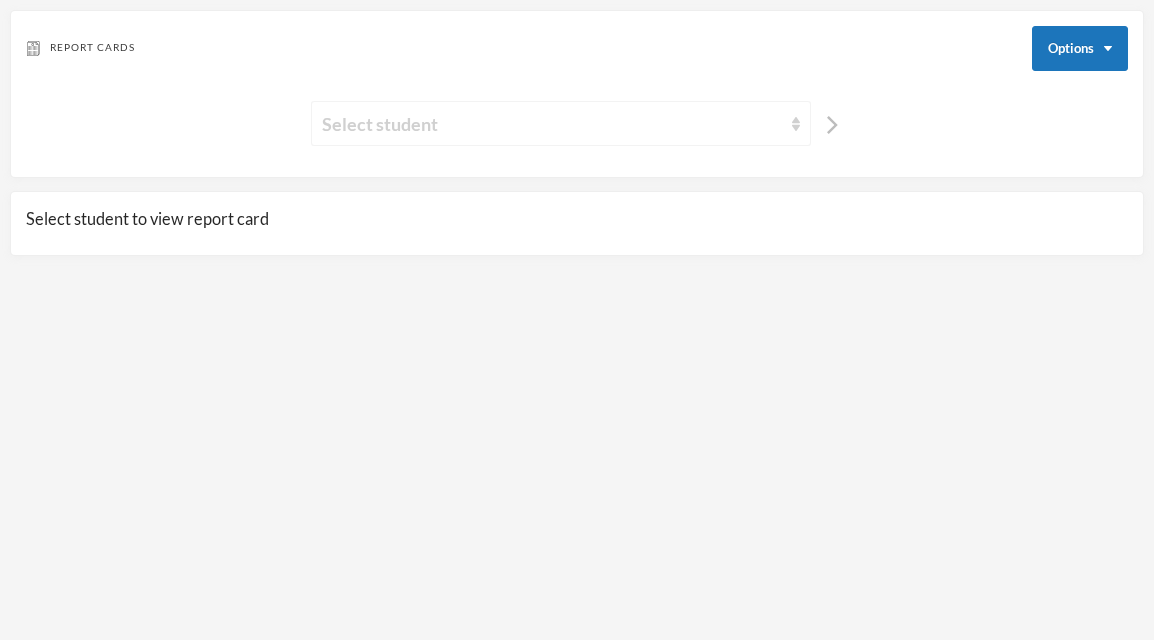 click on "Select student" at bounding box center [552, 124] 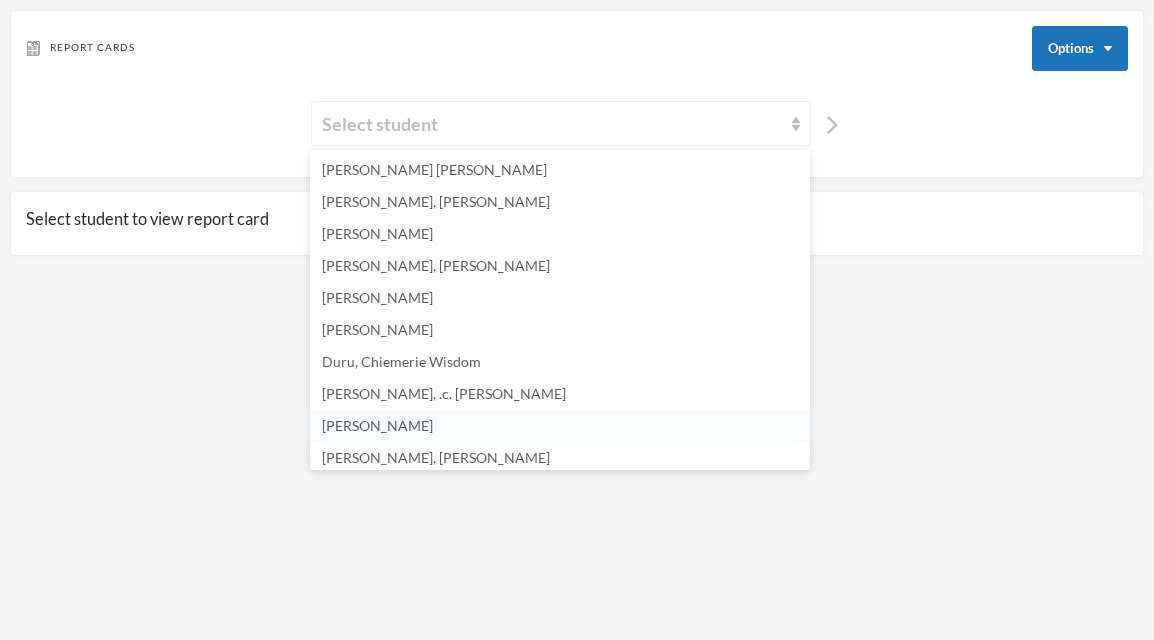 click on "[PERSON_NAME]" at bounding box center (560, 426) 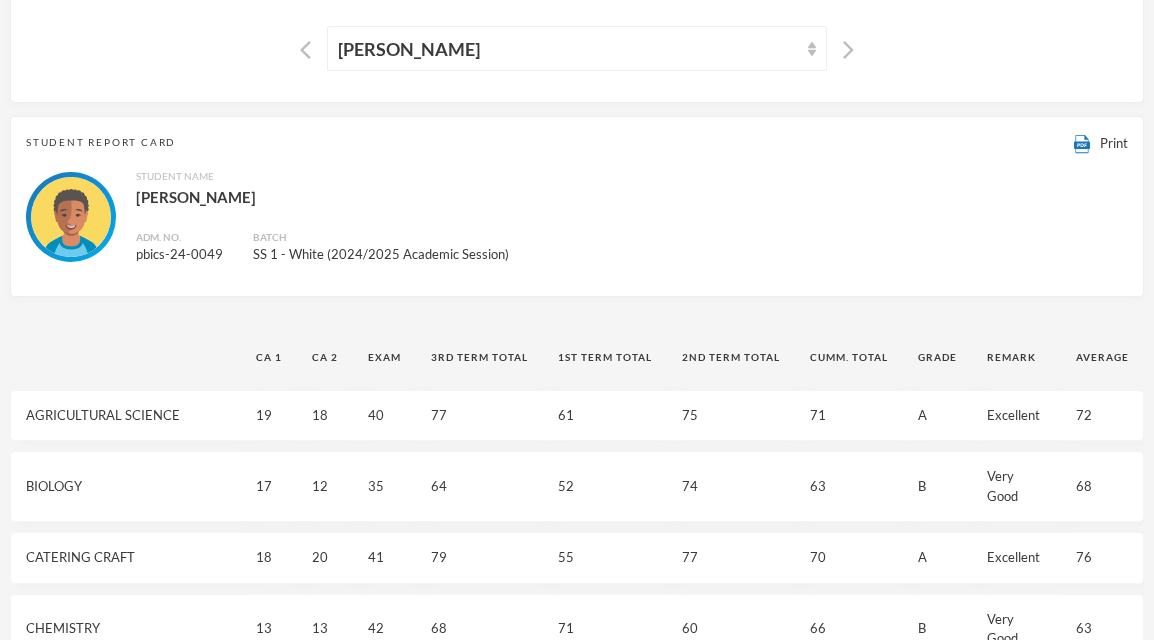 scroll, scrollTop: 134, scrollLeft: 0, axis: vertical 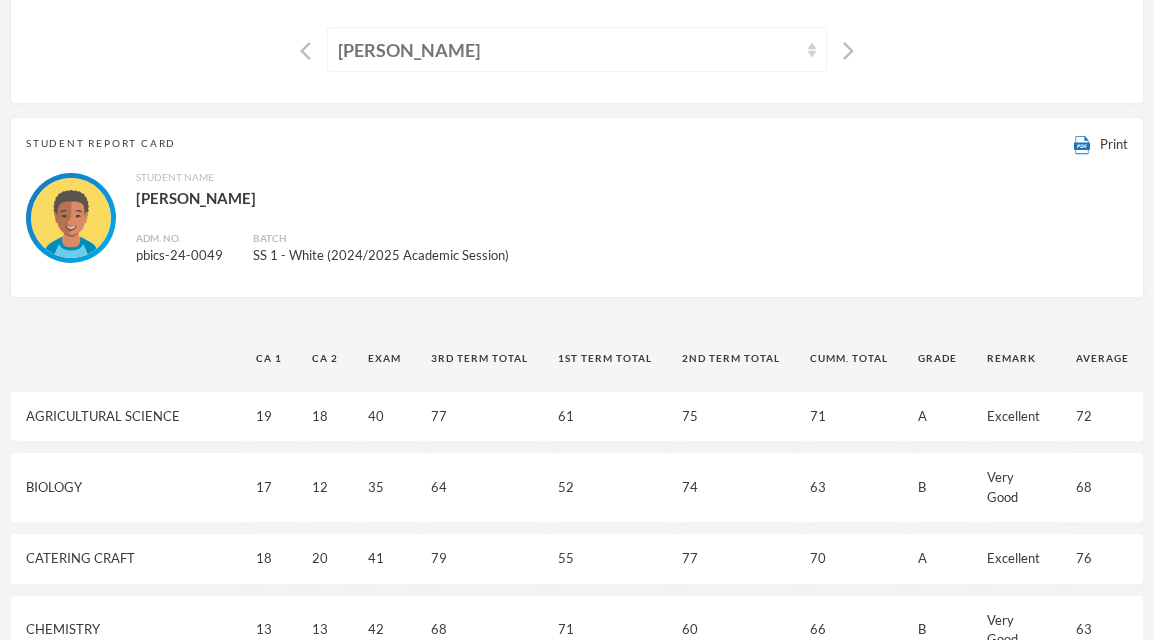 click on "[PERSON_NAME]" at bounding box center [577, 49] 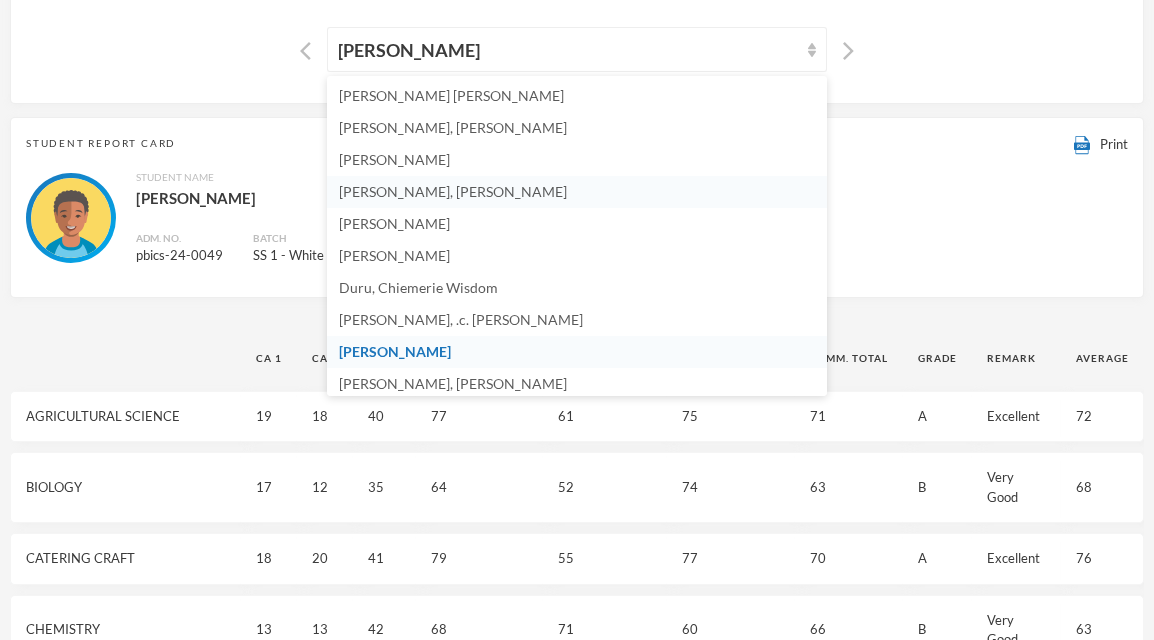 click on "[PERSON_NAME], [PERSON_NAME]" at bounding box center [577, 192] 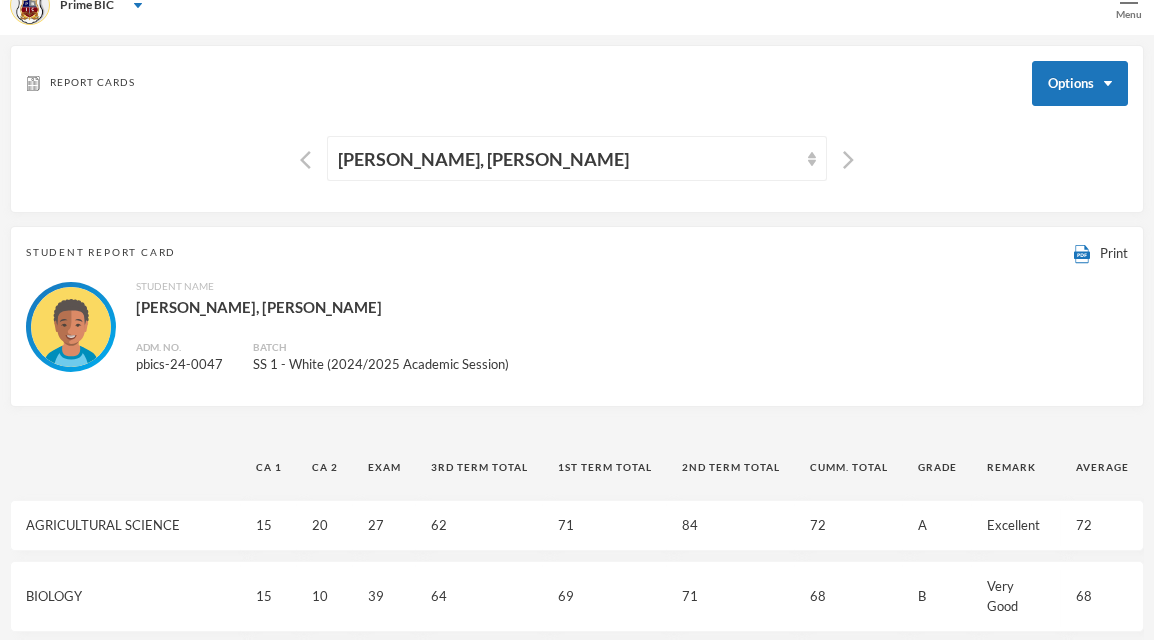 scroll, scrollTop: 0, scrollLeft: 0, axis: both 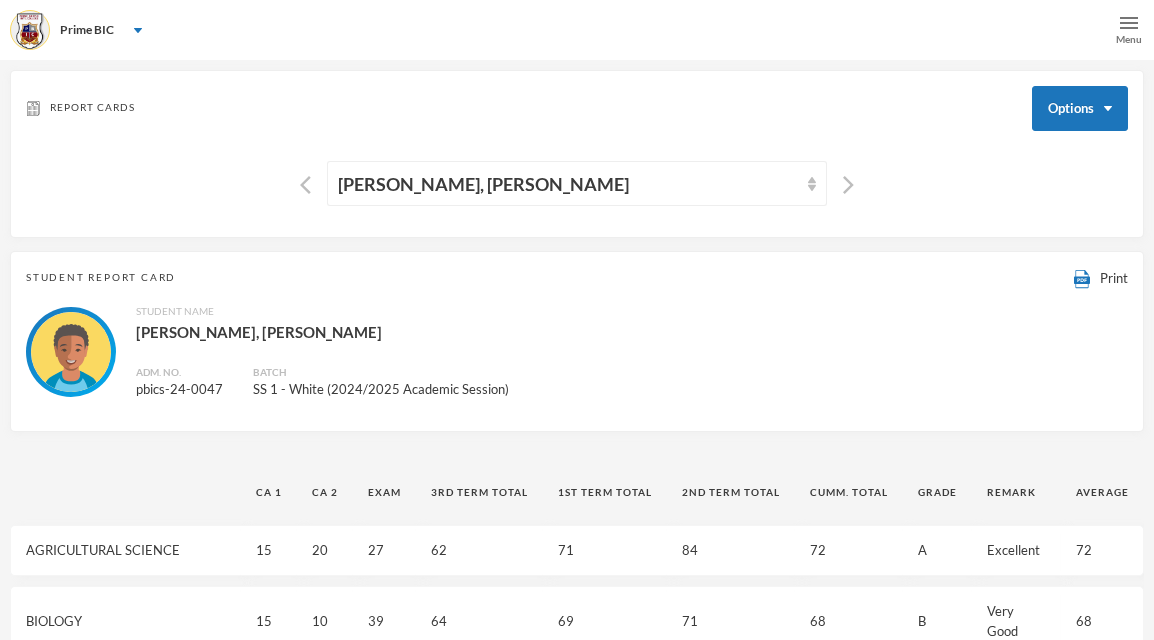 click at bounding box center [1129, 23] 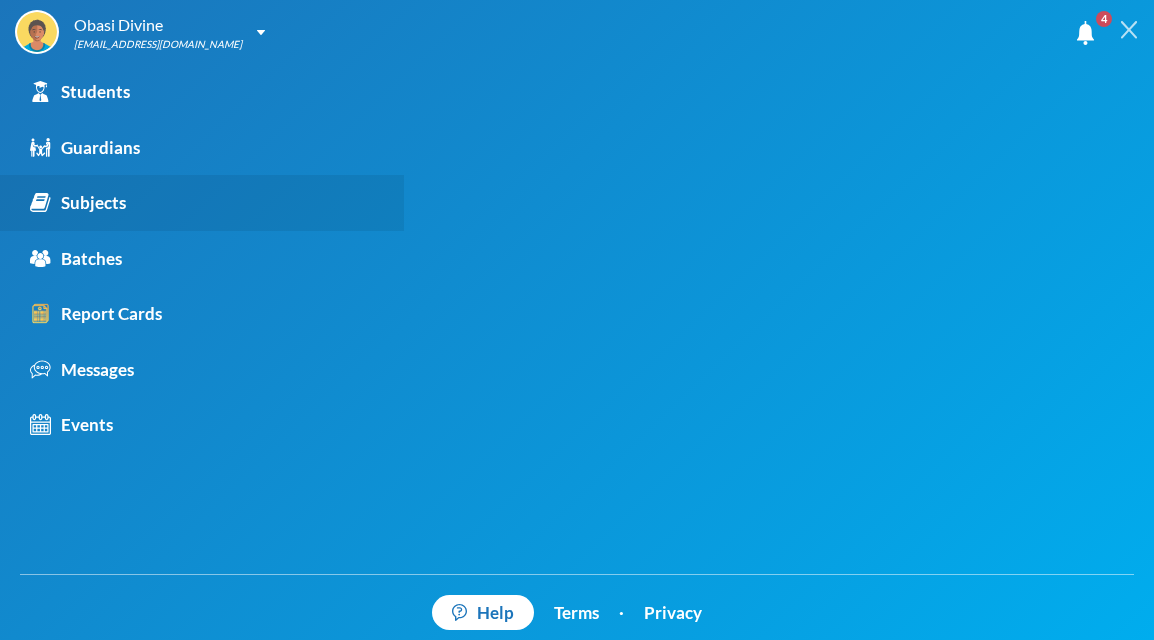 click on "Subjects" at bounding box center [78, 203] 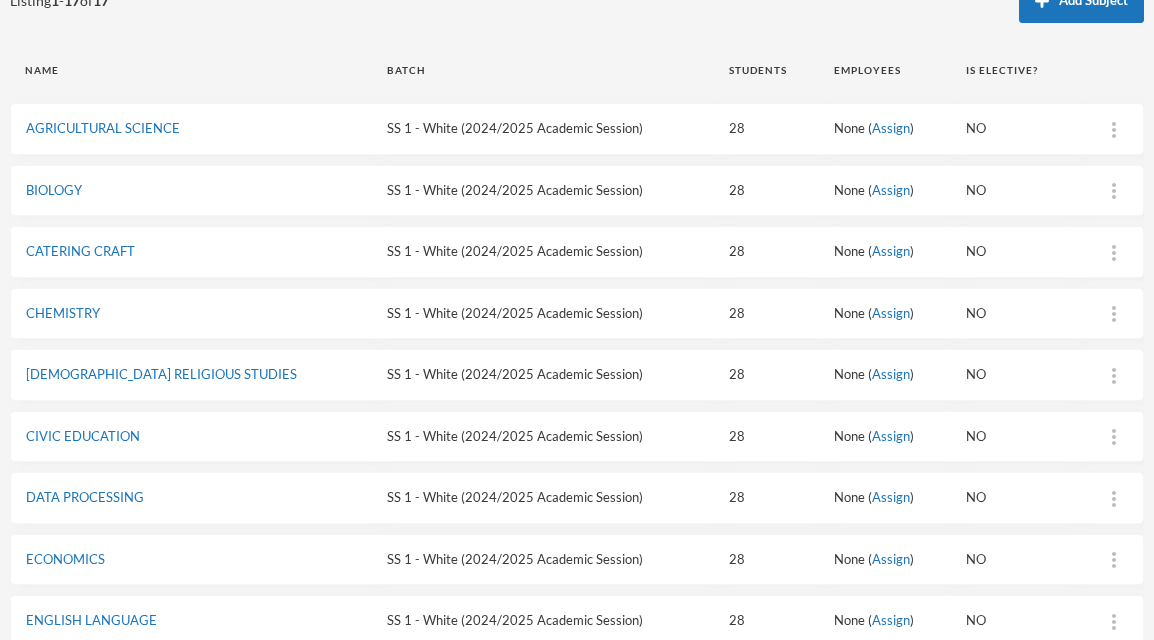 scroll, scrollTop: 219, scrollLeft: 0, axis: vertical 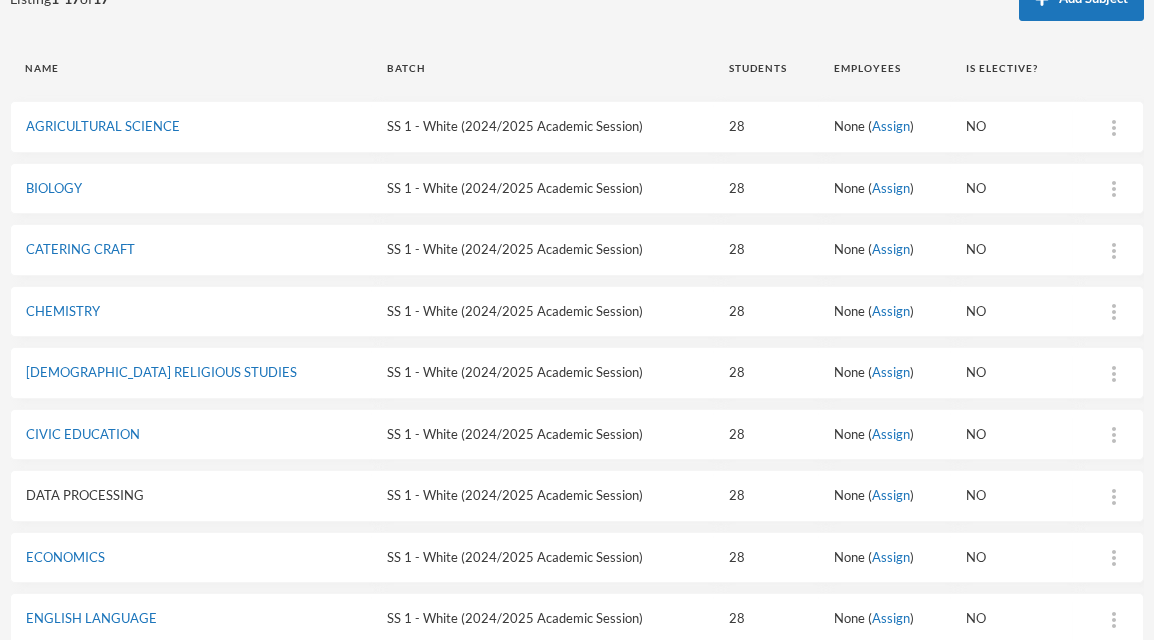 click on "DATA PROCESSING" at bounding box center (85, 495) 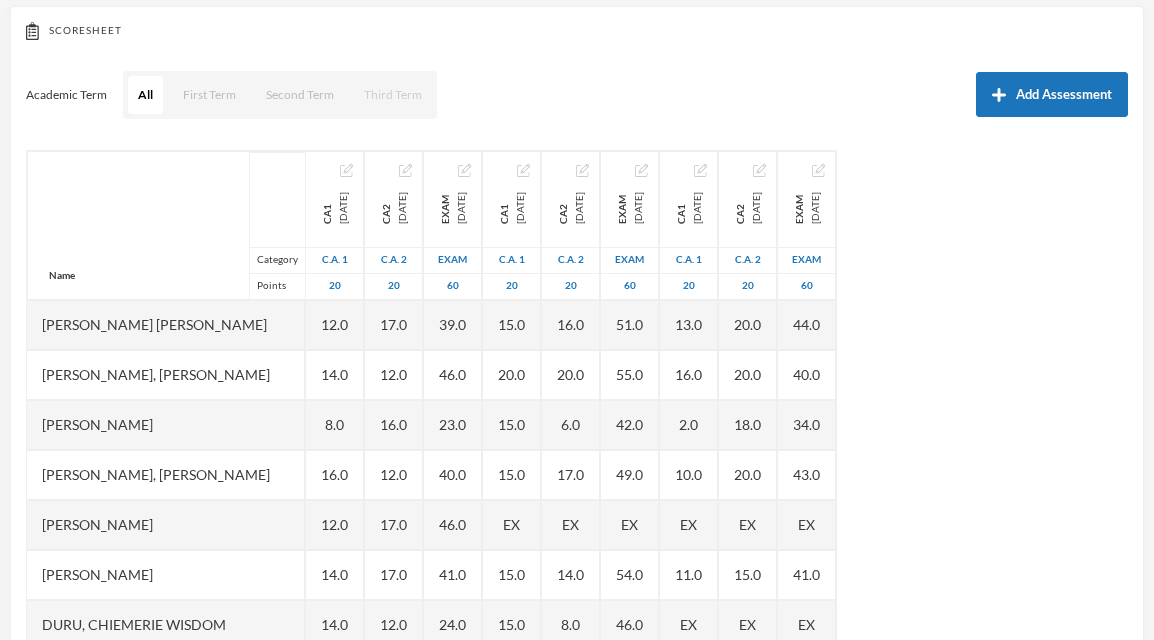 click on "Third Term" at bounding box center [393, 95] 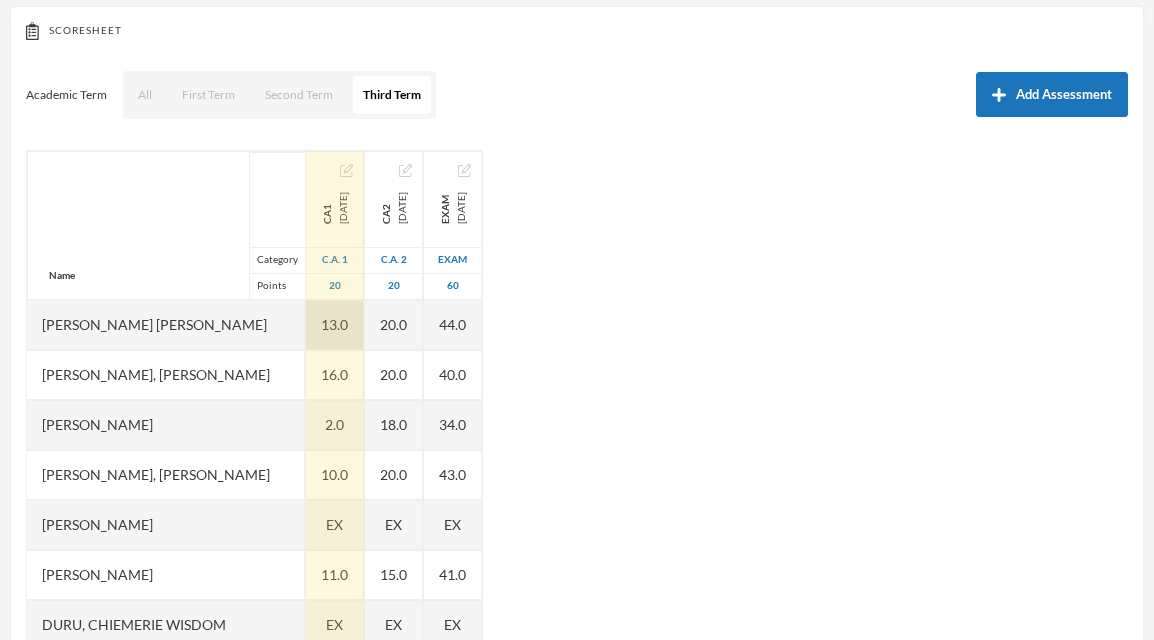 click on "13.0" at bounding box center (335, 325) 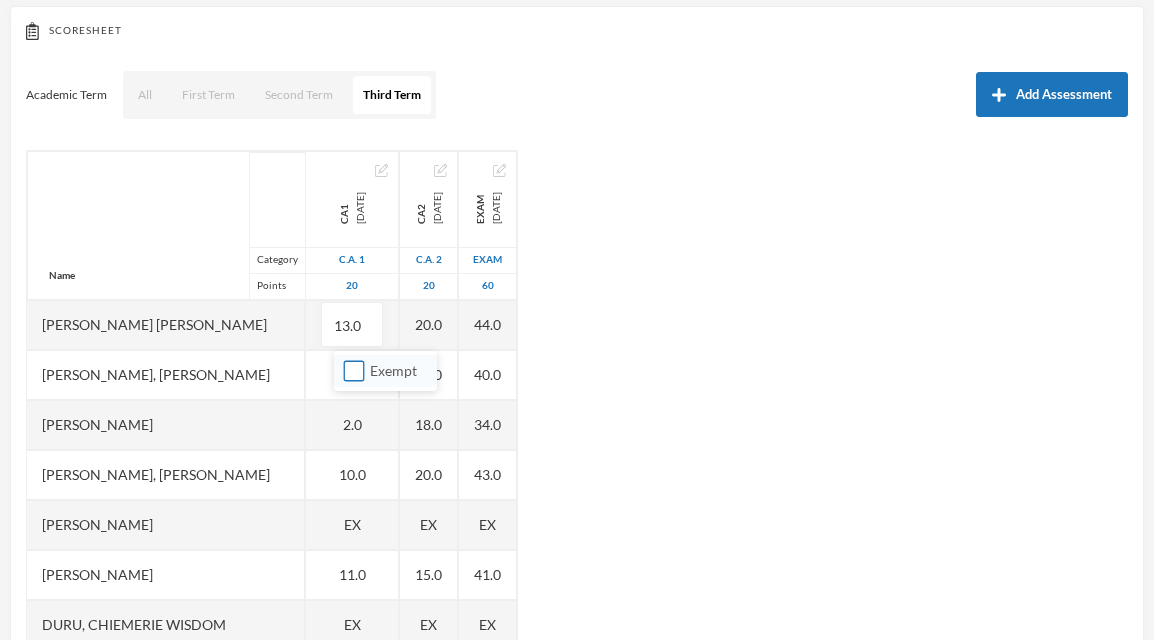 click on "Exempt" at bounding box center (354, 371) 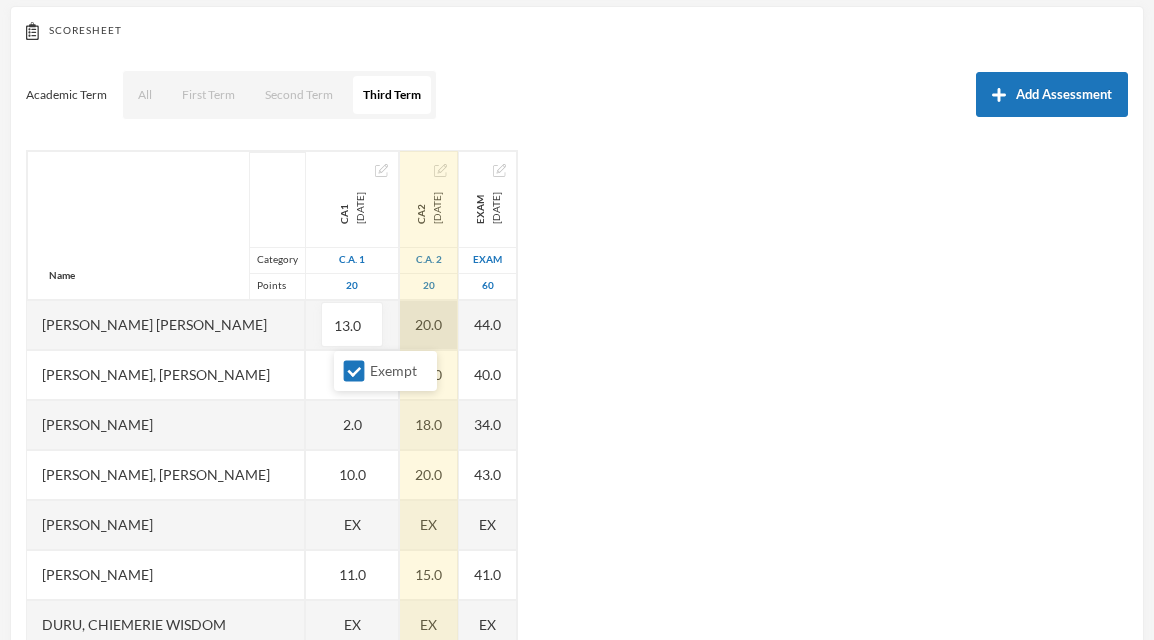 click on "20.0" at bounding box center [429, 325] 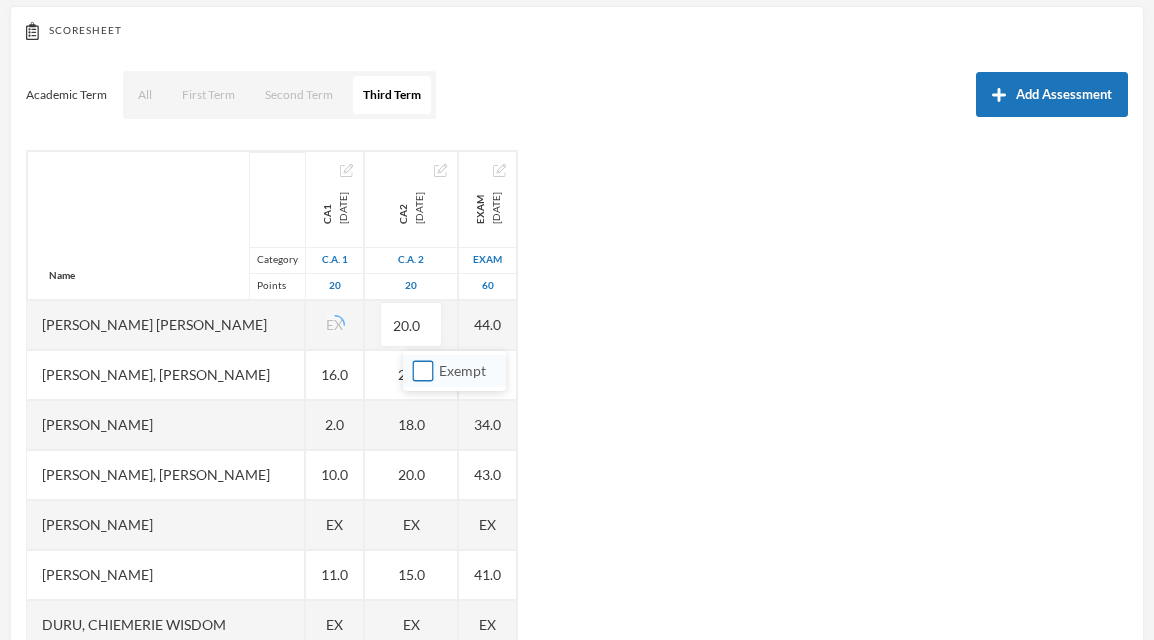 click on "Exempt" at bounding box center (423, 371) 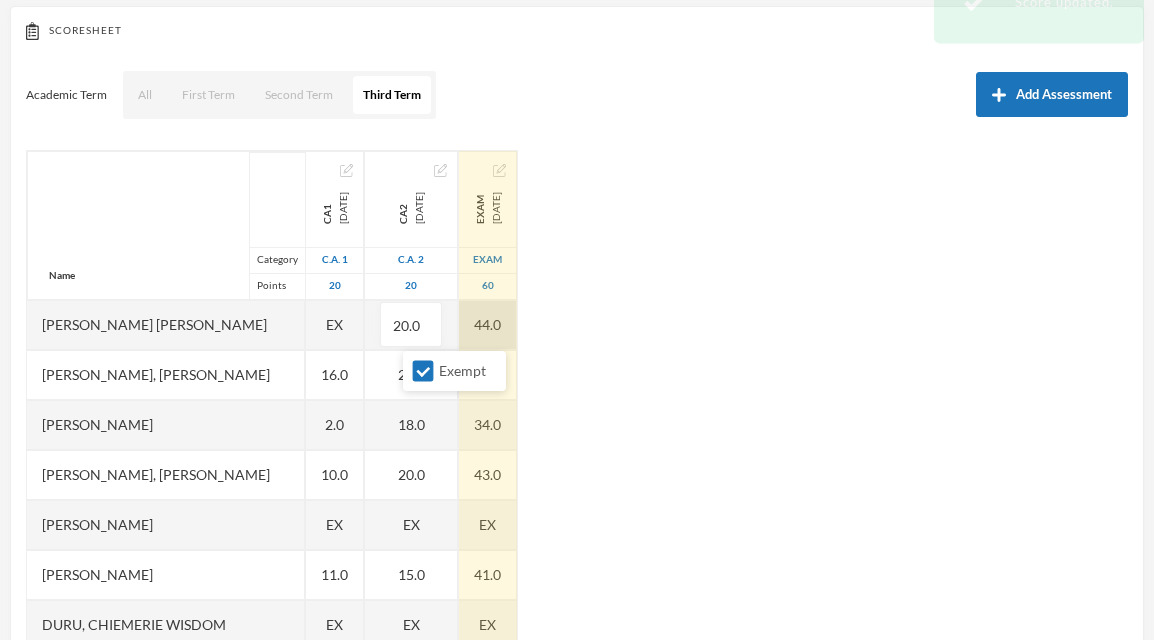 click on "44.0" at bounding box center (488, 325) 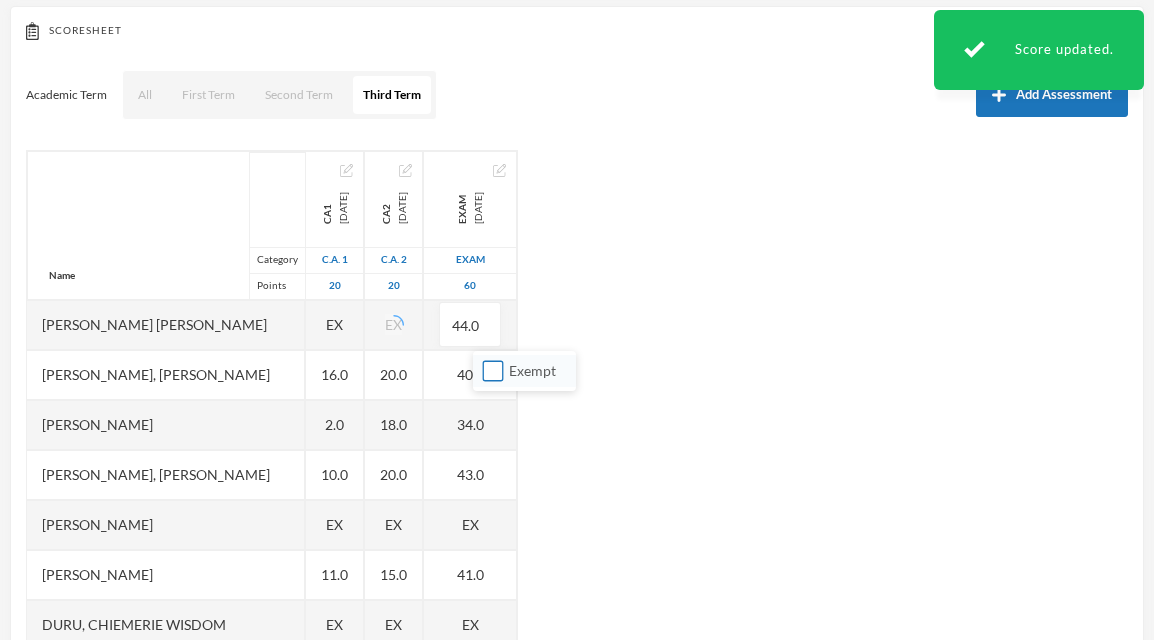 click on "Exempt" at bounding box center [493, 371] 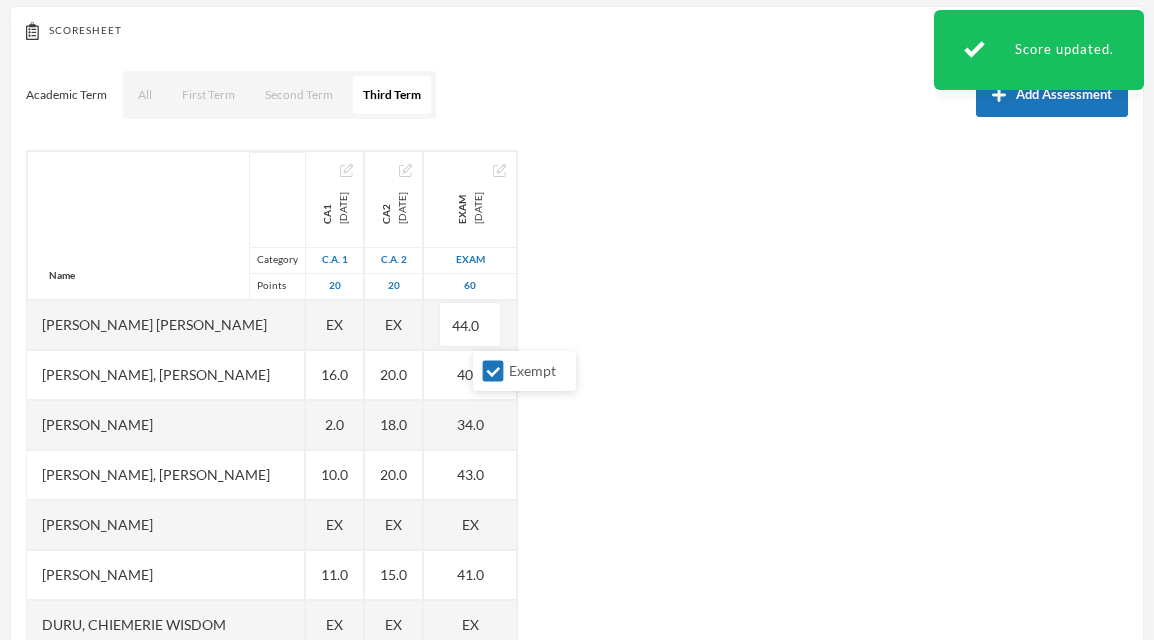 click on "Name   Category Points [PERSON_NAME] [PERSON_NAME], [PERSON_NAME] [PERSON_NAME], [PERSON_NAME] [PERSON_NAME] [PERSON_NAME], [PERSON_NAME], Chiemerie [PERSON_NAME], .c. [PERSON_NAME], [PERSON_NAME], [PERSON_NAME] [PERSON_NAME] [PERSON_NAME] [PERSON_NAME], [PERSON_NAME], Chizirim [PERSON_NAME], [PERSON_NAME] Chigozorim [PERSON_NAME][GEOGRAPHIC_DATA], [PERSON_NAME], [PERSON_NAME], Ngozichukwu Princess [PERSON_NAME], [PERSON_NAME] Uboebulam, [PERSON_NAME], [PERSON_NAME], [PERSON_NAME], [PERSON_NAME] [PERSON_NAME], [PERSON_NAME], [PERSON_NAME] CA1 [DATE] C.A. 1 20 EX 16.0 2.0 10.0 EX 11.0 EX 9.0 9.0 16.0 11.0 12.0 3.0 14.0 10.0 14.0 10.0 11.0 18.0 12.0 10.0 6.0 EX 13.0 9.0 5.0 19.0 10.0 CA2 [DATE] C.A. 2 20 EX 20.0 18.0 20.0 EX 15.0 EX 20.0 20.0 20.0 15.0 18.0 16.0 20.0 18.0 15.0 20.0 20.0 20.0 18.0 20.0 18.0 EX 18.0 20.0 15.0 20.0 17.0 Exam [DATE] Exam 60 44.0 40.0 34.0 43.0 EX 41.0 EX 40.0" at bounding box center [577, 400] 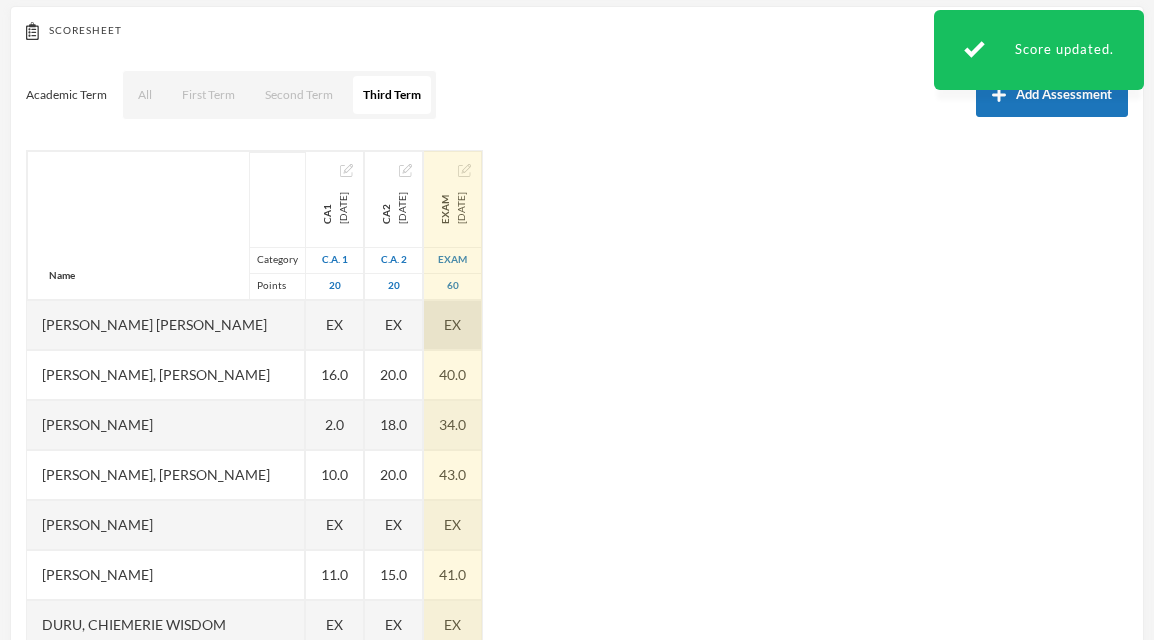 click on "EX" at bounding box center [452, 324] 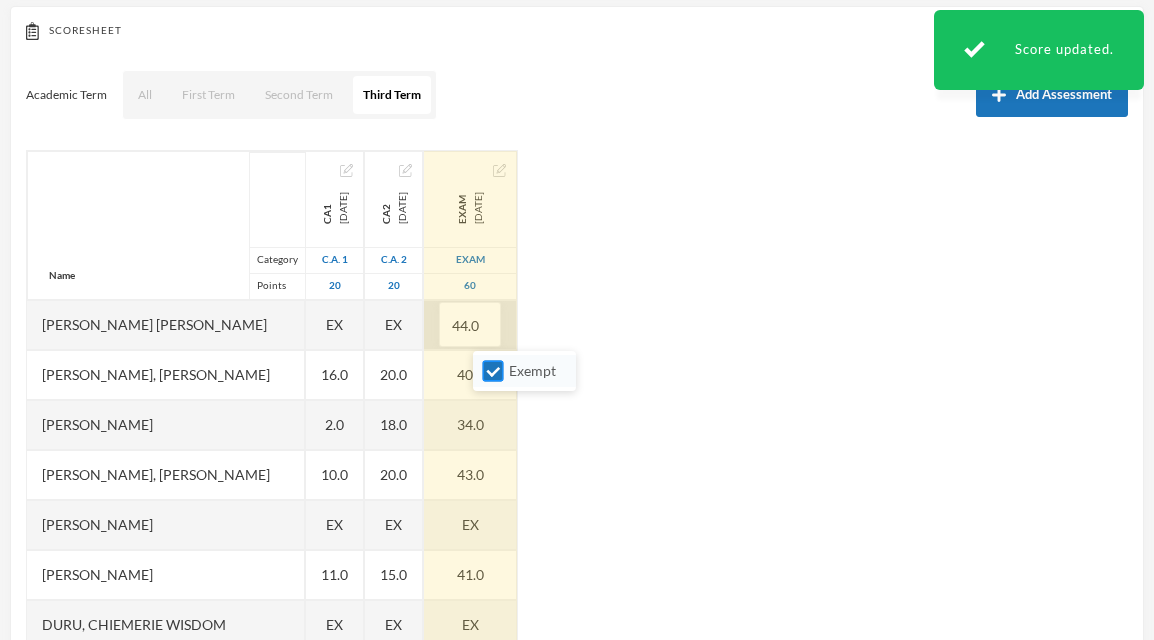 click on "Exempt" at bounding box center [493, 371] 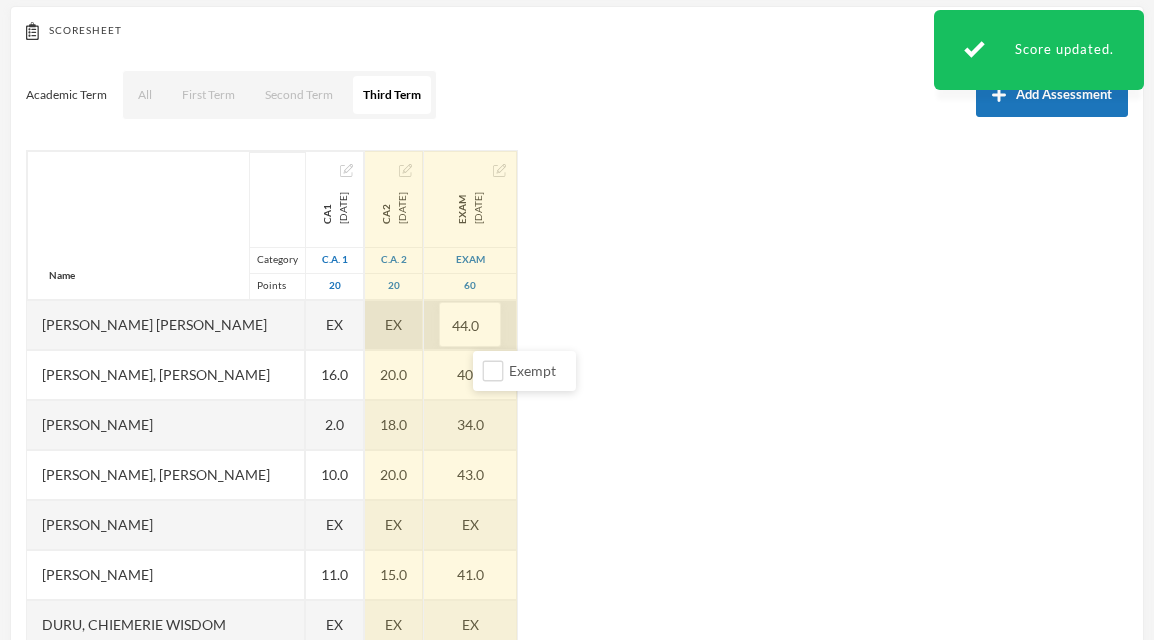 click on "EX" at bounding box center [393, 324] 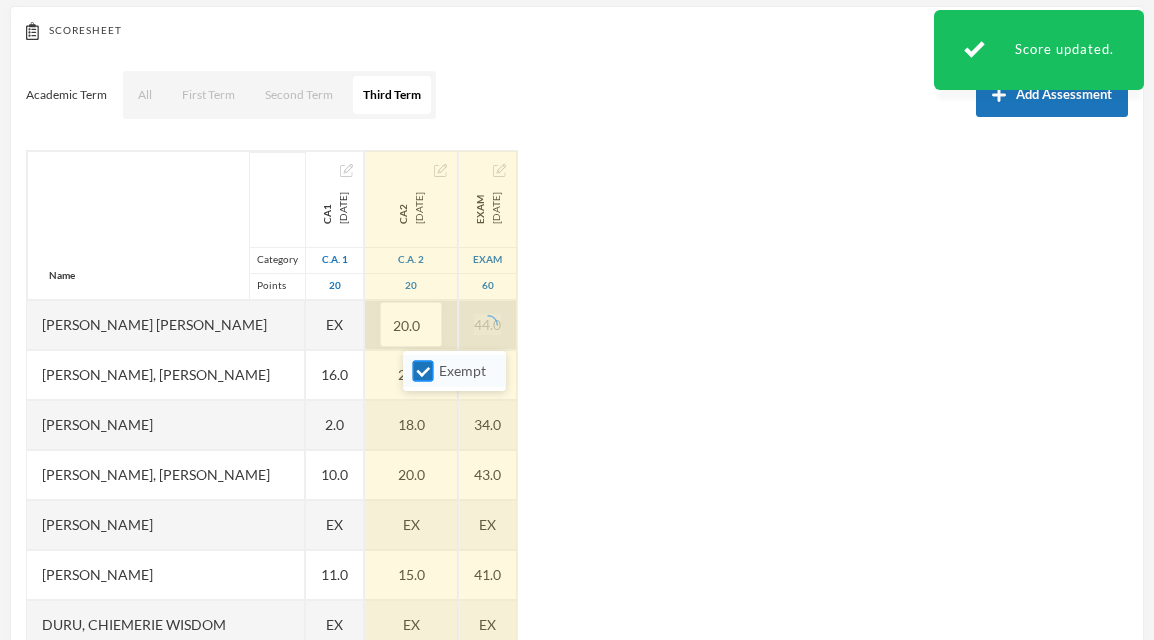 click on "Exempt" at bounding box center (423, 371) 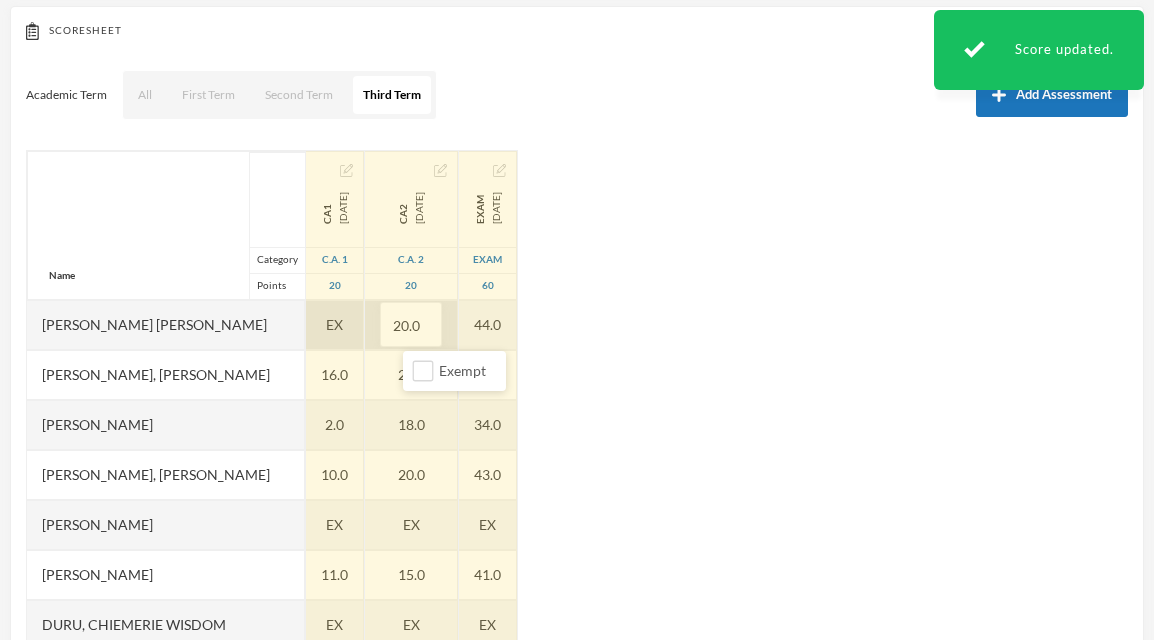 click on "EX" at bounding box center [334, 324] 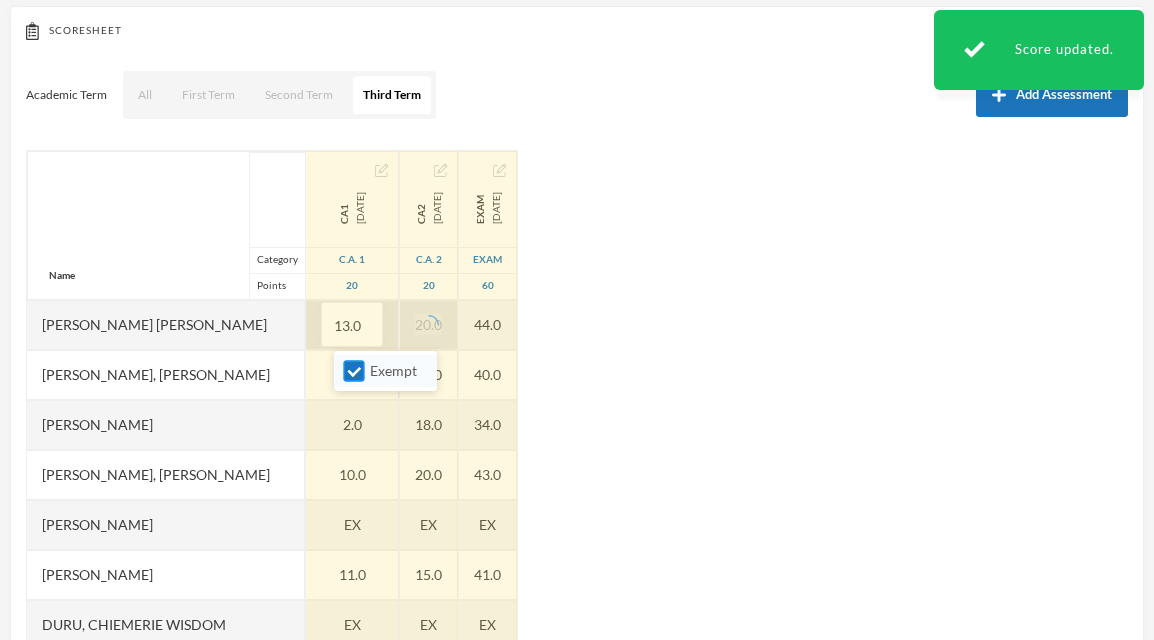 click on "Exempt" at bounding box center [354, 371] 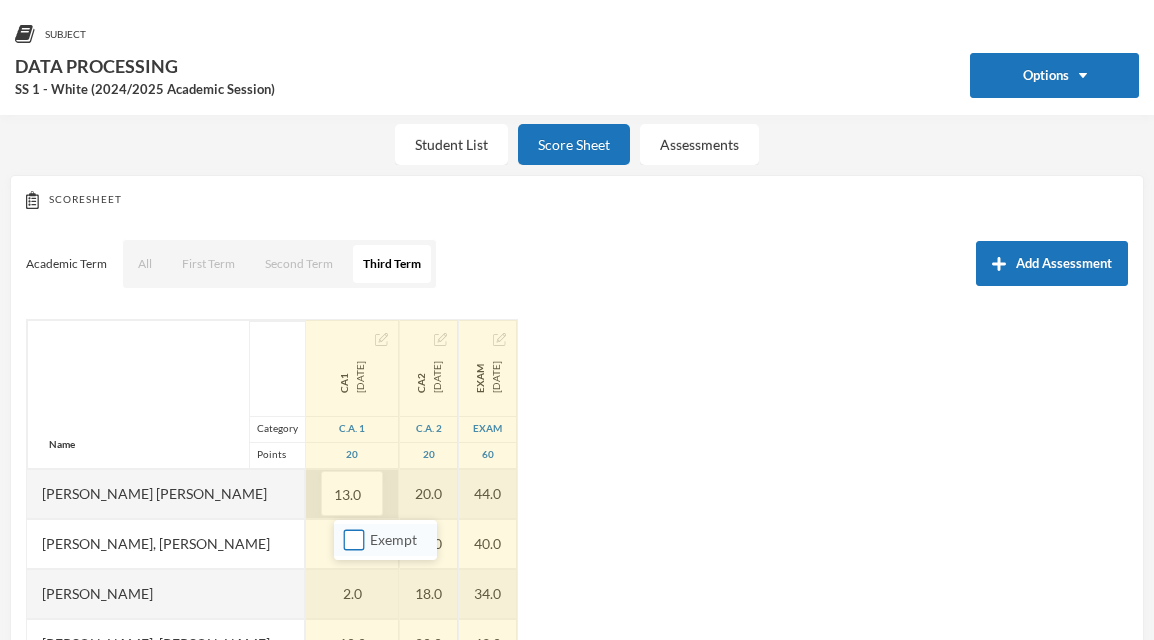 scroll, scrollTop: 0, scrollLeft: 0, axis: both 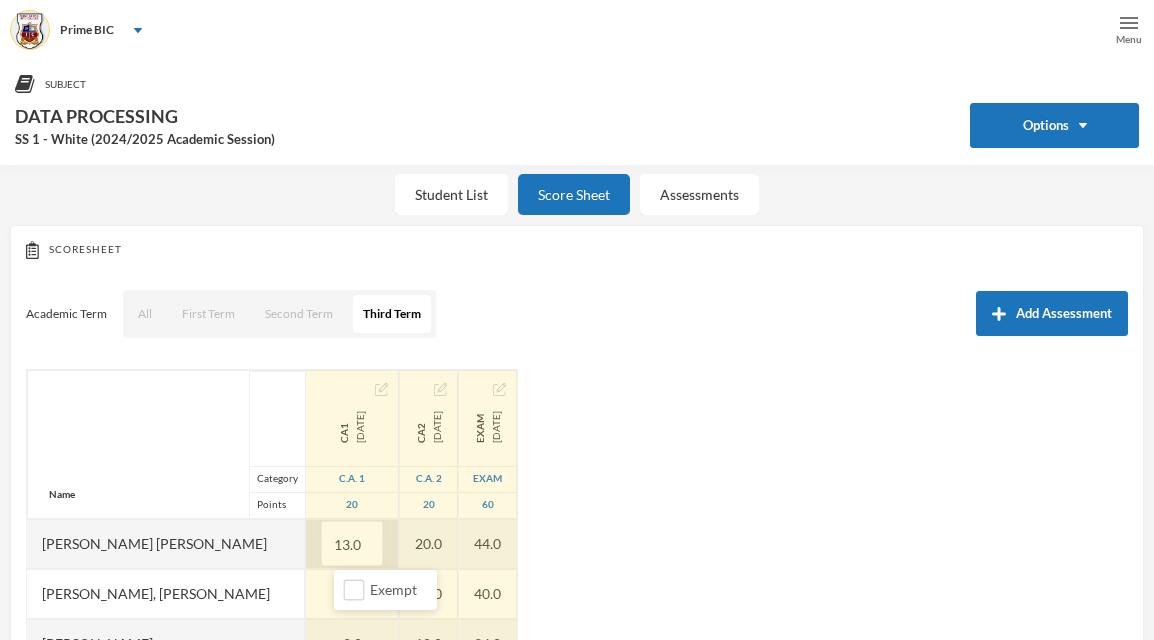 click on "Menu" at bounding box center (1129, 39) 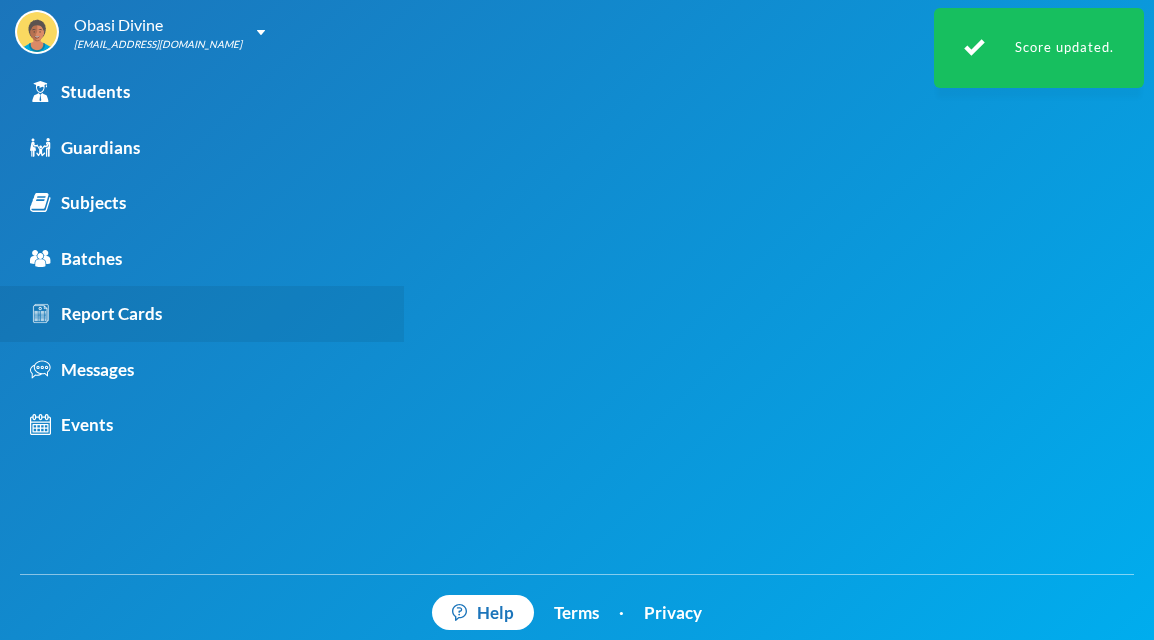 click on "Report Cards" at bounding box center (96, 314) 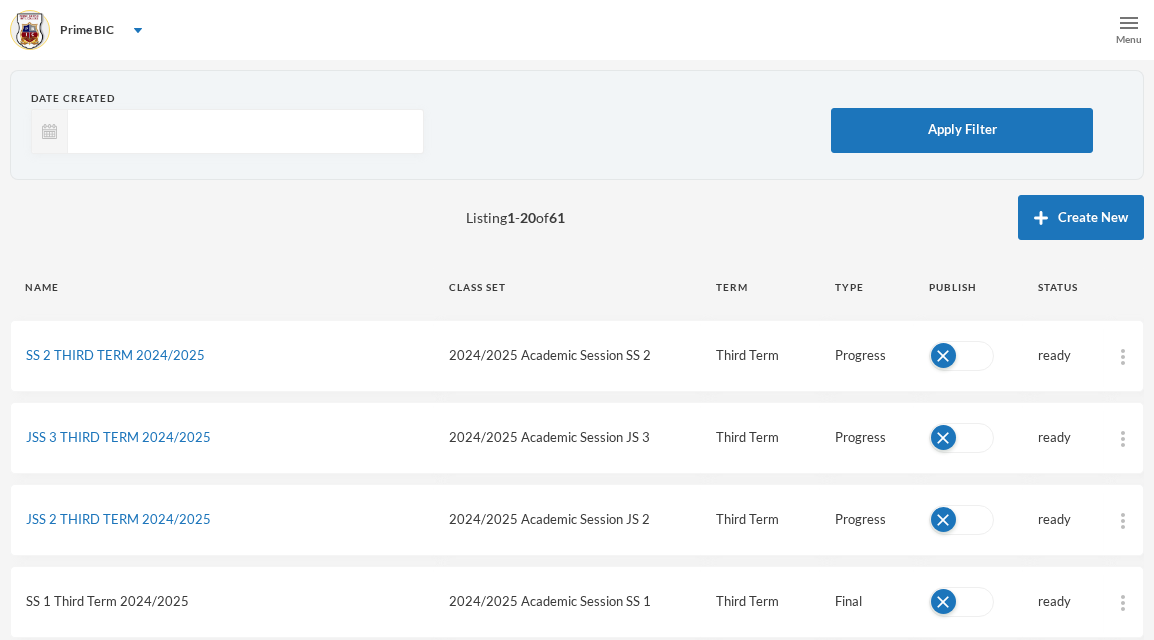 click on "SS 1 Third Term 2024/2025" at bounding box center (107, 601) 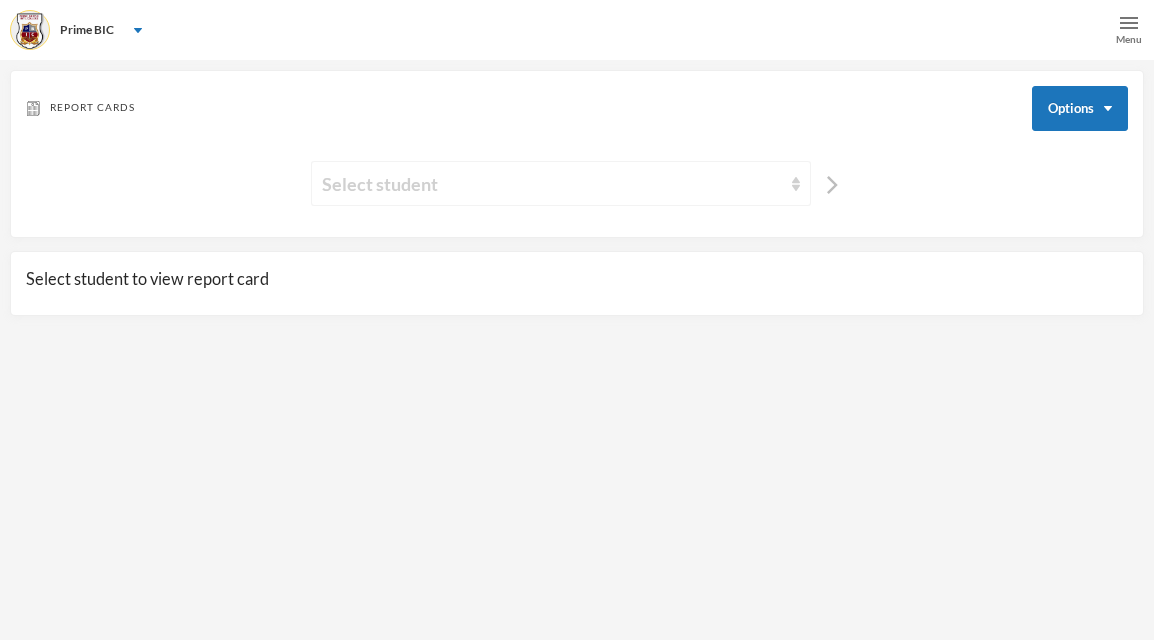 click on "Select student" at bounding box center (552, 184) 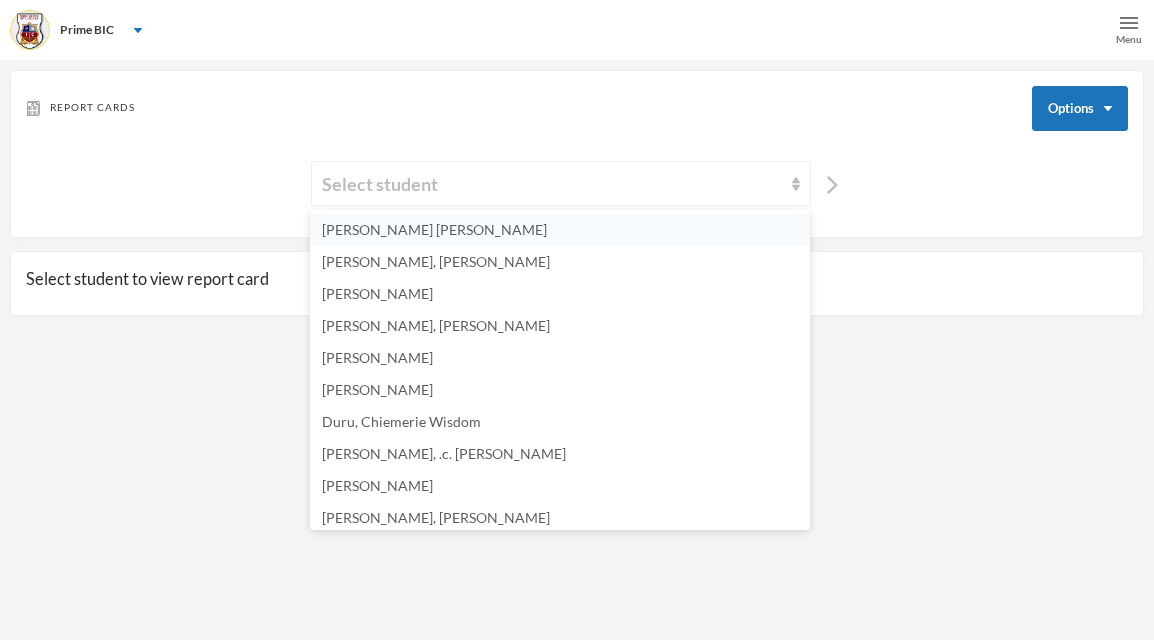 click on "[PERSON_NAME] [PERSON_NAME]" at bounding box center (434, 229) 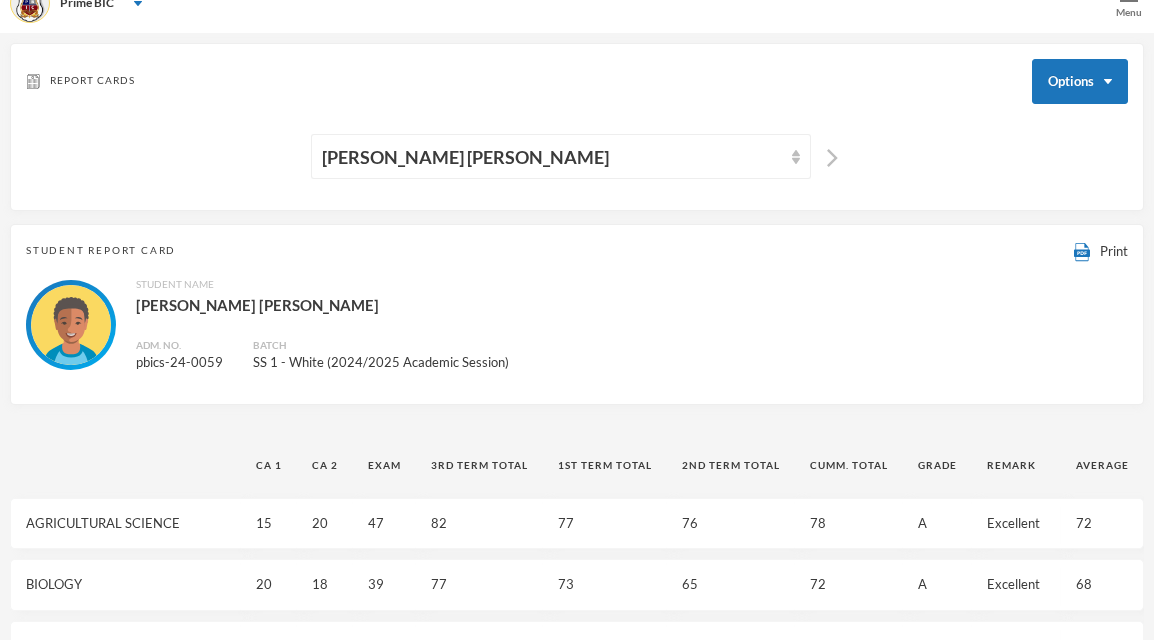 scroll, scrollTop: 0, scrollLeft: 0, axis: both 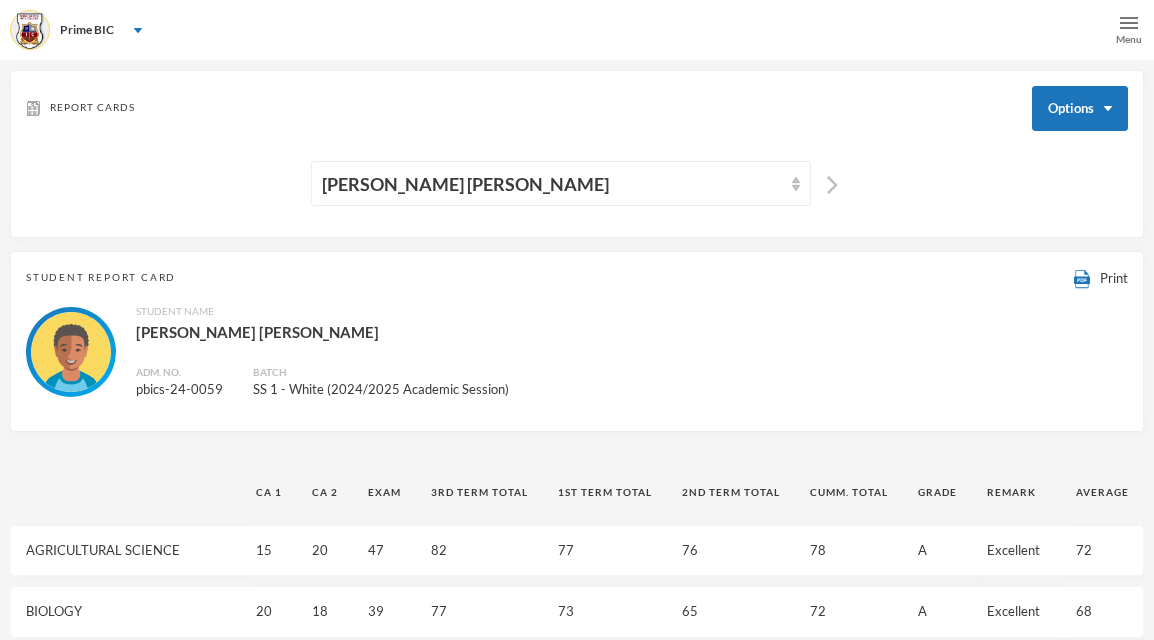 click on "Menu" at bounding box center [1129, 39] 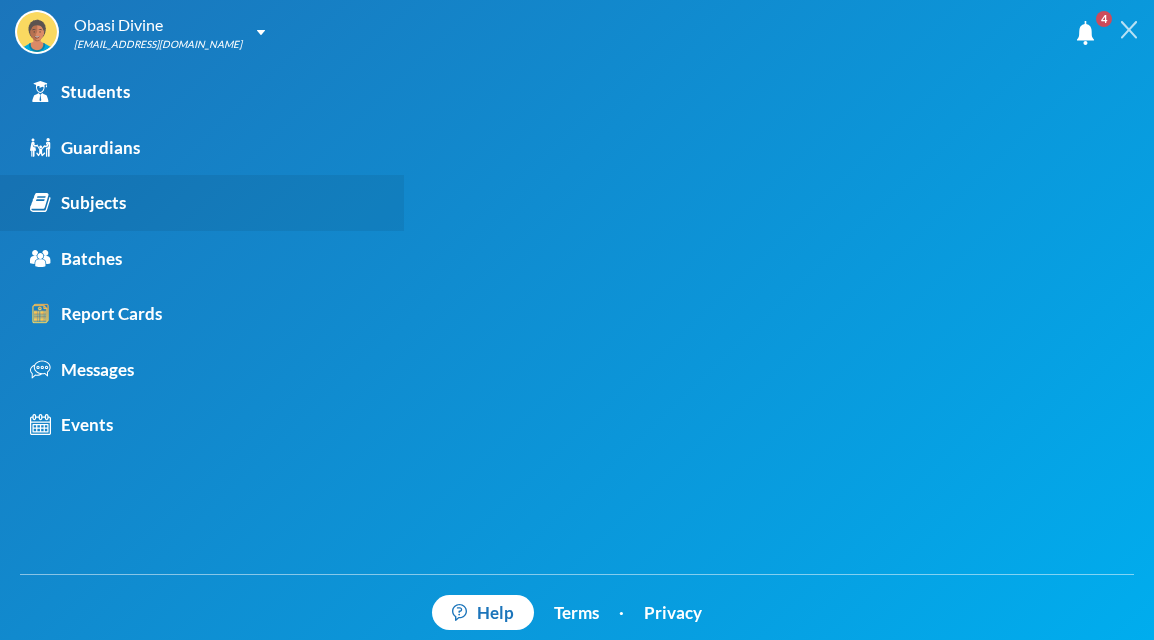 click on "Subjects" at bounding box center (78, 203) 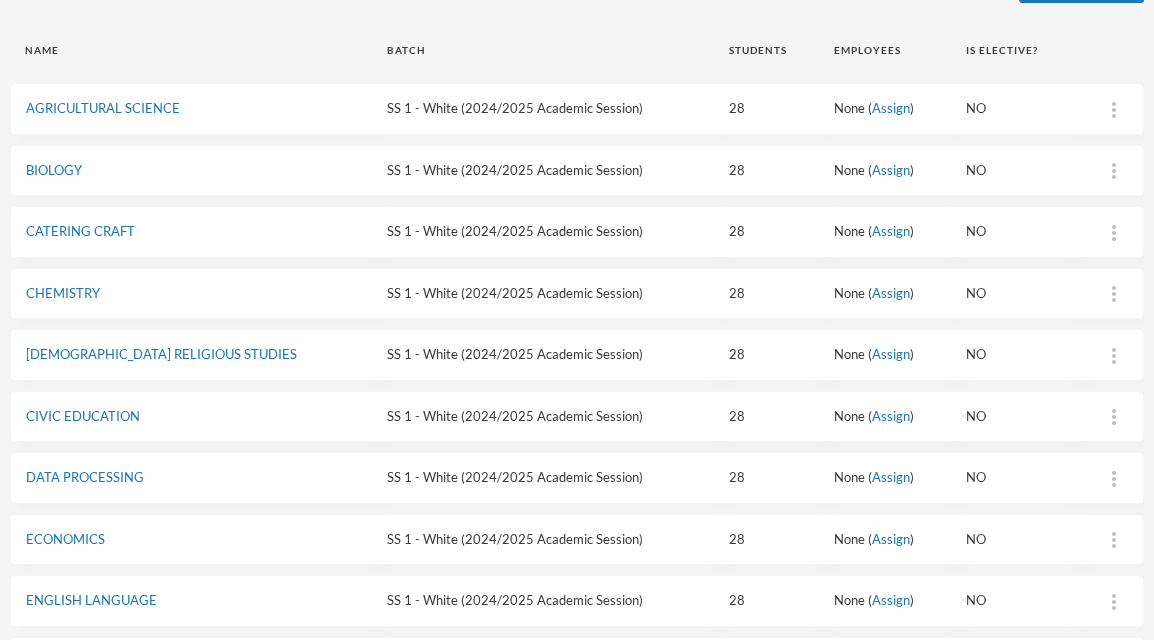 scroll, scrollTop: 240, scrollLeft: 0, axis: vertical 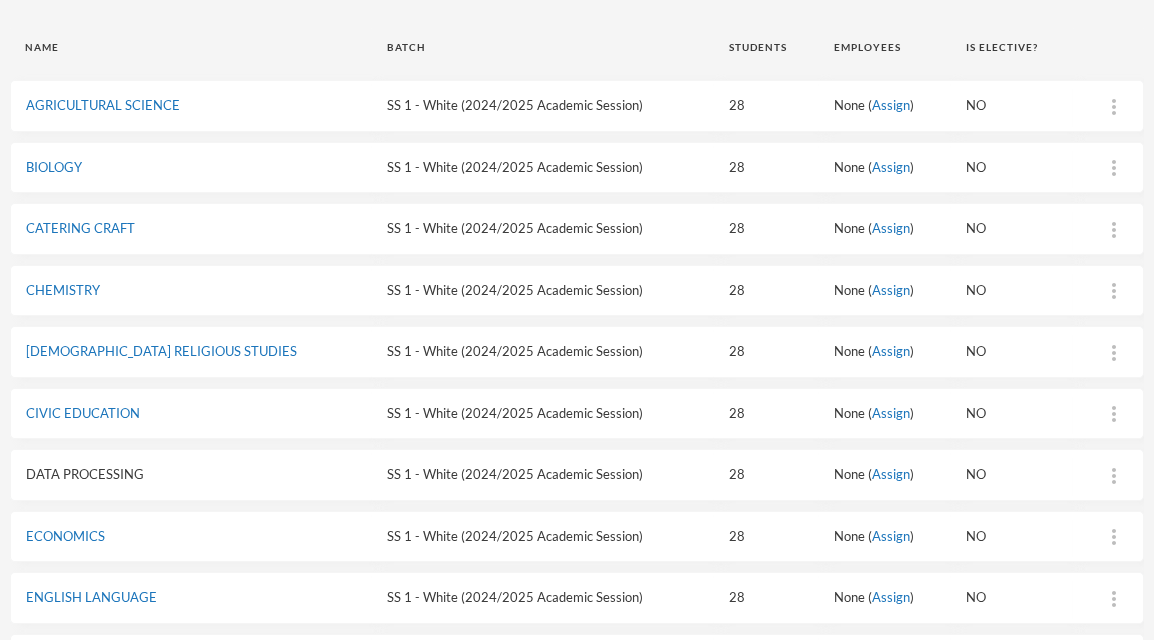 click on "DATA PROCESSING" at bounding box center (85, 474) 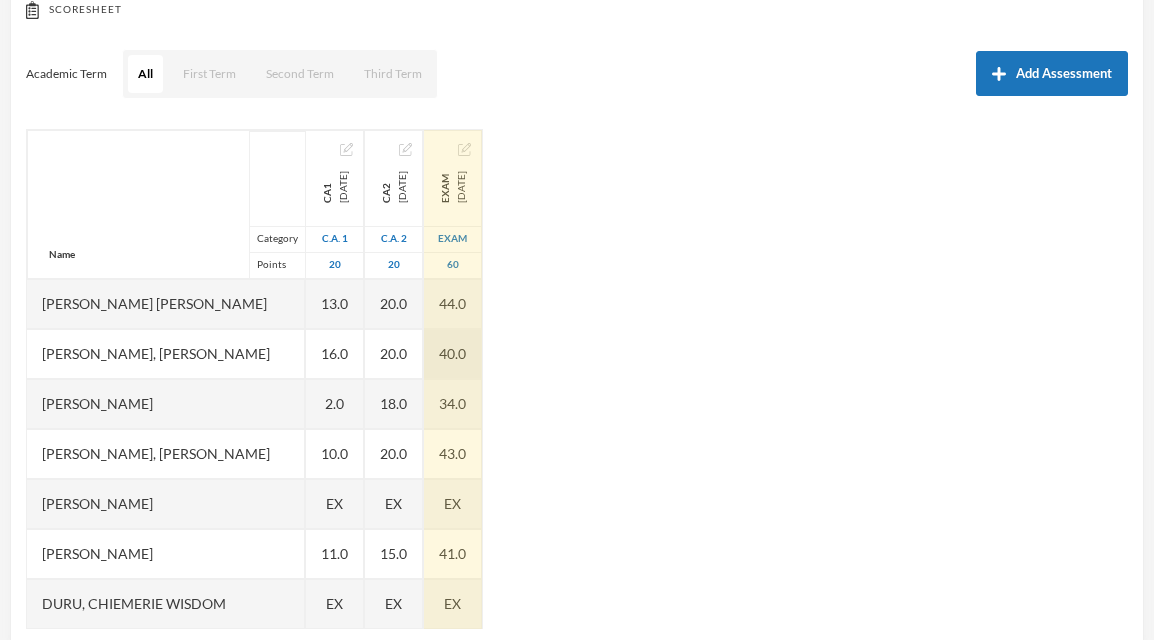 click on "40.0" at bounding box center (453, 354) 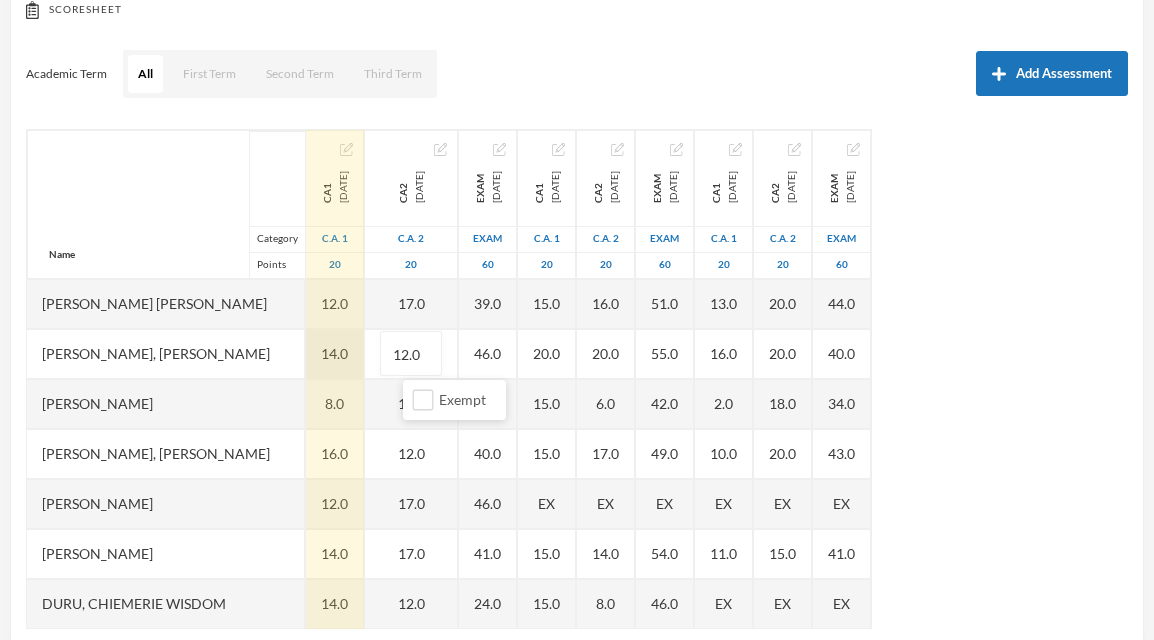 click on "14.0" at bounding box center [335, 354] 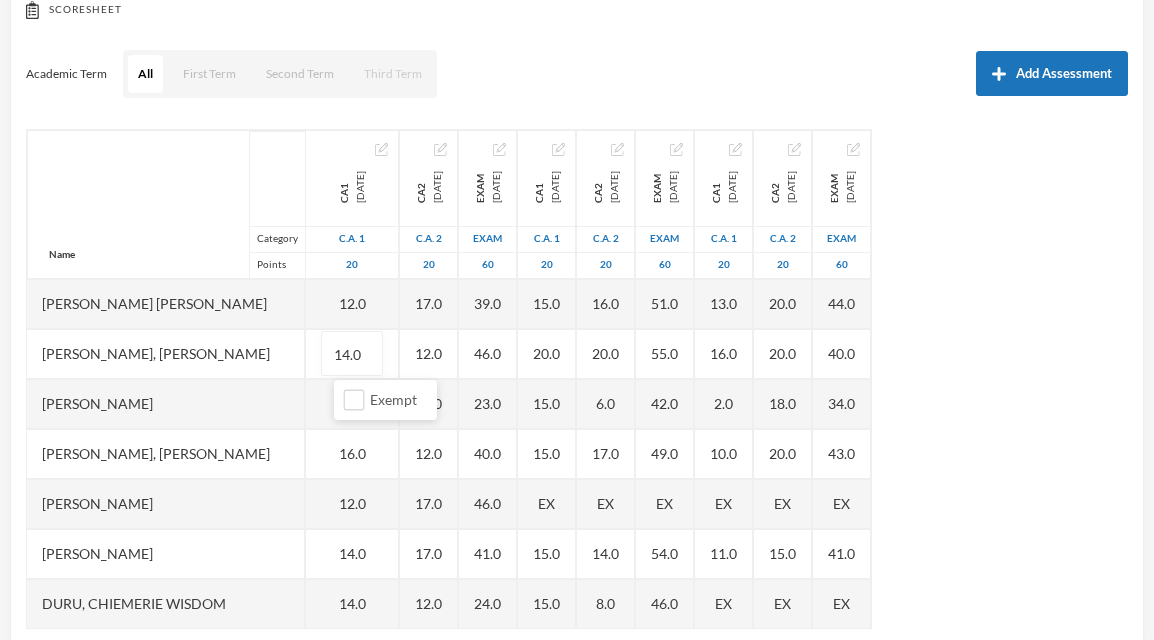 click on "Third Term" at bounding box center (393, 74) 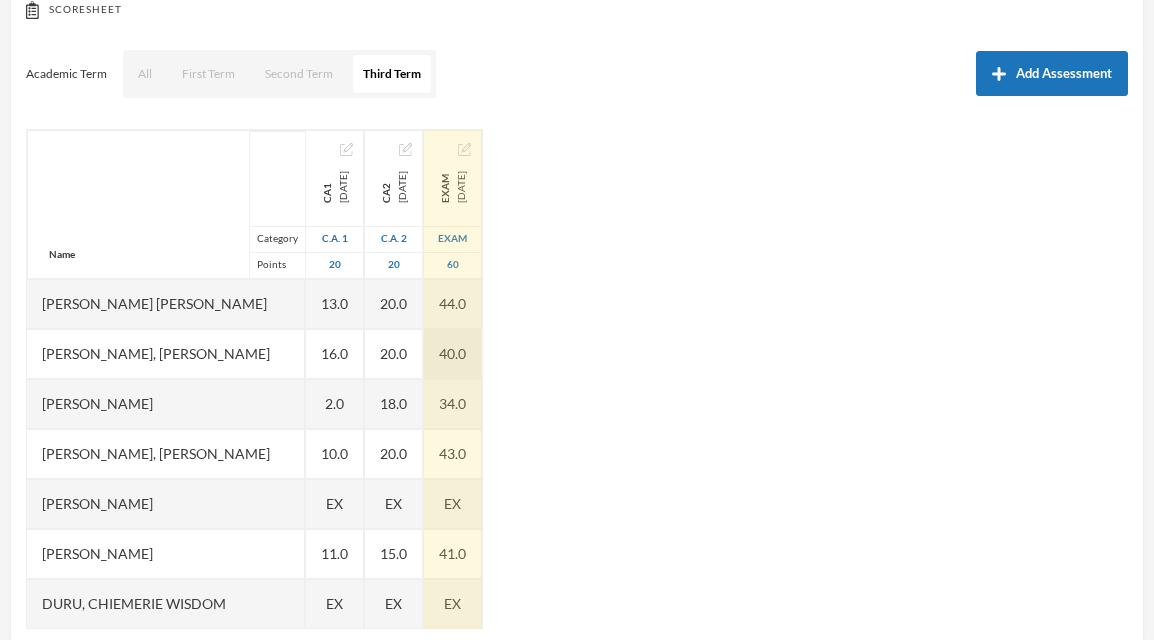 click on "40.0" at bounding box center [453, 354] 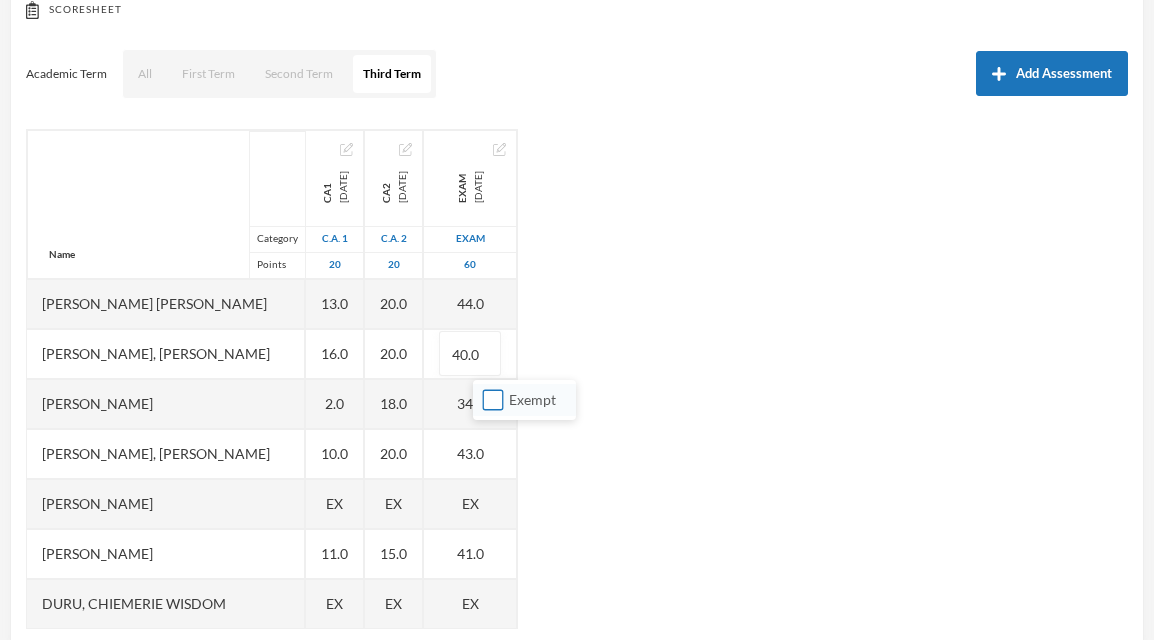click on "Exempt" at bounding box center [493, 400] 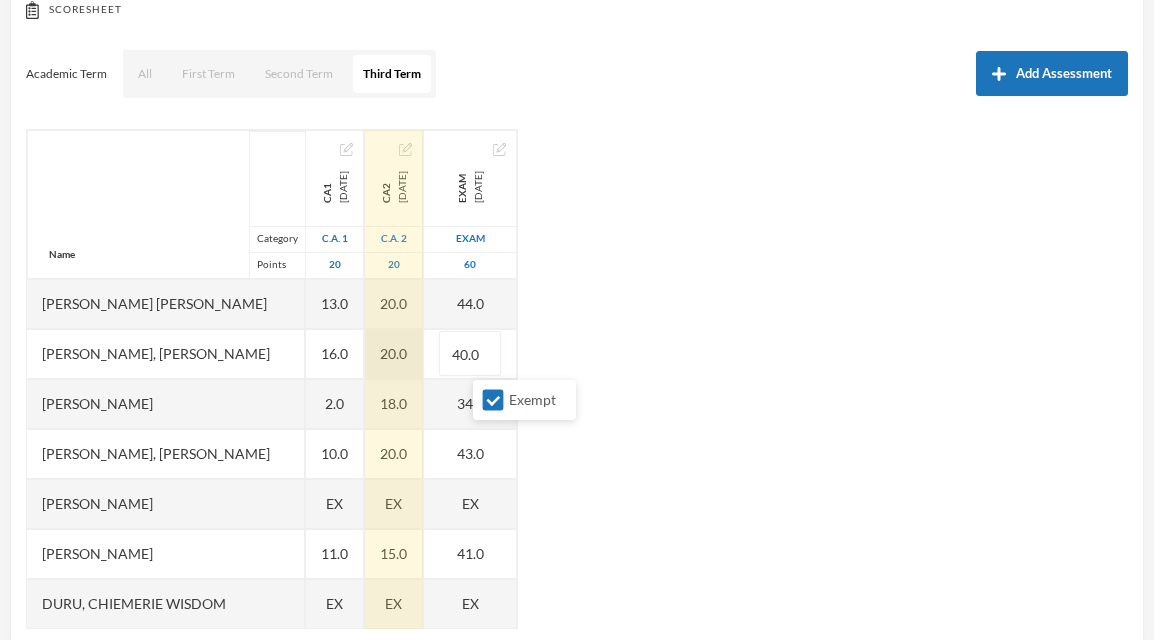 click on "20.0" at bounding box center (394, 354) 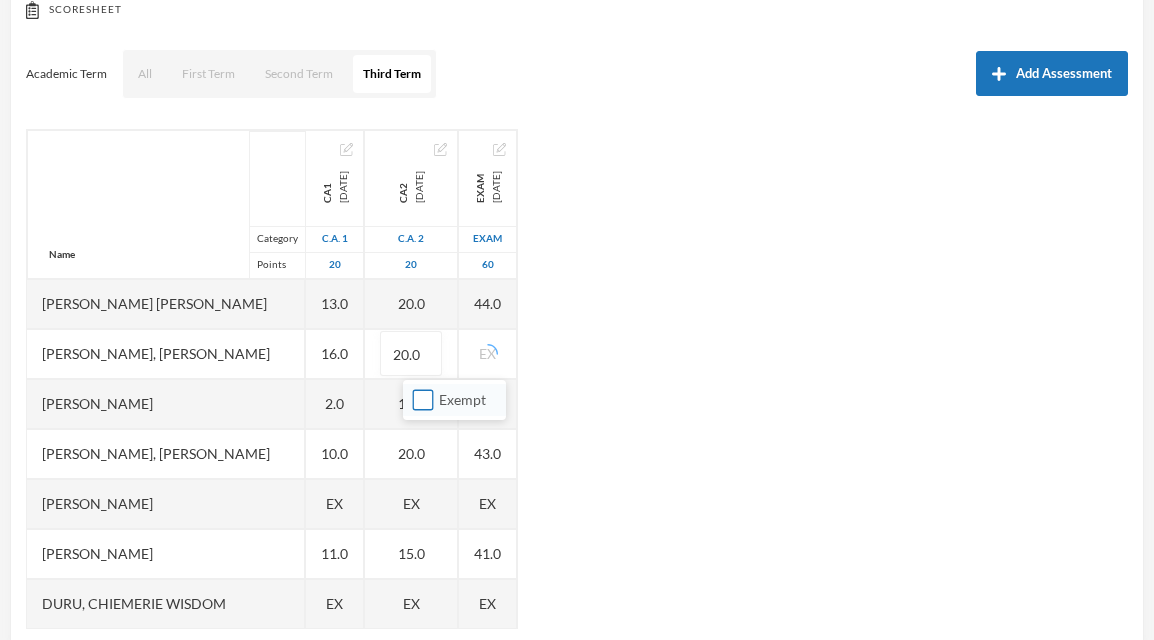 click on "Exempt" at bounding box center (423, 400) 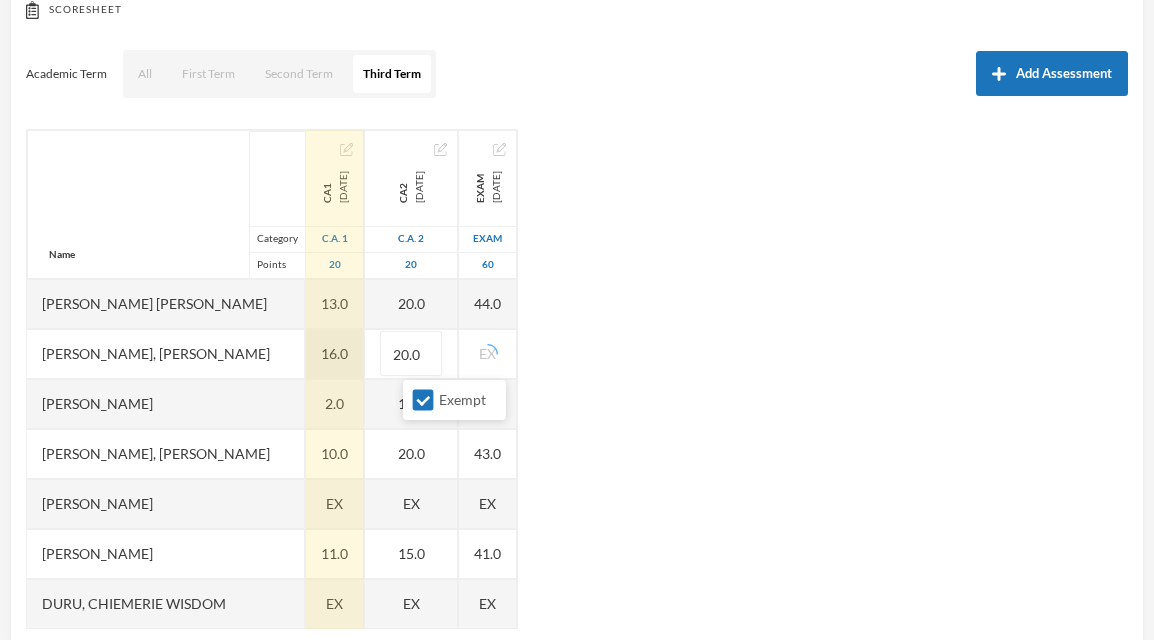 click on "16.0" at bounding box center (335, 354) 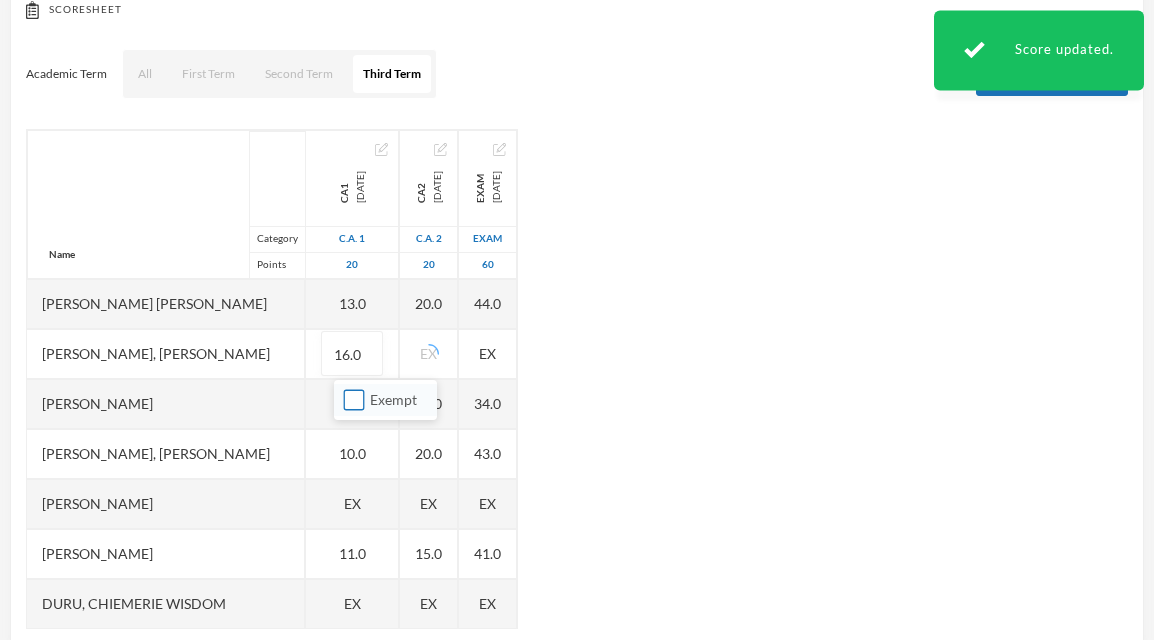 click on "Exempt" at bounding box center [354, 400] 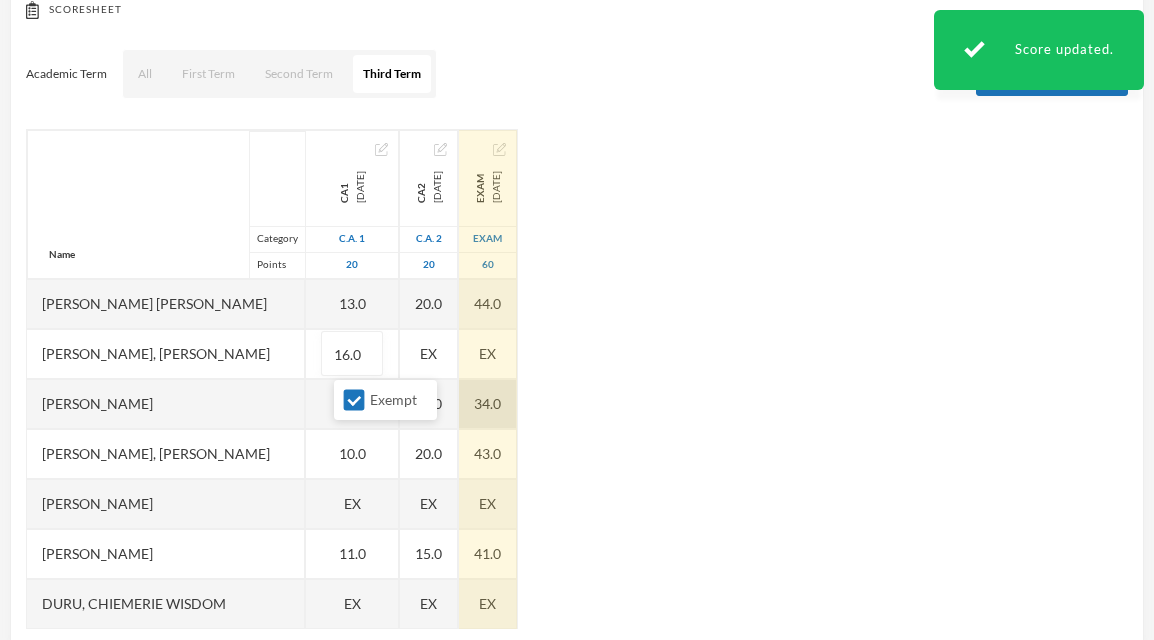 click on "Name   Category Points [PERSON_NAME] [PERSON_NAME], [PERSON_NAME] [PERSON_NAME], [PERSON_NAME] [PERSON_NAME] [PERSON_NAME], [PERSON_NAME], Chiemerie [PERSON_NAME], .c. [PERSON_NAME], [PERSON_NAME], [PERSON_NAME] [PERSON_NAME] [PERSON_NAME] [PERSON_NAME], [PERSON_NAME], Chizirim [PERSON_NAME], [PERSON_NAME] Chigozorim [PERSON_NAME][GEOGRAPHIC_DATA], [PERSON_NAME], [PERSON_NAME], Ngozichukwu Princess [PERSON_NAME], [PERSON_NAME] Uboebulam, [PERSON_NAME], [PERSON_NAME], [PERSON_NAME], [PERSON_NAME] [PERSON_NAME], [PERSON_NAME], [PERSON_NAME] CA1 [DATE] C.A. 1 20 13.0 16.0 2.0 10.0 EX 11.0 EX 9.0 9.0 16.0 11.0 12.0 3.0 14.0 10.0 14.0 10.0 11.0 18.0 12.0 10.0 6.0 EX 13.0 9.0 5.0 19.0 10.0 CA2 [DATE] C.A. 2 20 20.0 EX 18.0 20.0 EX 15.0 EX 20.0 20.0 20.0 15.0 18.0 16.0 20.0 18.0 15.0 20.0 20.0 20.0 18.0 20.0 18.0 EX 18.0 20.0 15.0 20.0 17.0 Exam [DATE] Exam 60 44.0 EX 34.0 43.0 EX 41.0 EX 40.0" at bounding box center [577, 379] 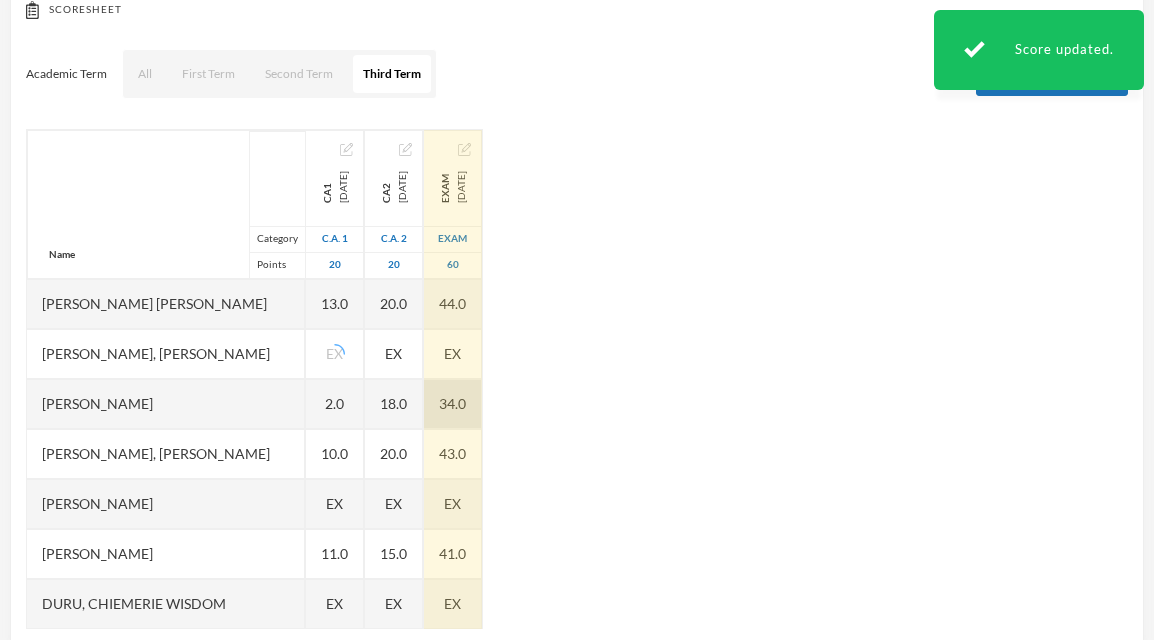 click on "34.0" at bounding box center (453, 404) 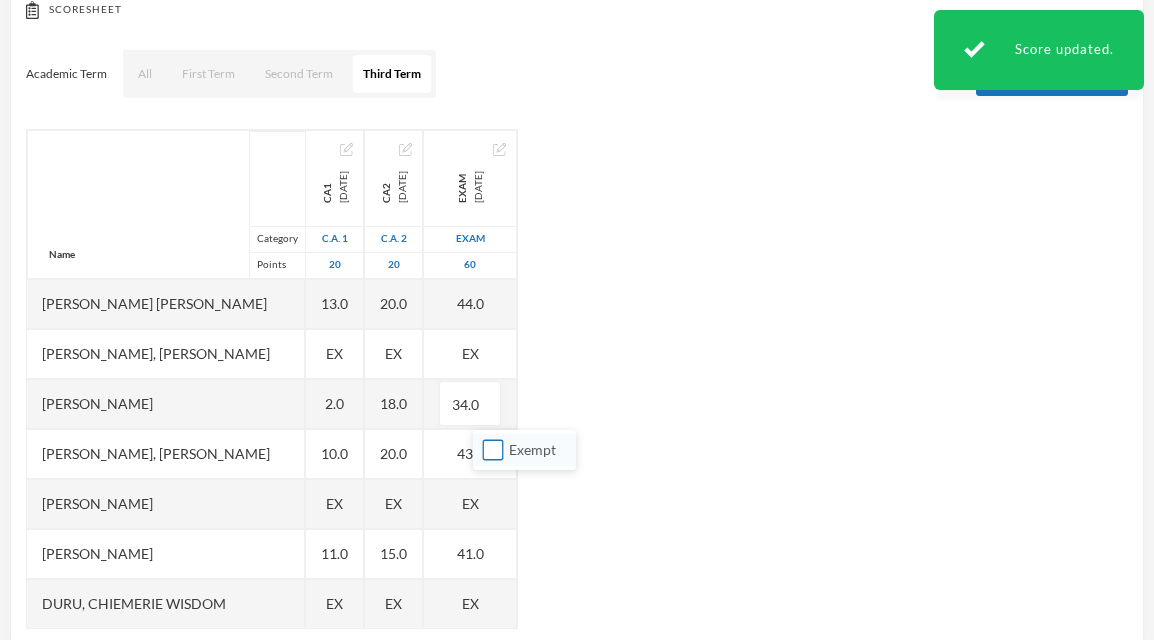 click on "Exempt" at bounding box center [493, 450] 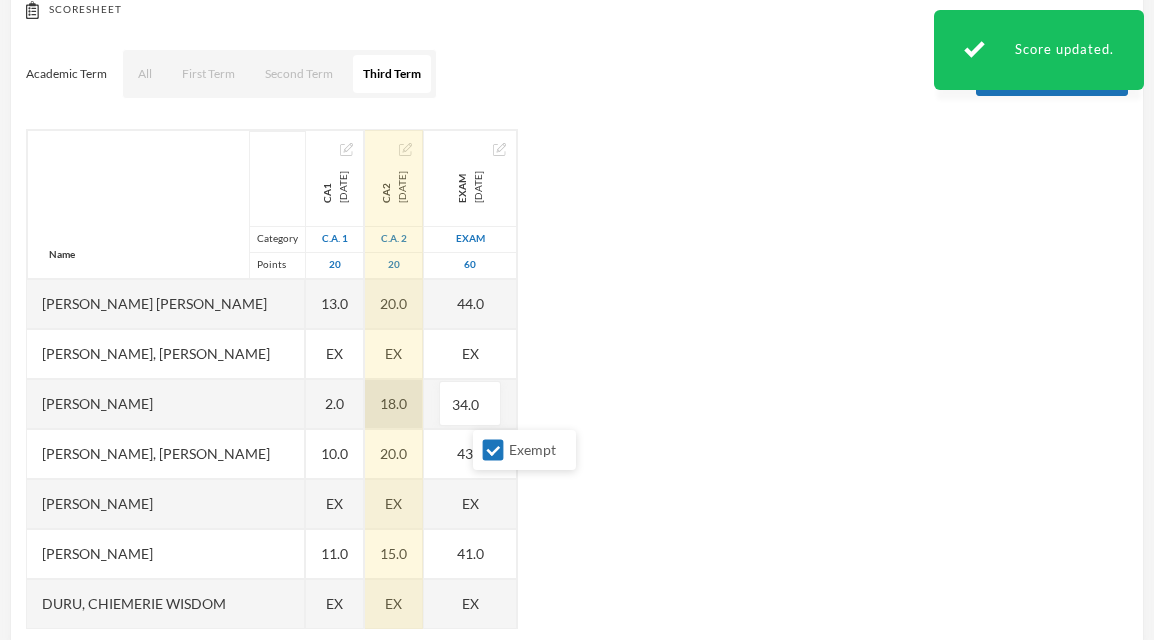 click on "18.0" at bounding box center (394, 404) 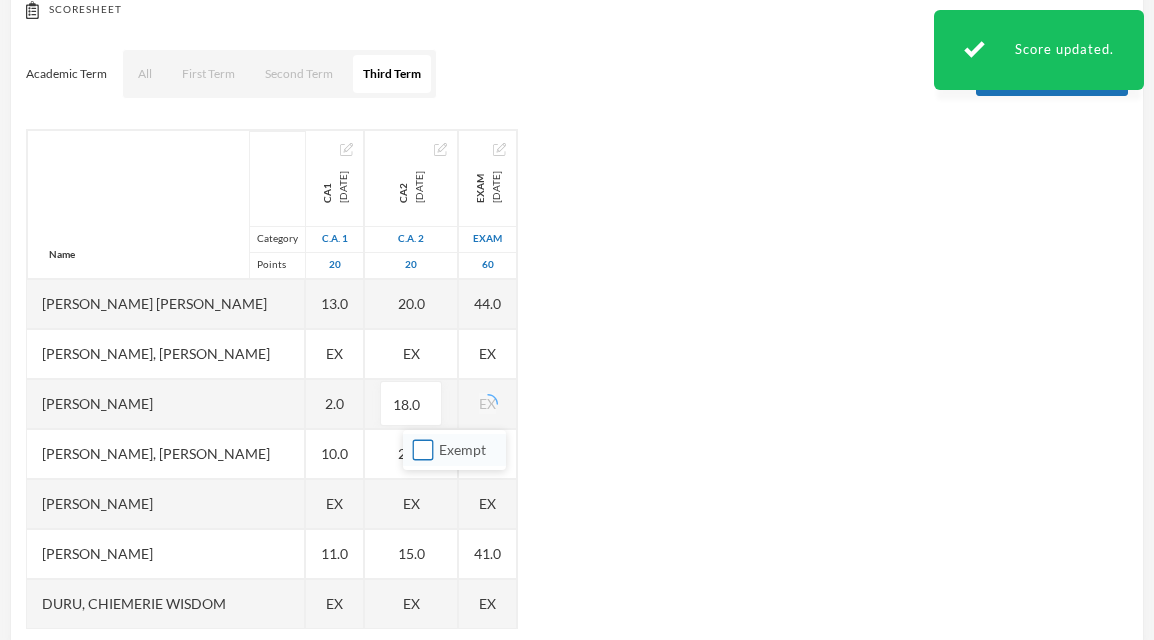 click on "Exempt" at bounding box center [423, 450] 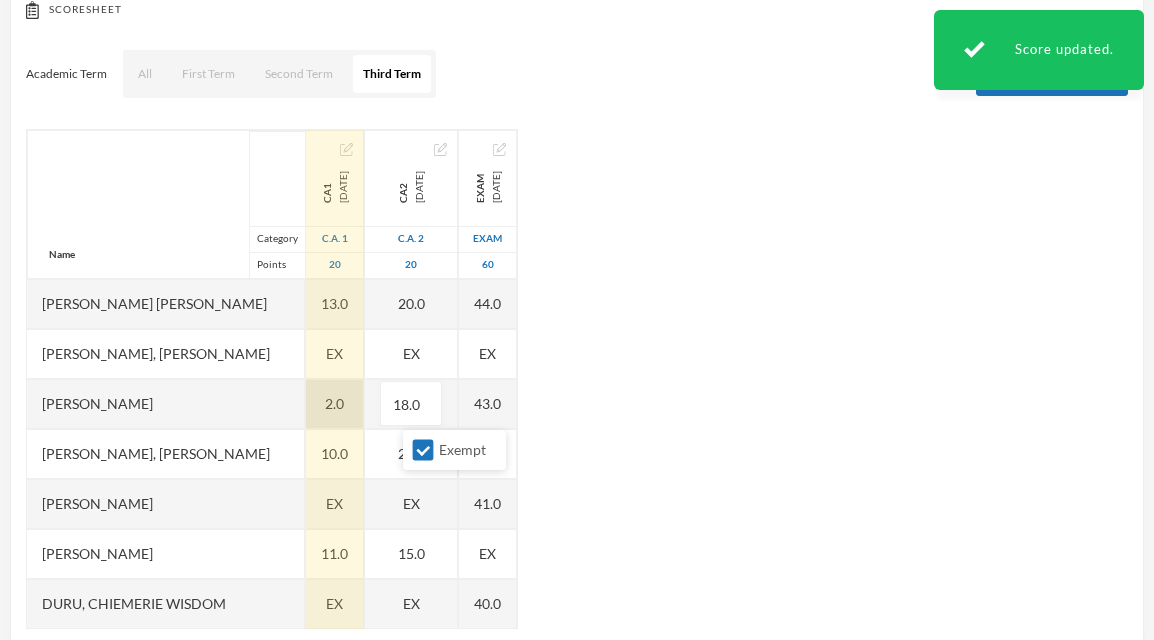 click on "2.0" at bounding box center [335, 404] 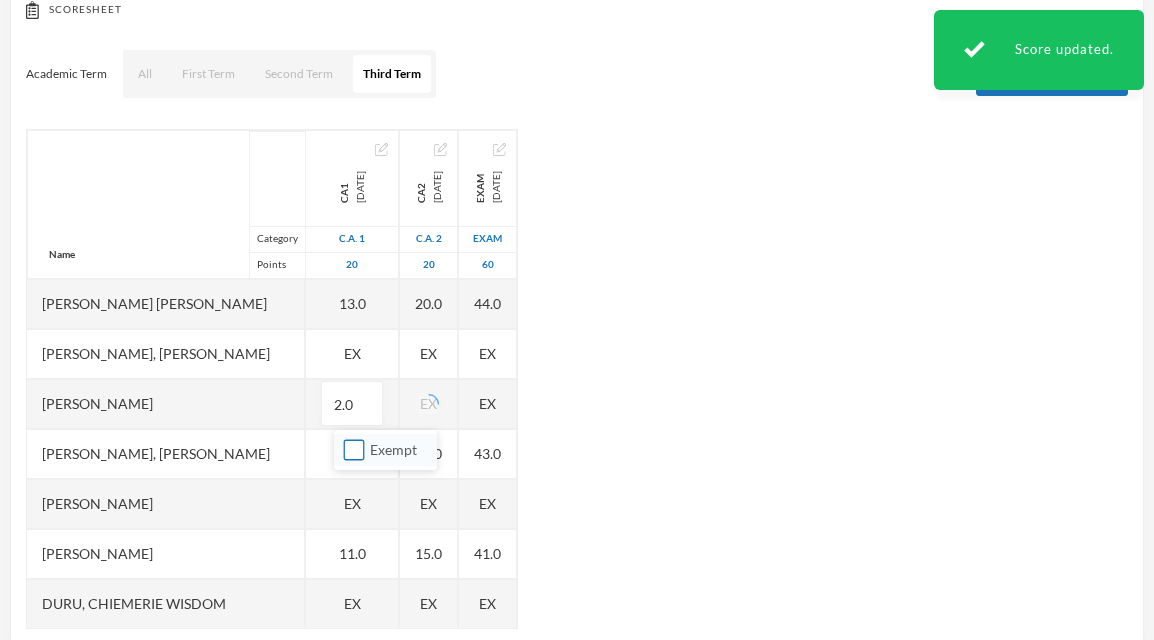 click on "Exempt" at bounding box center (354, 450) 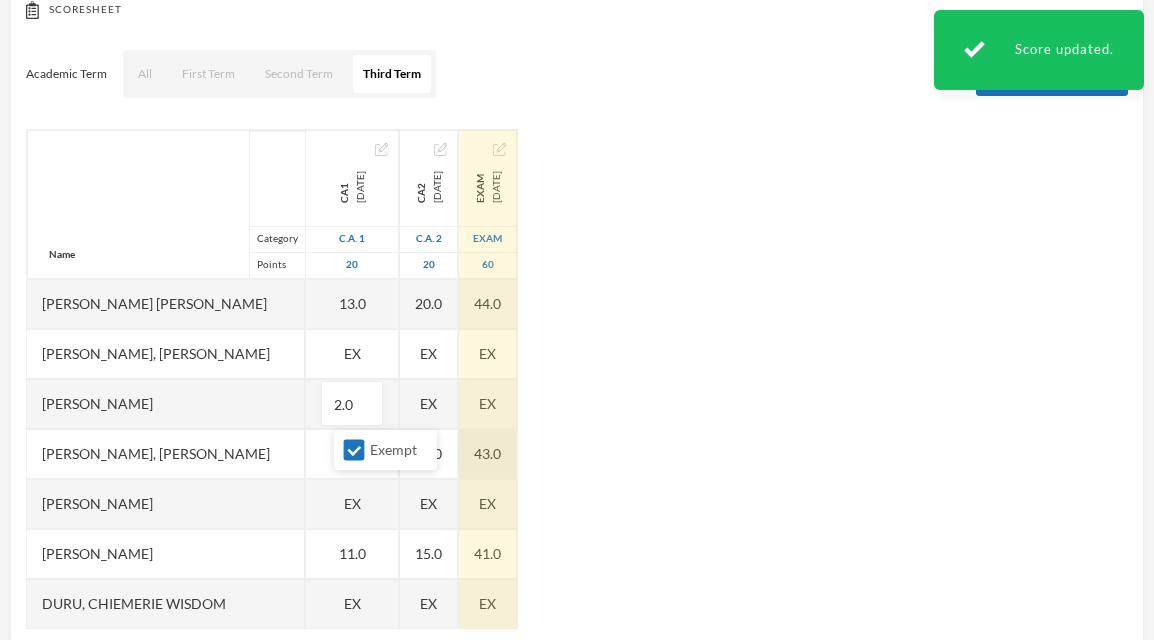 click on "43.0" at bounding box center [488, 454] 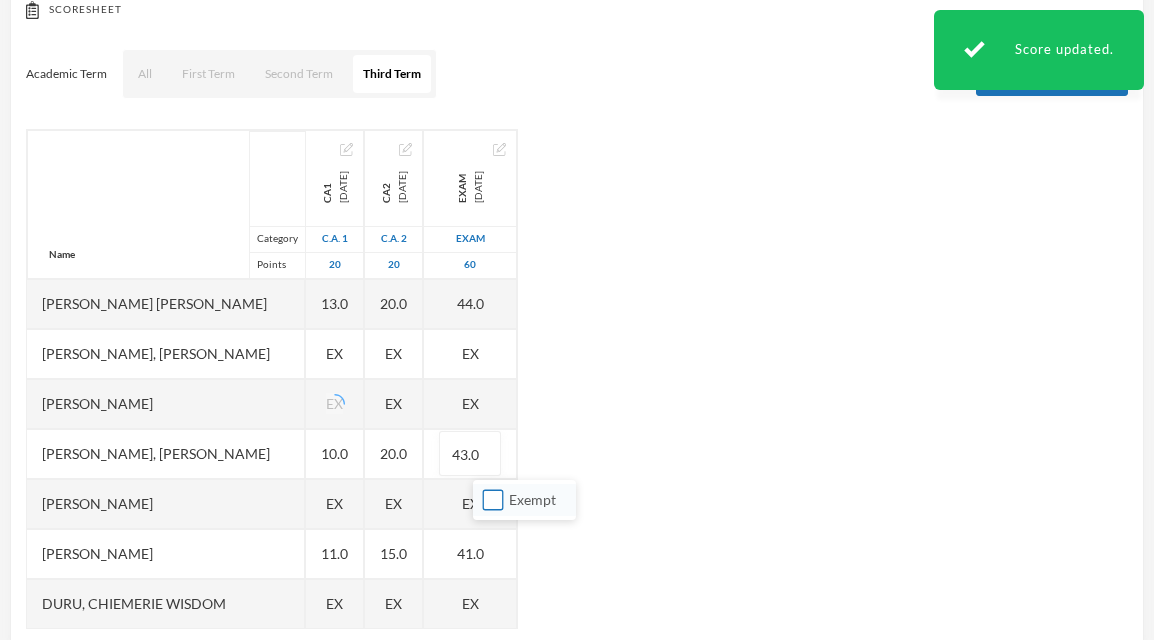 click on "Exempt" at bounding box center (493, 500) 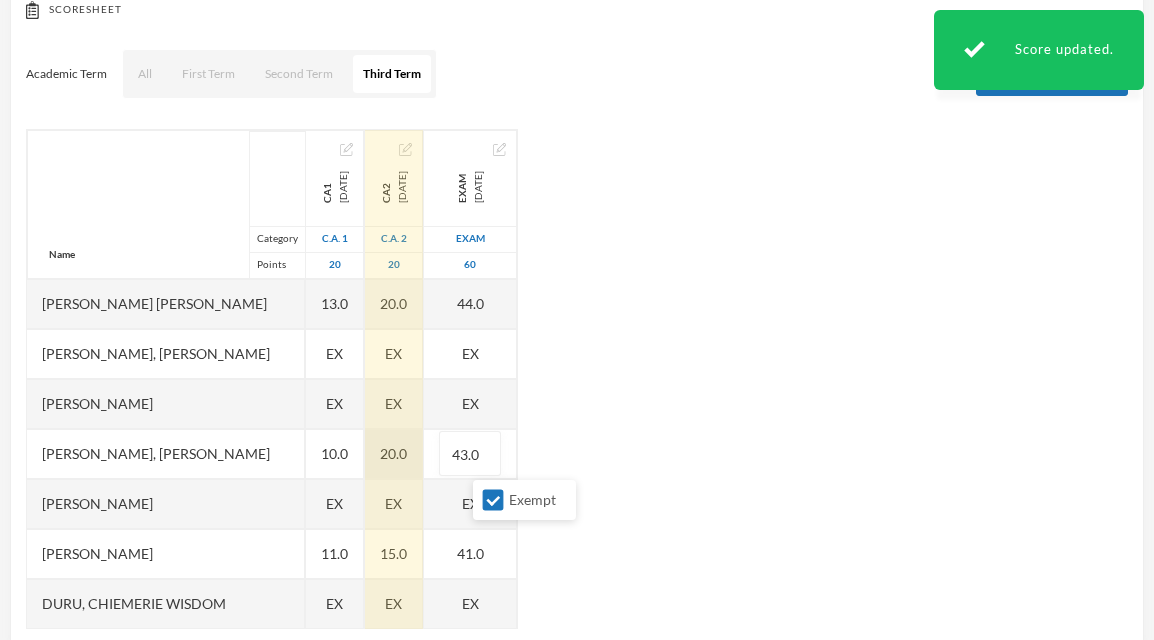 click on "20.0" at bounding box center [394, 454] 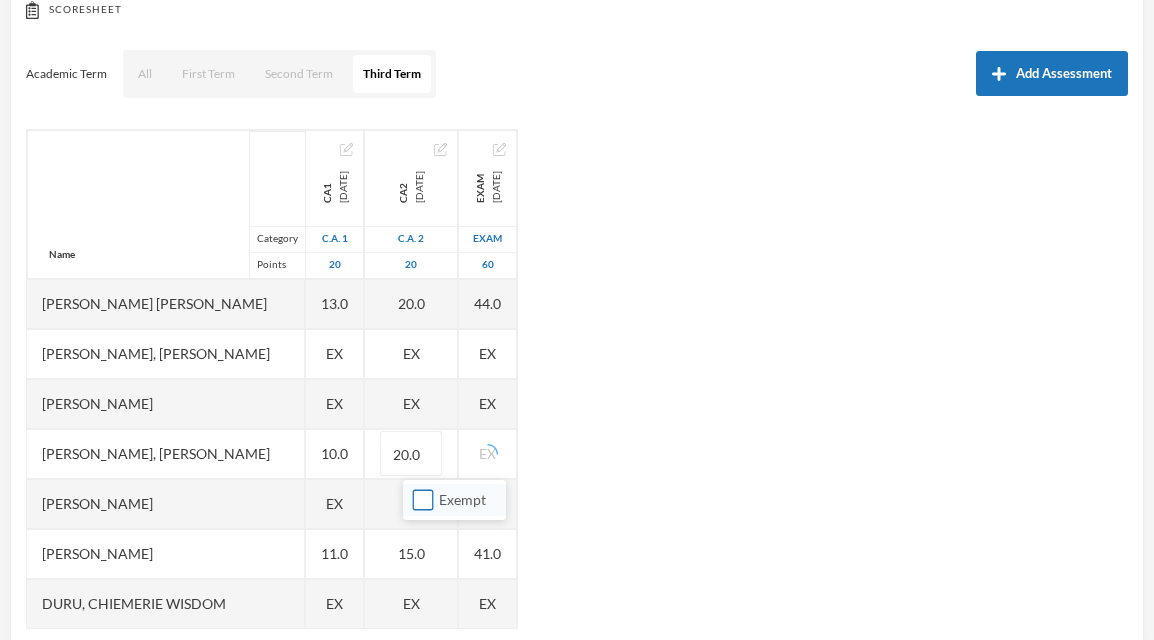 click on "Exempt" at bounding box center [423, 500] 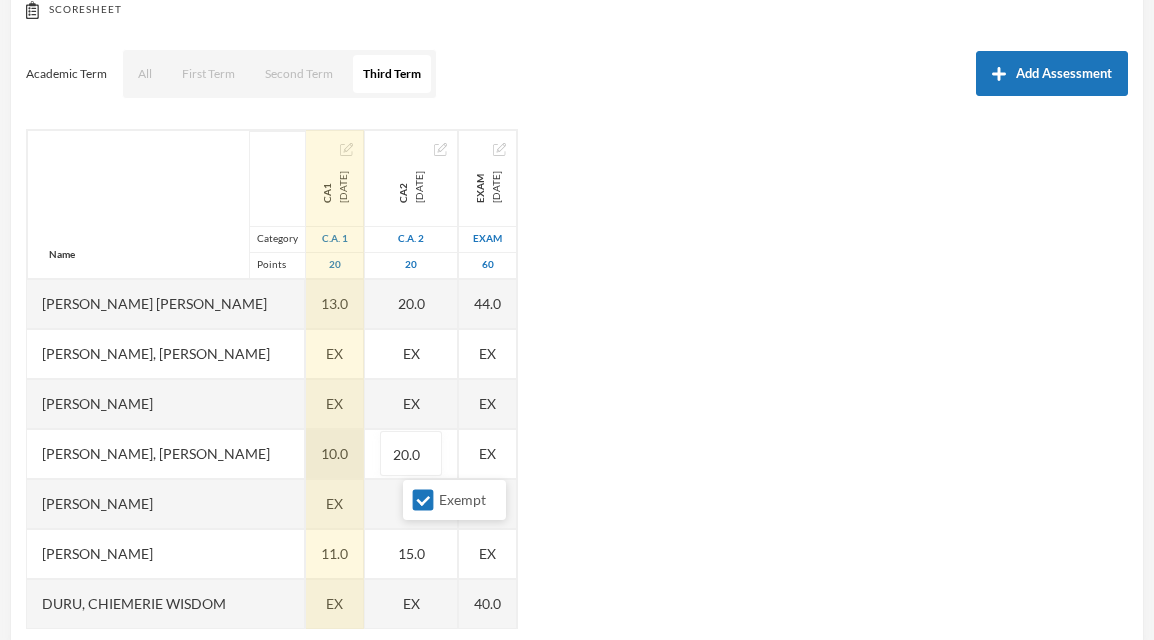click on "10.0" at bounding box center [335, 454] 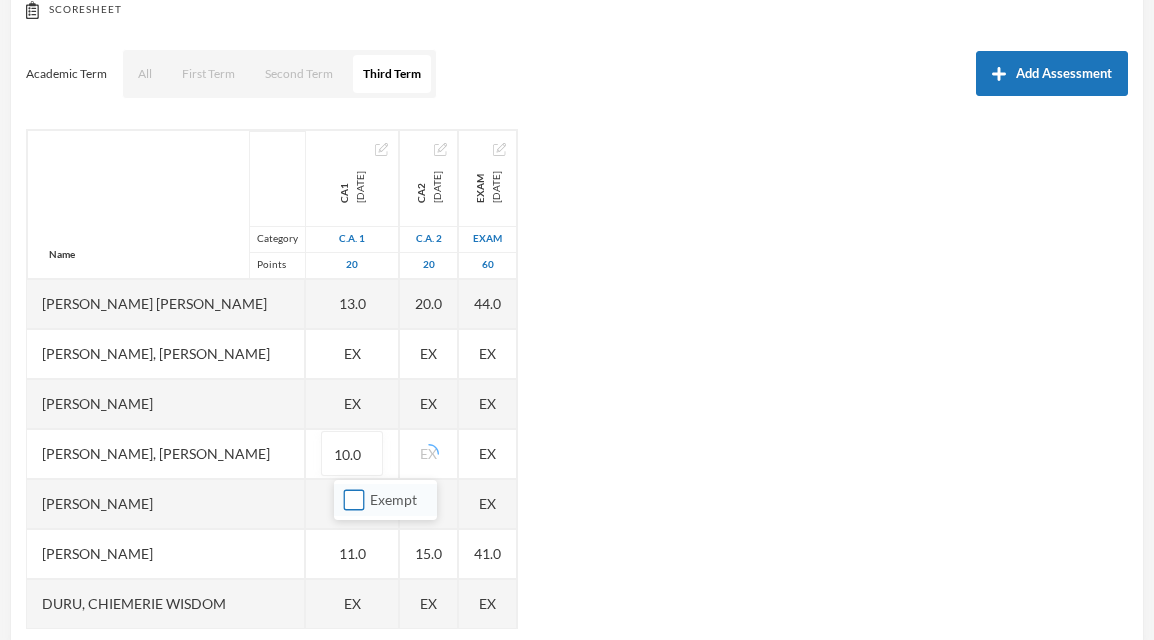 click on "Exempt" at bounding box center [354, 500] 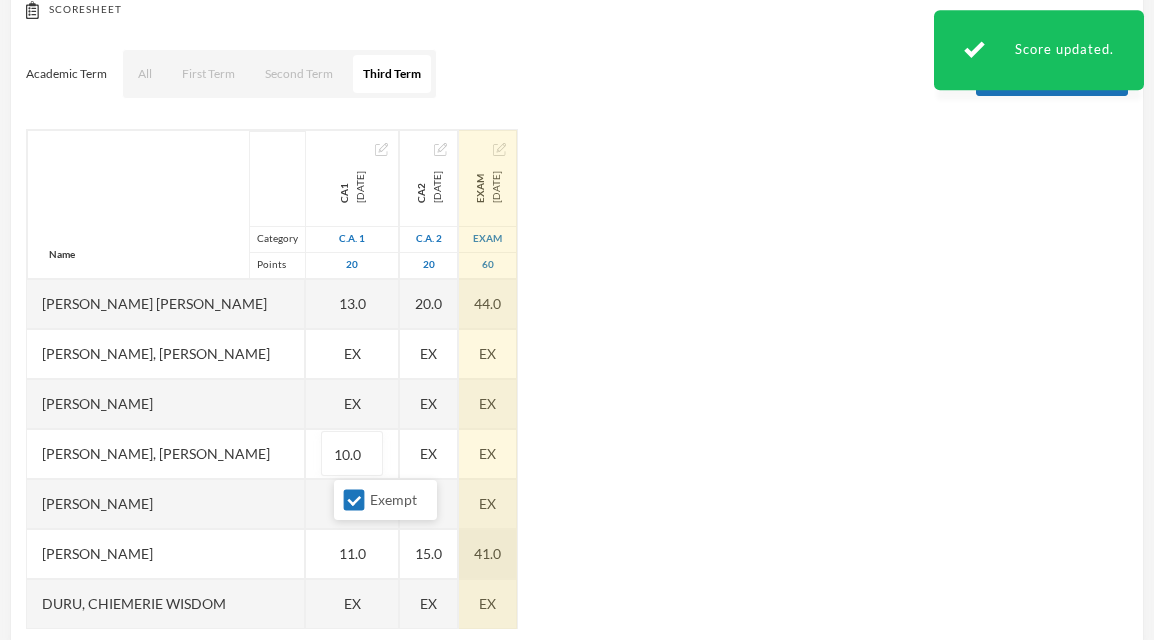 click on "41.0" at bounding box center [488, 554] 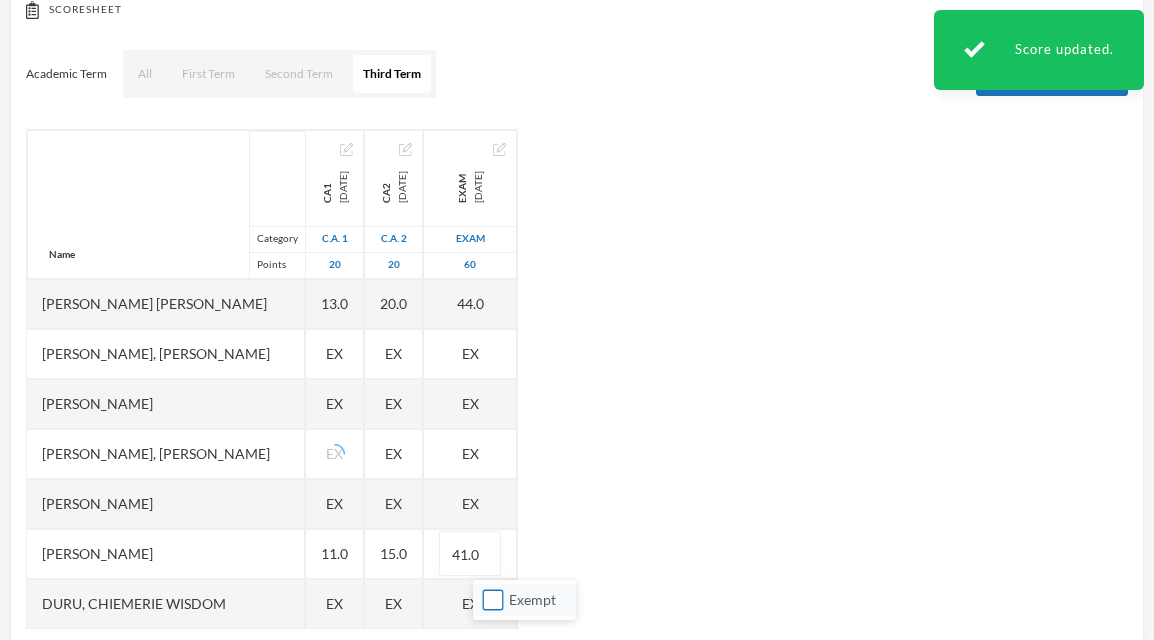 click on "Exempt" at bounding box center (493, 600) 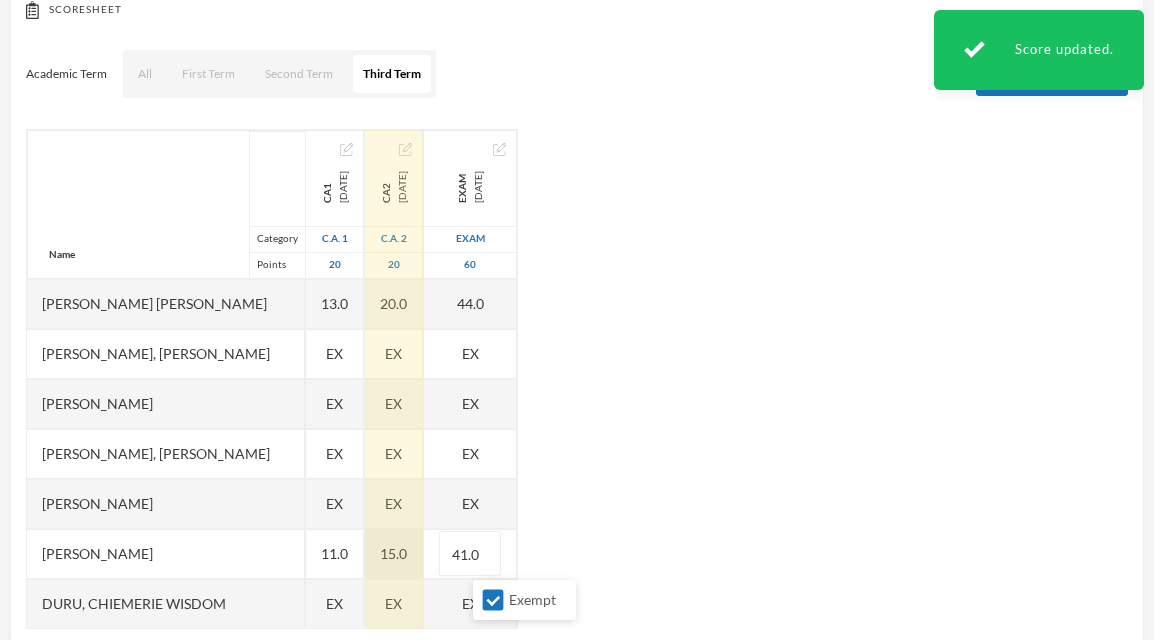 click on "15.0" at bounding box center (394, 554) 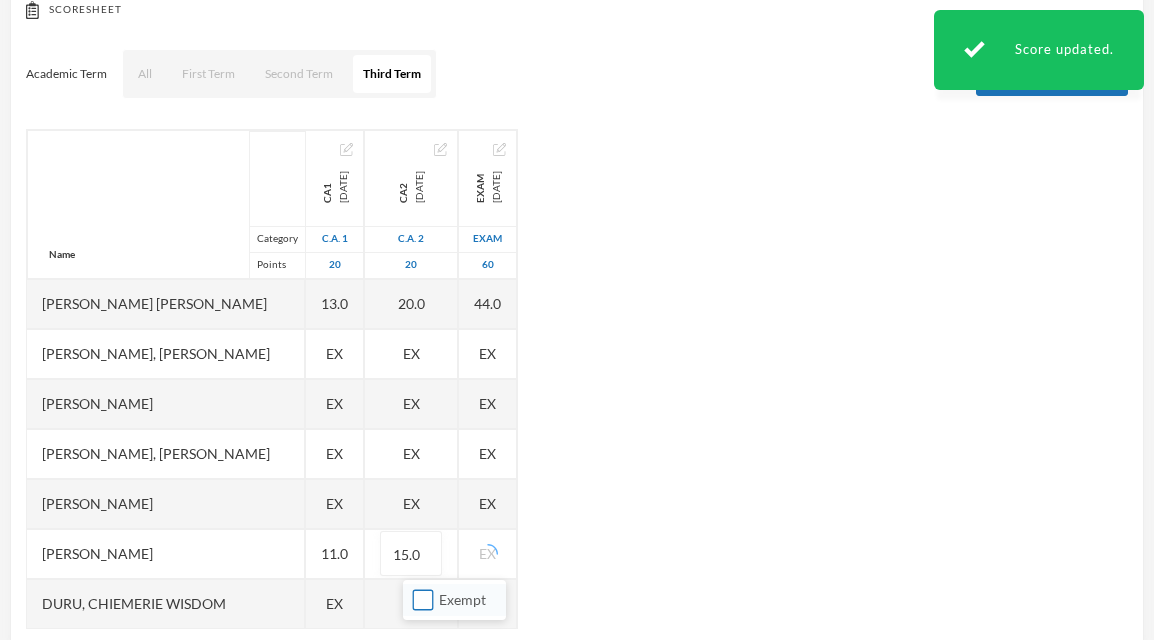 click on "Exempt" at bounding box center (423, 600) 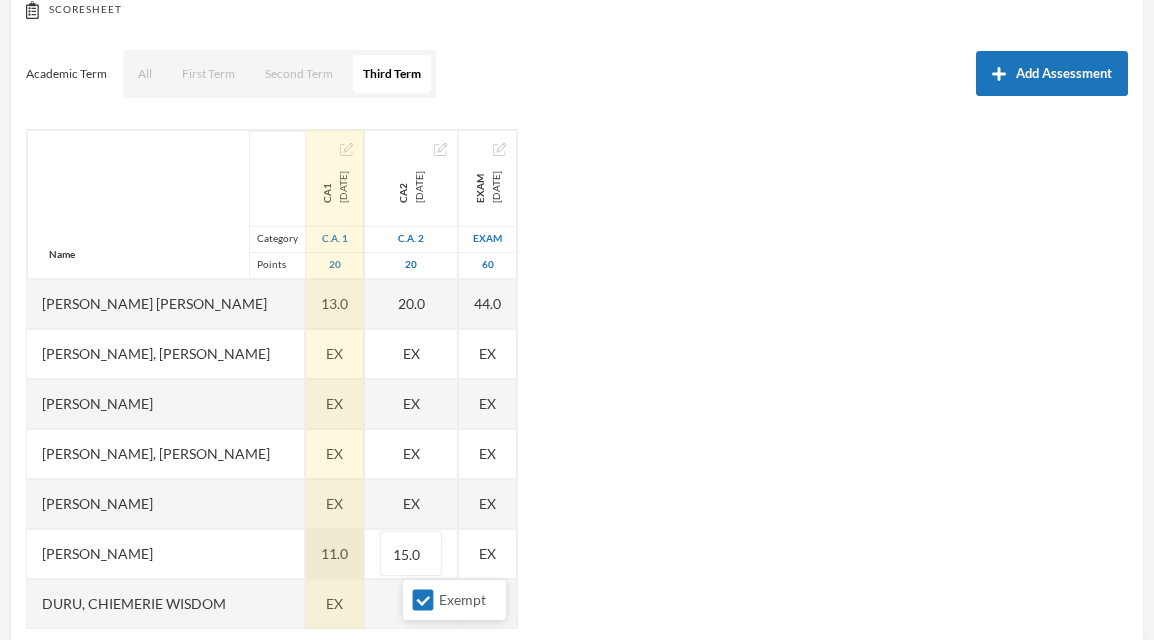 click on "11.0" at bounding box center [335, 554] 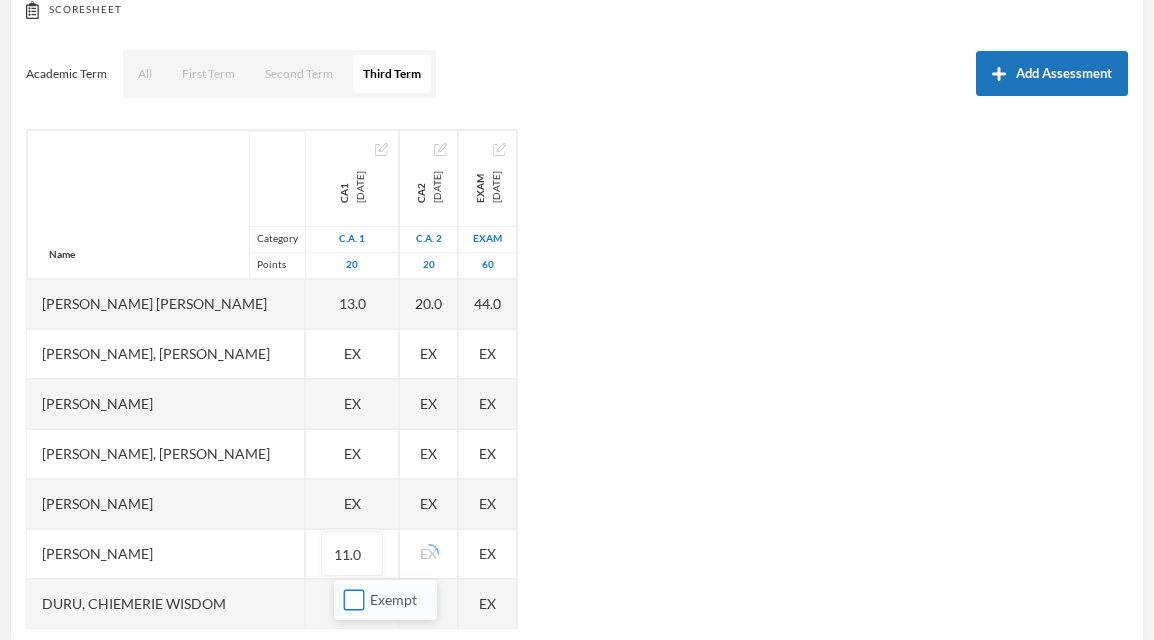 click on "Exempt" at bounding box center (354, 600) 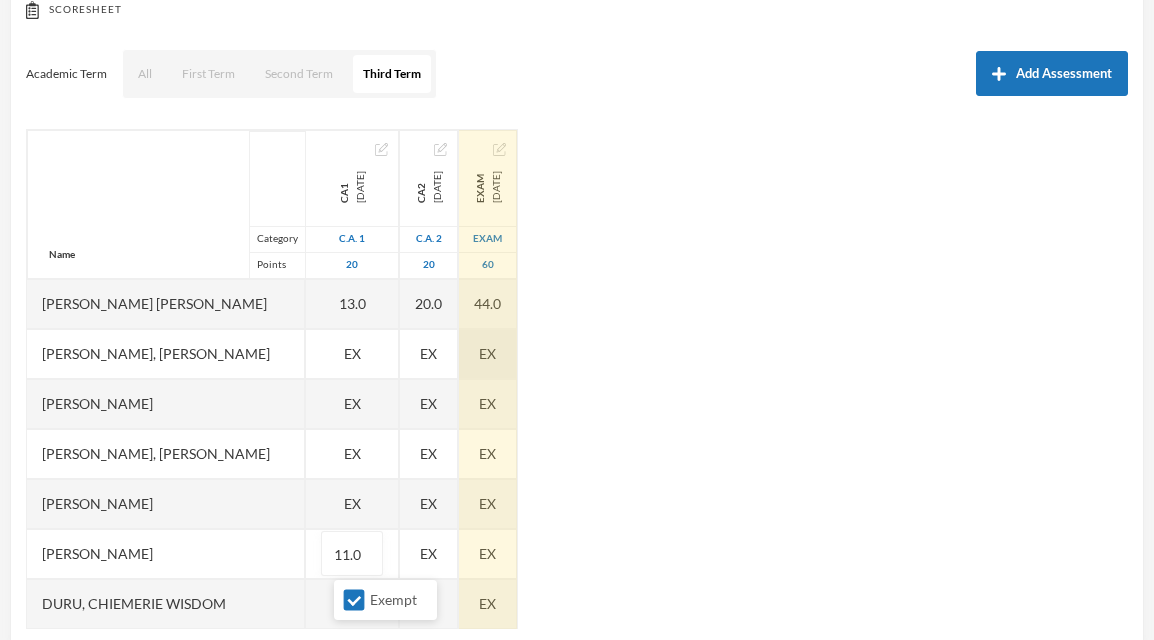 click on "EX" at bounding box center (488, 354) 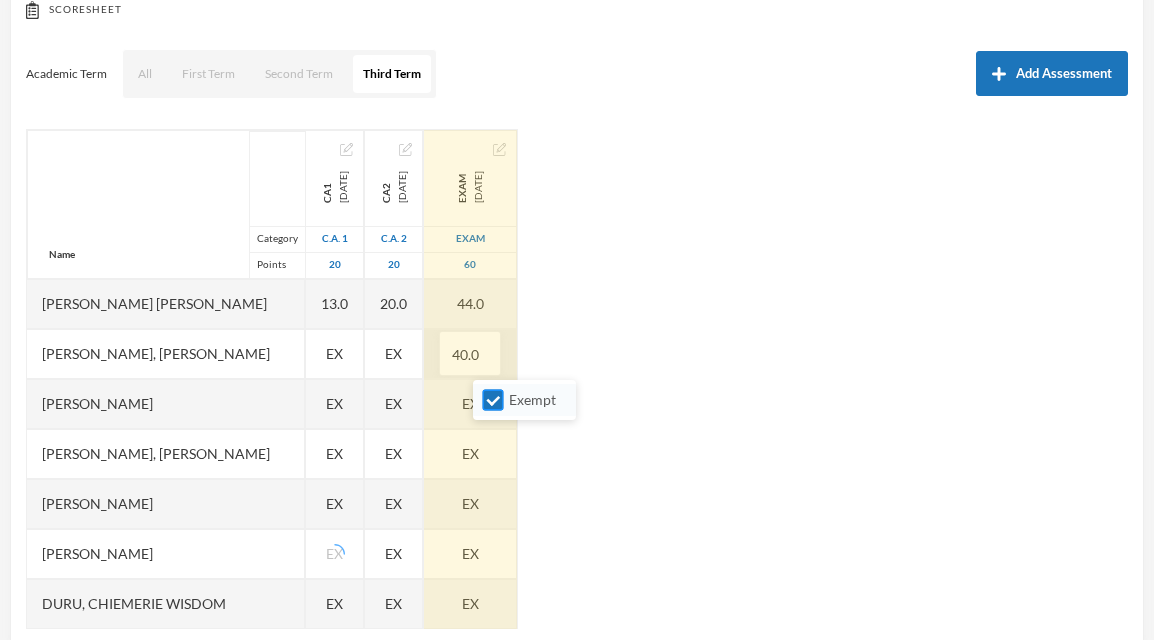 click on "Exempt" at bounding box center [493, 400] 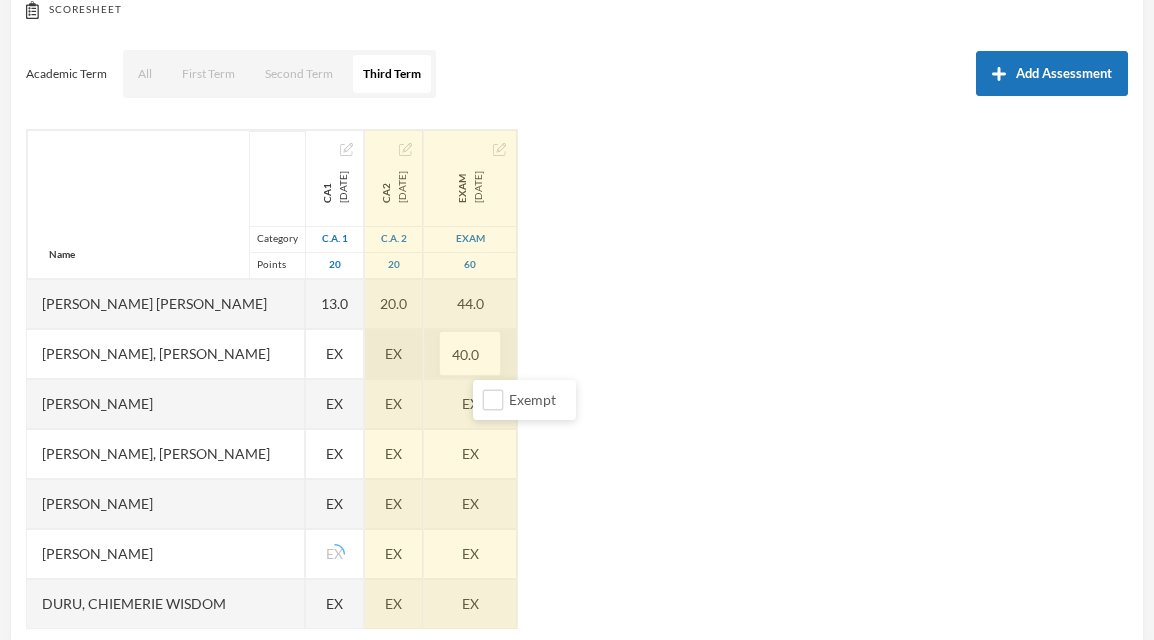 click on "EX" at bounding box center (393, 353) 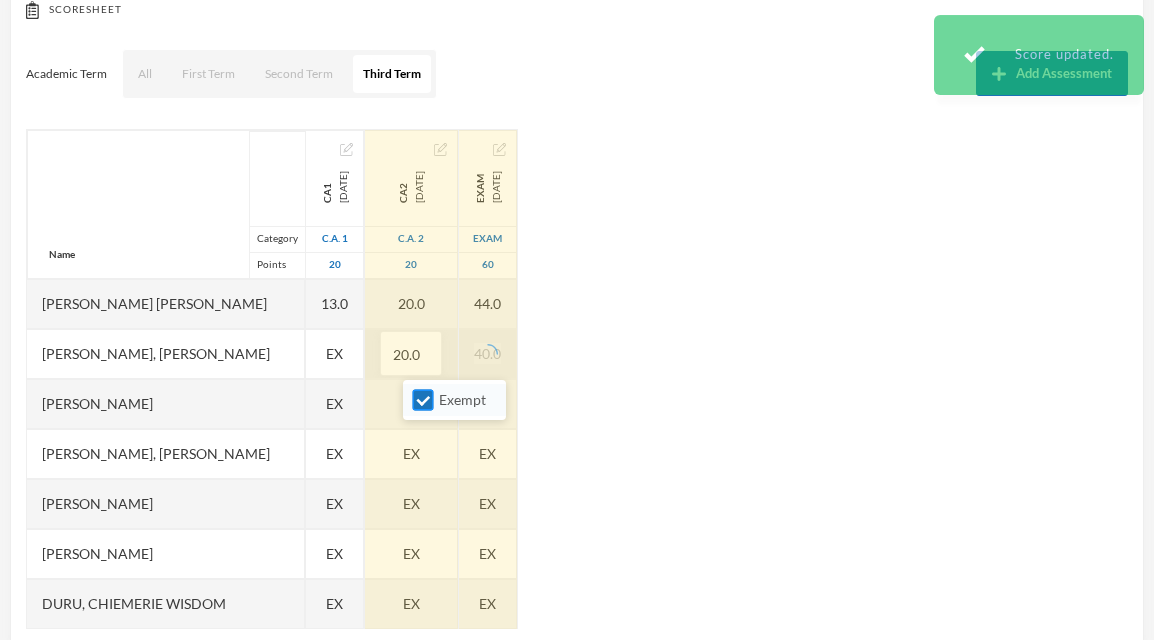click on "Exempt" at bounding box center [423, 400] 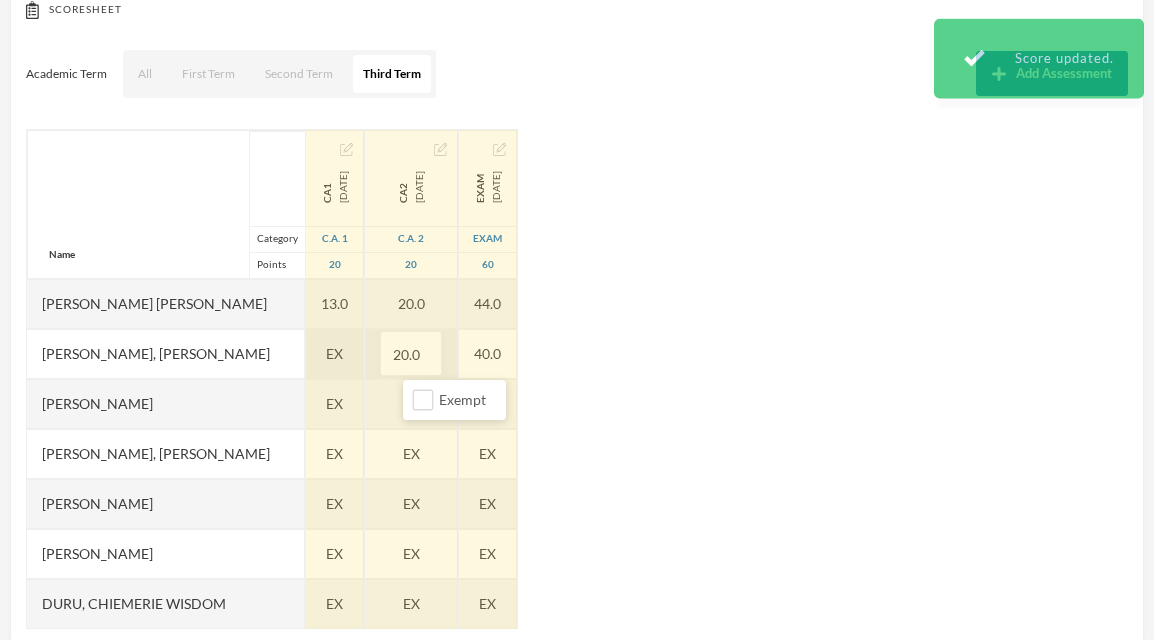 click on "EX" at bounding box center [335, 354] 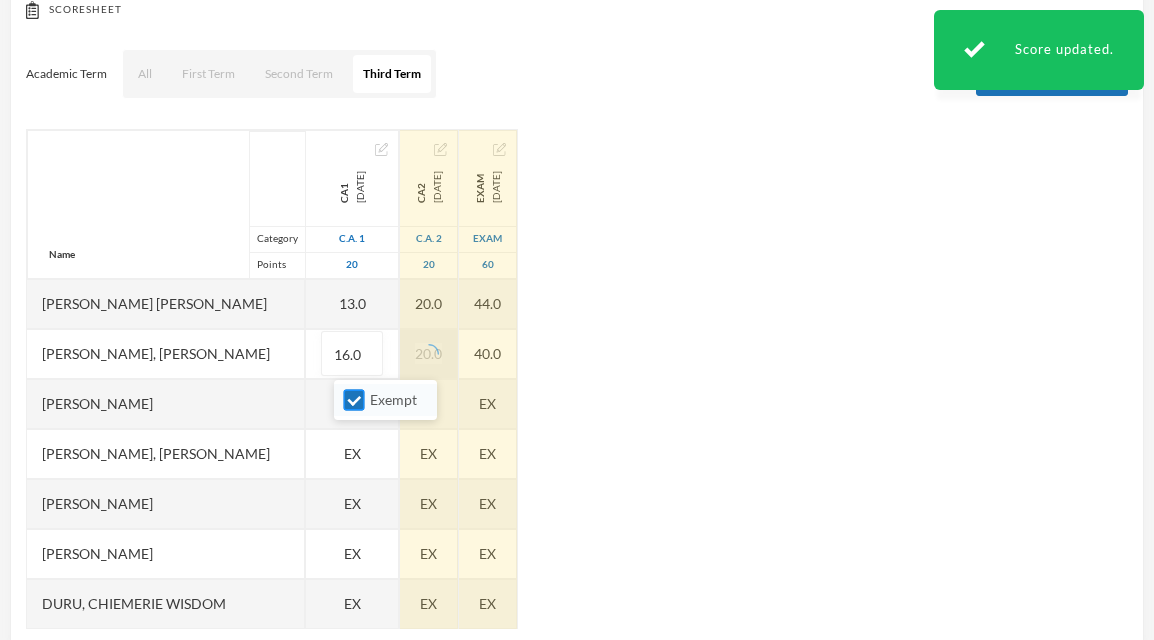 click on "Exempt" at bounding box center (354, 400) 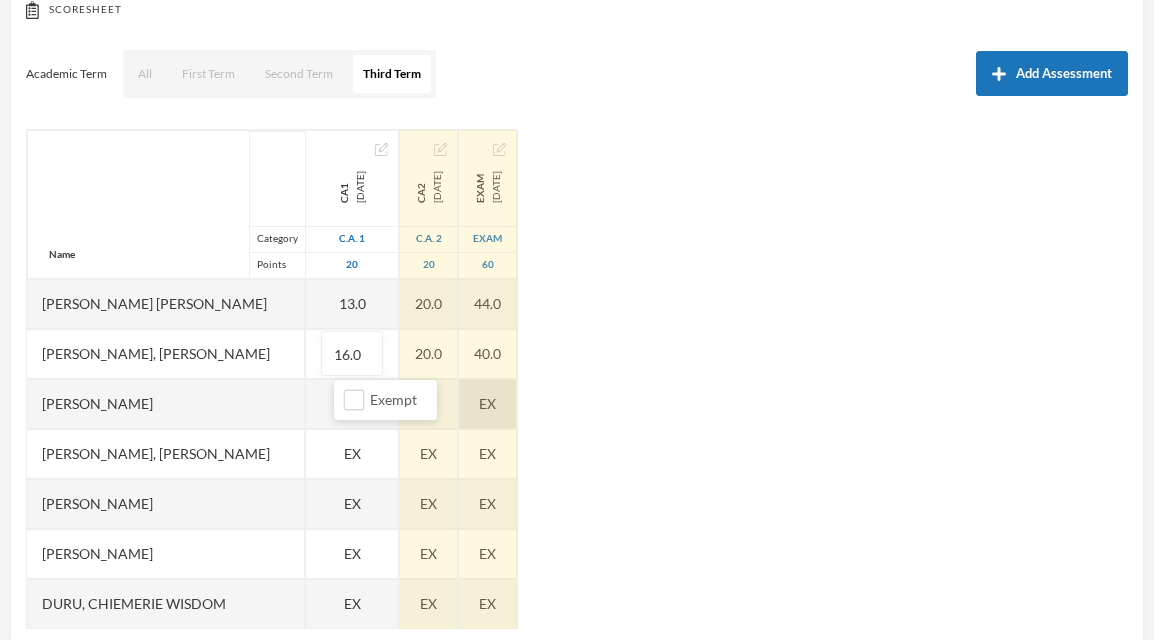 click on "EX" at bounding box center [488, 404] 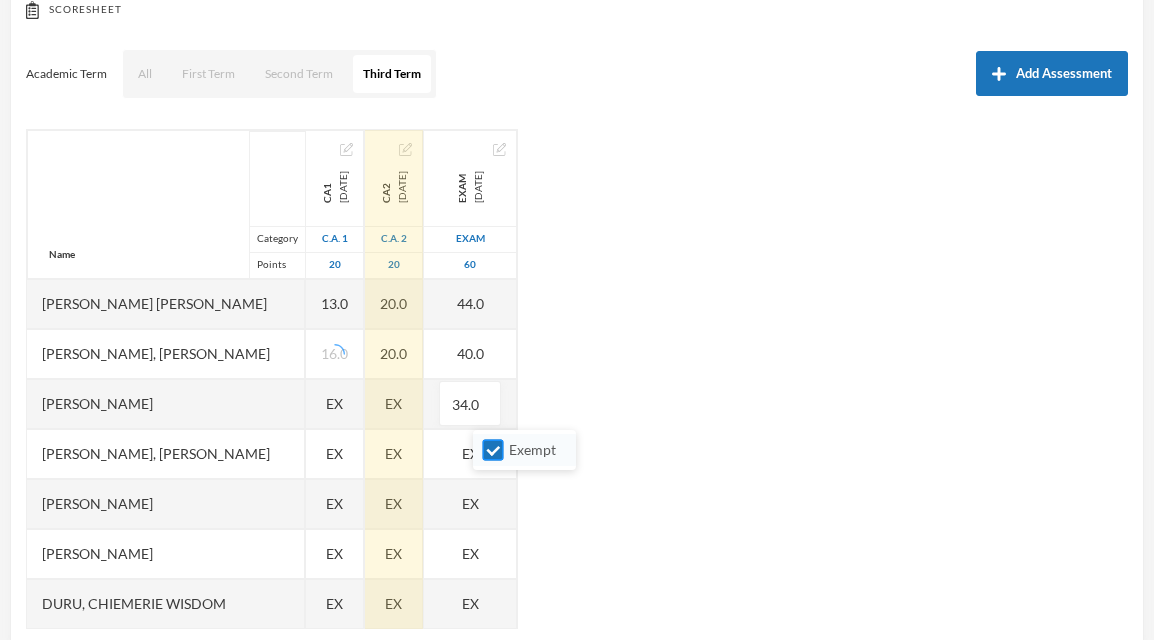 click on "Exempt" at bounding box center (493, 450) 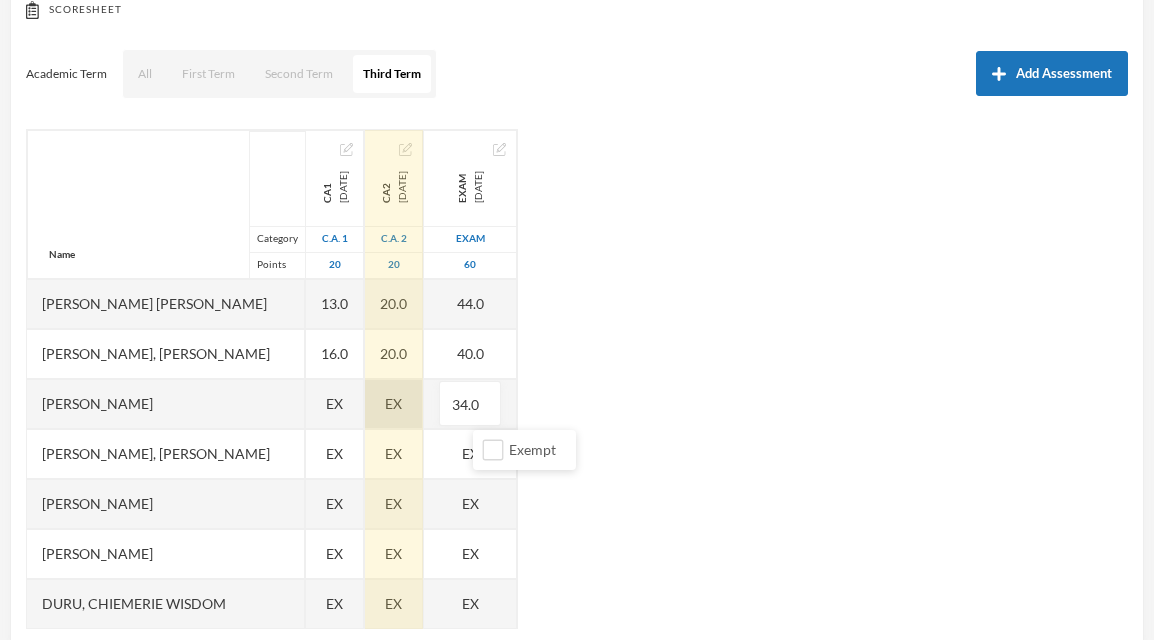 click on "EX" at bounding box center (393, 403) 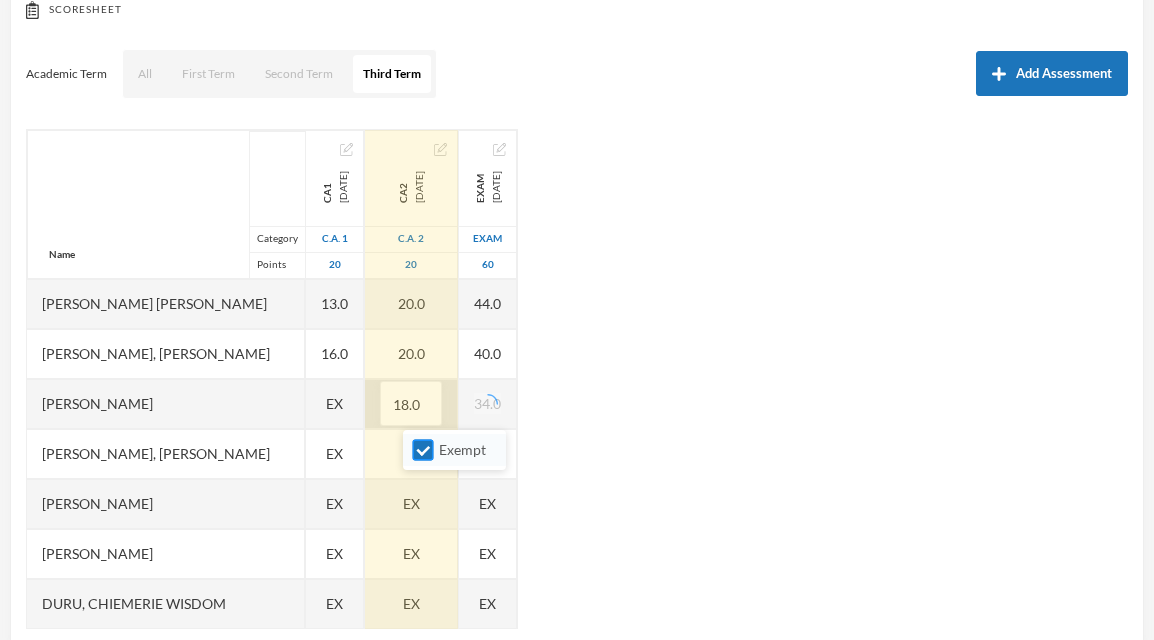 click on "Exempt" at bounding box center [423, 450] 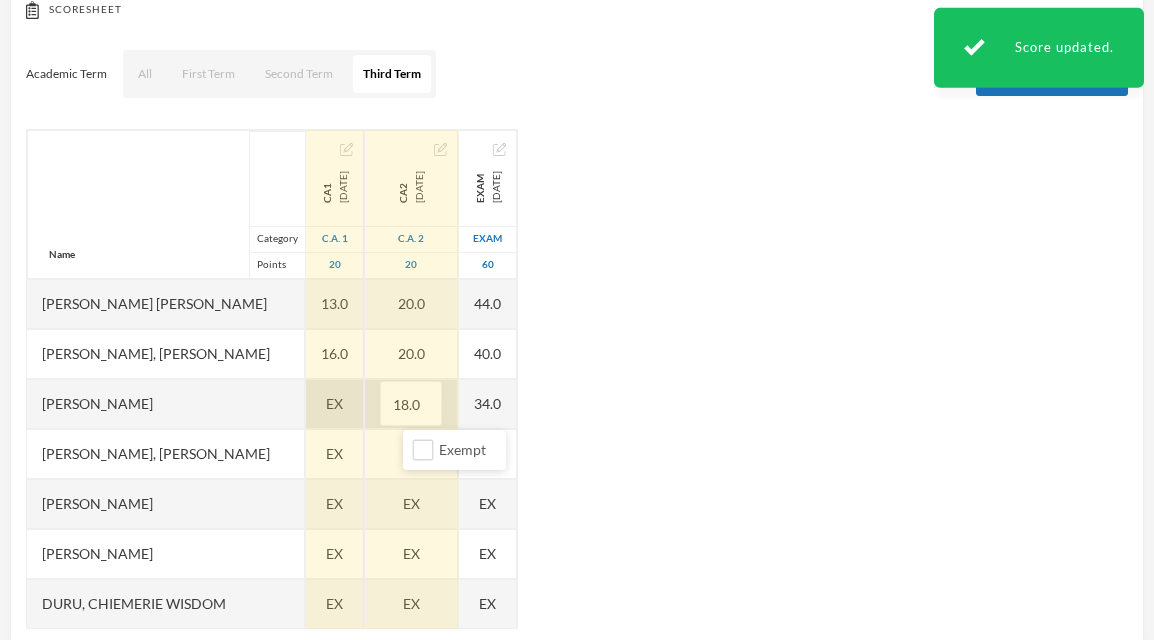 click on "EX" at bounding box center [335, 404] 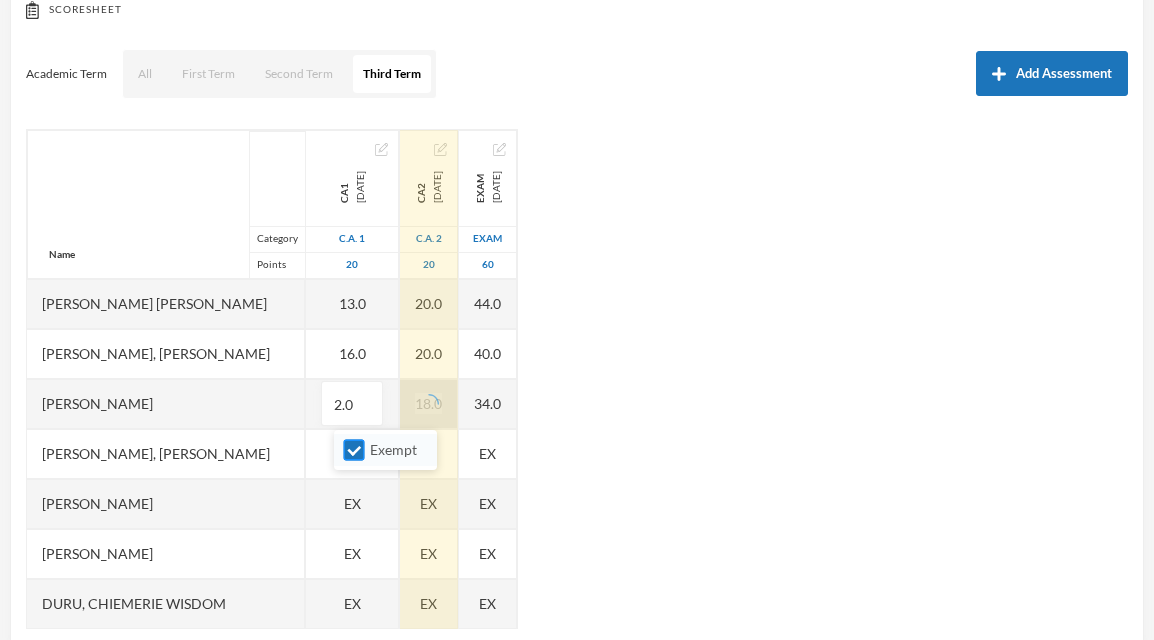 click on "Exempt" at bounding box center (354, 450) 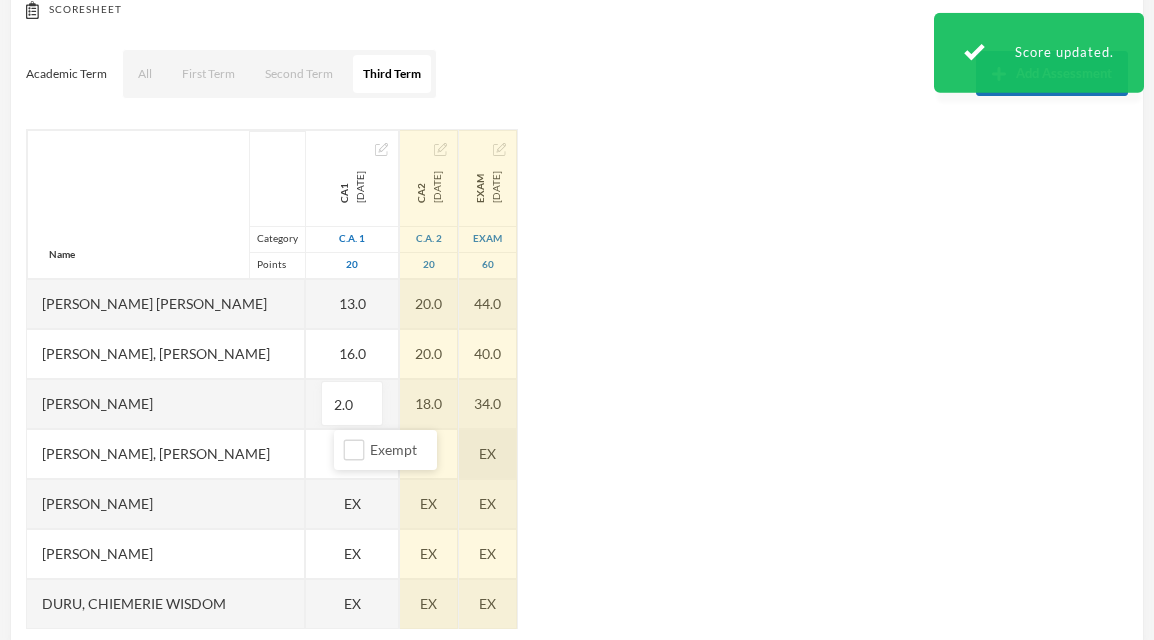 click on "EX" at bounding box center (488, 454) 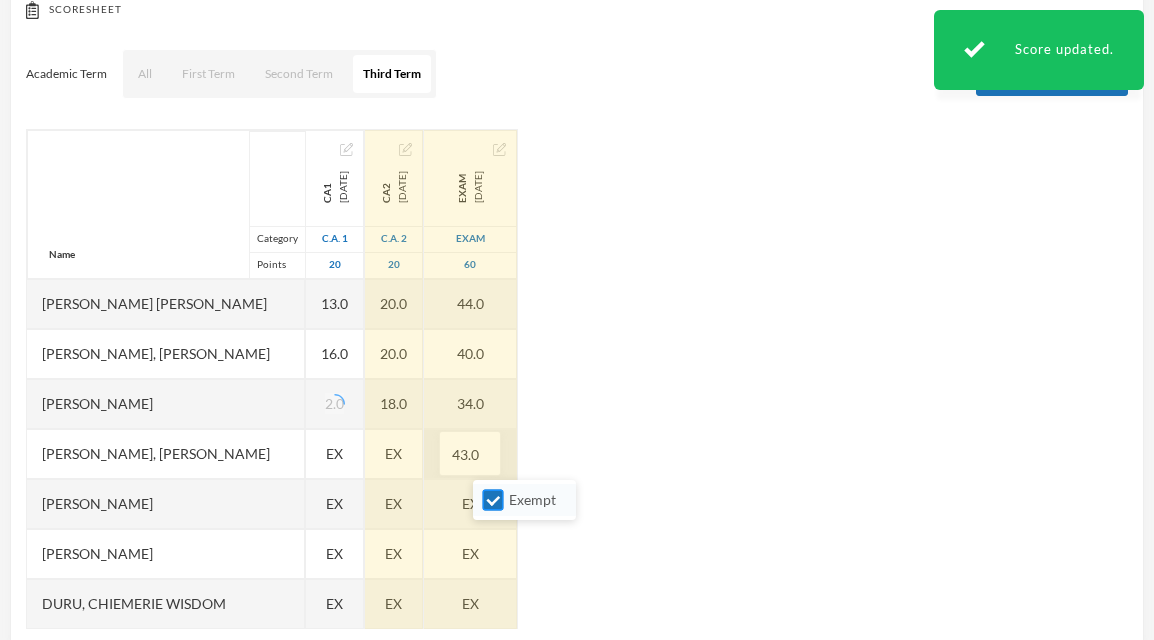 click on "Exempt" at bounding box center (493, 500) 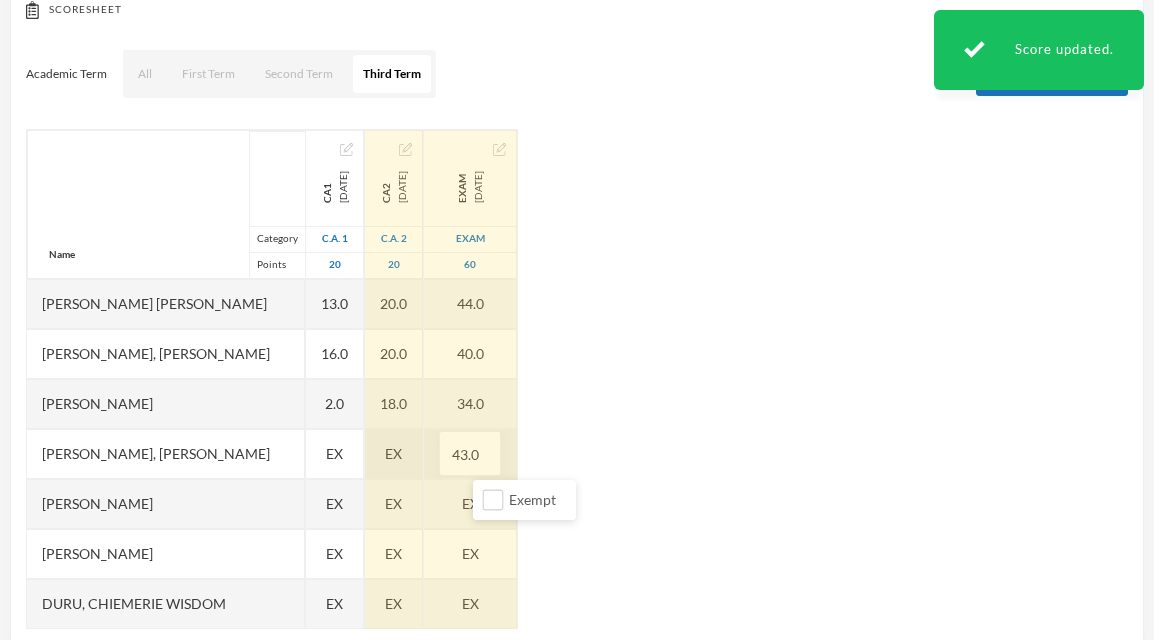 click on "EX" at bounding box center [394, 454] 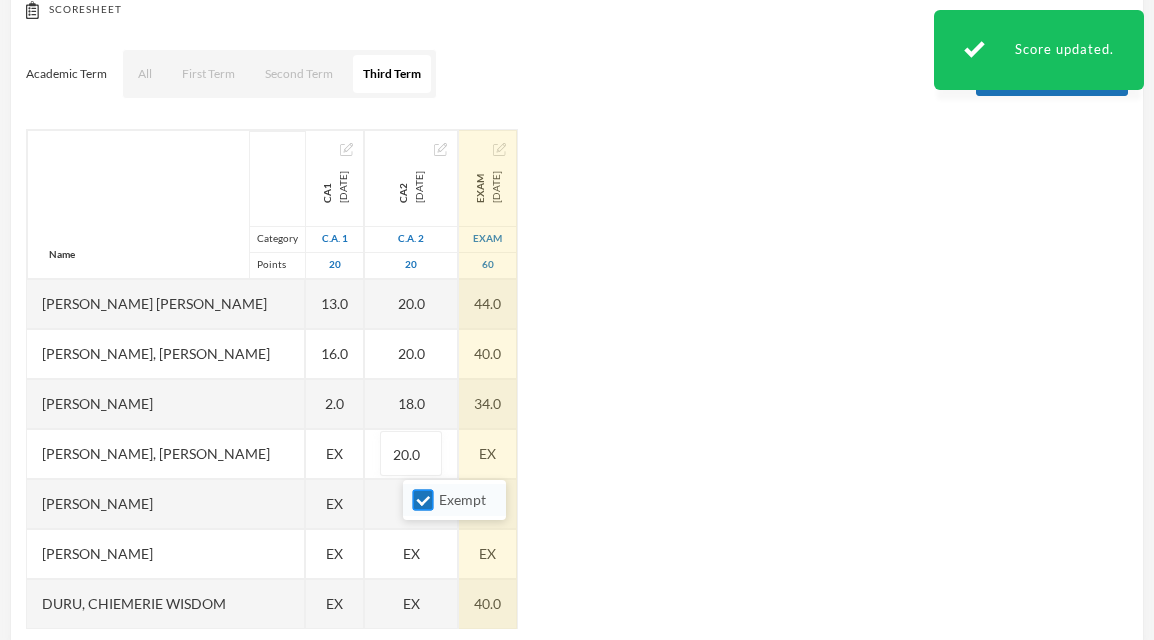 click on "Exempt" at bounding box center [423, 500] 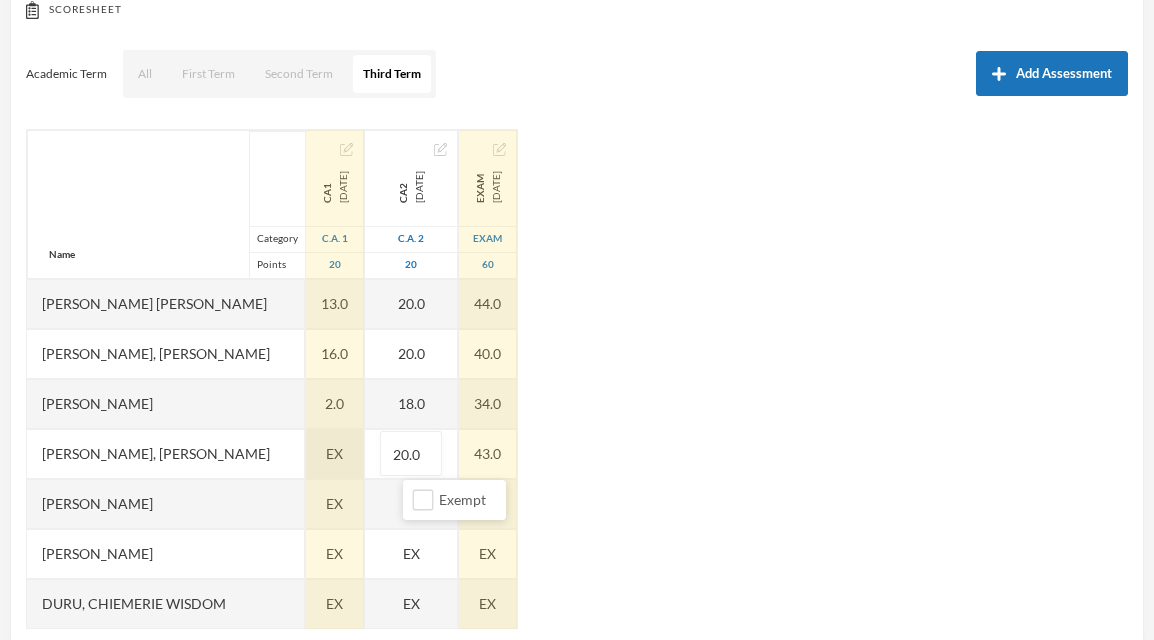 click on "EX" at bounding box center [335, 454] 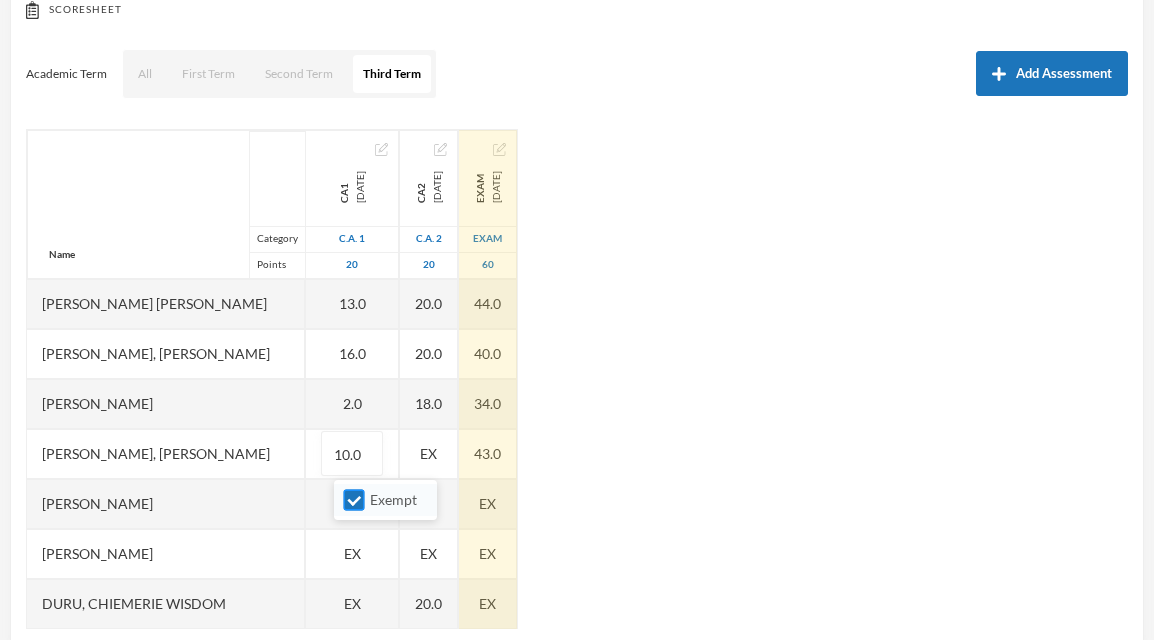 click on "Exempt" at bounding box center [354, 500] 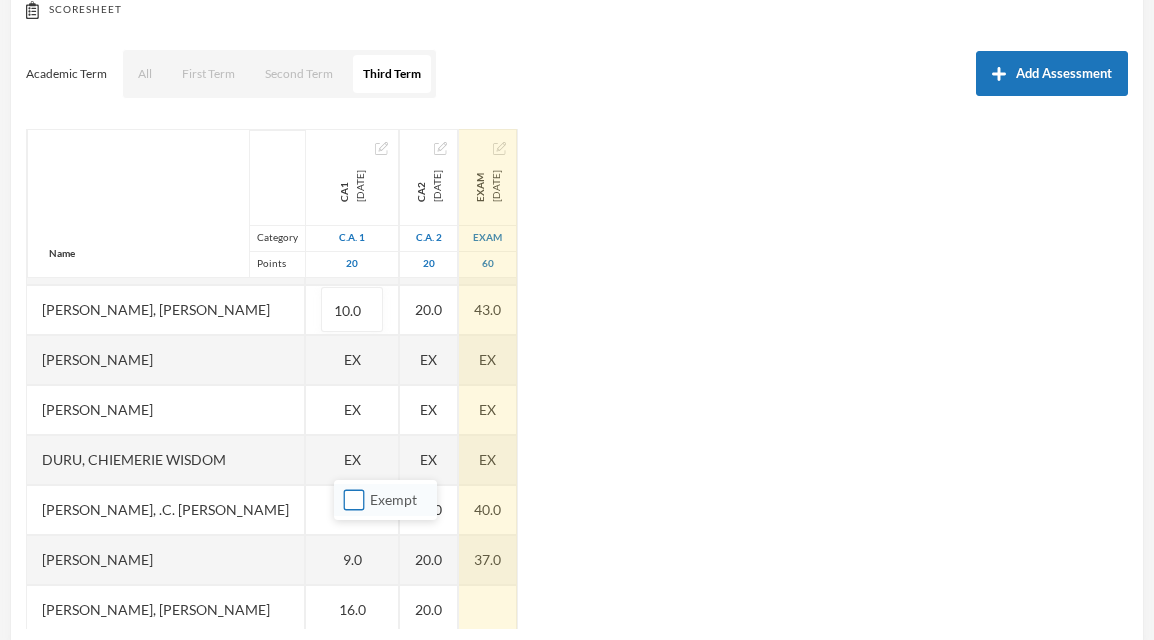 scroll, scrollTop: 146, scrollLeft: 0, axis: vertical 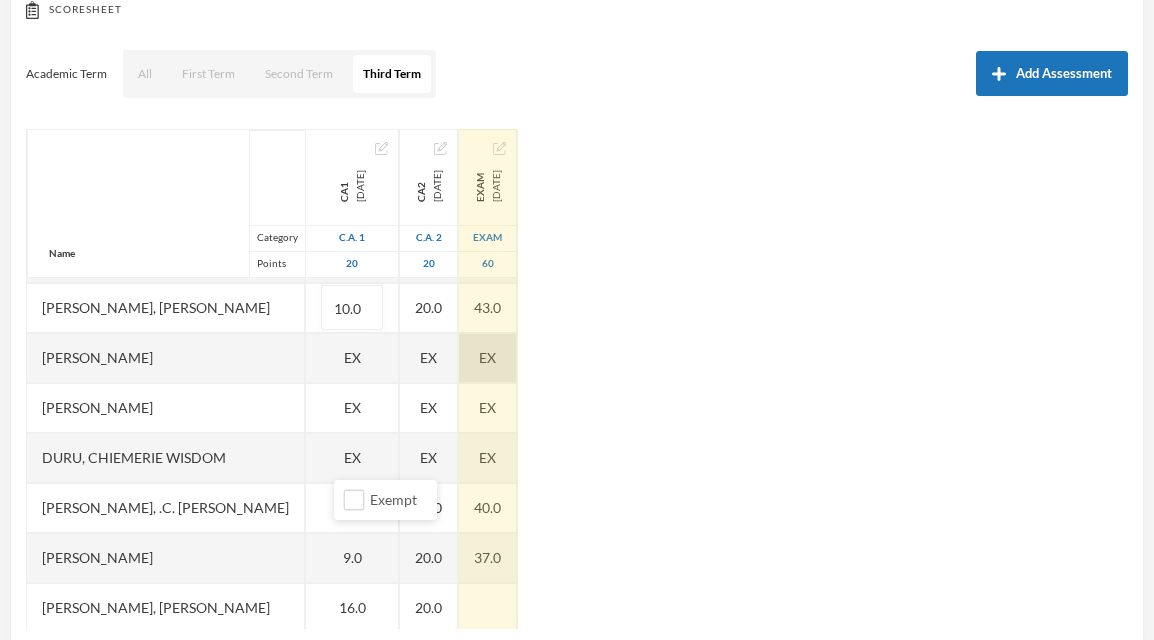 click on "EX" at bounding box center (488, 358) 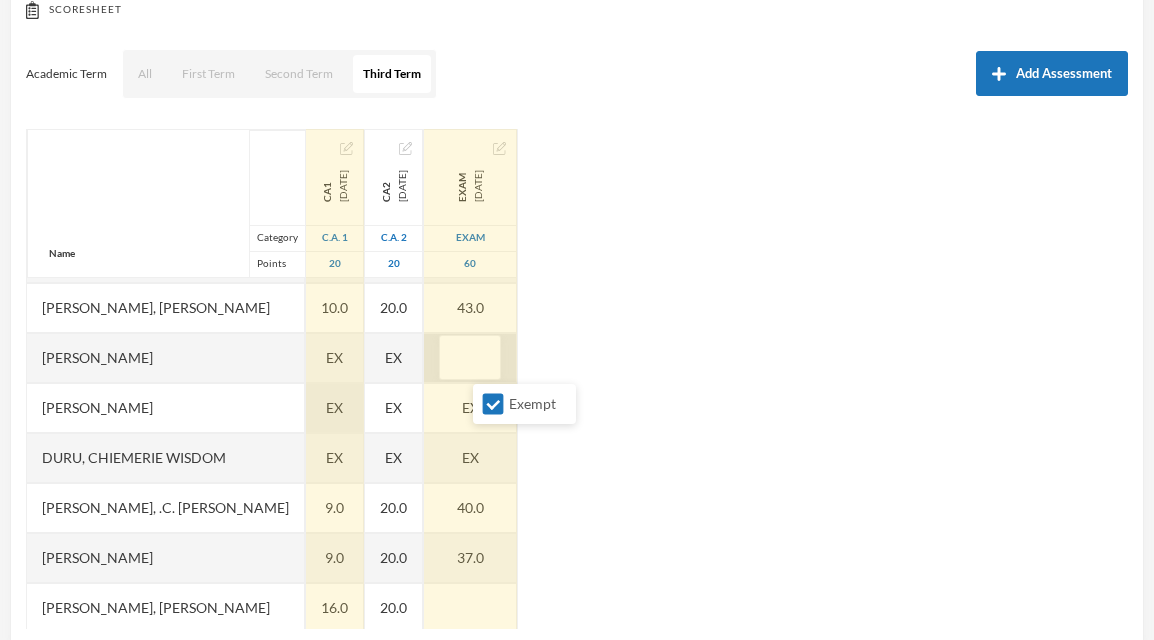 click on "EX" at bounding box center [334, 407] 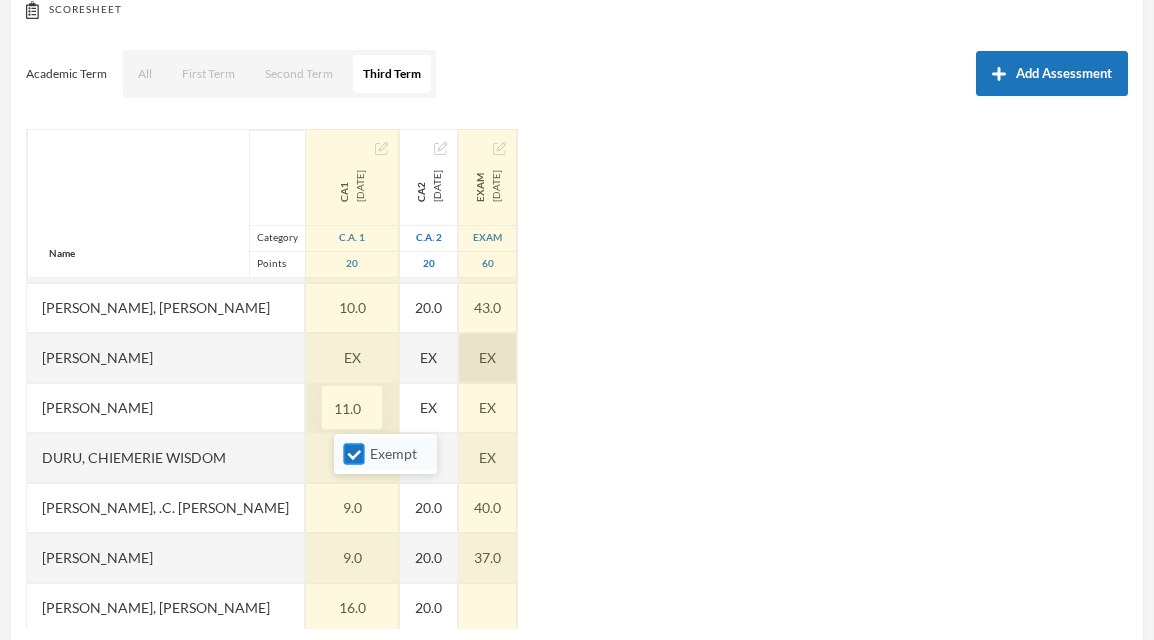 click on "Exempt" at bounding box center (354, 454) 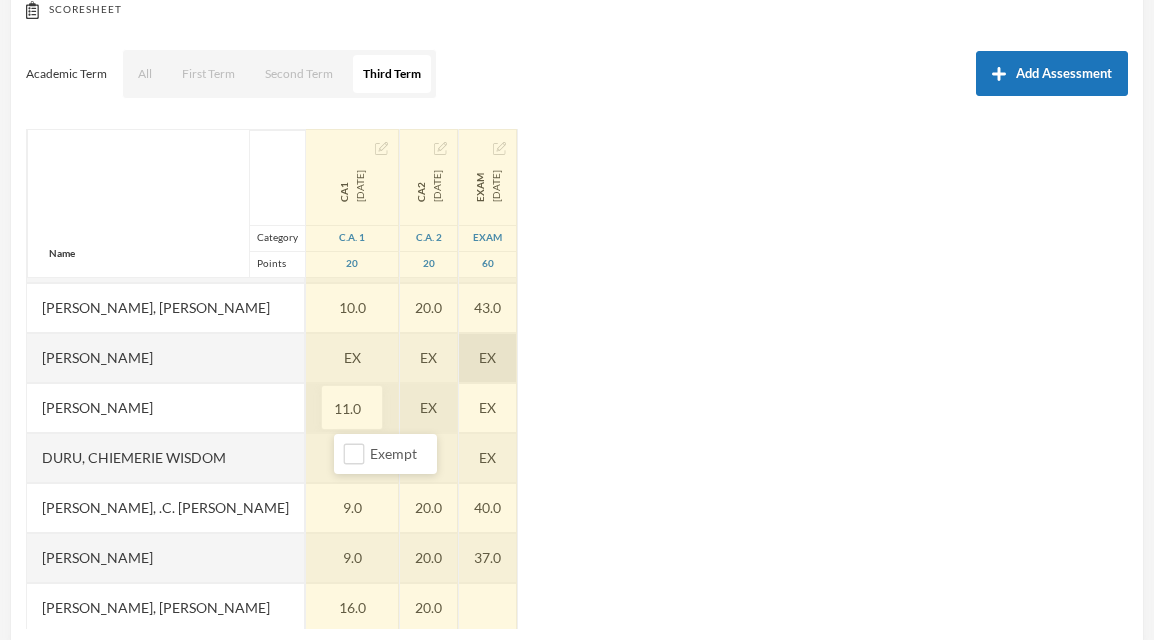 click on "EX" at bounding box center [429, 408] 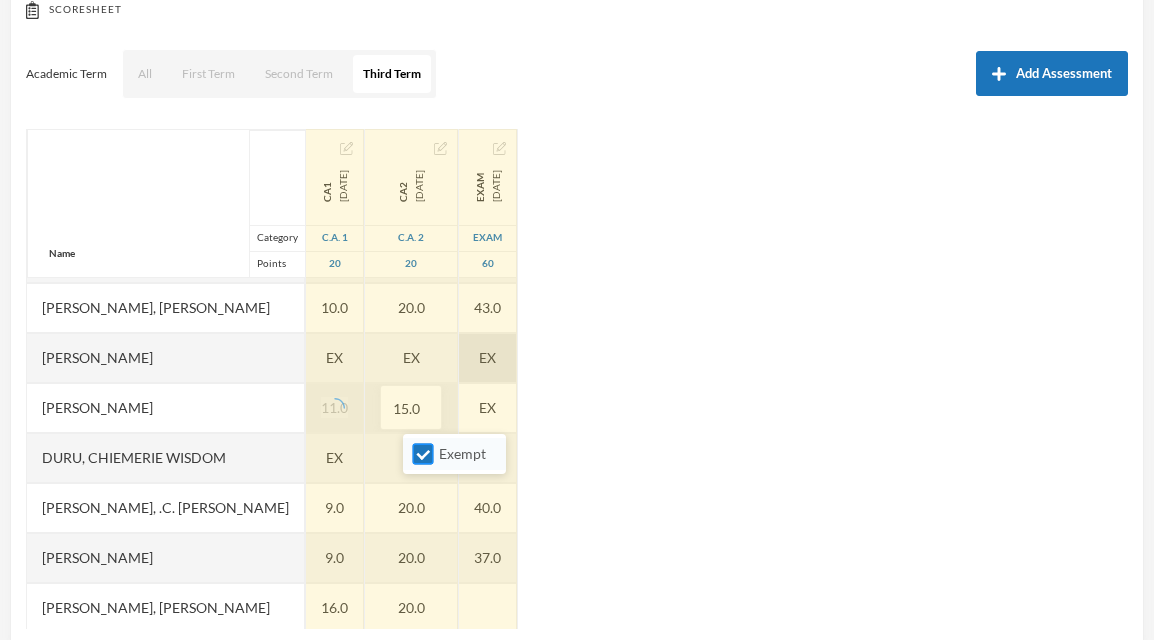 click on "Exempt" at bounding box center [423, 454] 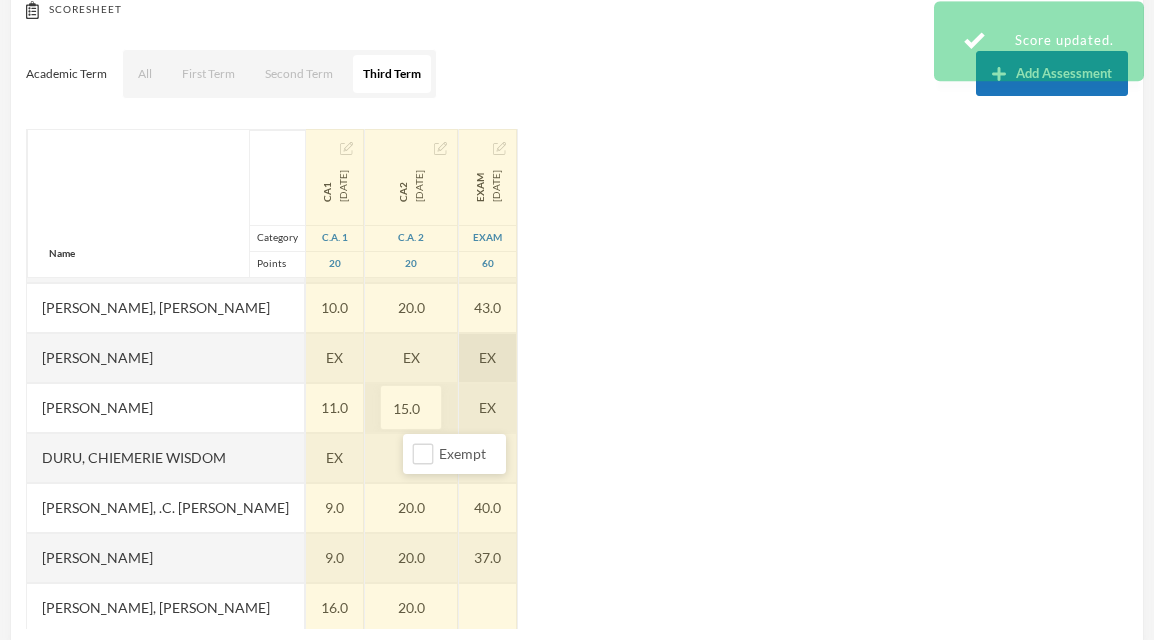 click on "EX" at bounding box center [488, 408] 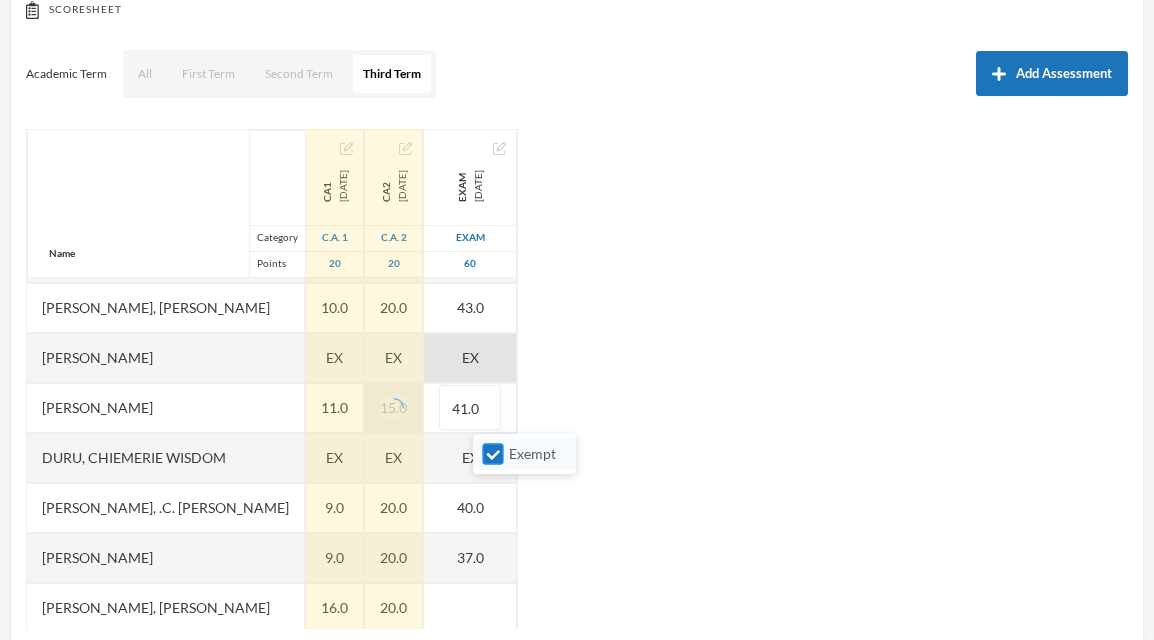click on "Exempt" at bounding box center (493, 454) 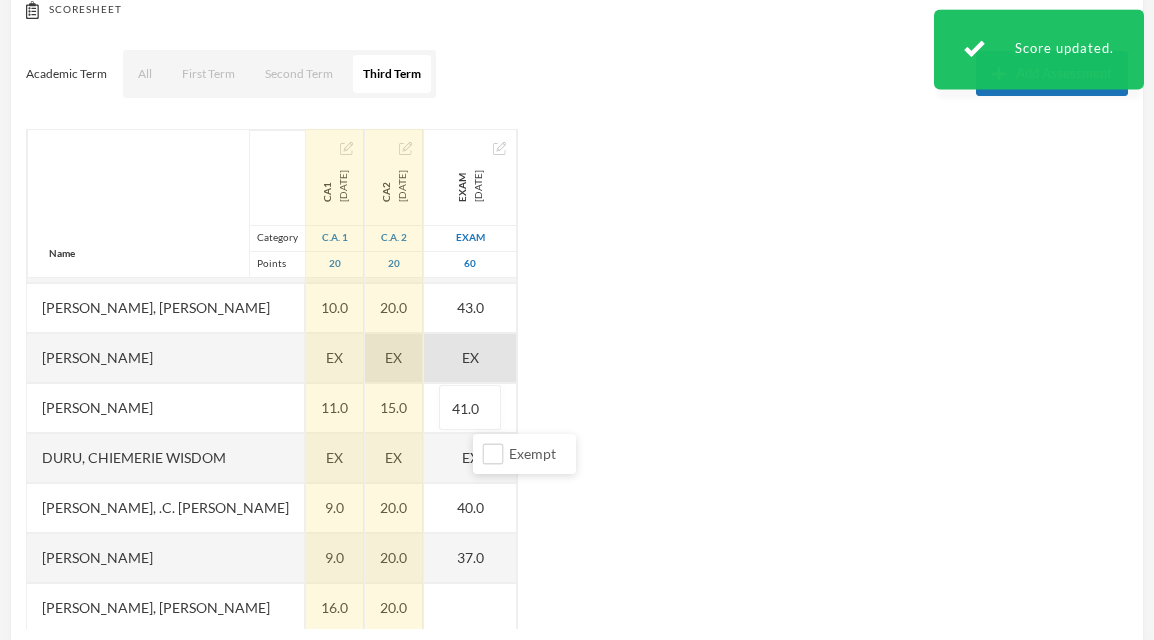click on "EX" at bounding box center (393, 357) 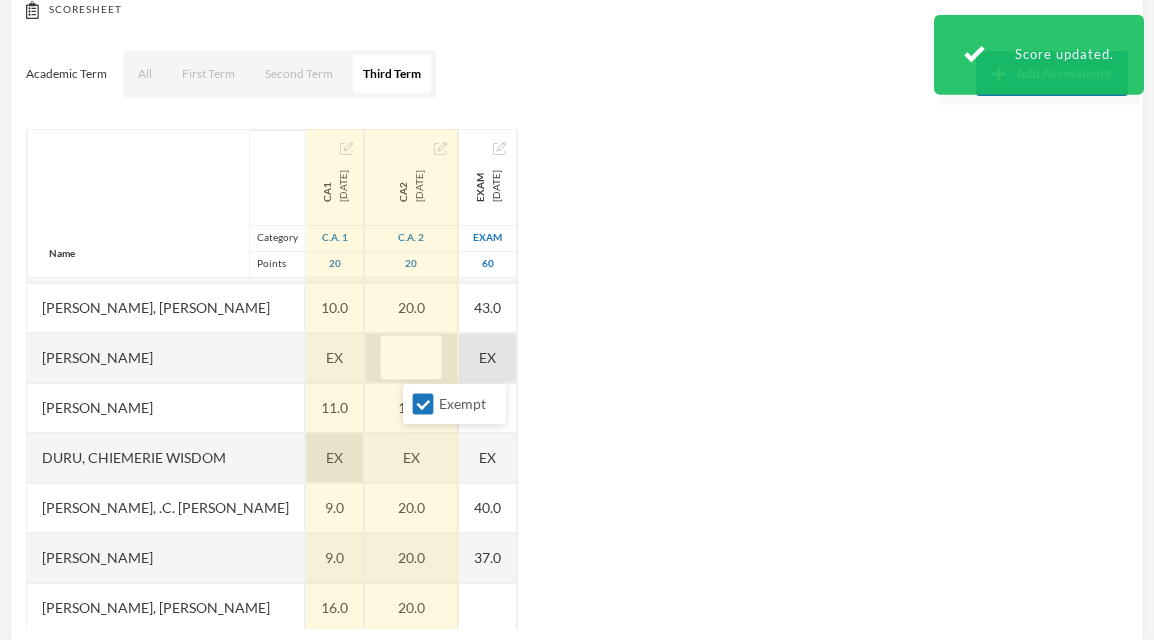 click on "EX" at bounding box center [335, 458] 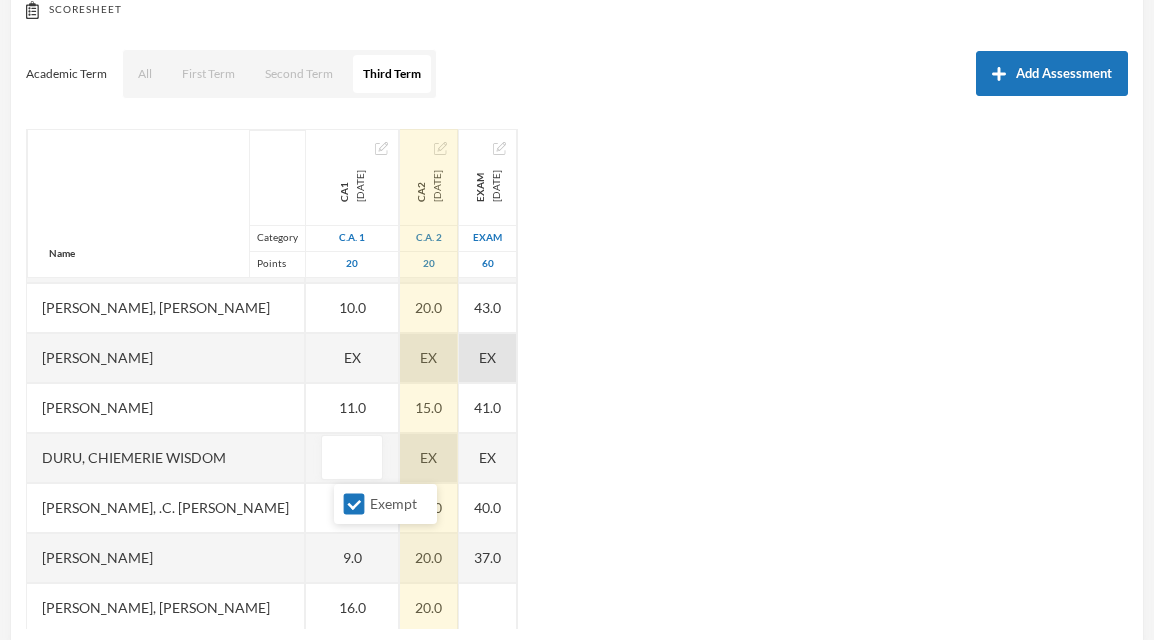 click on "Name   Category Points [PERSON_NAME] [PERSON_NAME], [PERSON_NAME] [PERSON_NAME], [PERSON_NAME] [PERSON_NAME] [PERSON_NAME], [PERSON_NAME], Chiemerie [PERSON_NAME], .c. [PERSON_NAME], [PERSON_NAME], [PERSON_NAME] [PERSON_NAME] [PERSON_NAME] [PERSON_NAME], [PERSON_NAME], Chizirim [PERSON_NAME], [PERSON_NAME] Chigozorim [PERSON_NAME][GEOGRAPHIC_DATA], [PERSON_NAME], [PERSON_NAME], Ngozichukwu Princess [PERSON_NAME], [PERSON_NAME] Uboebulam, [PERSON_NAME], [PERSON_NAME], [PERSON_NAME], [PERSON_NAME] [PERSON_NAME], [PERSON_NAME], [PERSON_NAME] CA1 [DATE] C.A. 1 20 13.0 16.0 2.0 10.0 EX 11.0 9.0 9.0 16.0 11.0 12.0 3.0 14.0 10.0 14.0 10.0 11.0 18.0 12.0 10.0 6.0 EX 13.0 9.0 5.0 19.0 10.0 CA2 [DATE] C.A. 2 20 20.0 20.0 18.0 20.0 EX 15.0 EX 20.0 20.0 20.0 15.0 18.0 16.0 20.0 18.0 15.0 20.0 20.0 20.0 18.0 20.0 18.0 EX 18.0 20.0 15.0 20.0 17.0 Exam [DATE] Exam 60 44.0 40.0 34.0 43.0 EX 41.0 EX 40.0" at bounding box center (577, 379) 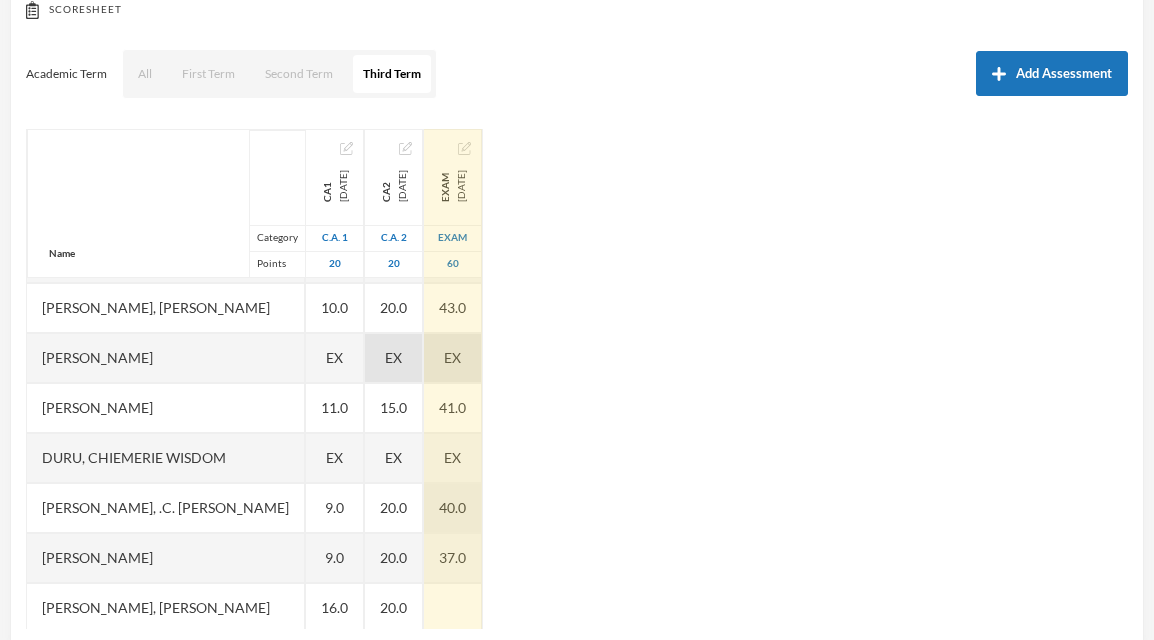 click on "40.0" at bounding box center (453, 508) 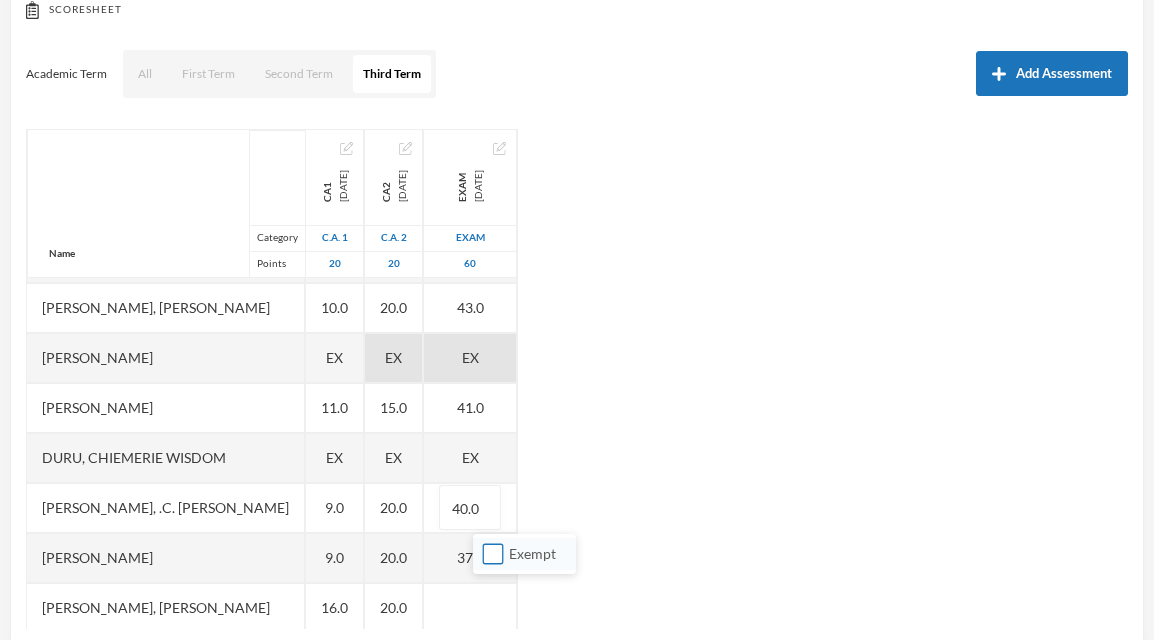 click on "Exempt" at bounding box center [493, 554] 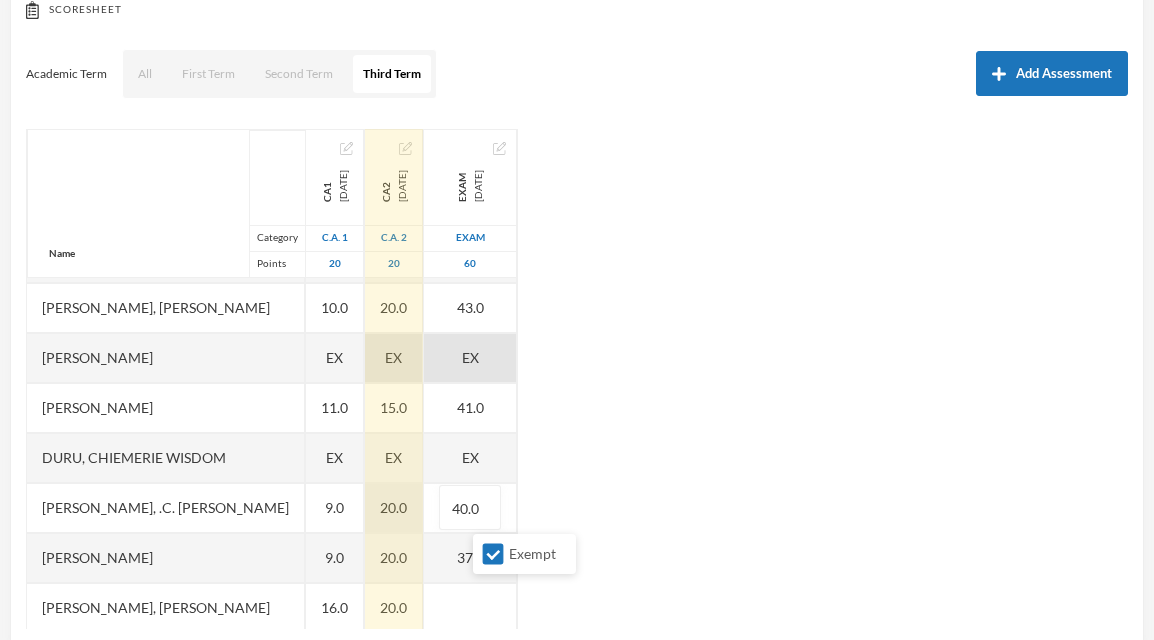 click on "20.0" at bounding box center [394, 508] 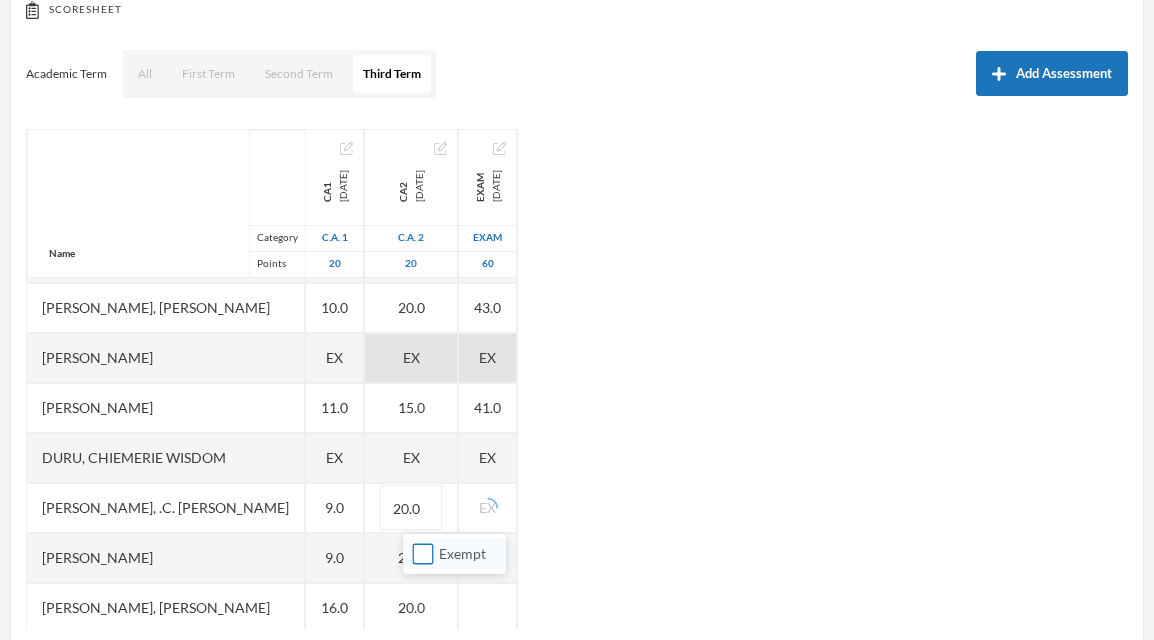 click on "Exempt" at bounding box center (423, 554) 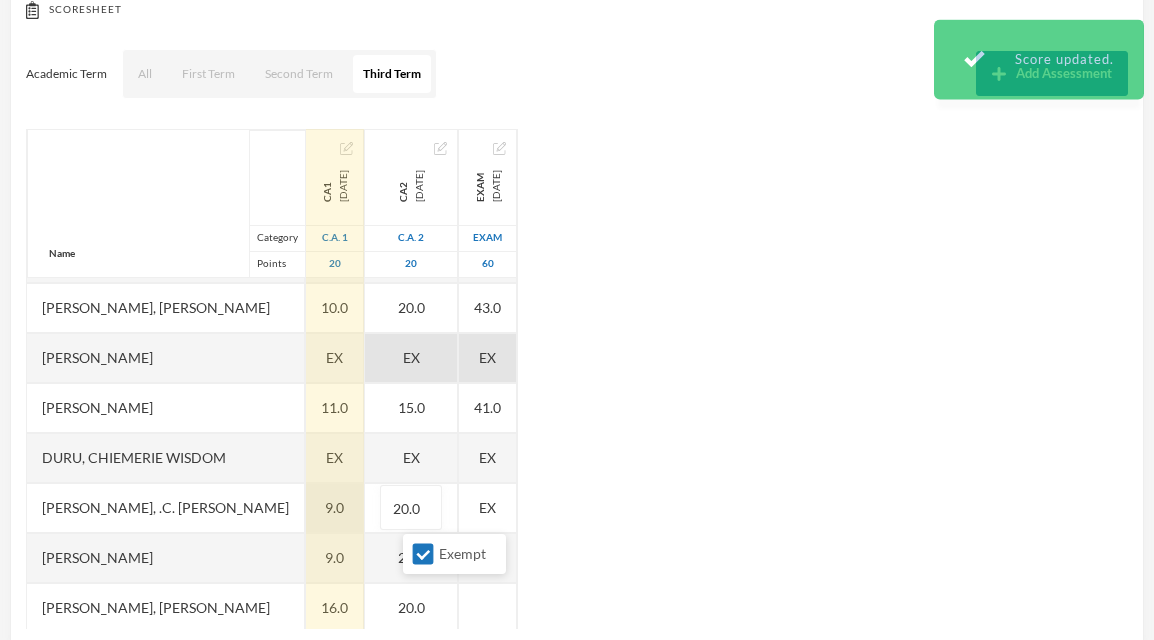 click on "9.0" at bounding box center (335, 508) 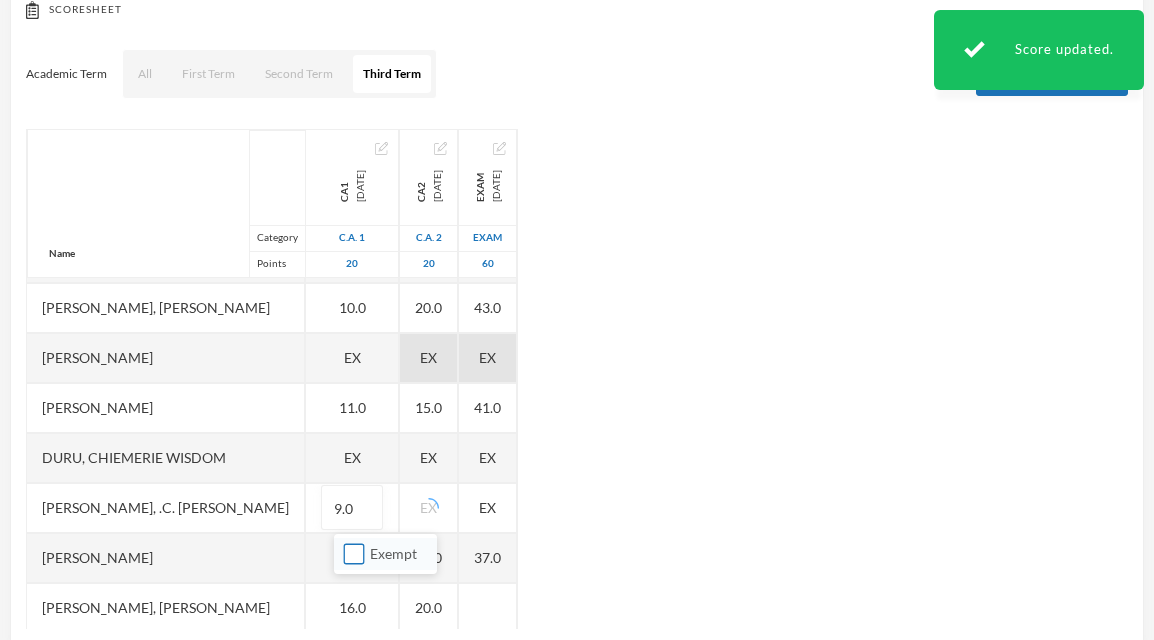 click on "Exempt" at bounding box center [354, 554] 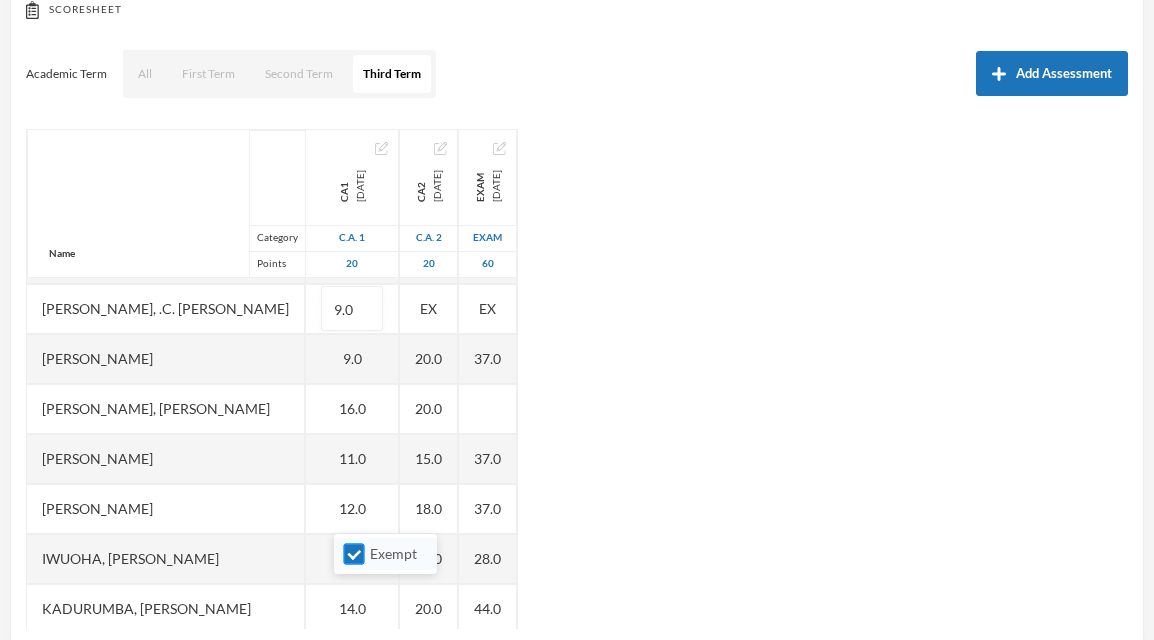 scroll, scrollTop: 346, scrollLeft: 0, axis: vertical 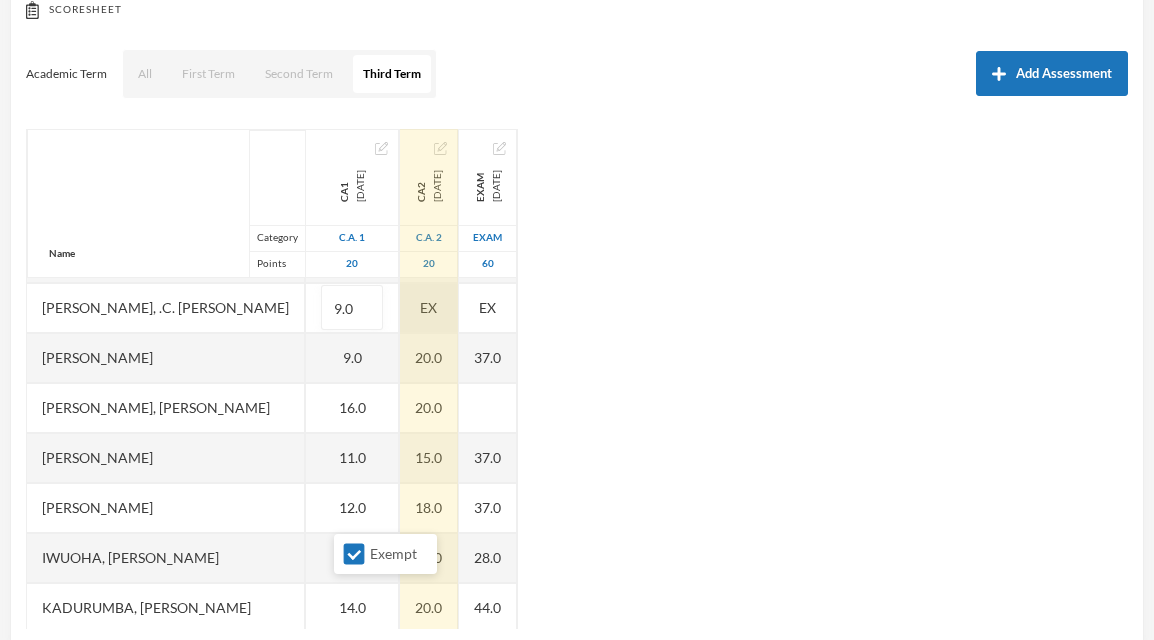 click on "EX" at bounding box center (429, 308) 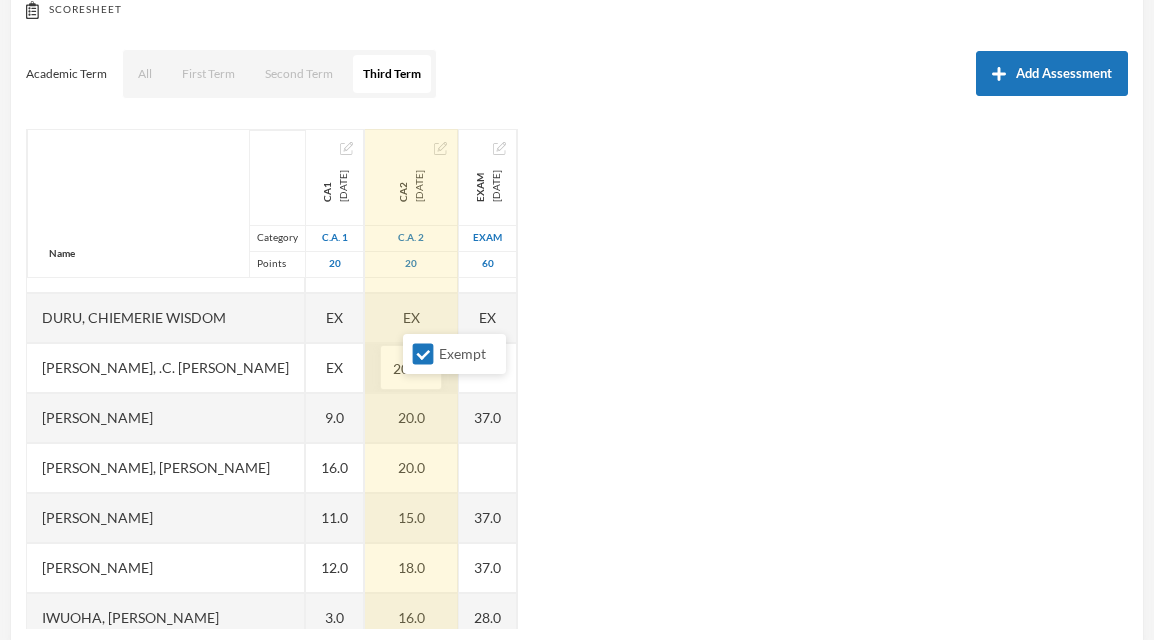 scroll, scrollTop: 285, scrollLeft: 0, axis: vertical 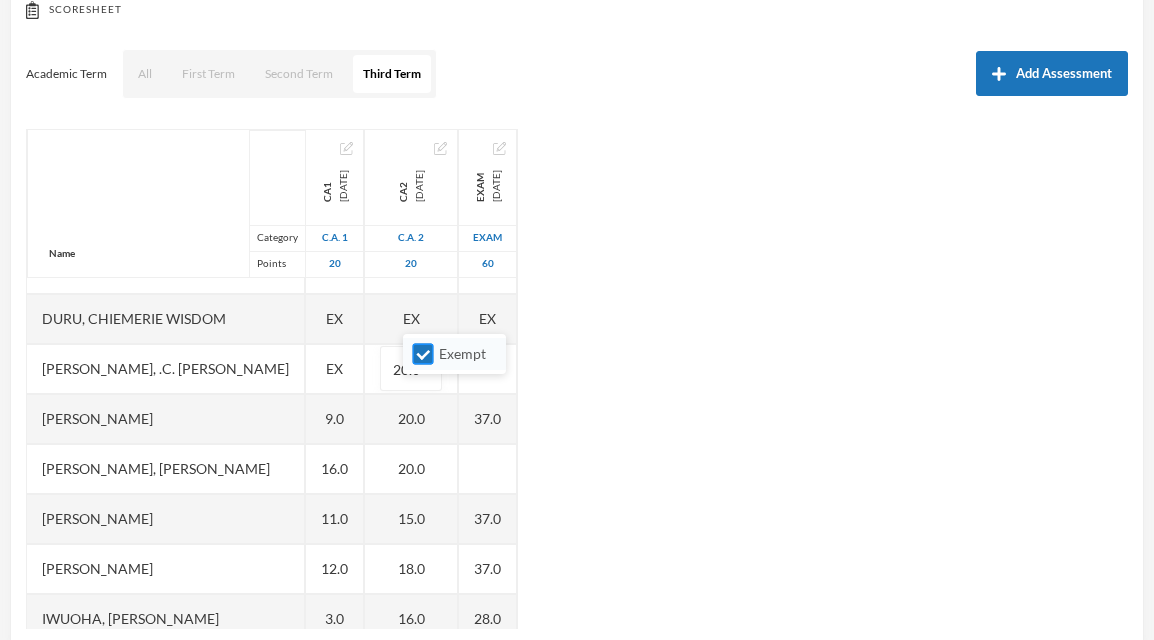 click on "Exempt" at bounding box center (423, 354) 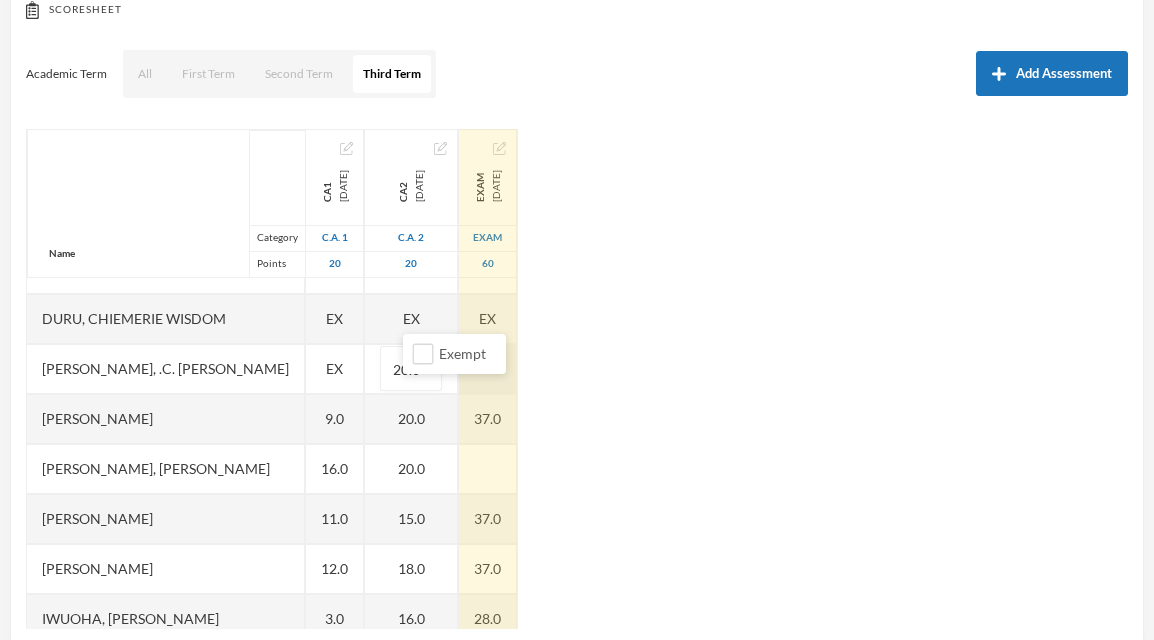 click on "EX" at bounding box center [488, 369] 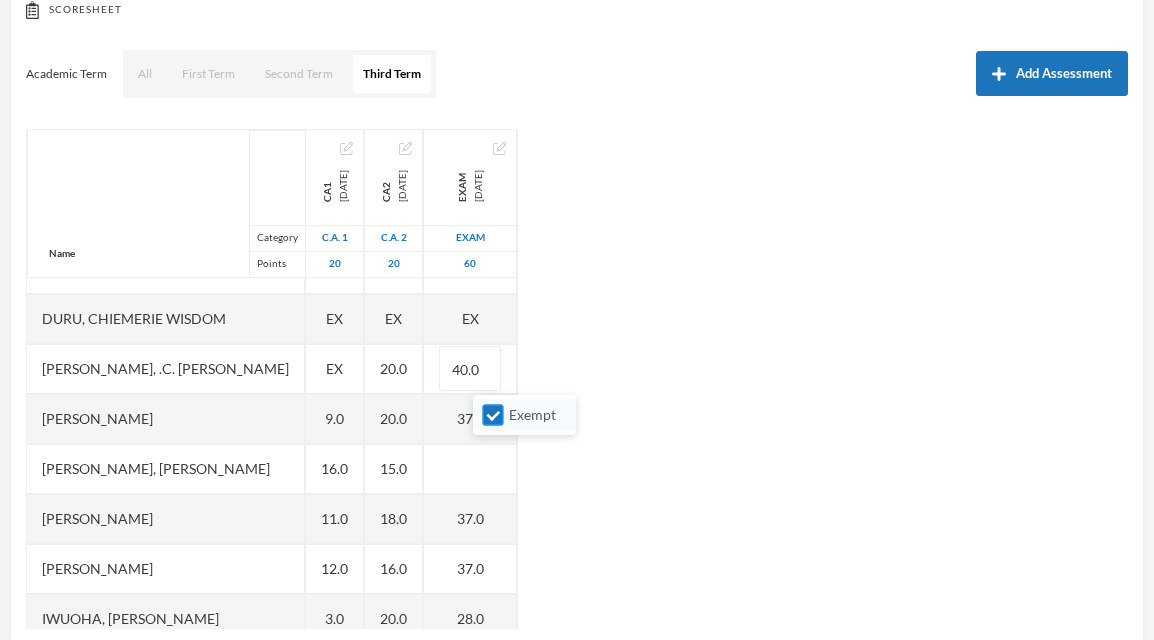 click on "Exempt" at bounding box center (493, 415) 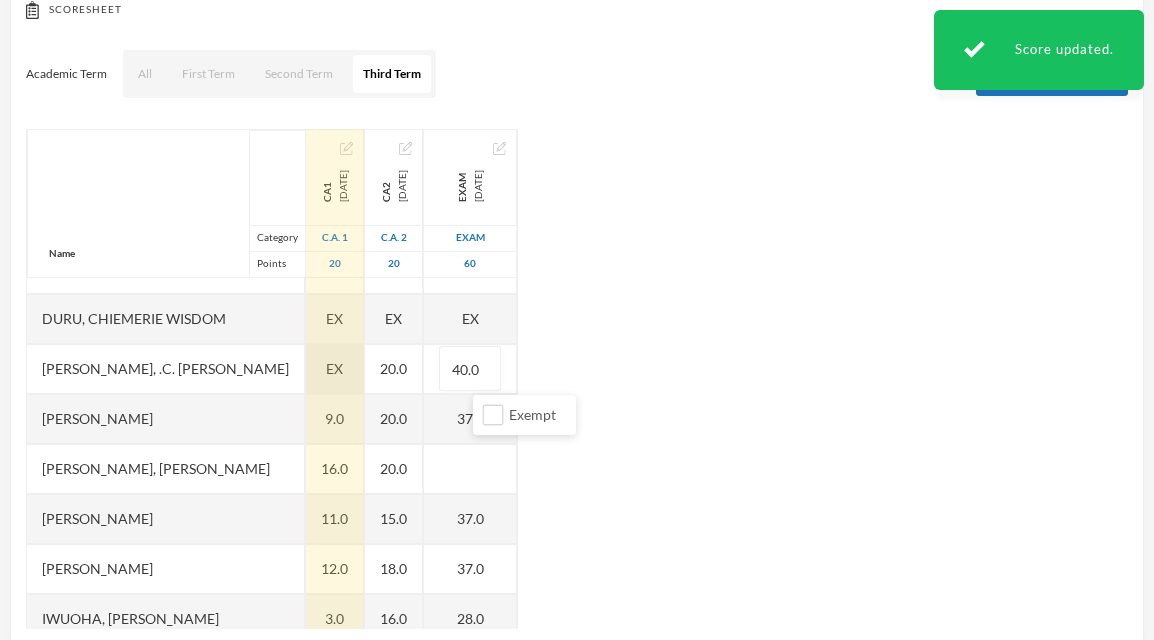 click on "EX" at bounding box center (335, 369) 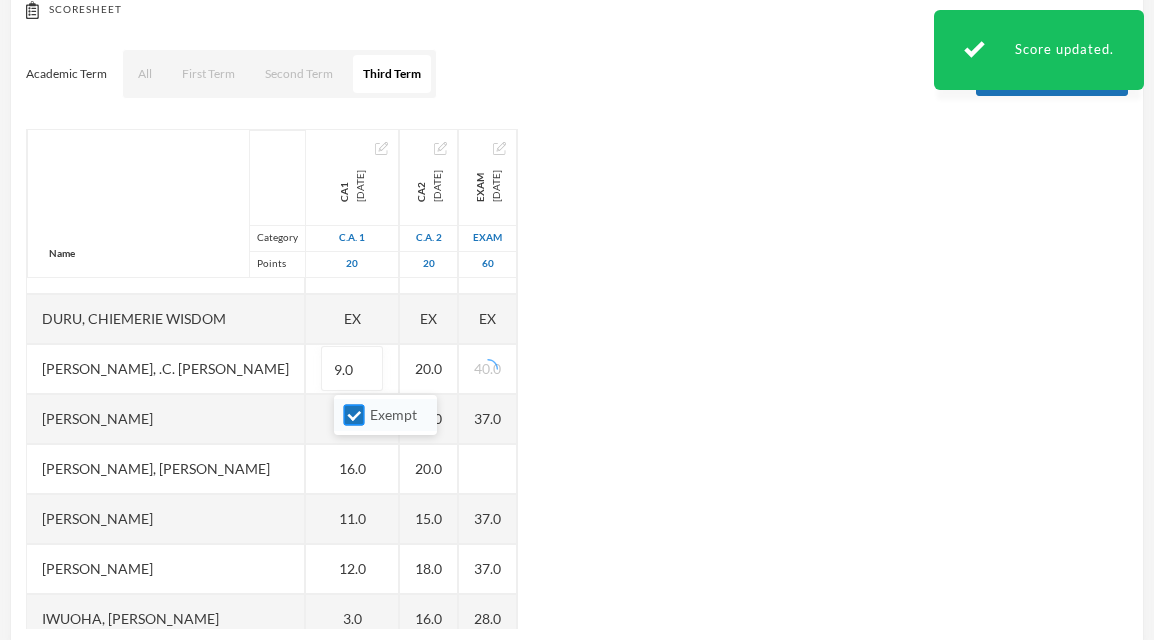 click on "Exempt" at bounding box center (354, 415) 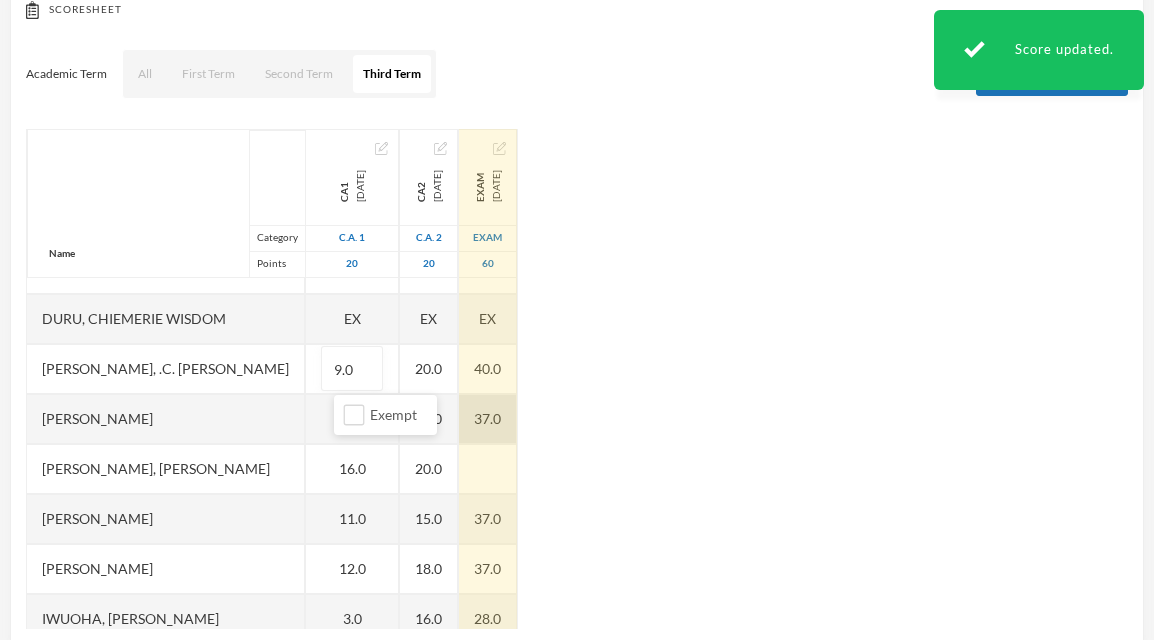 click on "Exam [DATE] Exam 60 44.0 40.0 34.0 43.0 EX 41.0 EX 40.0 37.0 37.0 37.0 28.0 44.0 39.0 40.0 33.0 36.0 24.0 42.0 30.0 EX 38.0 50.0 39.0 41.0 33.0" at bounding box center [488, 619] 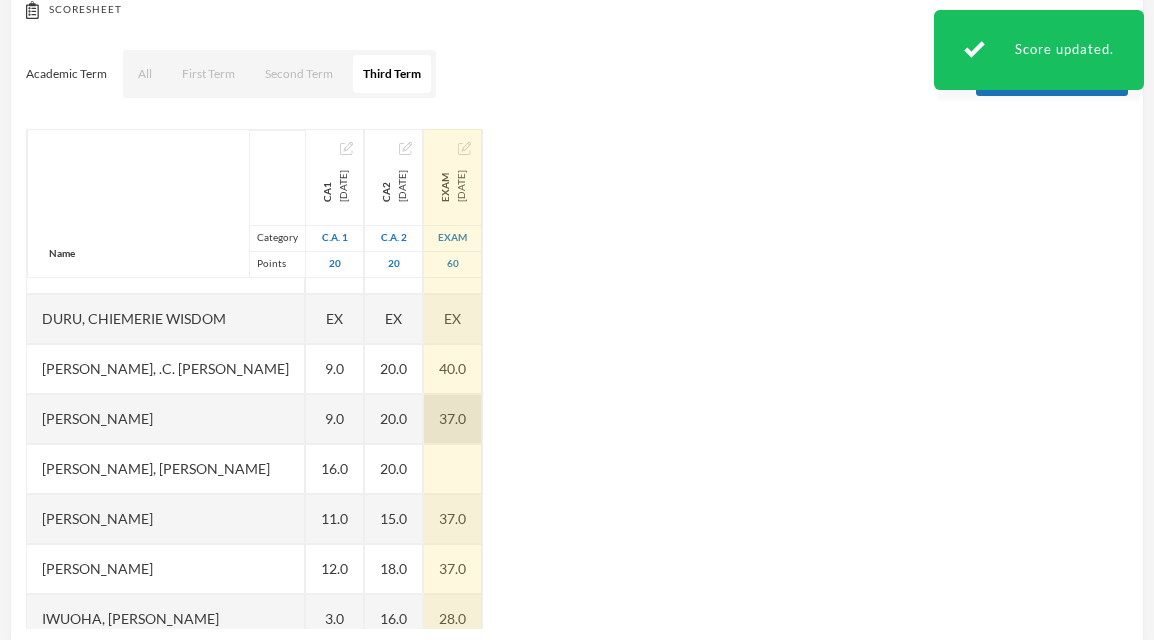 click on "37.0" at bounding box center (453, 419) 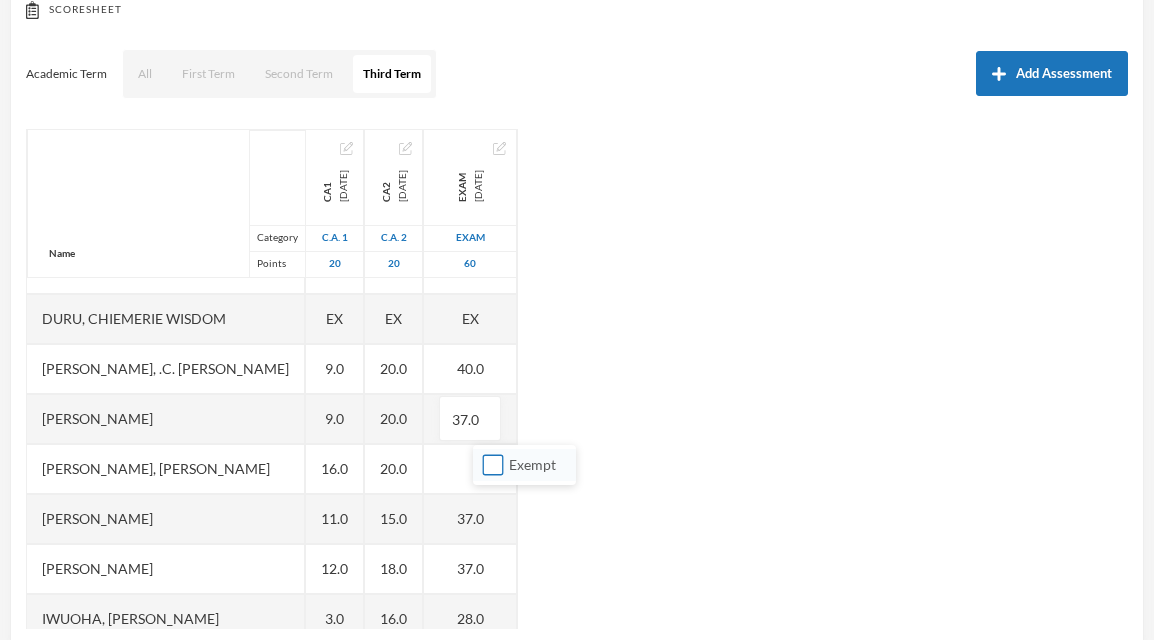 click on "Exempt" at bounding box center (493, 465) 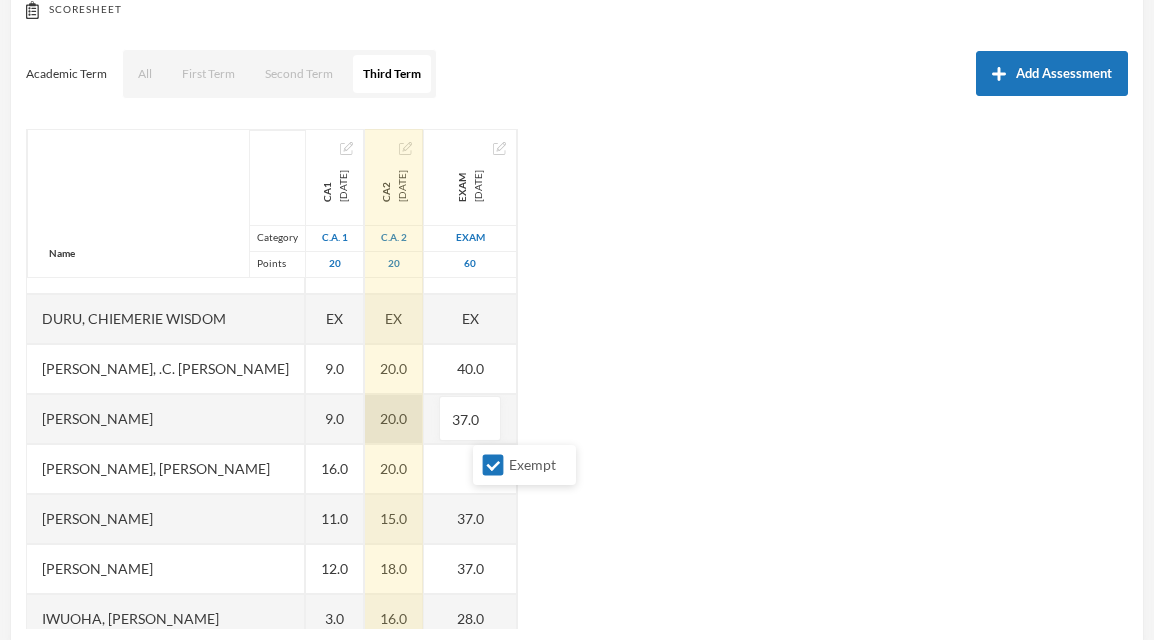 click on "20.0" at bounding box center (394, 419) 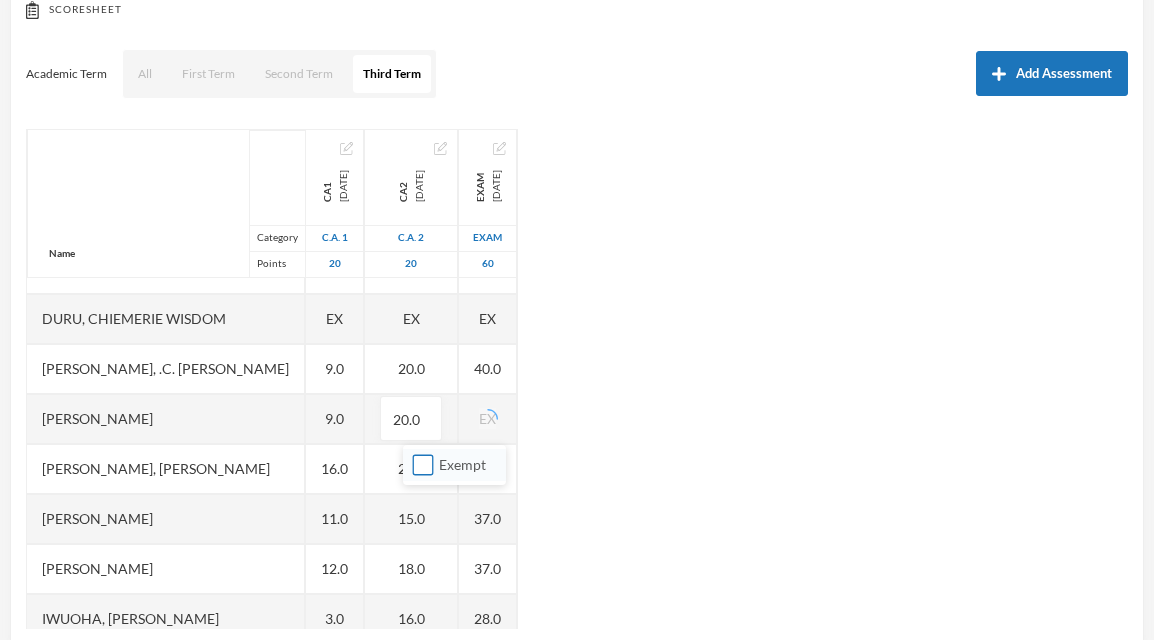 click on "Exempt" at bounding box center (423, 465) 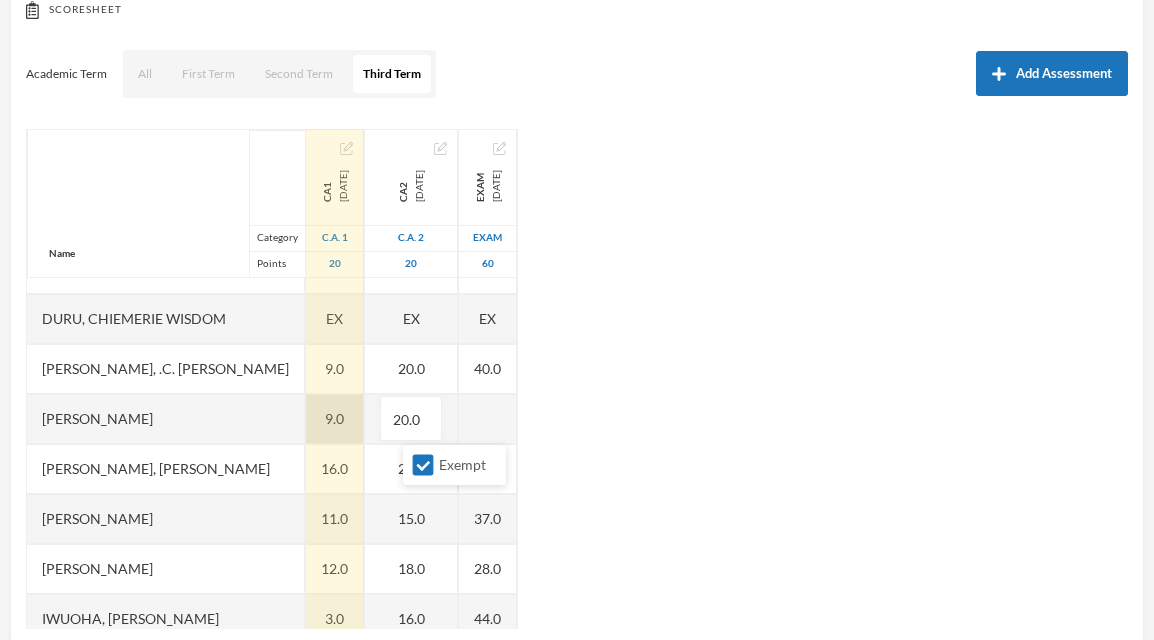 click on "9.0" at bounding box center [335, 419] 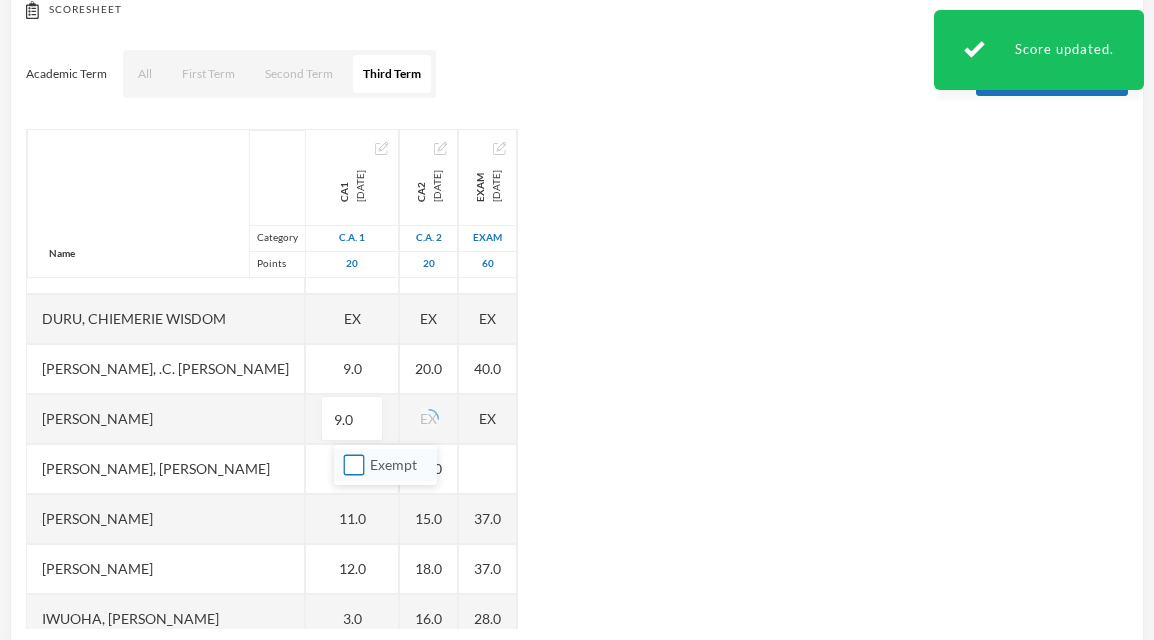 click on "Exempt" at bounding box center [354, 465] 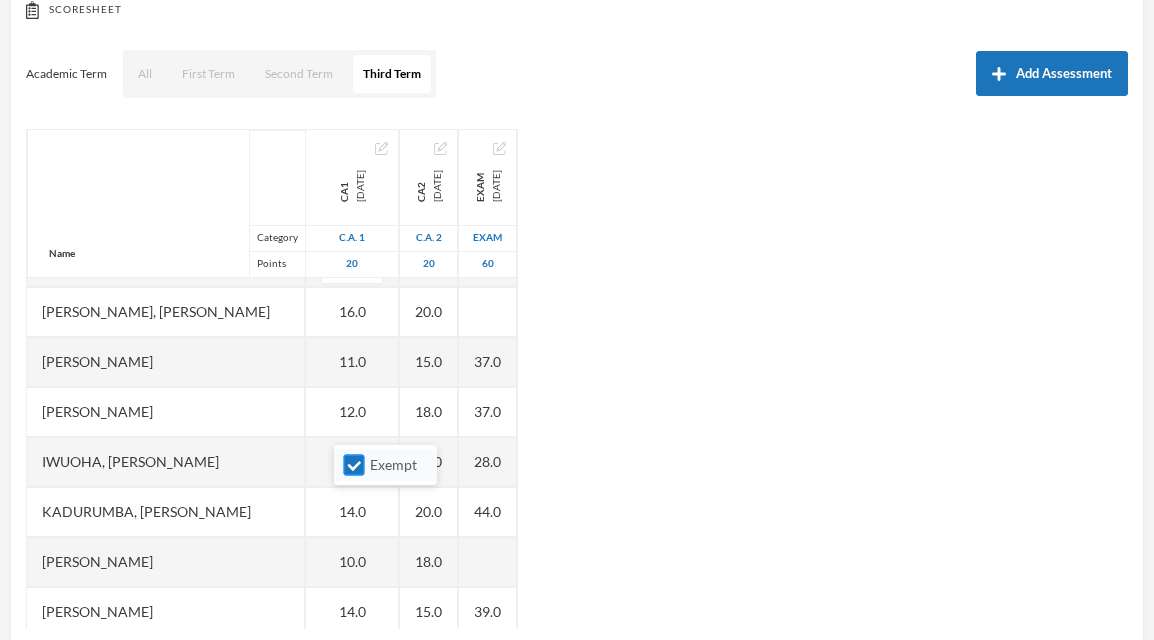 scroll, scrollTop: 443, scrollLeft: 0, axis: vertical 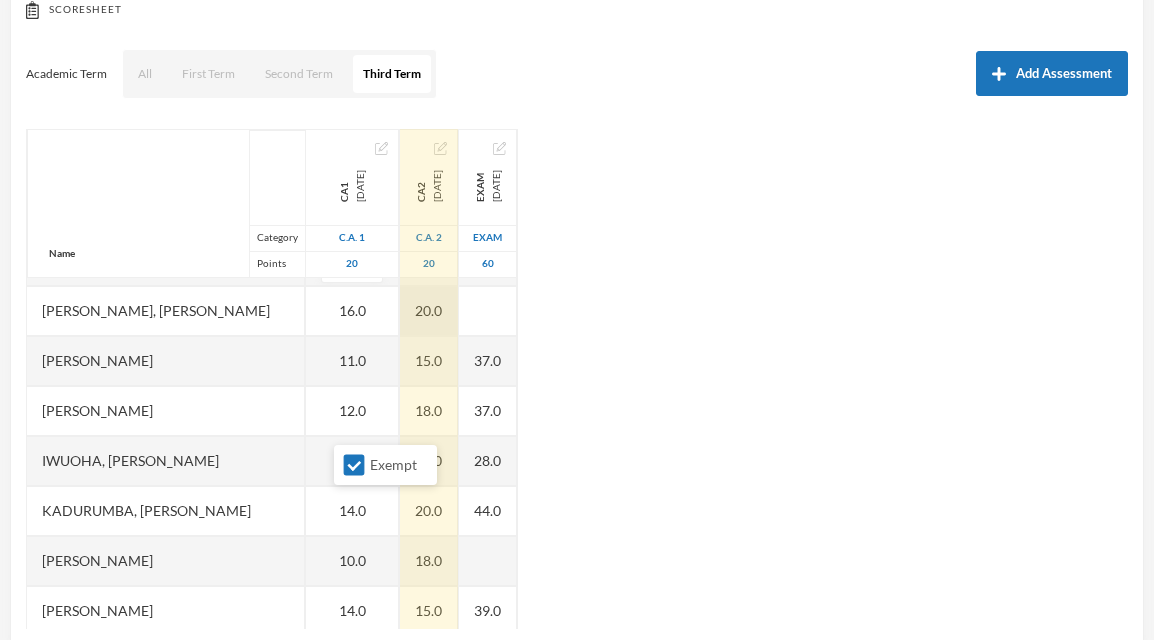 click on "20.0" at bounding box center [429, 311] 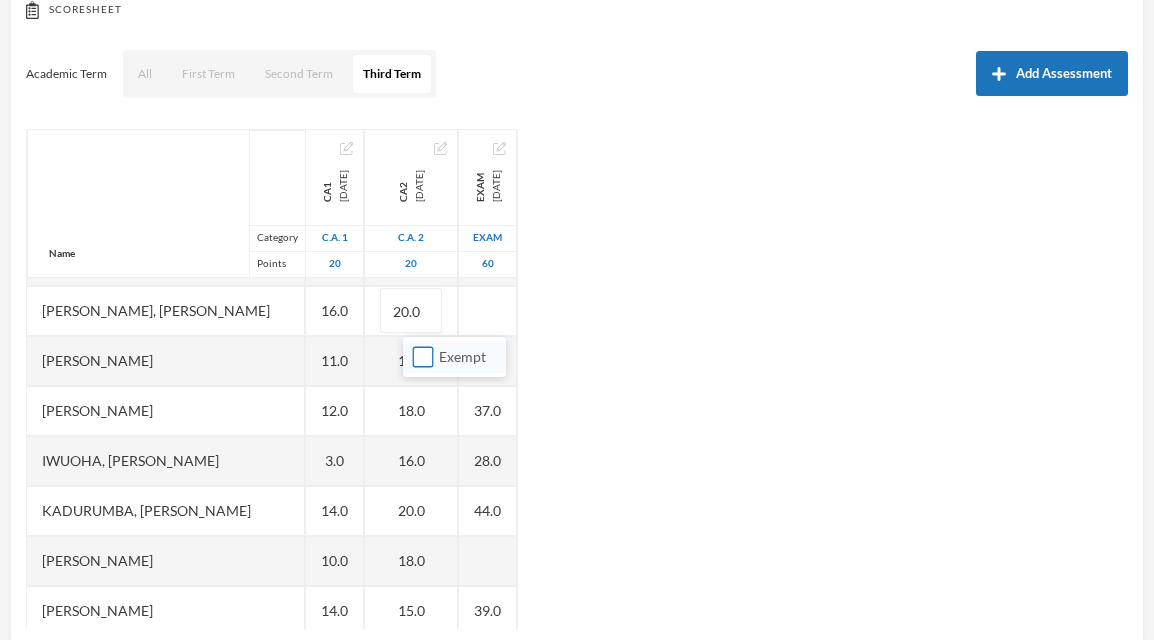 click on "Exempt" at bounding box center (423, 357) 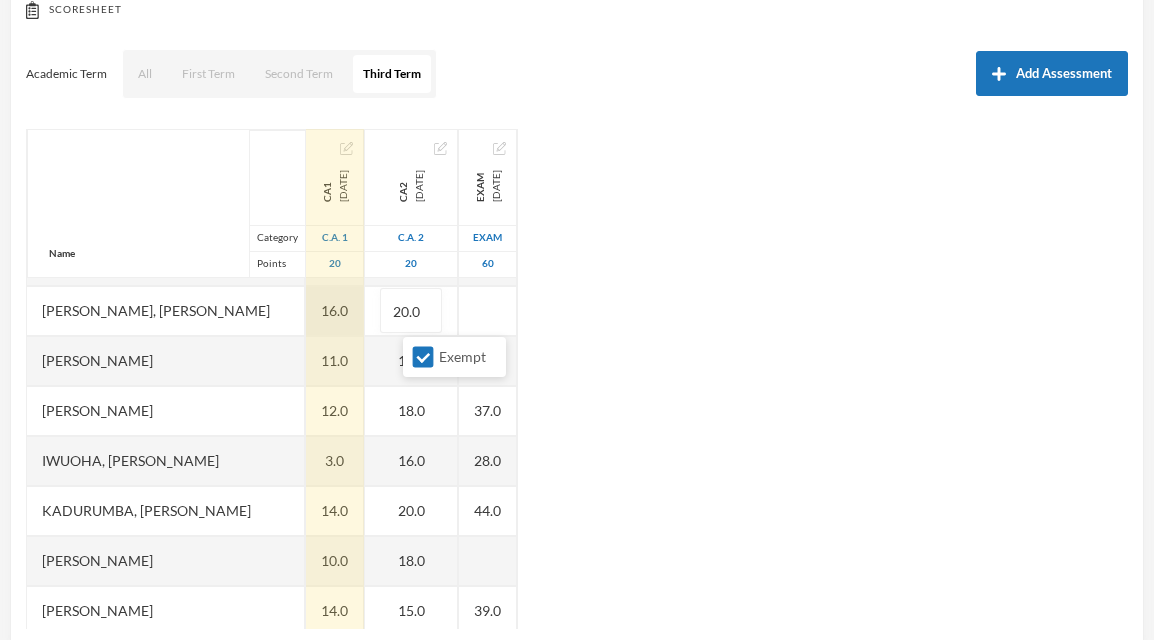click on "16.0" at bounding box center (335, 311) 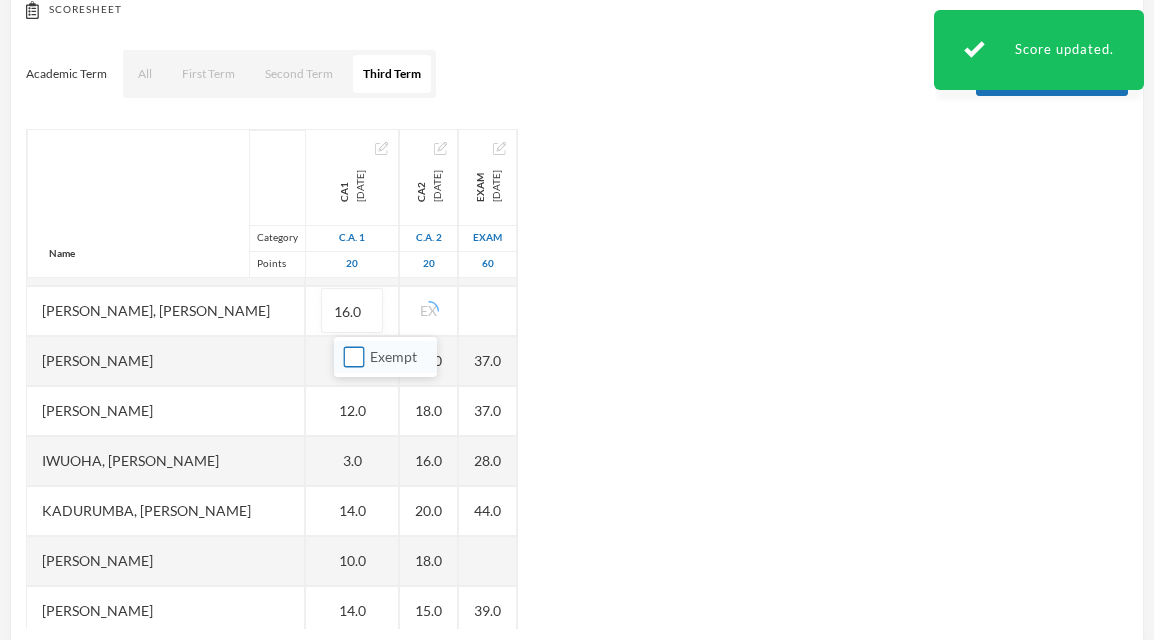 click on "Exempt" at bounding box center (354, 357) 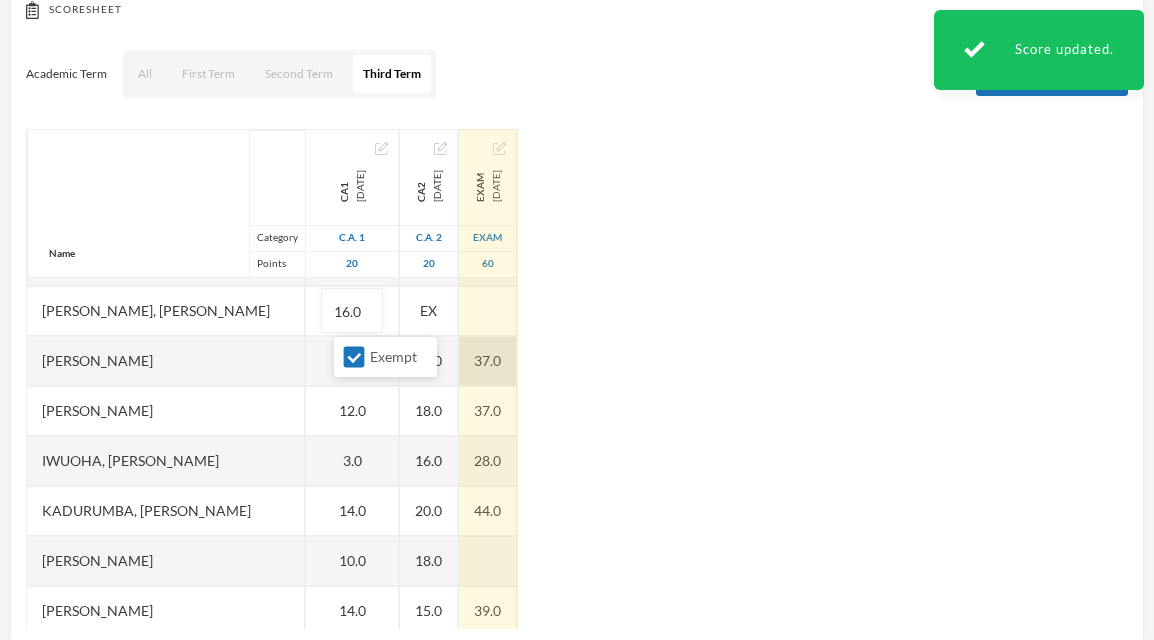 click on "Name   Category Points [PERSON_NAME] [PERSON_NAME], [PERSON_NAME] [PERSON_NAME], [PERSON_NAME] [PERSON_NAME] [PERSON_NAME], [PERSON_NAME], Chiemerie [PERSON_NAME], .c. [PERSON_NAME], [PERSON_NAME], [PERSON_NAME] [PERSON_NAME] [PERSON_NAME] [PERSON_NAME], [PERSON_NAME], Chizirim [PERSON_NAME], [PERSON_NAME] Chigozorim [PERSON_NAME][GEOGRAPHIC_DATA], [PERSON_NAME], [PERSON_NAME], Ngozichukwu Princess [PERSON_NAME], [PERSON_NAME] Uboebulam, [PERSON_NAME], [PERSON_NAME], [PERSON_NAME], [PERSON_NAME] [PERSON_NAME], [PERSON_NAME], [PERSON_NAME] CA1 [DATE] C.A. 1 20 13.0 16.0 2.0 10.0 EX 11.0 EX 9.0 EX 16.0 11.0 12.0 3.0 14.0 10.0 14.0 10.0 11.0 18.0 12.0 10.0 6.0 EX 13.0 9.0 5.0 19.0 10.0 CA2 [DATE] C.A. 2 20 20.0 20.0 18.0 20.0 EX 15.0 EX 20.0 EX EX 15.0 18.0 16.0 20.0 18.0 15.0 20.0 20.0 20.0 18.0 20.0 18.0 EX 18.0 20.0 15.0 20.0 17.0 Exam [DATE] Exam 60 44.0 40.0 34.0 43.0 EX 41.0 EX 40.0" at bounding box center (577, 379) 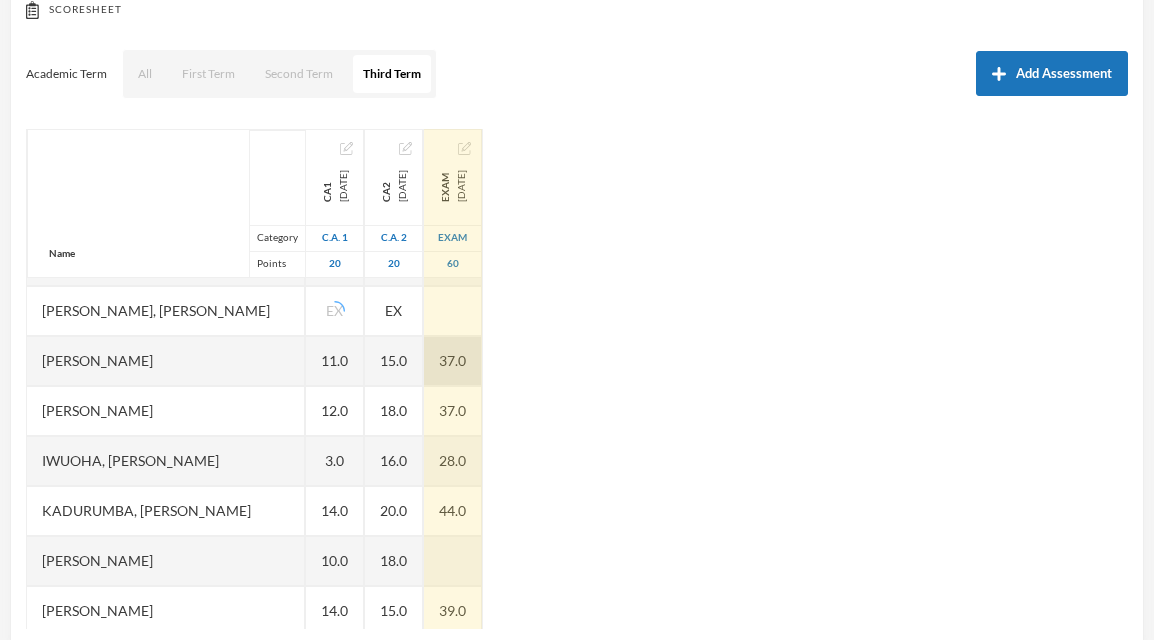 click on "37.0" at bounding box center [453, 361] 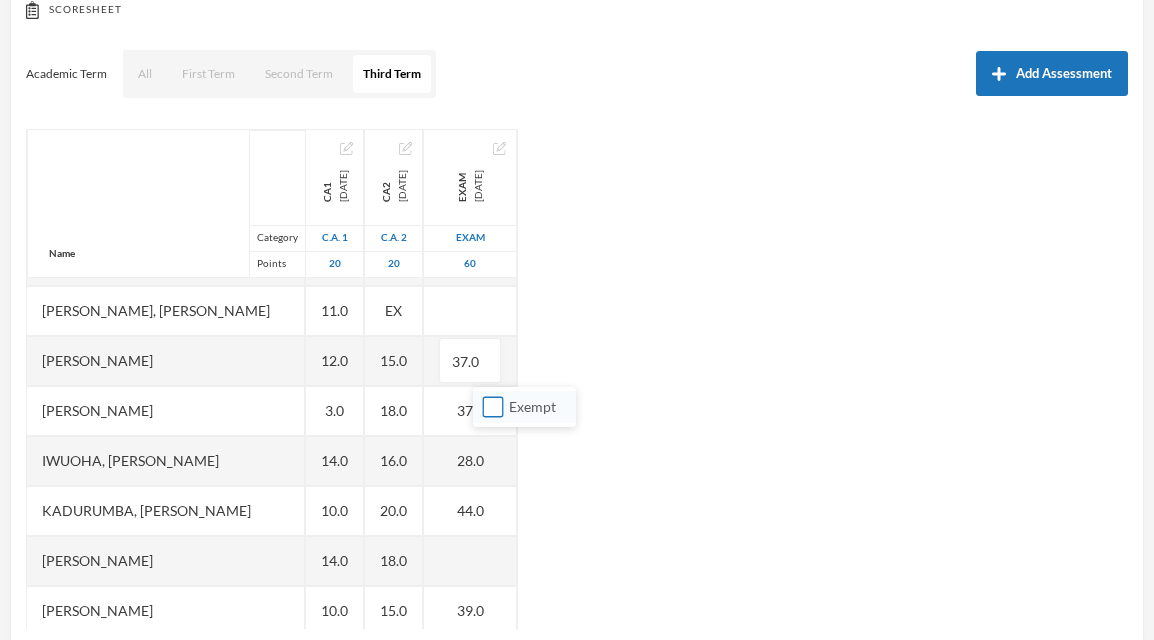 click on "Exempt" at bounding box center (493, 407) 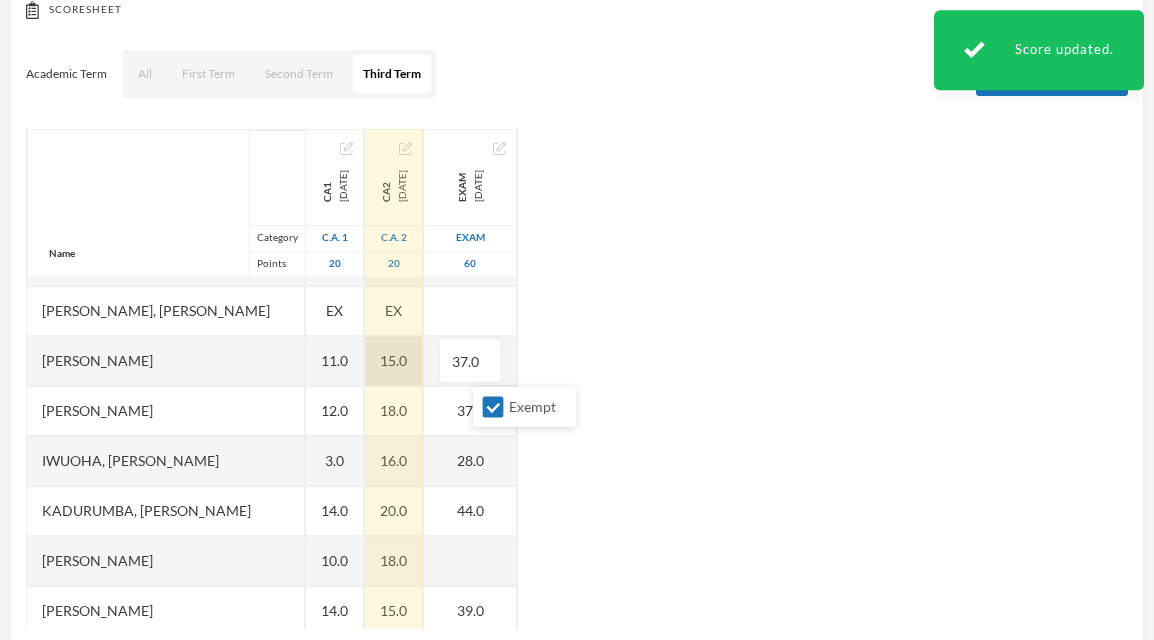 click on "15.0" at bounding box center (394, 361) 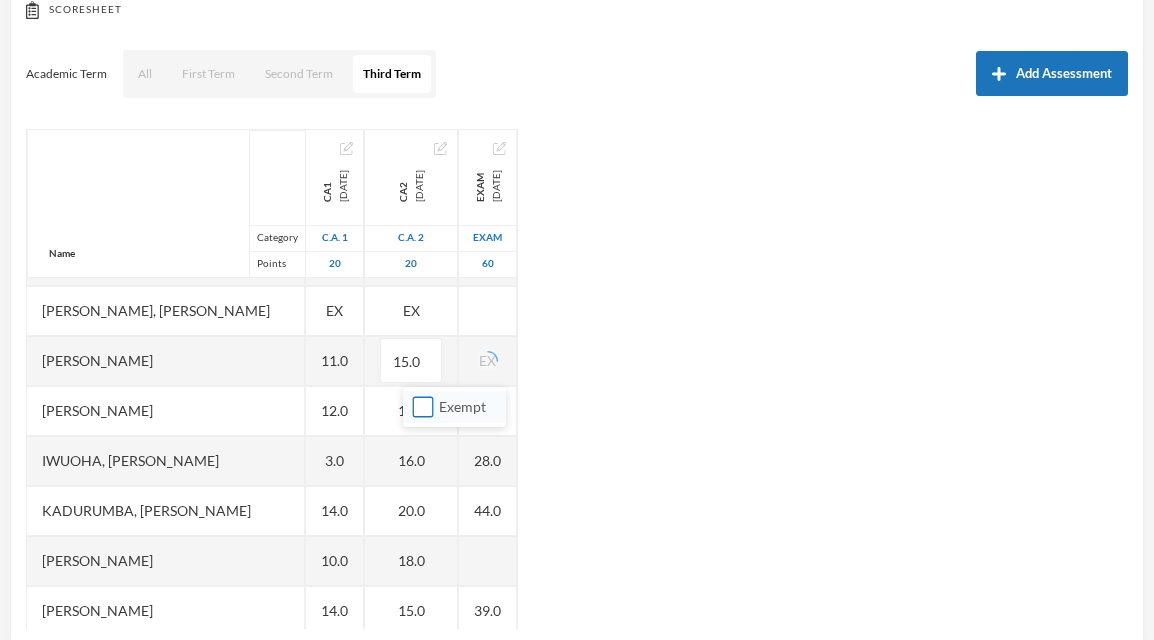 click on "Exempt" at bounding box center (423, 407) 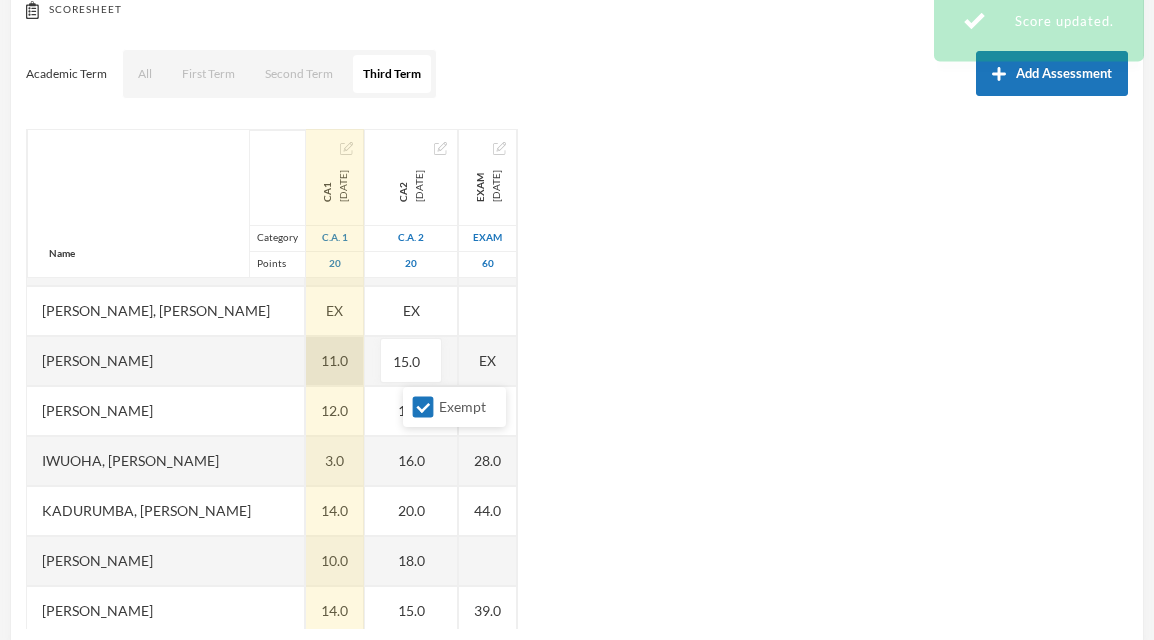 click on "11.0" at bounding box center [335, 361] 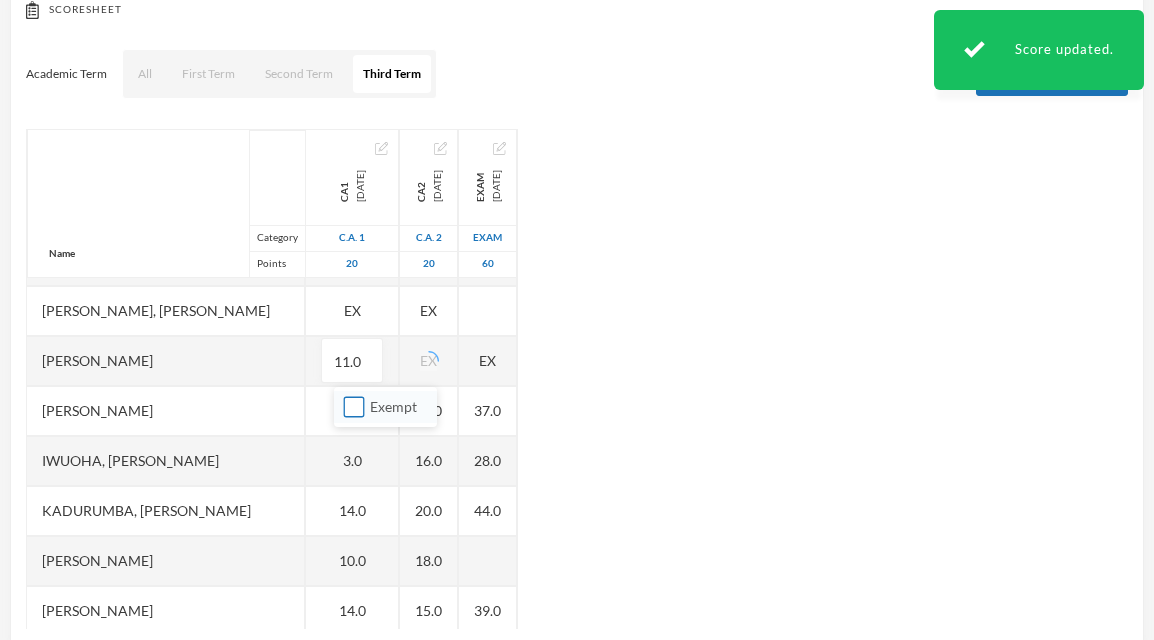 click on "Exempt" at bounding box center (354, 407) 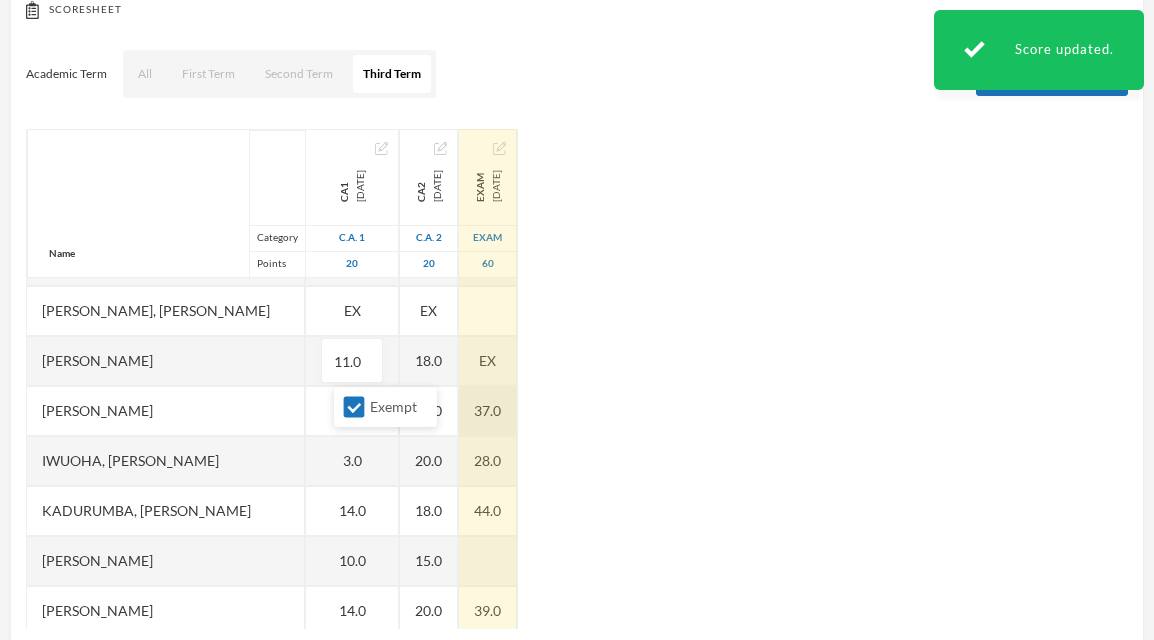 click on "37.0" at bounding box center (488, 411) 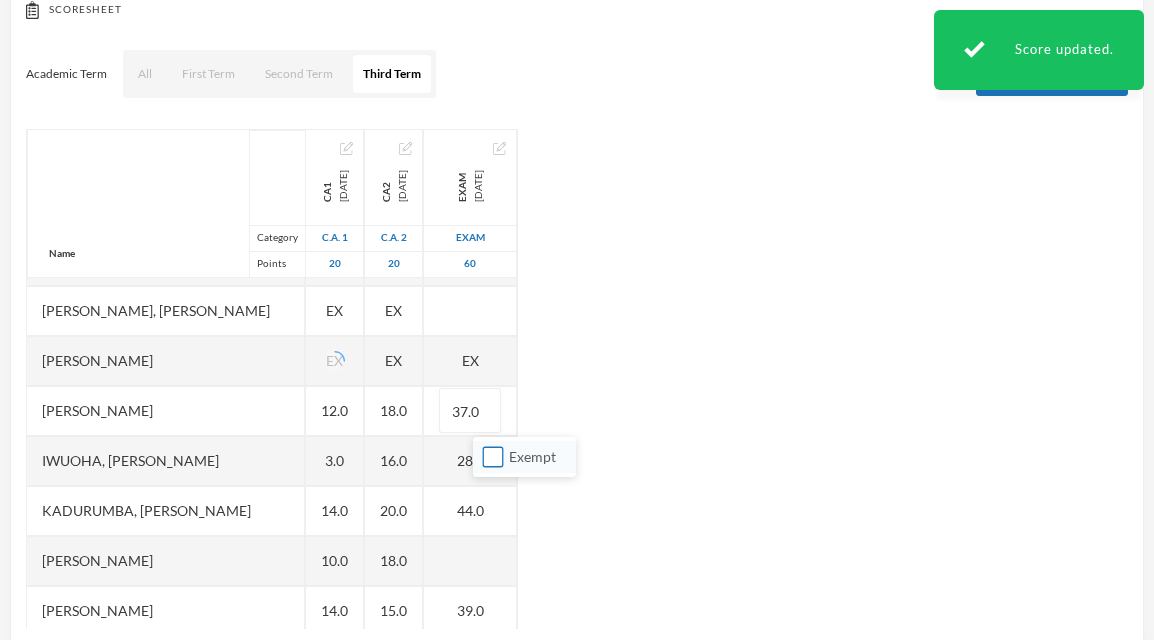 click on "Exempt" at bounding box center [493, 457] 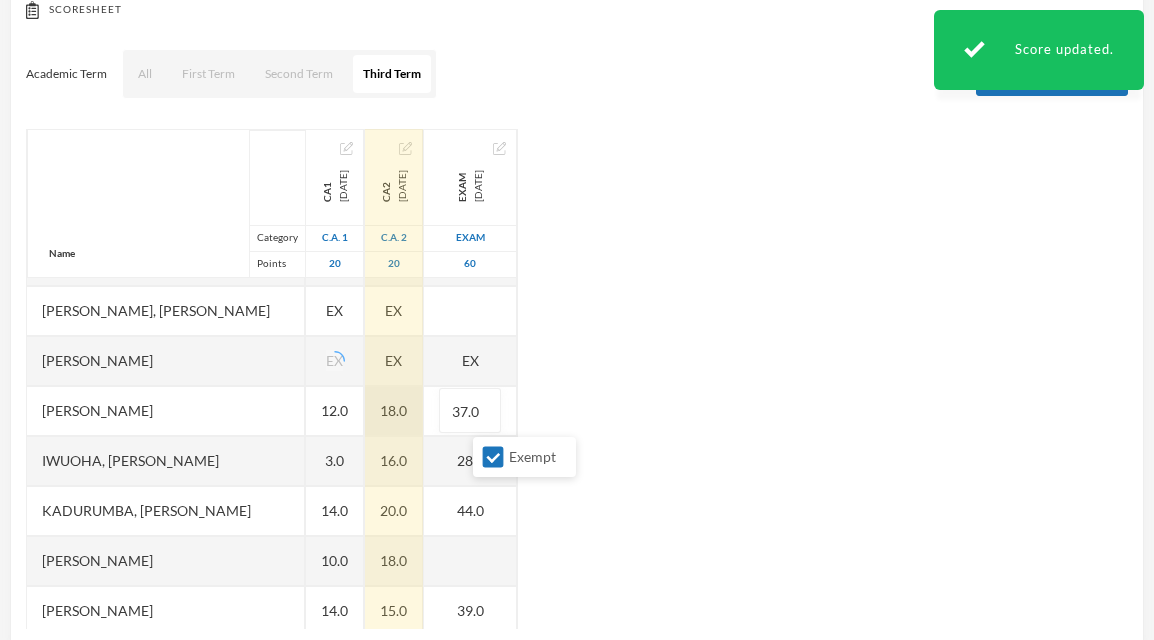 click on "18.0" at bounding box center (394, 411) 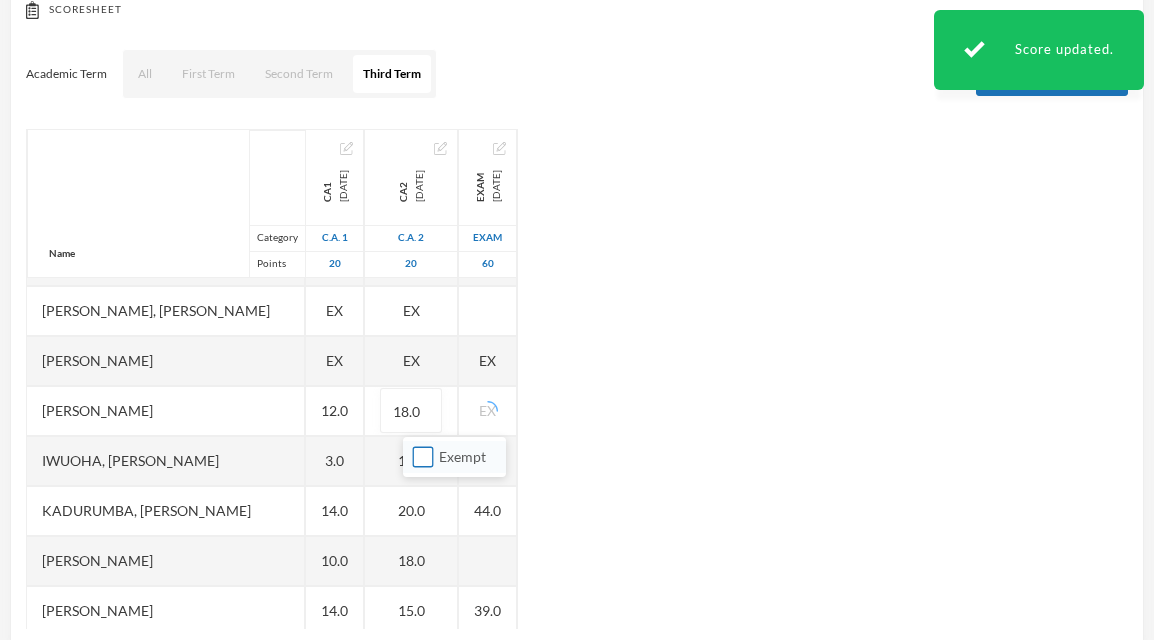 click on "Exempt" at bounding box center [423, 457] 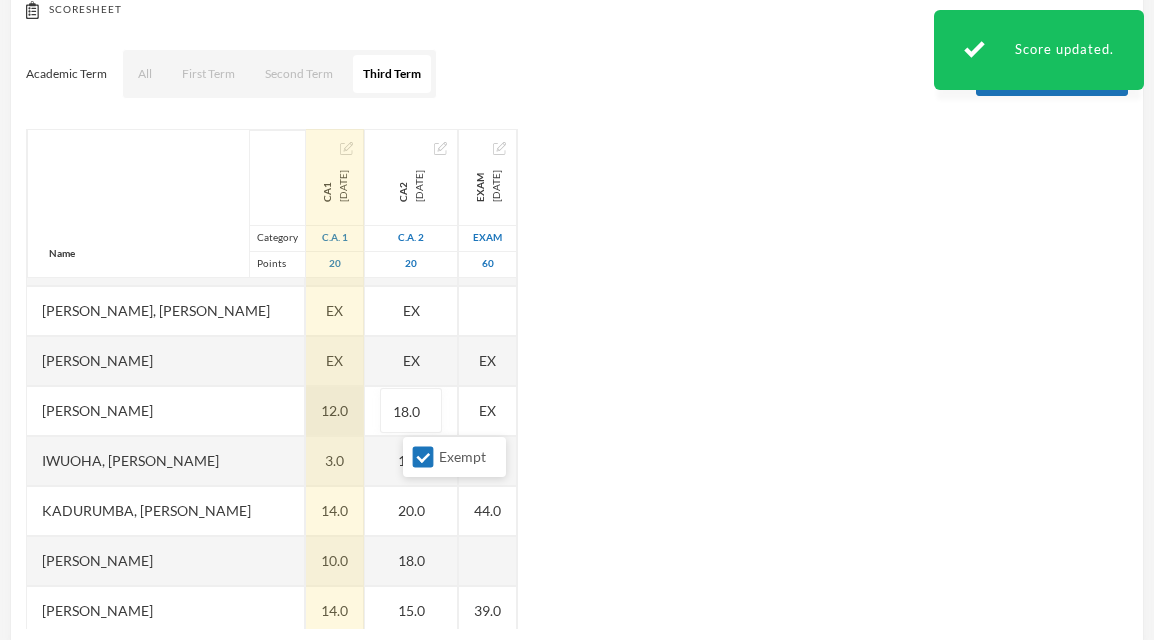 click on "12.0" at bounding box center (335, 411) 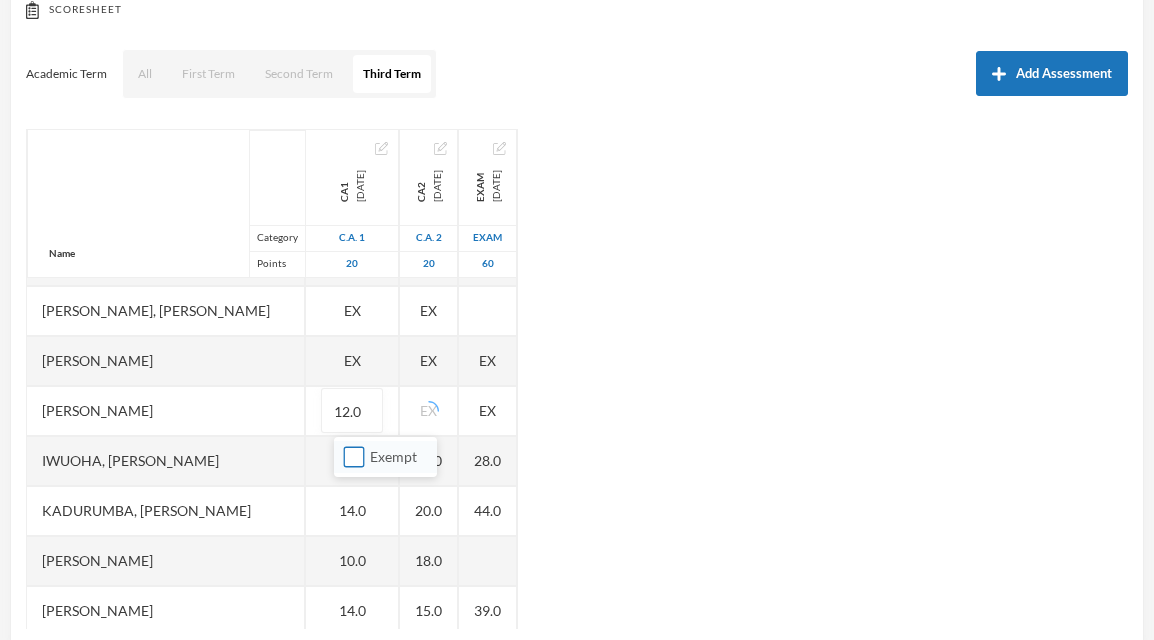 click on "Exempt" at bounding box center (354, 457) 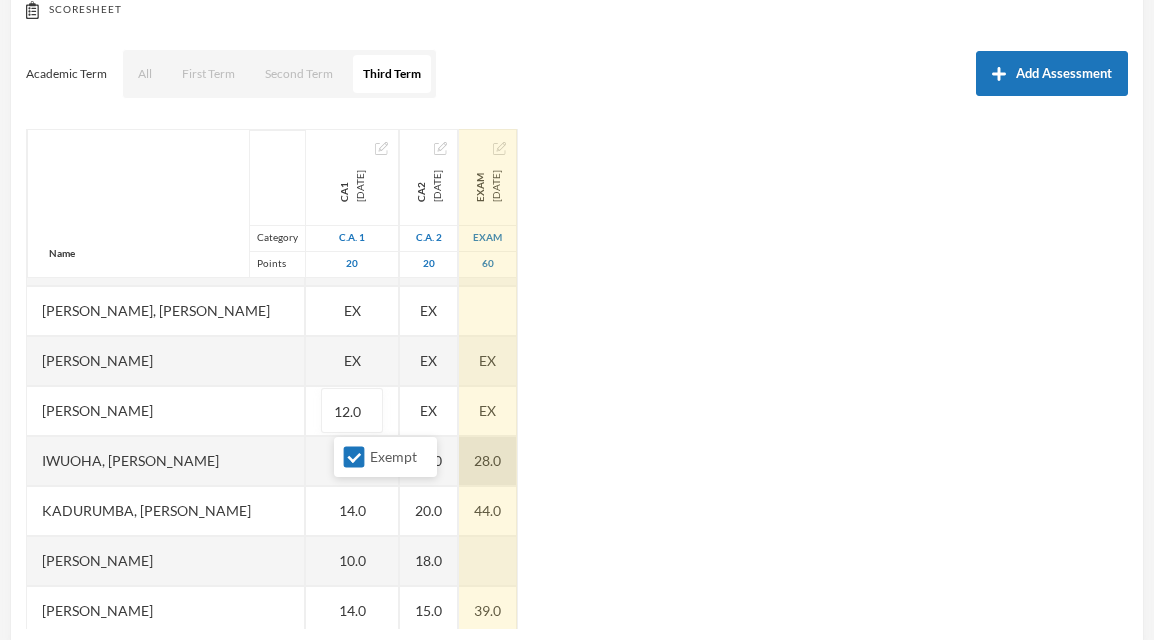 click on "28.0" at bounding box center [488, 461] 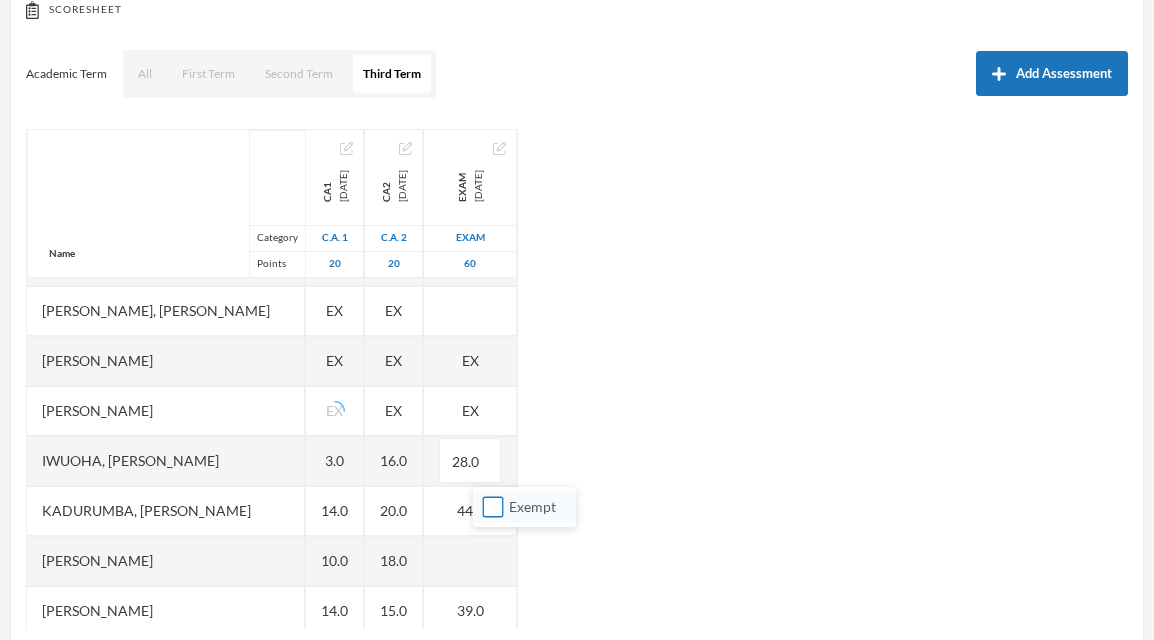 click on "Exempt" at bounding box center [493, 507] 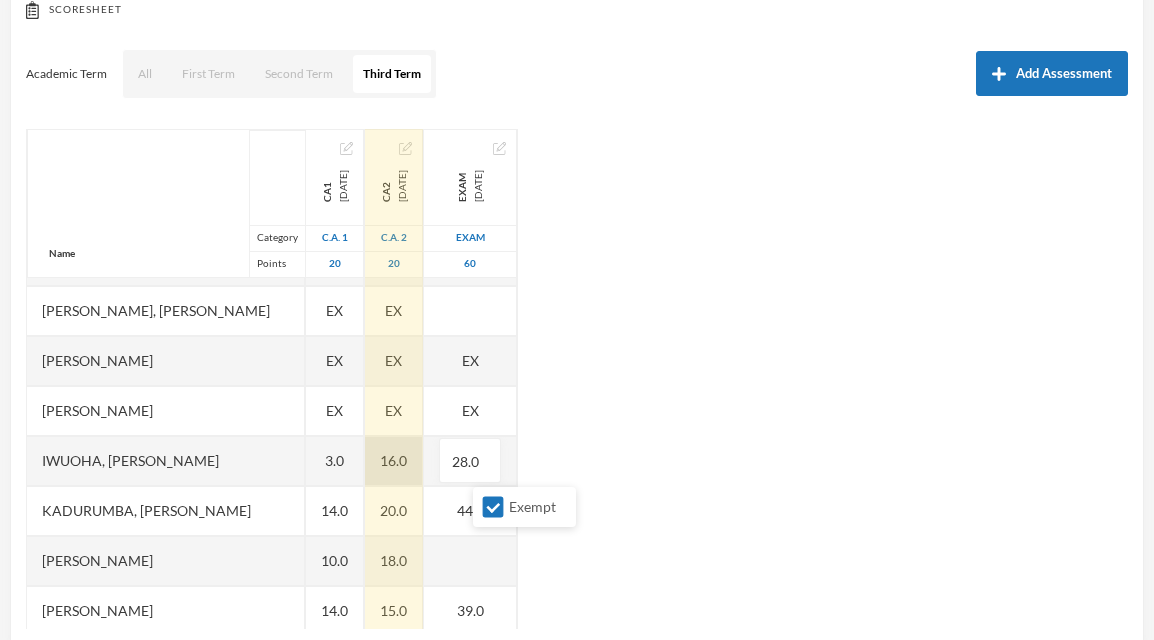 click on "16.0" at bounding box center [394, 461] 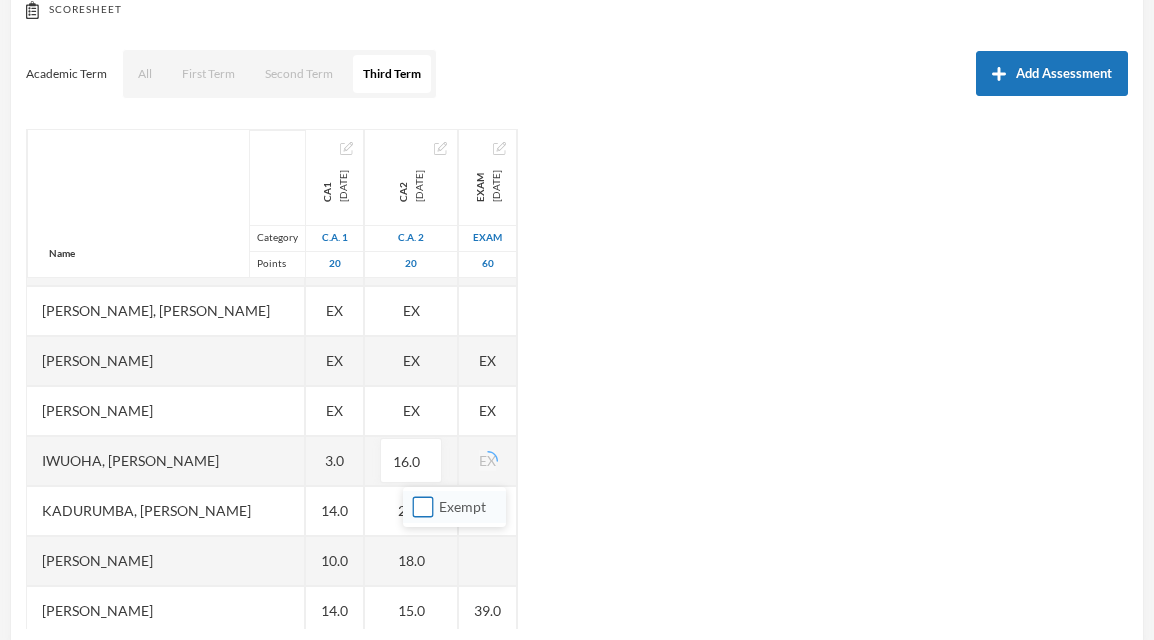 click on "Exempt" at bounding box center (423, 507) 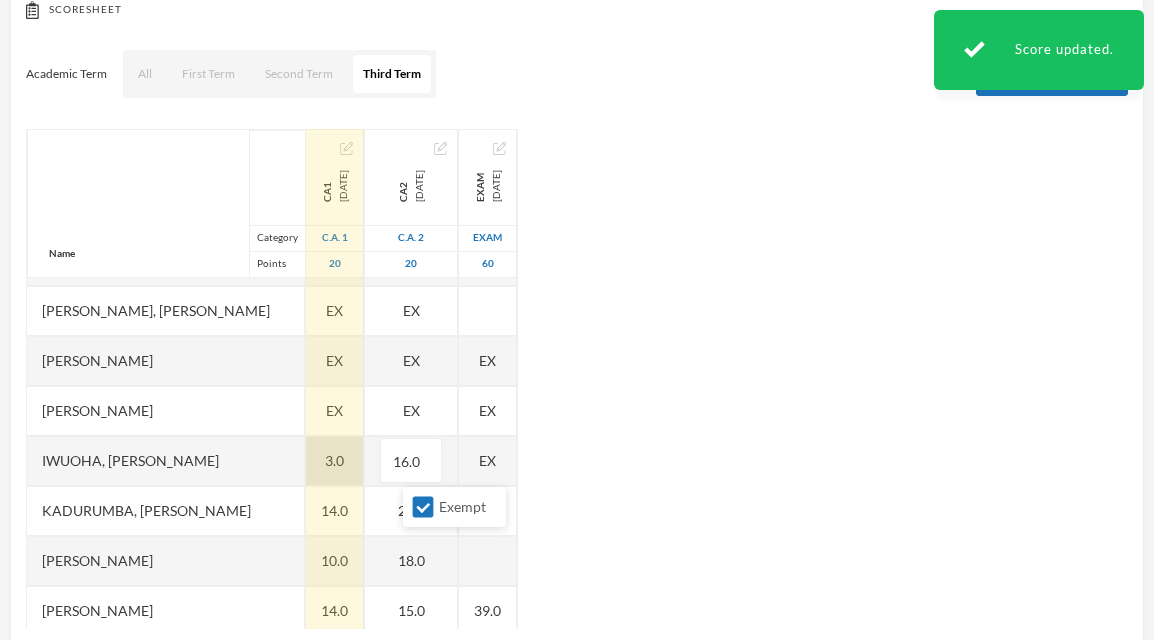 click on "3.0" at bounding box center [335, 461] 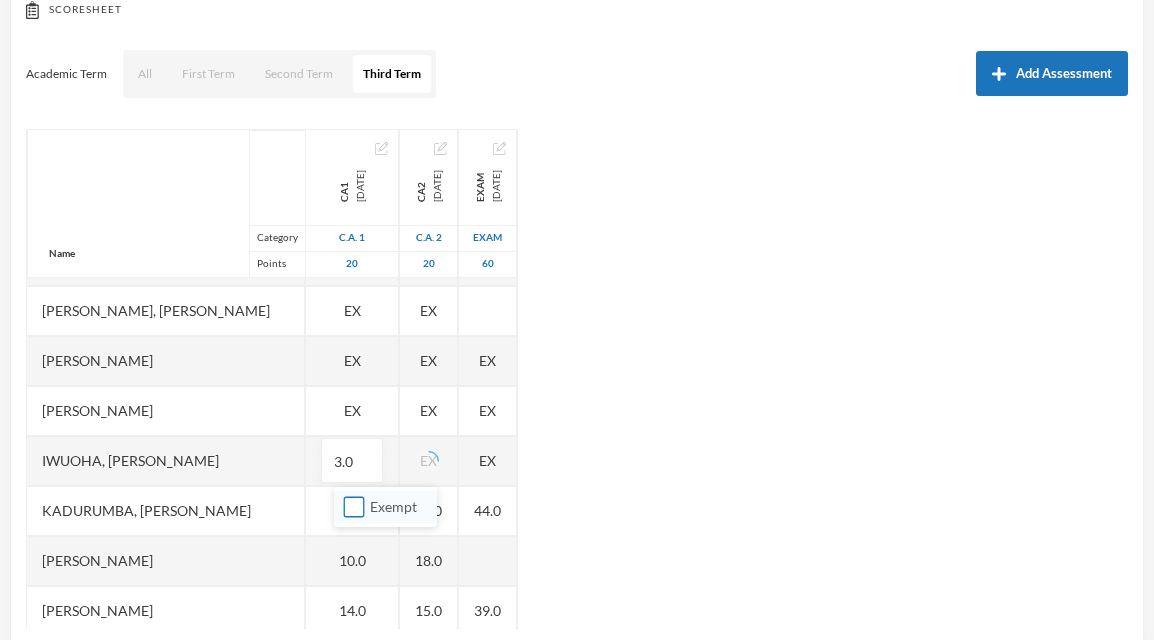 click on "Exempt" at bounding box center [354, 507] 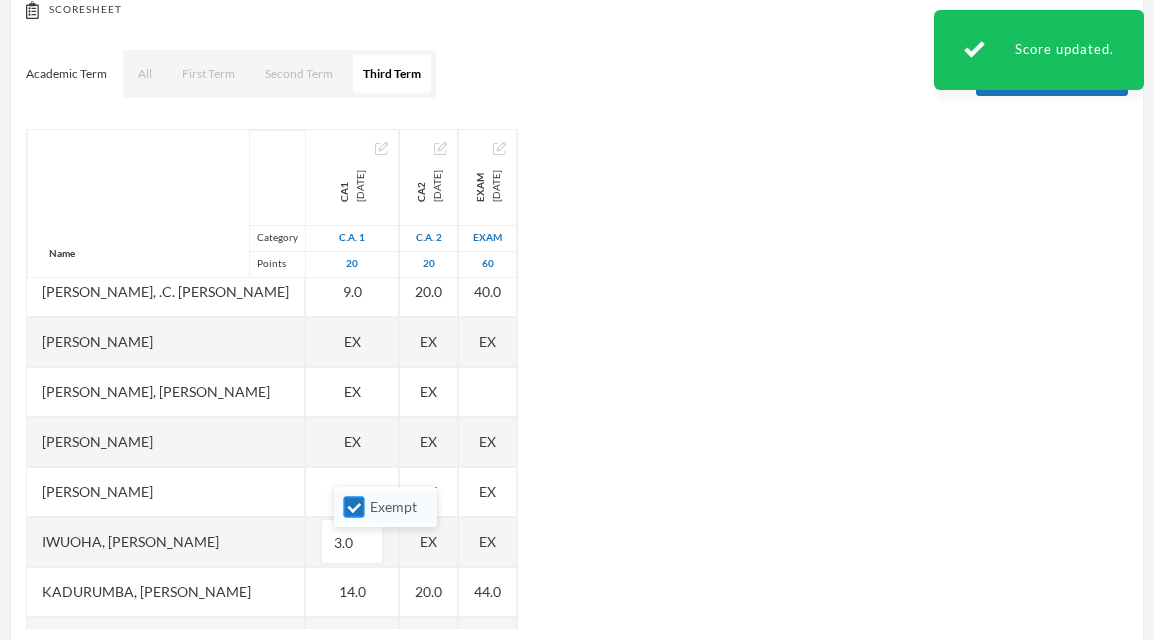 scroll, scrollTop: 360, scrollLeft: 0, axis: vertical 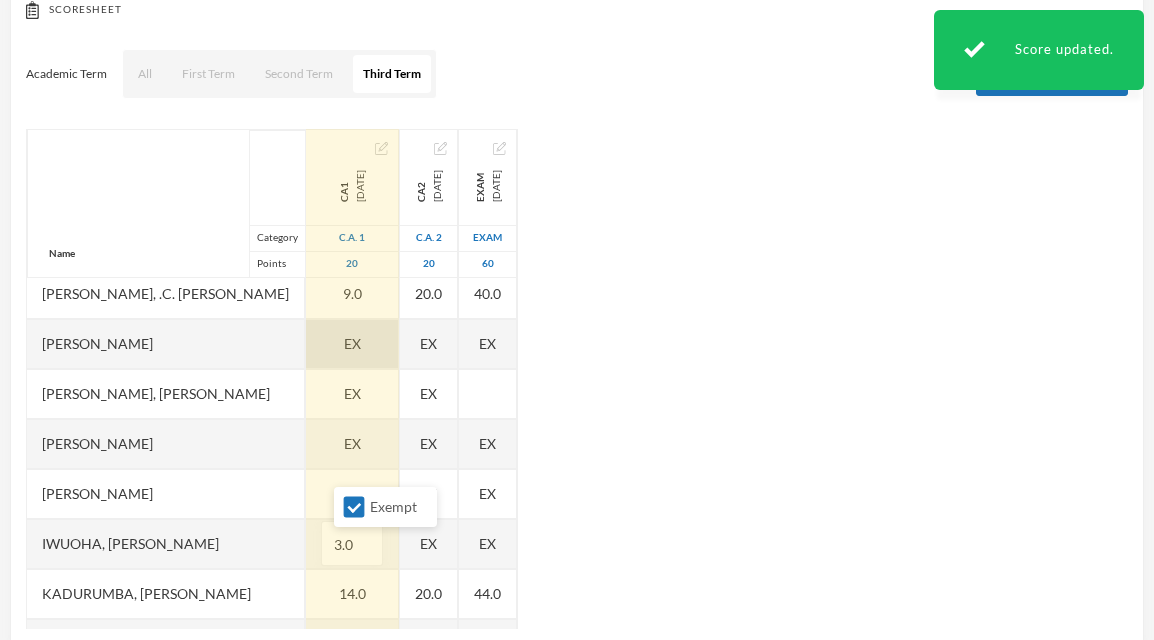 click on "EX" at bounding box center [352, 344] 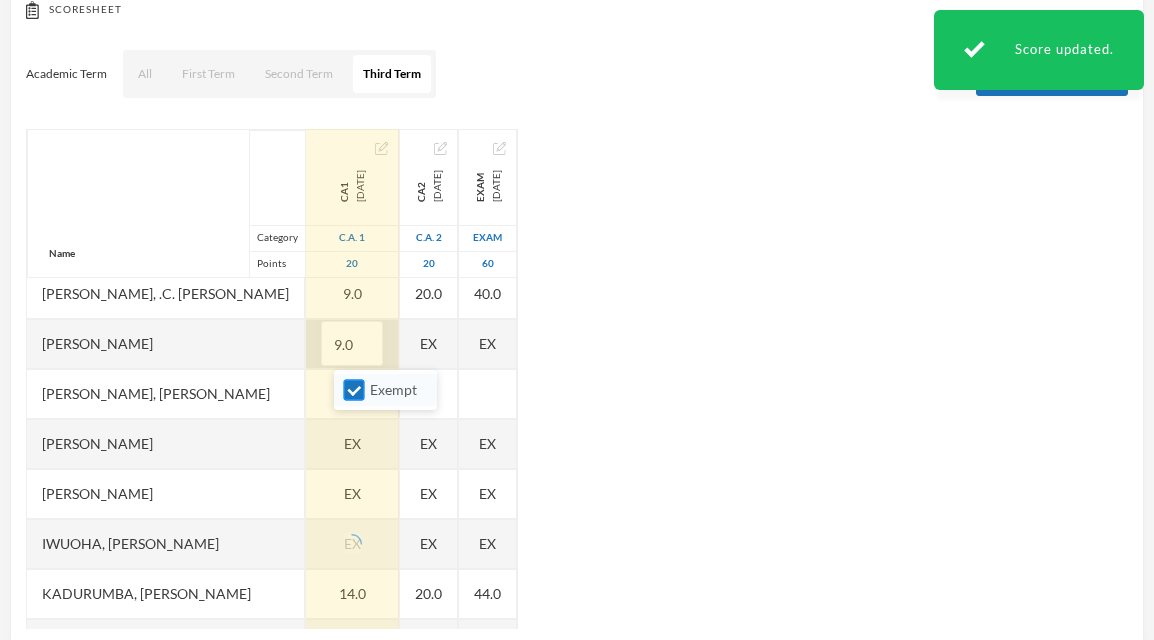 click on "Exempt" at bounding box center [354, 390] 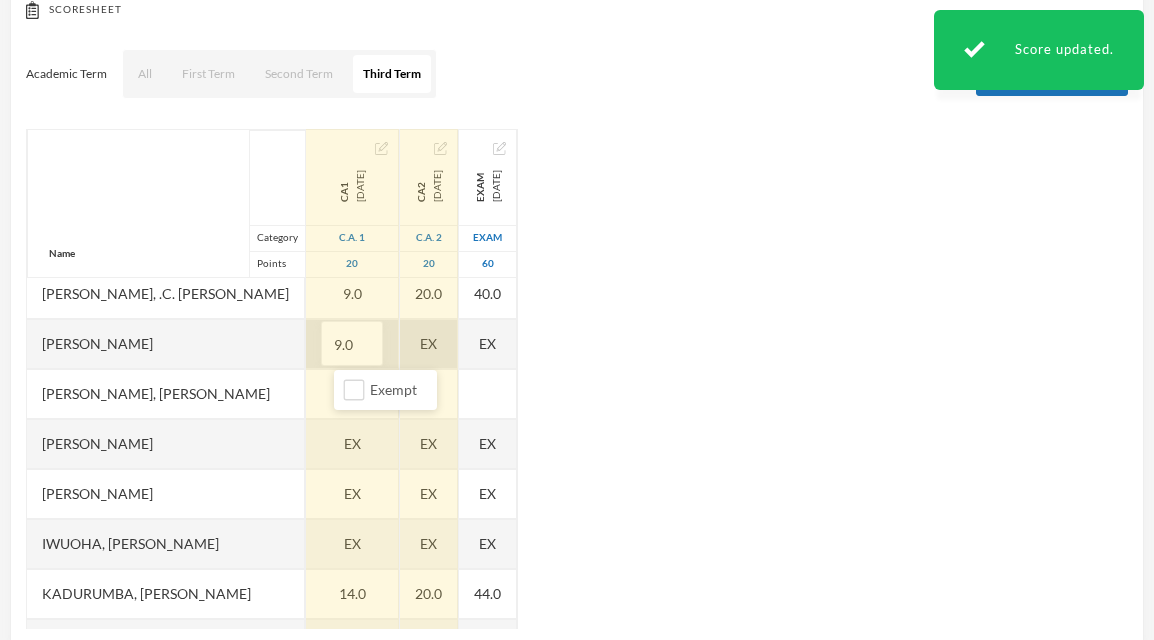 click on "EX" at bounding box center (429, 344) 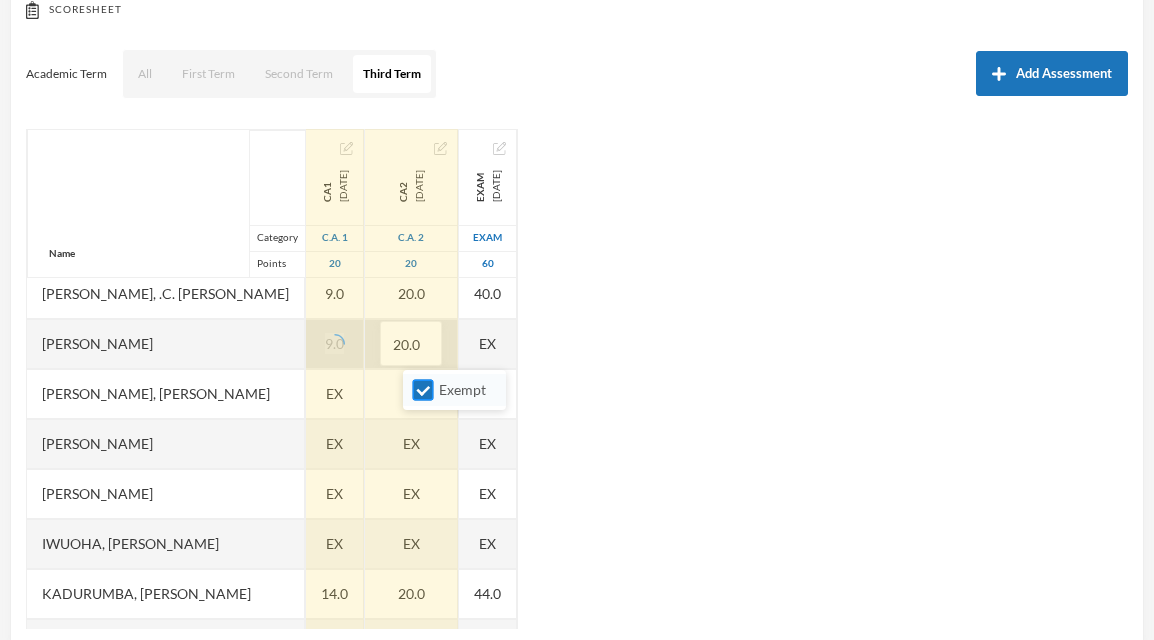click on "Exempt" at bounding box center [423, 390] 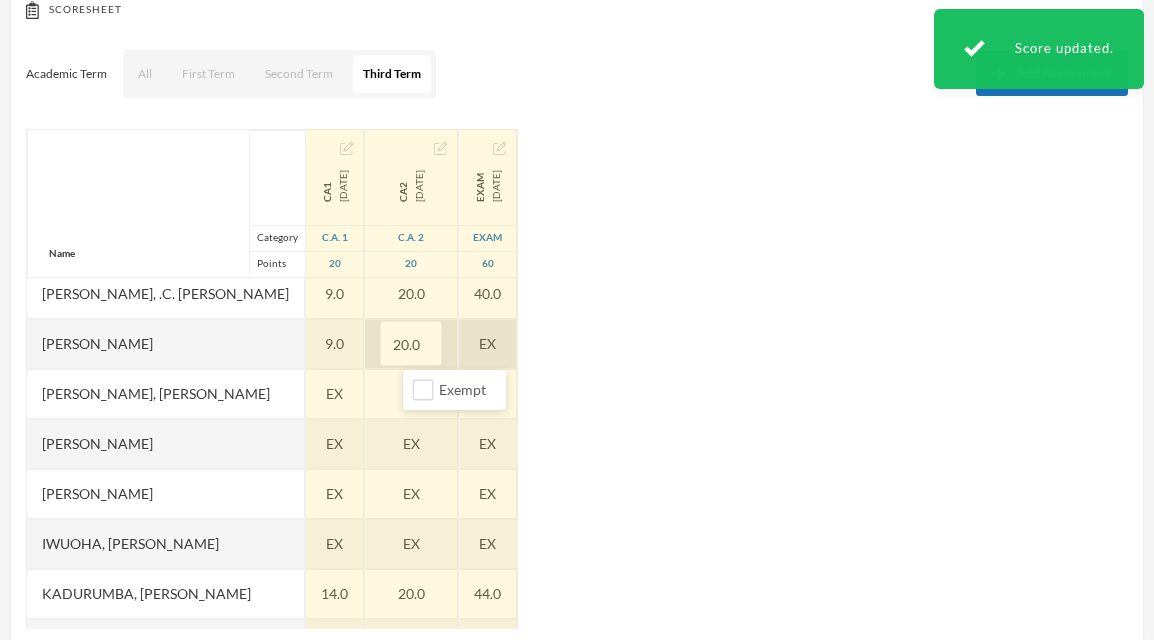 click on "EX" at bounding box center (488, 344) 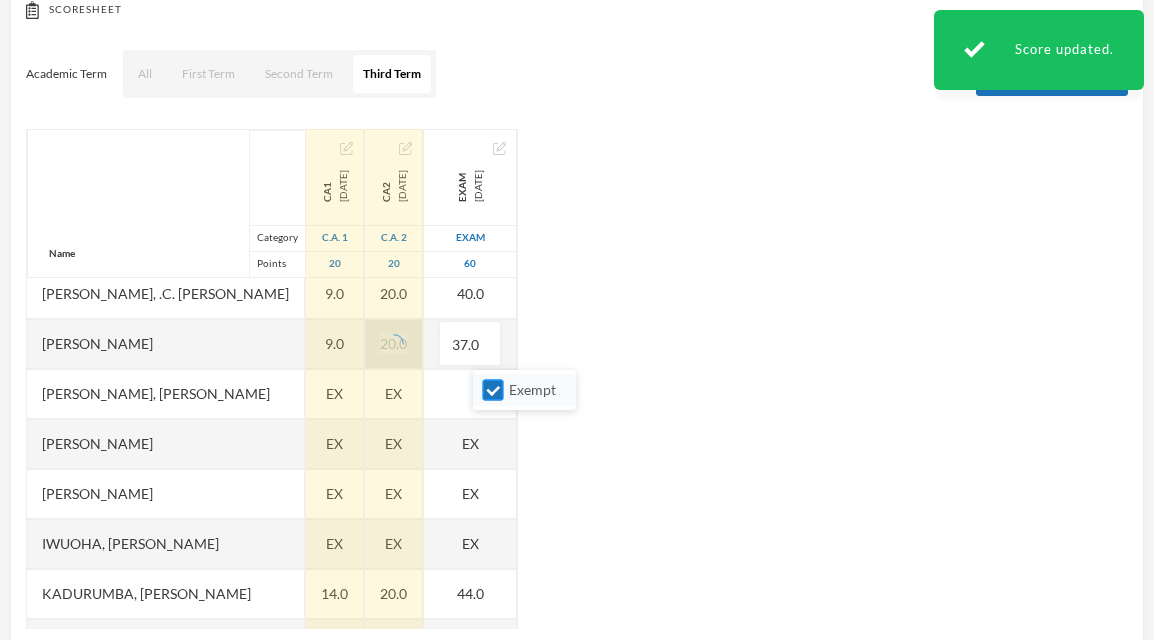 click on "Exempt" at bounding box center (493, 390) 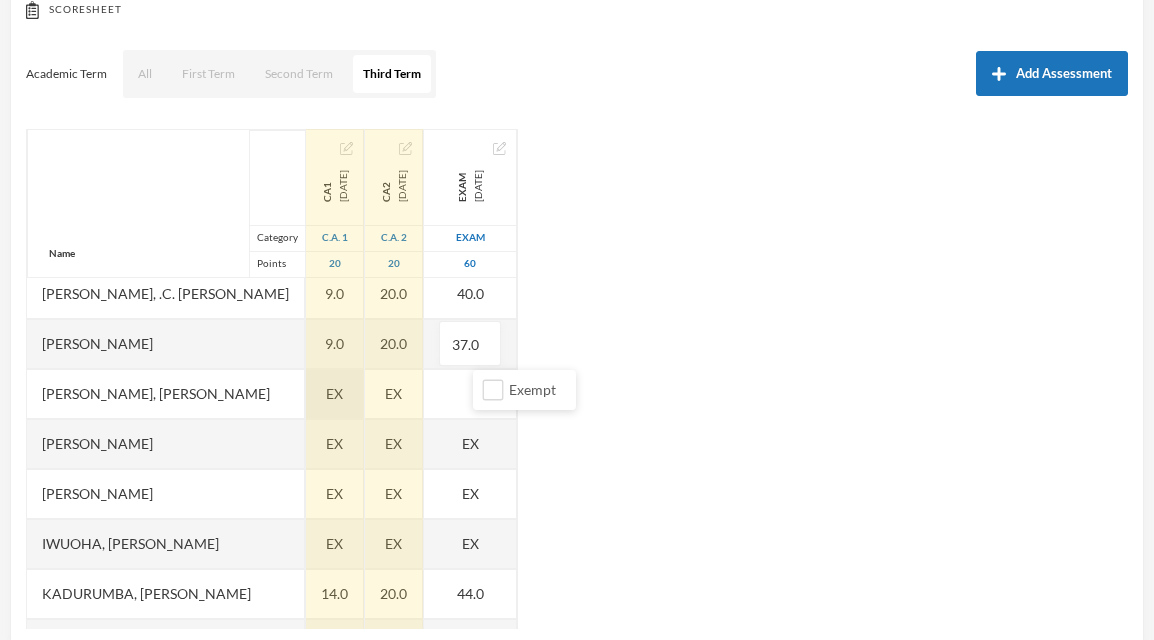 click on "EX" at bounding box center (335, 394) 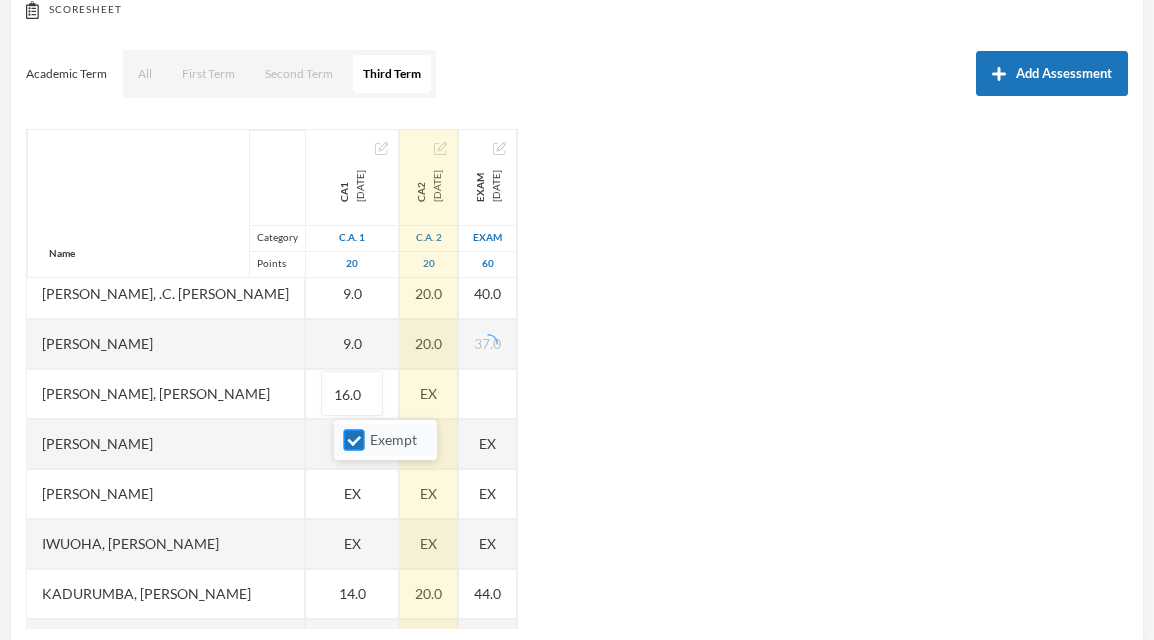 click on "Exempt" at bounding box center (354, 440) 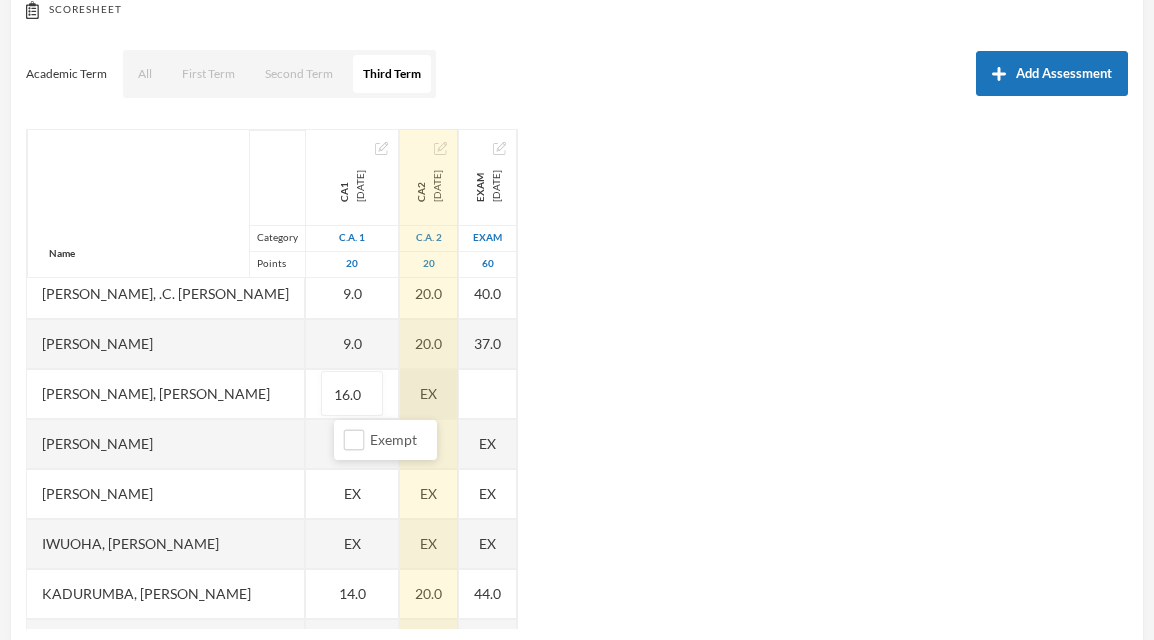 click on "EX" at bounding box center (429, 394) 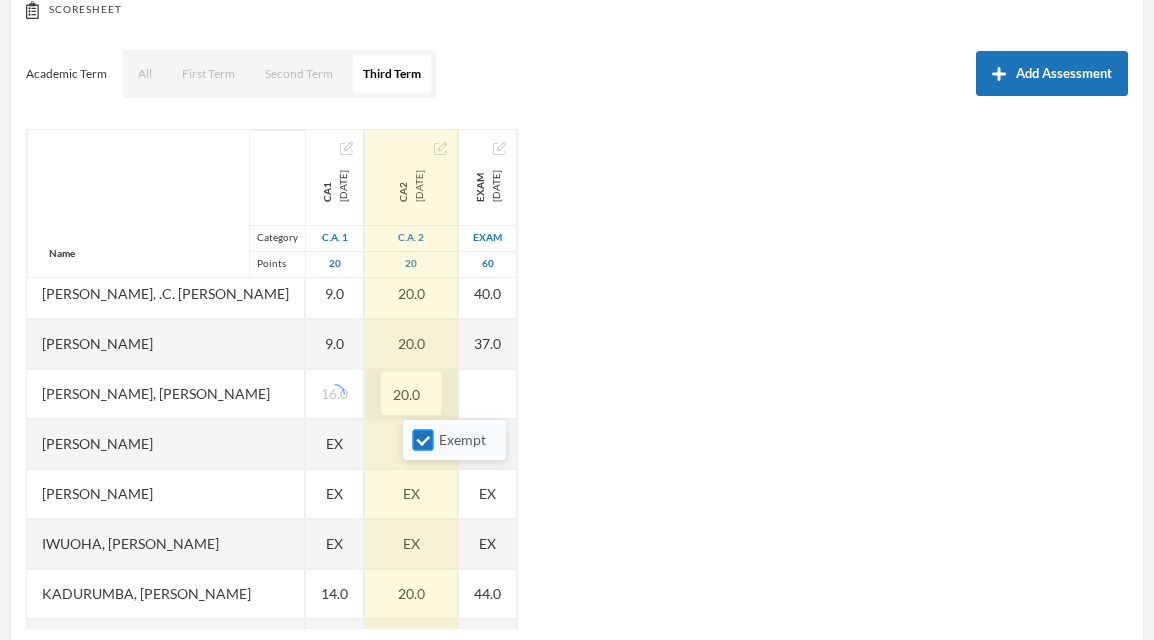 click on "Exempt" at bounding box center [423, 440] 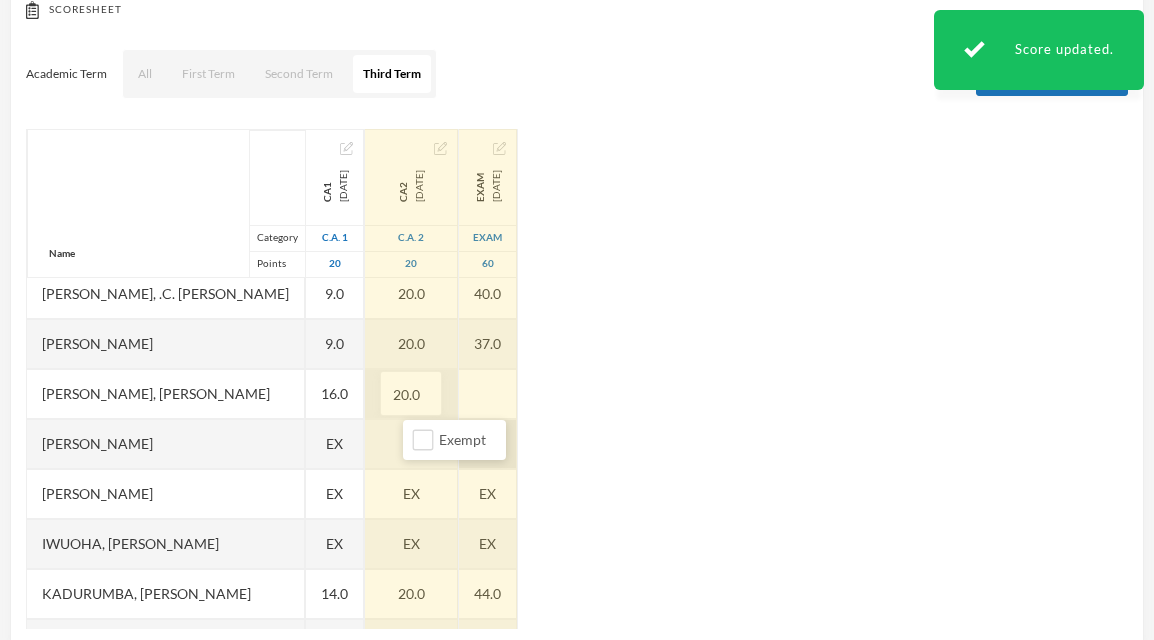 click on "EX" at bounding box center (488, 444) 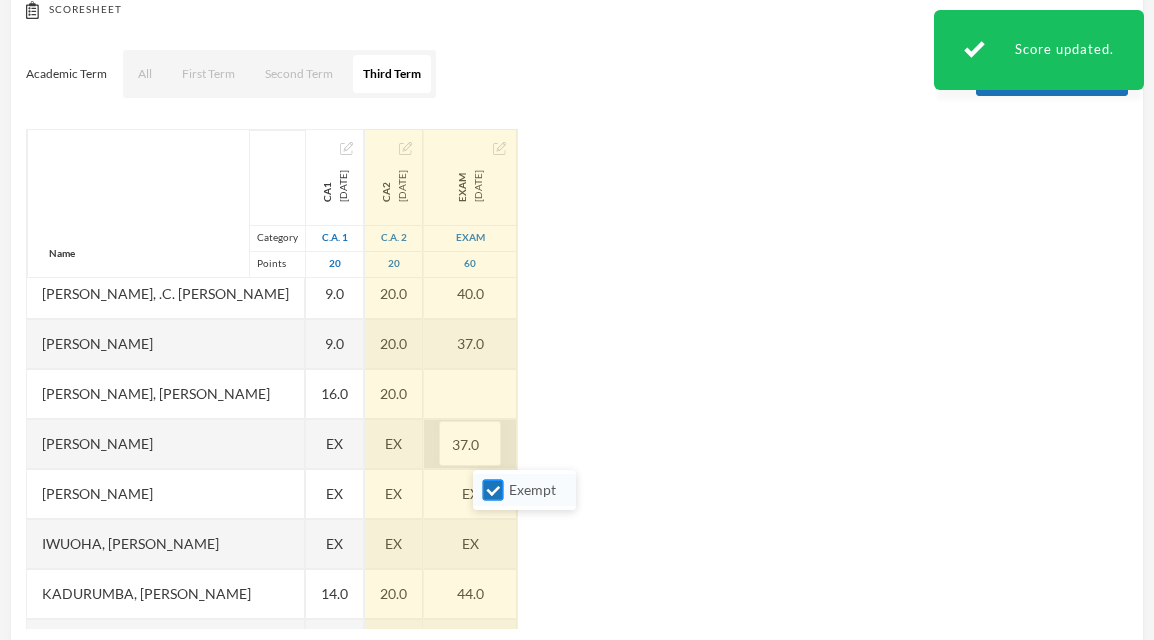 click on "Exempt" at bounding box center [493, 490] 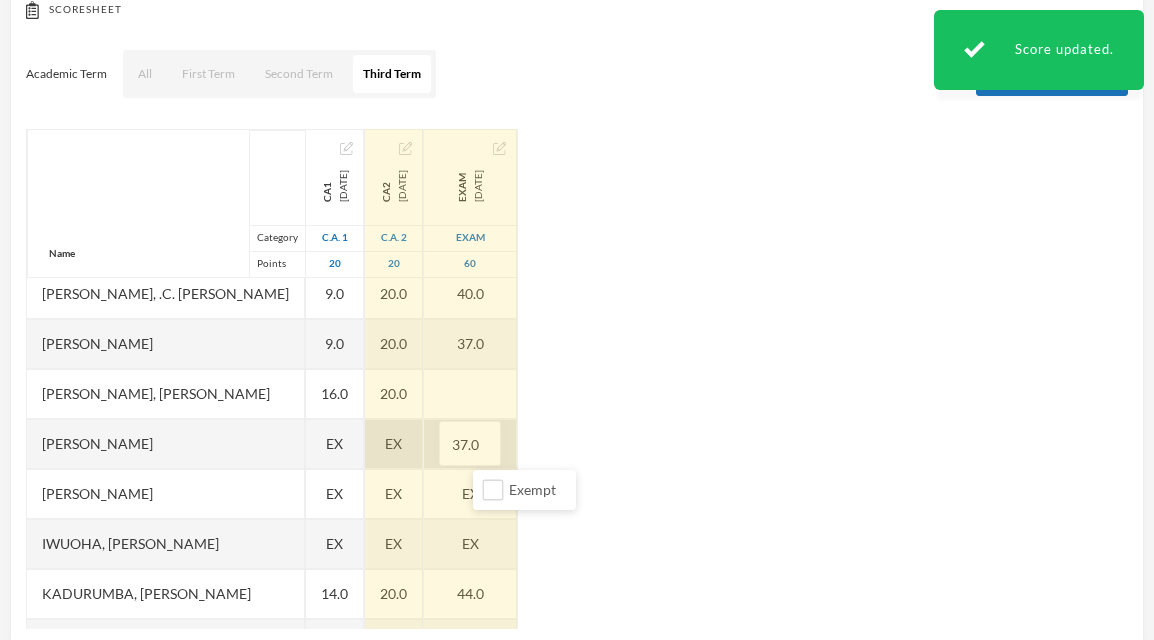click on "EX" at bounding box center (394, 444) 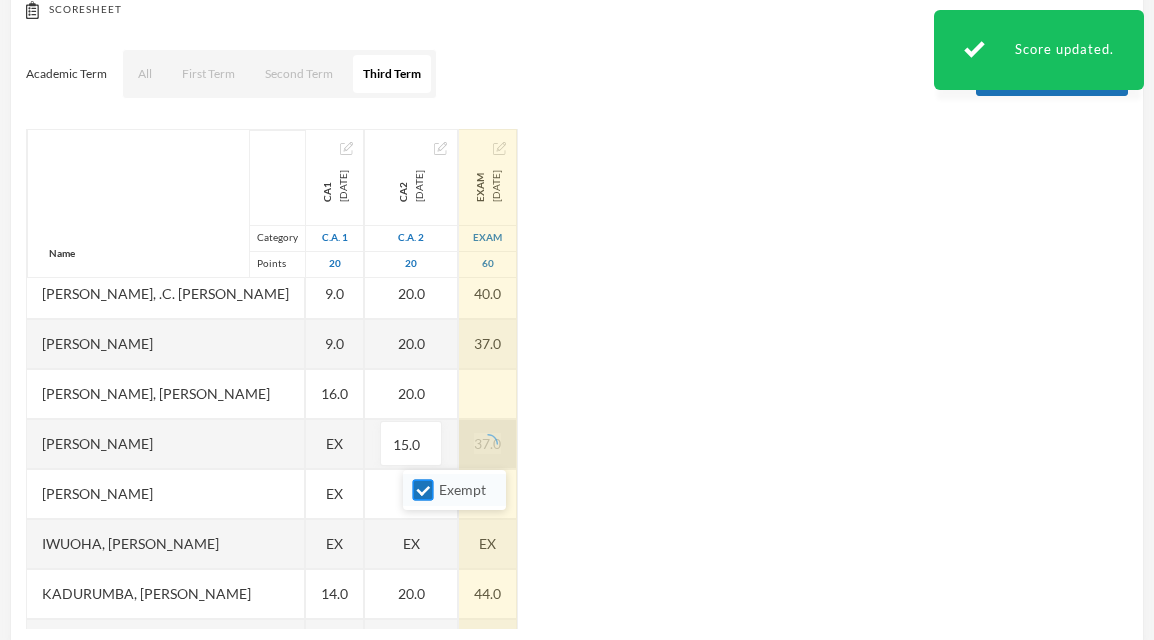 click on "Exempt" at bounding box center [423, 490] 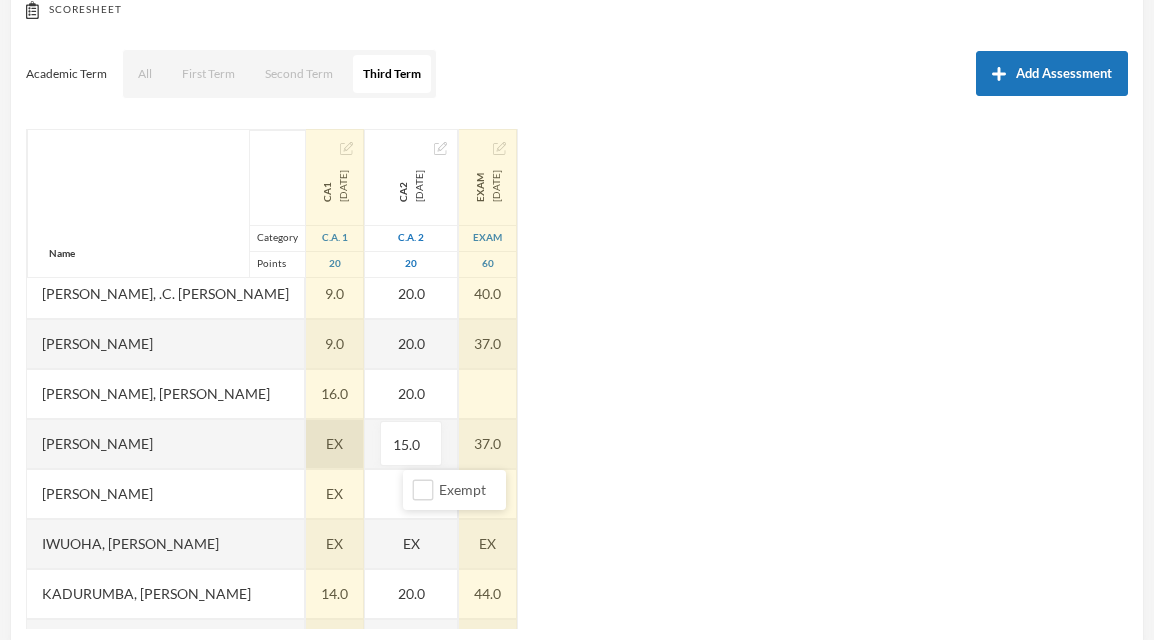 click on "EX" at bounding box center (335, 444) 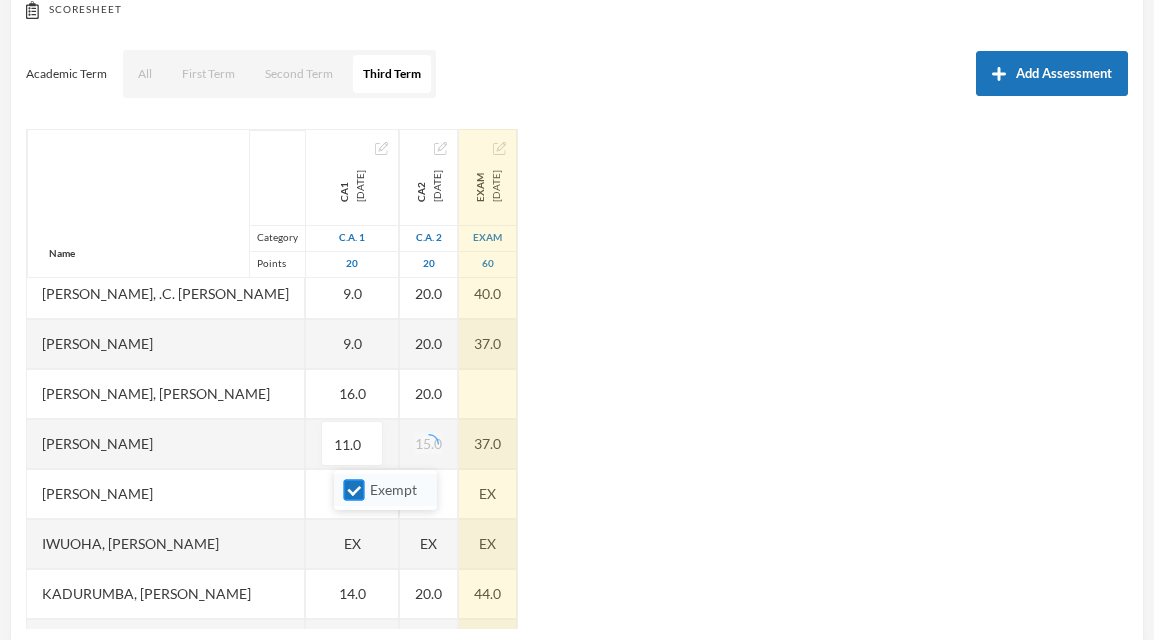 click on "Exempt" at bounding box center [354, 490] 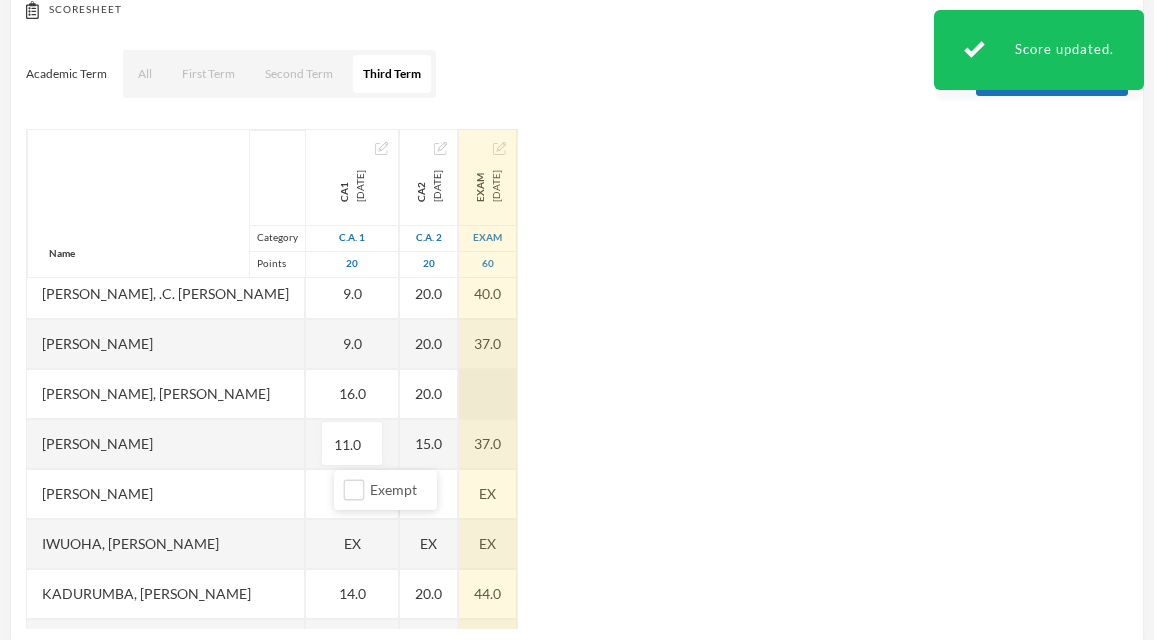 click at bounding box center (488, 394) 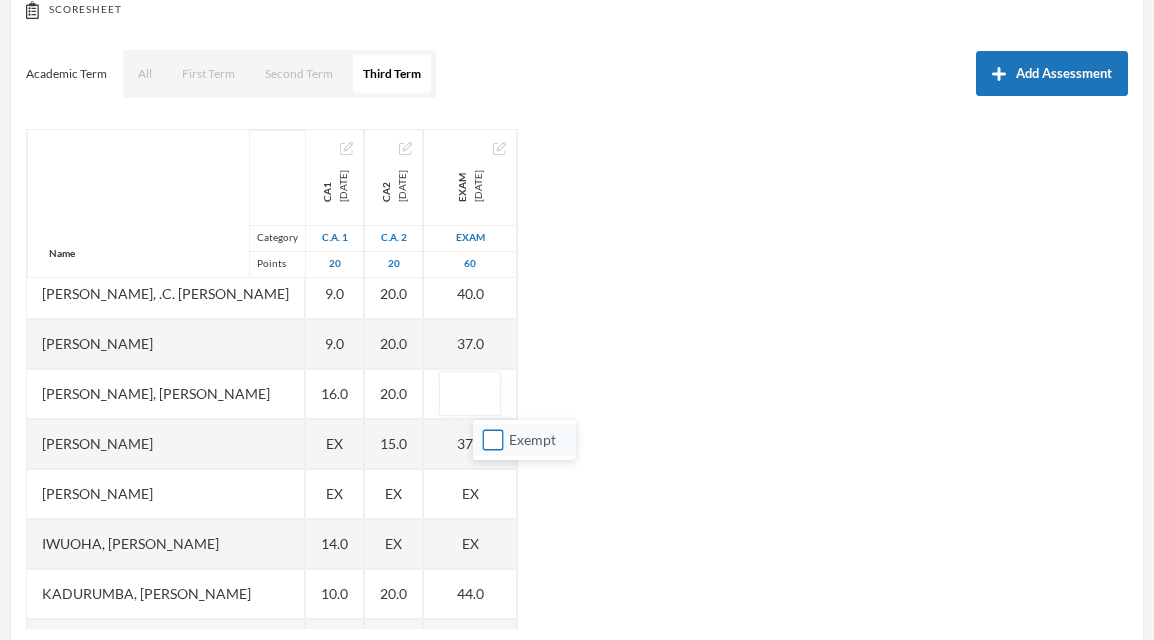 click on "Exempt" at bounding box center (493, 440) 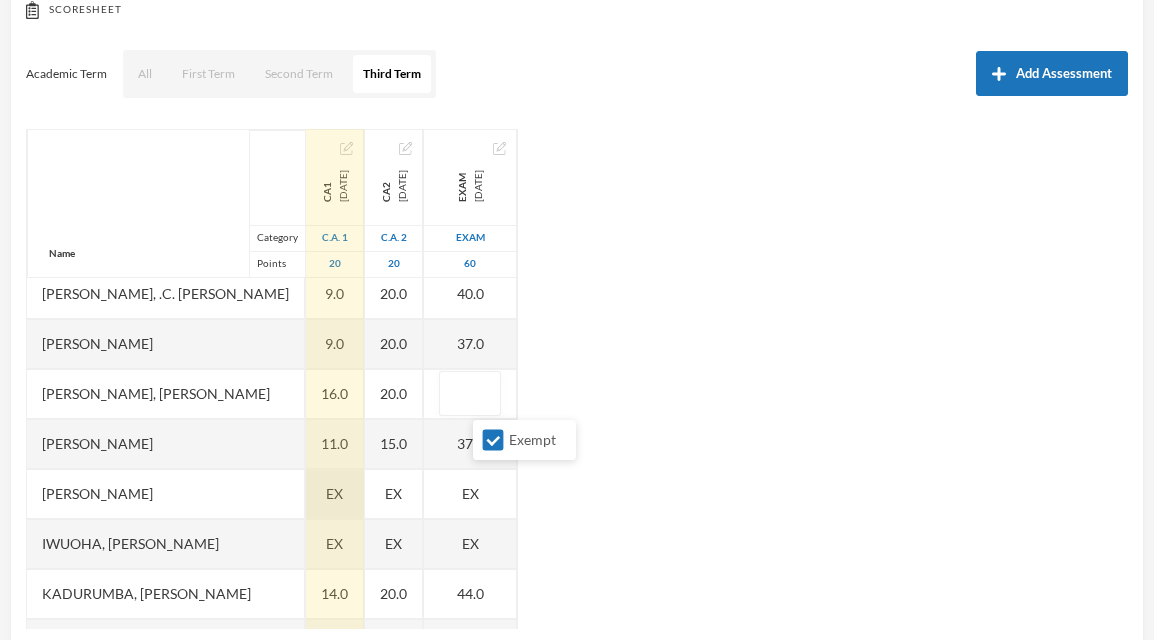 click on "EX" at bounding box center [334, 493] 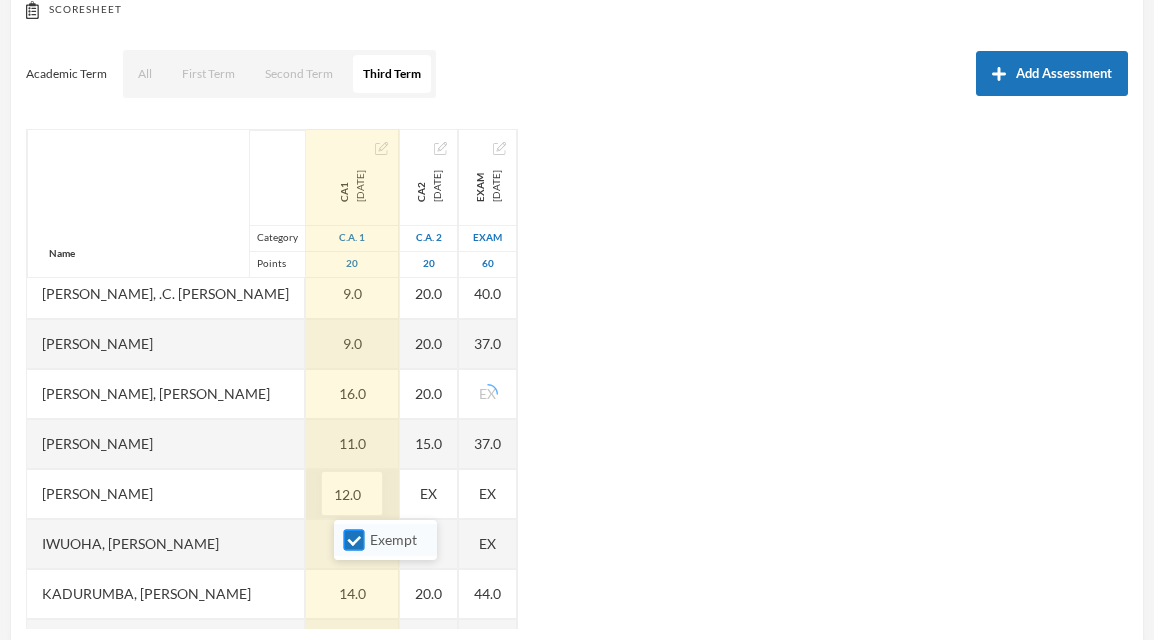 click on "Exempt" at bounding box center [354, 540] 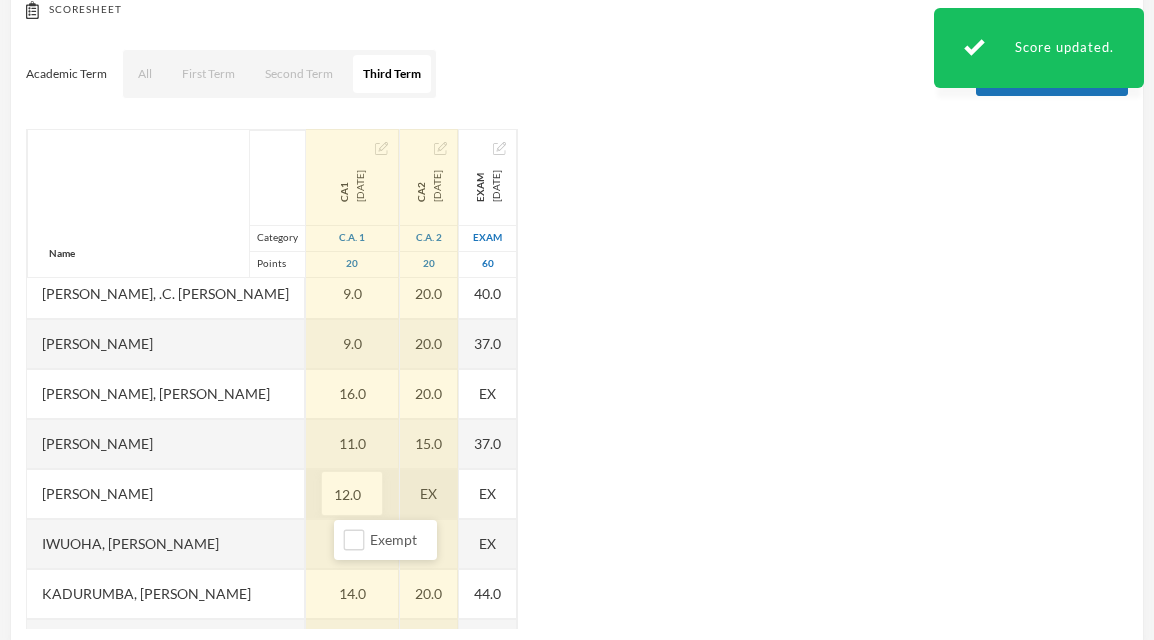 click on "EX" at bounding box center (429, 494) 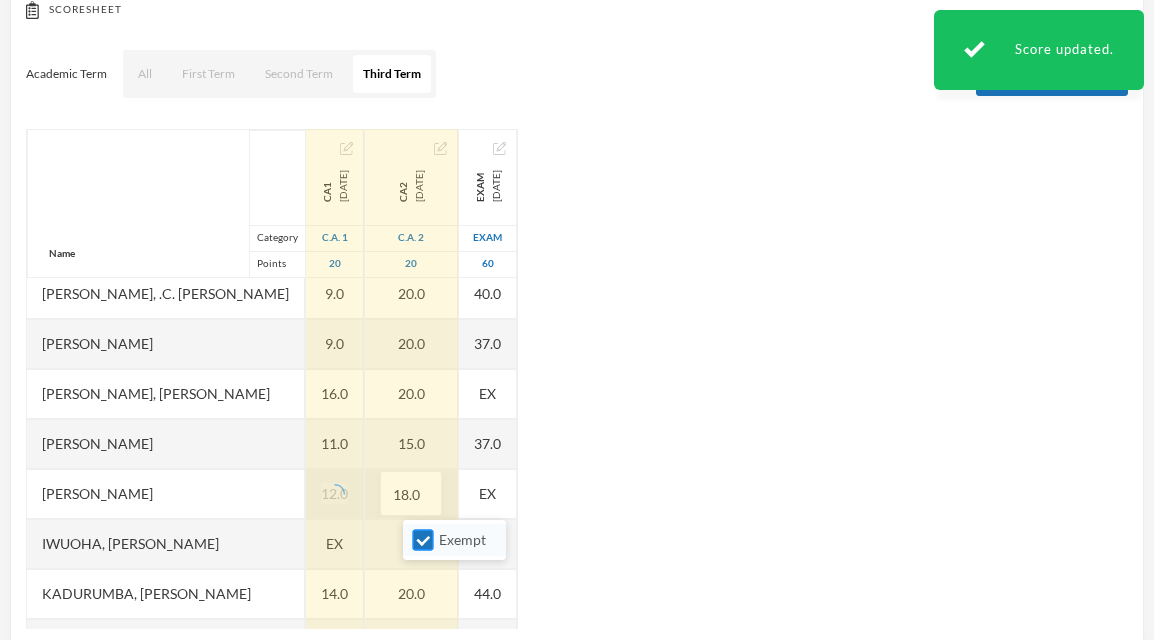click on "Exempt" at bounding box center (423, 540) 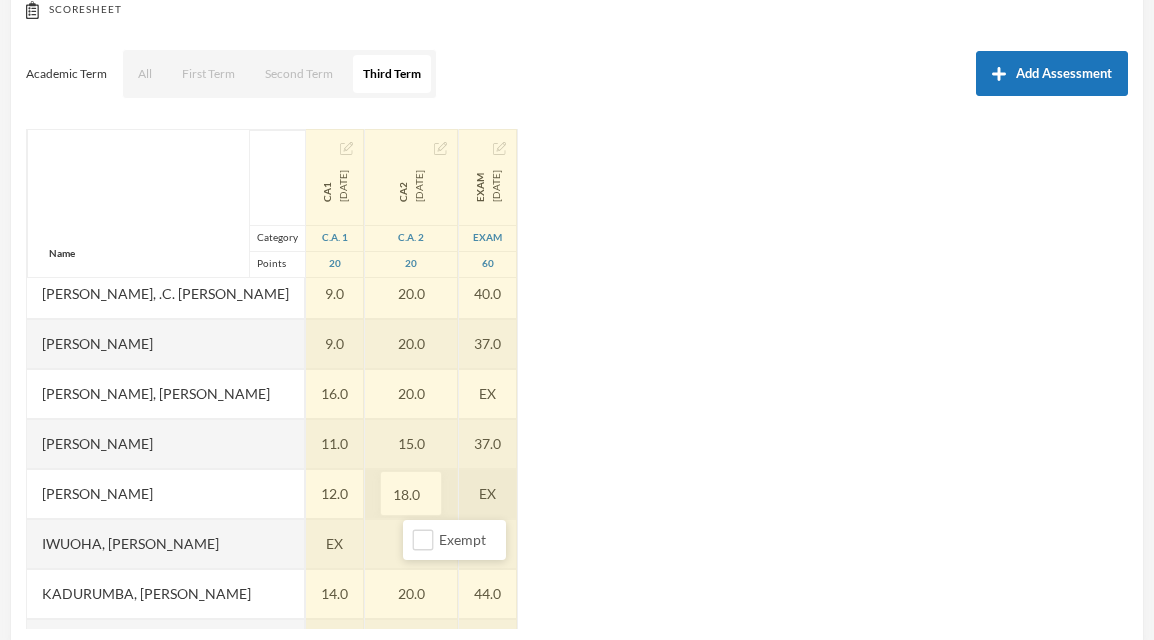 click on "EX" at bounding box center [488, 494] 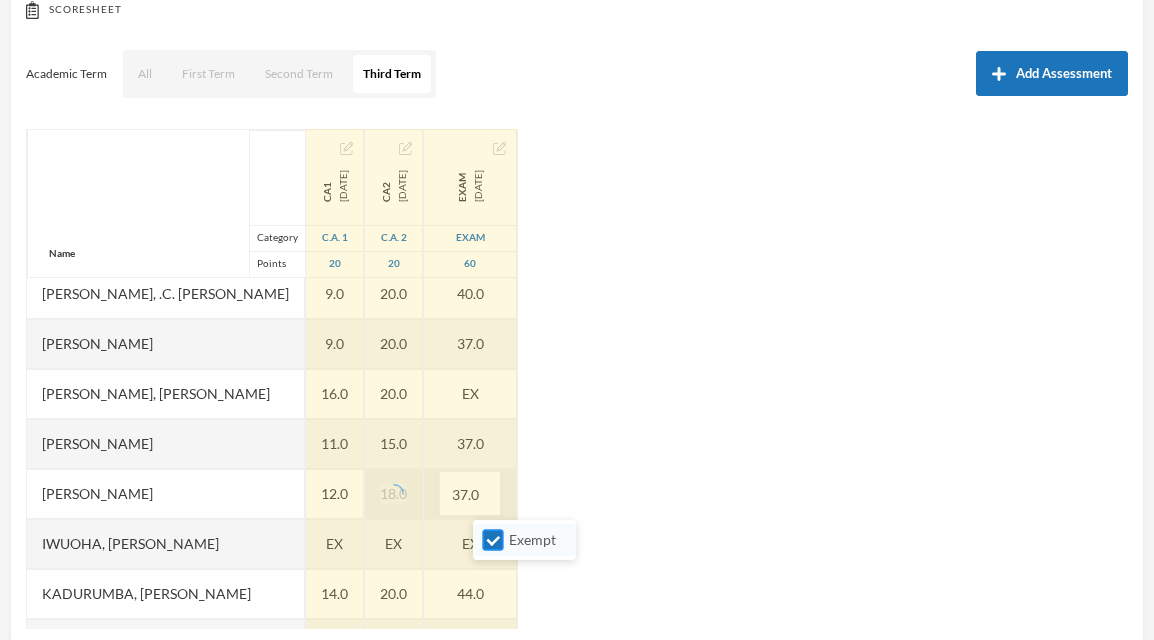 click on "Exempt" at bounding box center [493, 540] 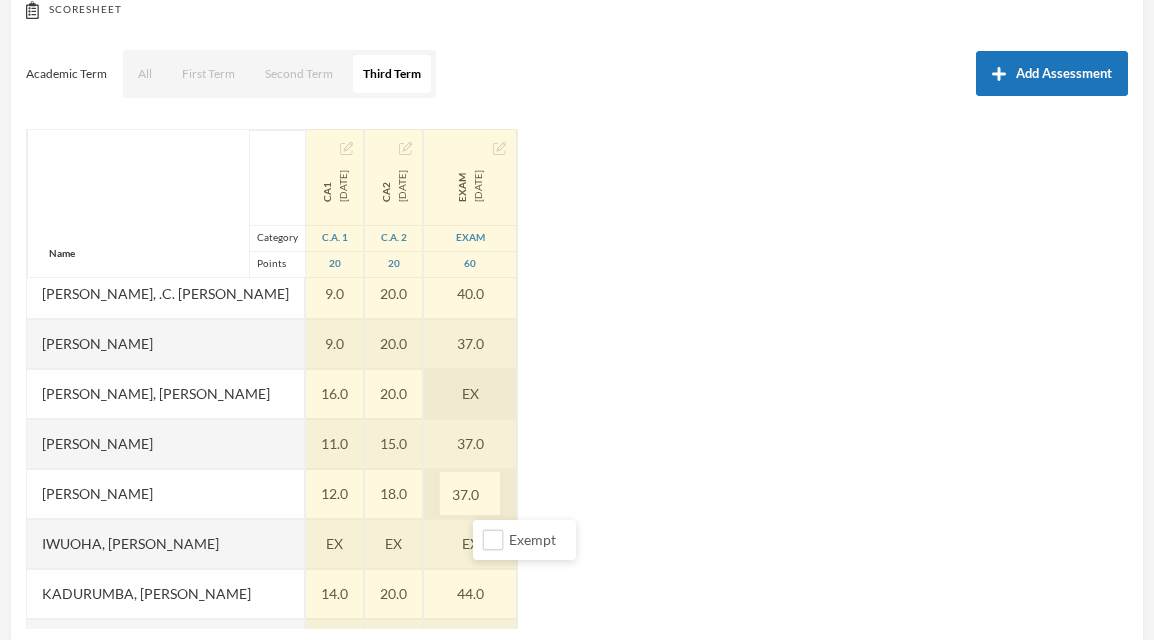 click on "EX" at bounding box center [470, 394] 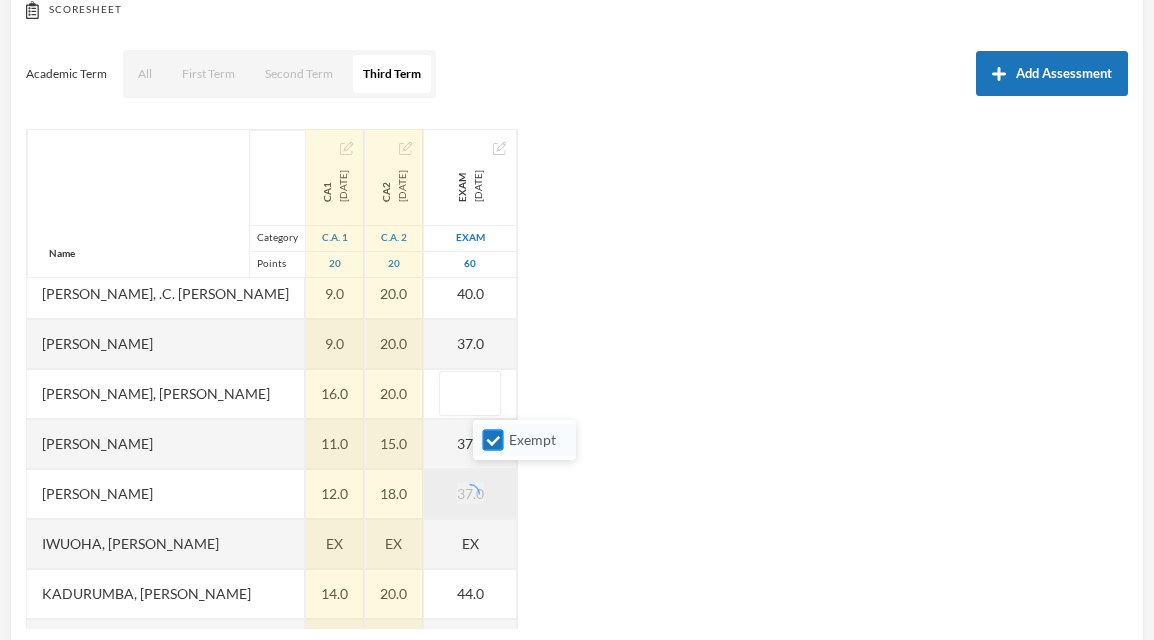 click on "Exempt" at bounding box center [493, 440] 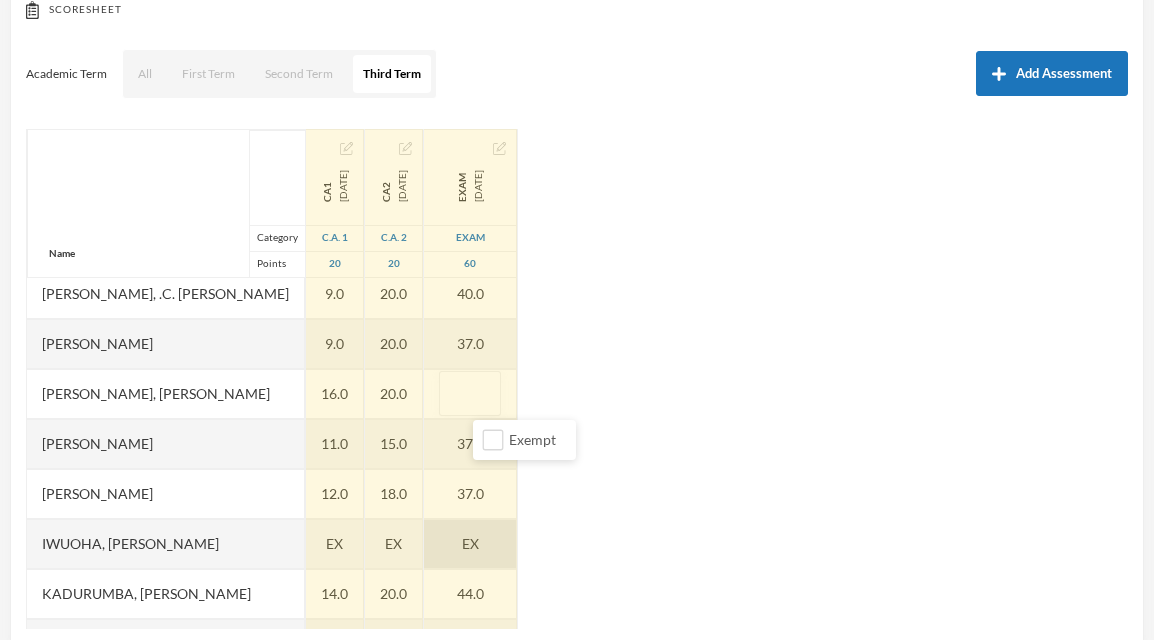 click on "EX" at bounding box center (470, 544) 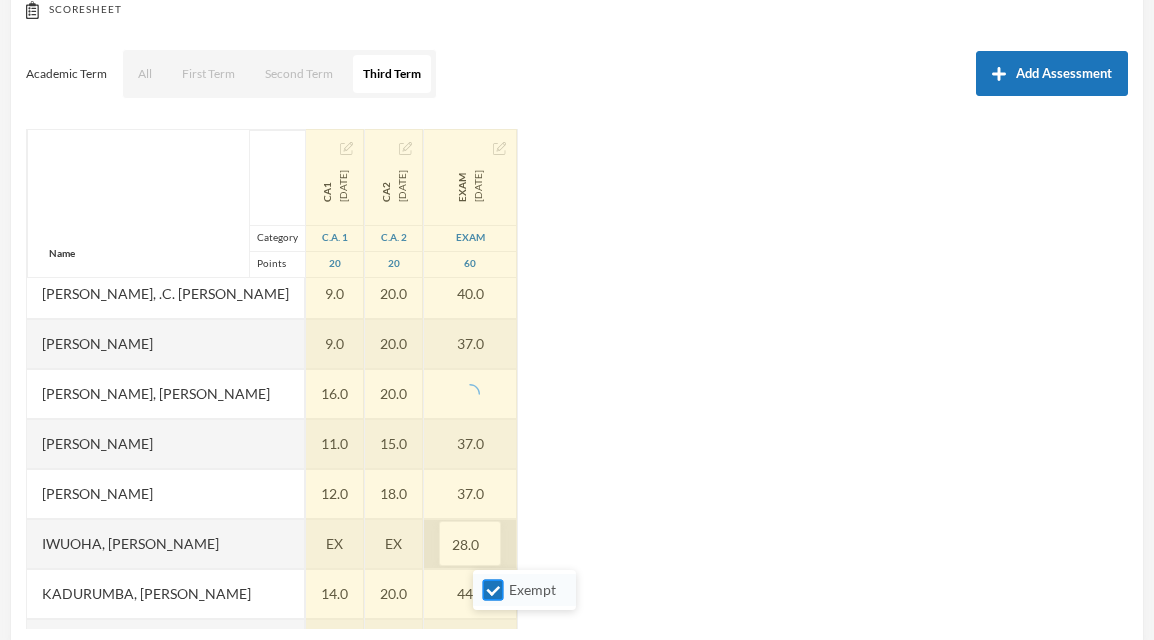 click on "Exempt" at bounding box center (493, 590) 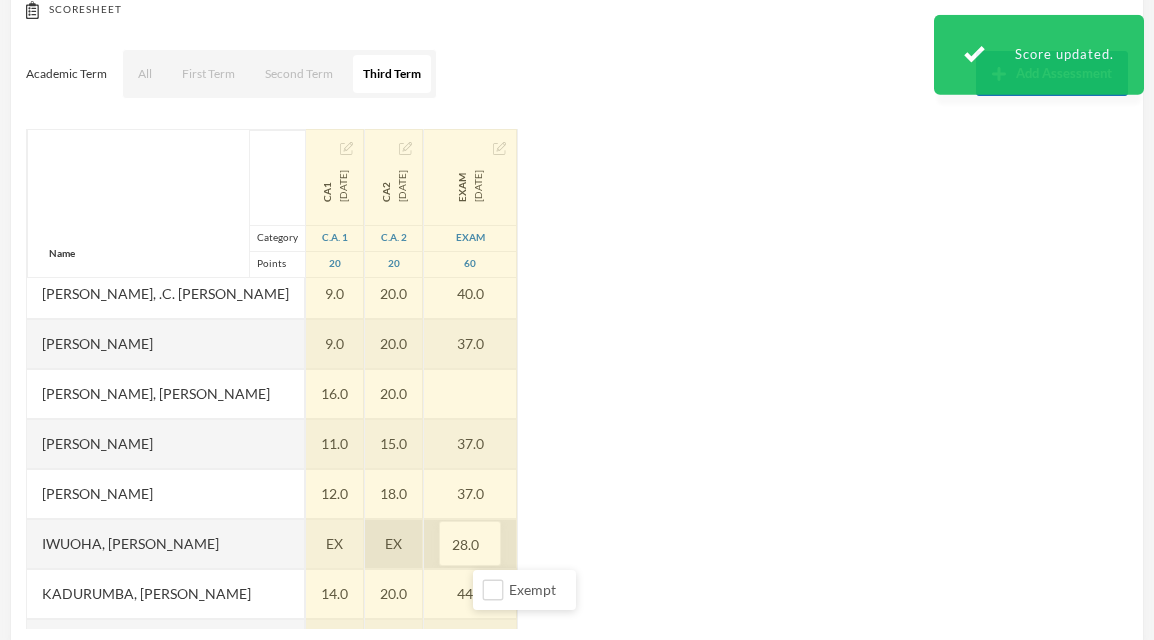 click on "EX" at bounding box center (393, 543) 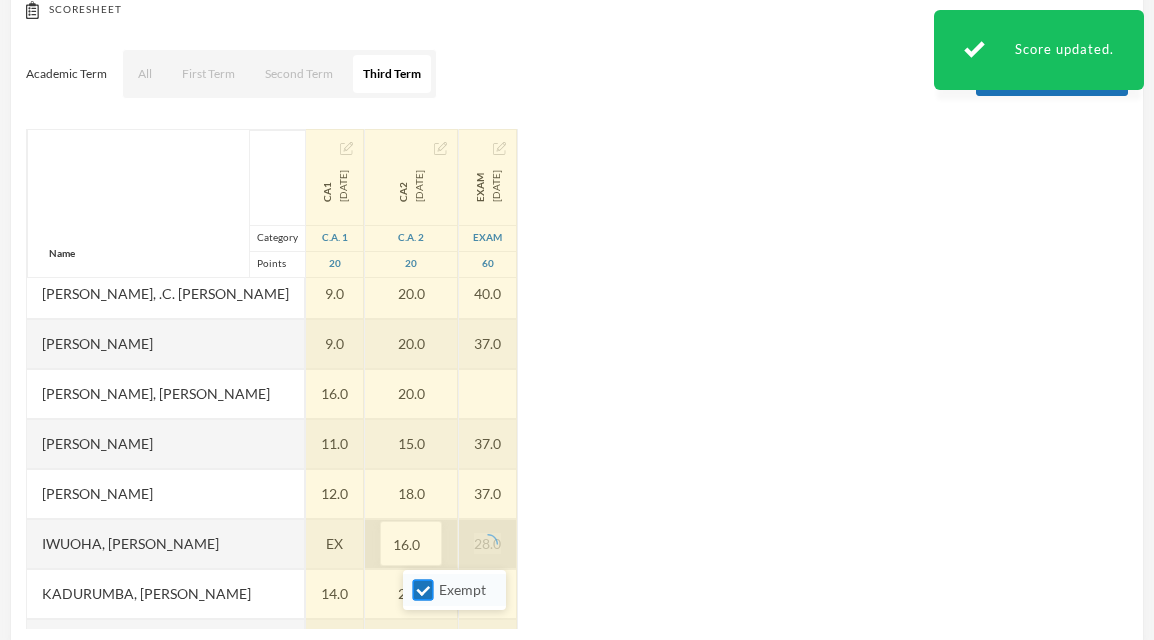 click on "Exempt" at bounding box center (423, 590) 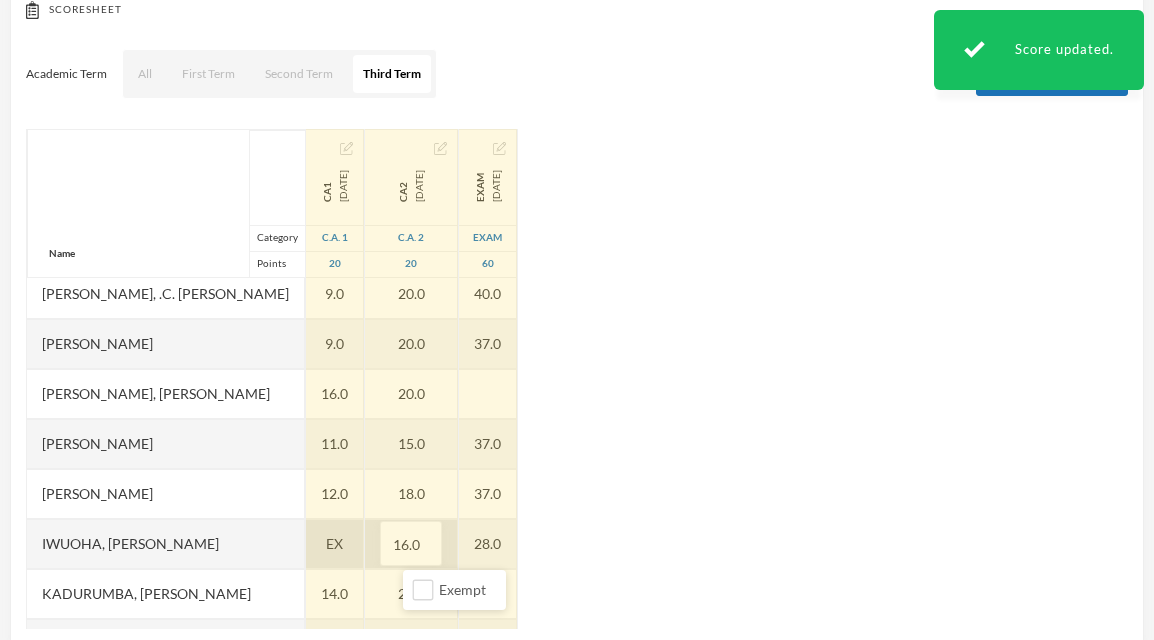 click on "EX" at bounding box center [335, 544] 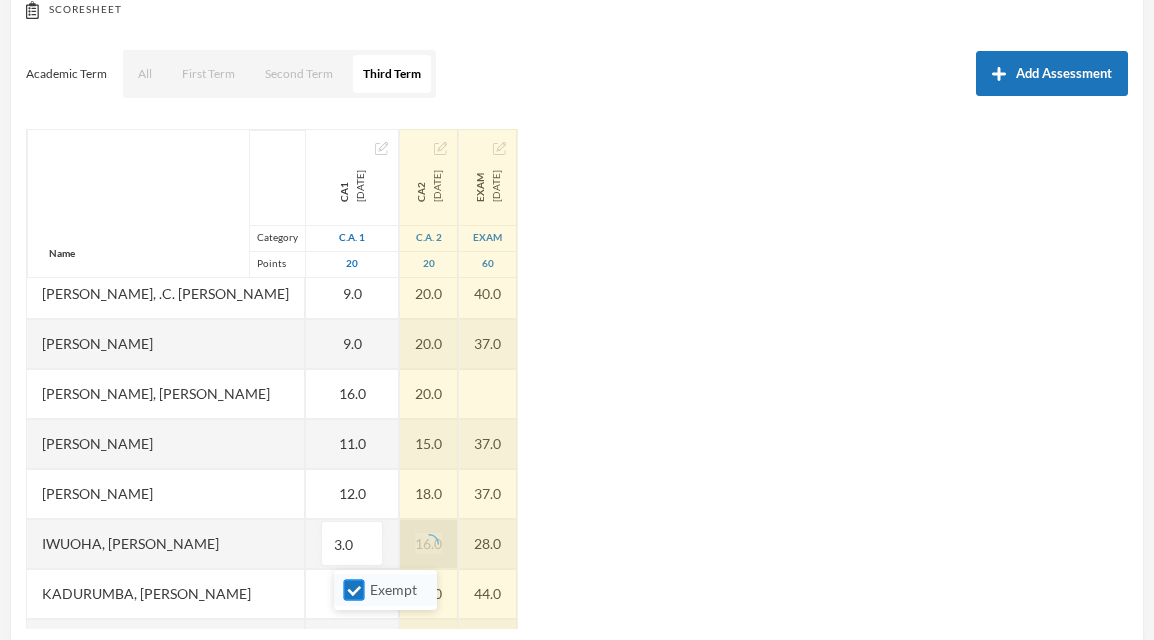 click on "Exempt" at bounding box center (354, 590) 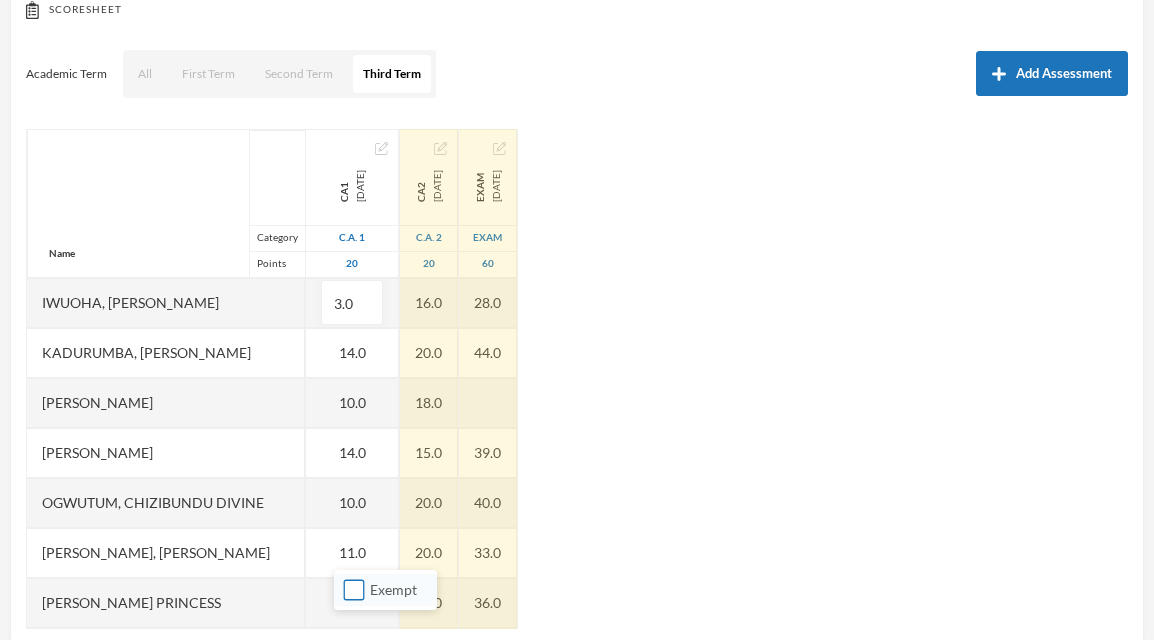 scroll, scrollTop: 611, scrollLeft: 0, axis: vertical 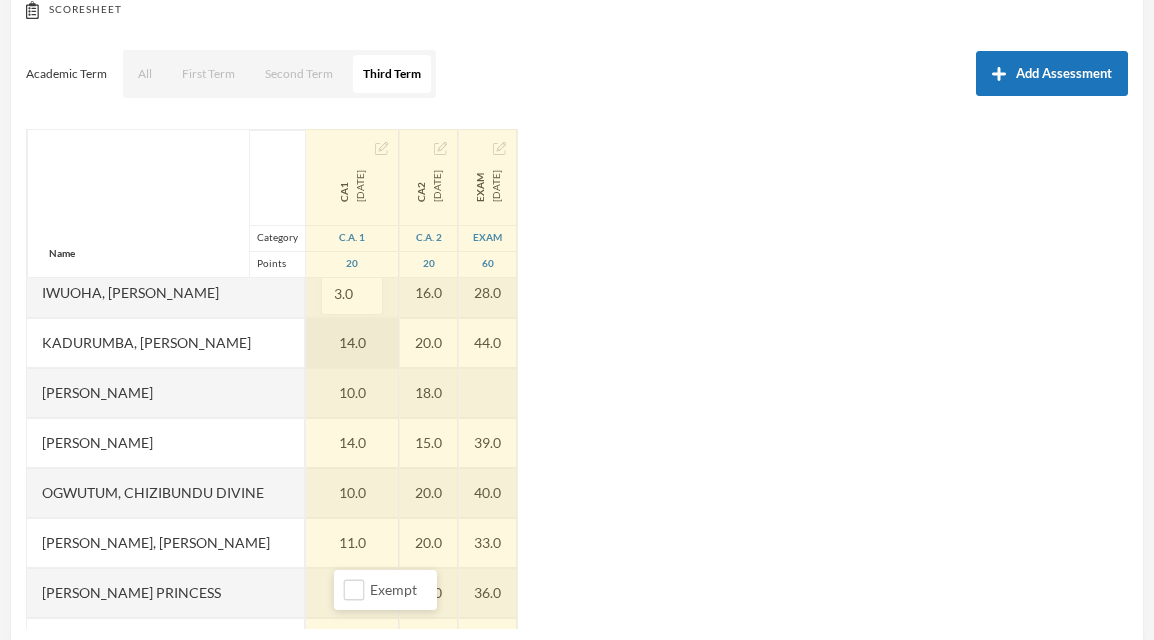 click on "14.0" at bounding box center [352, 343] 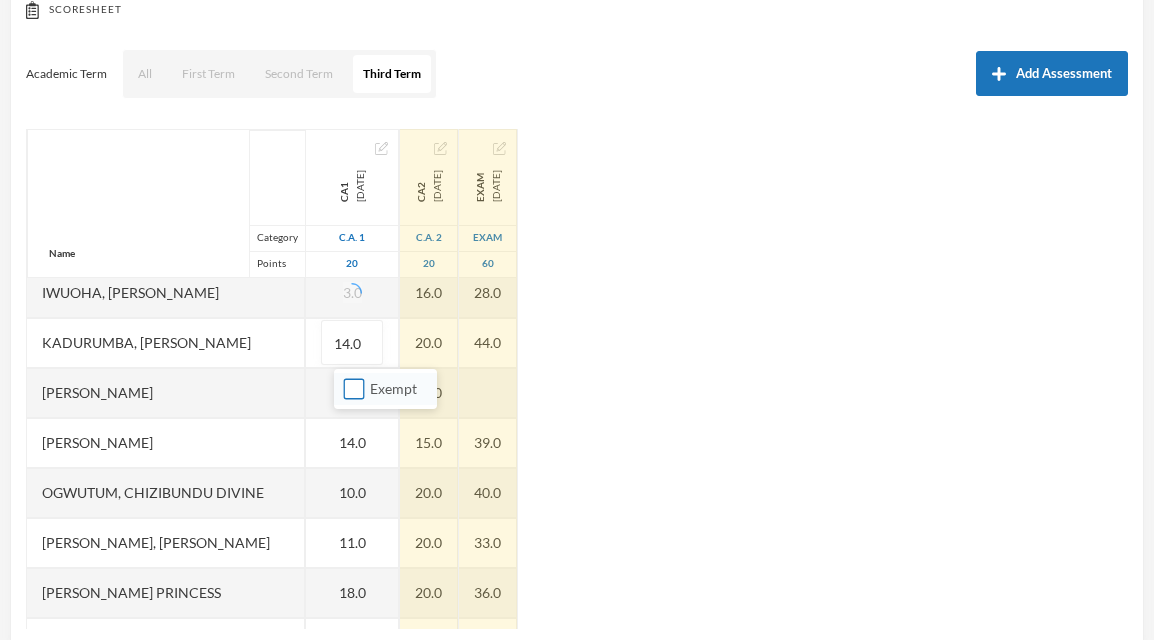 click on "Exempt" at bounding box center (354, 389) 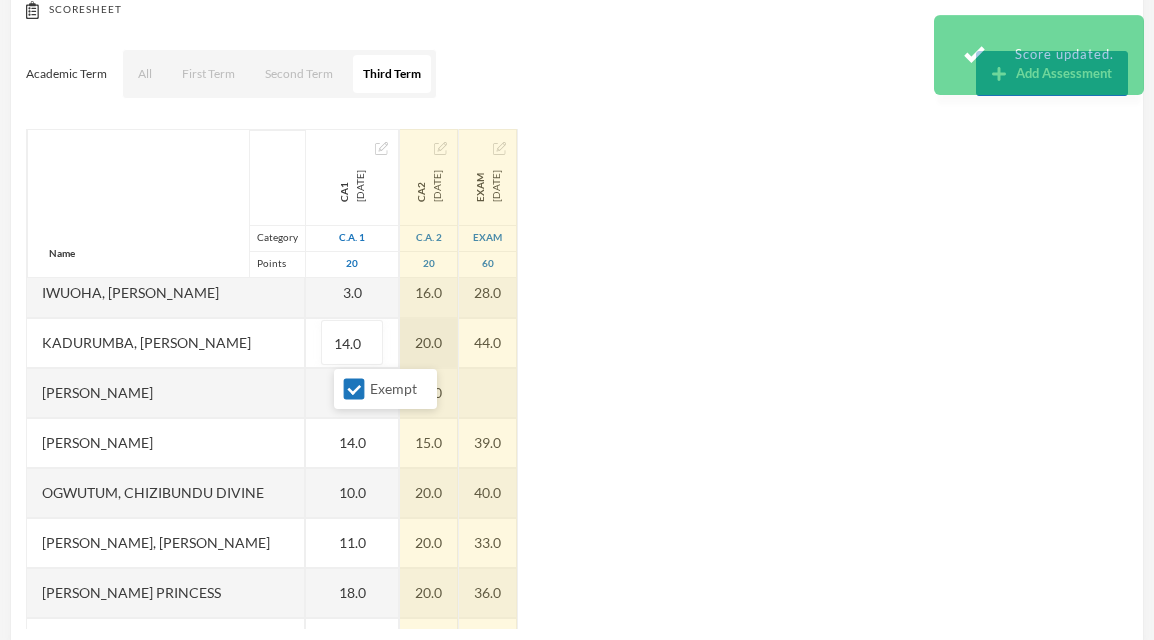 click on "20.0" at bounding box center [429, 343] 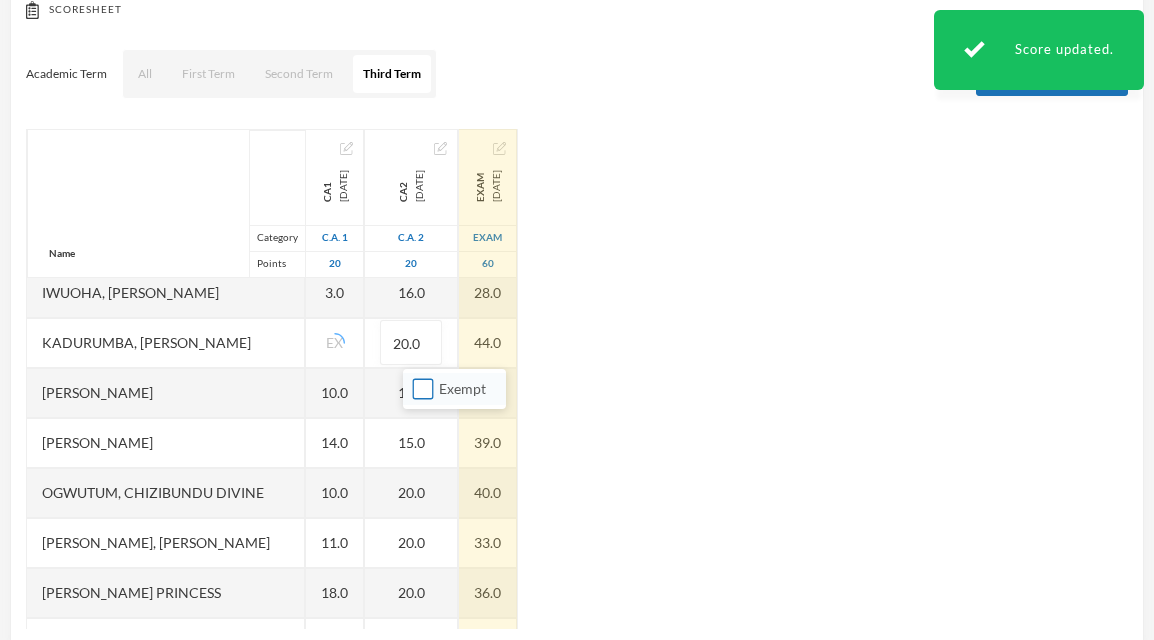 click on "Exempt" at bounding box center [423, 389] 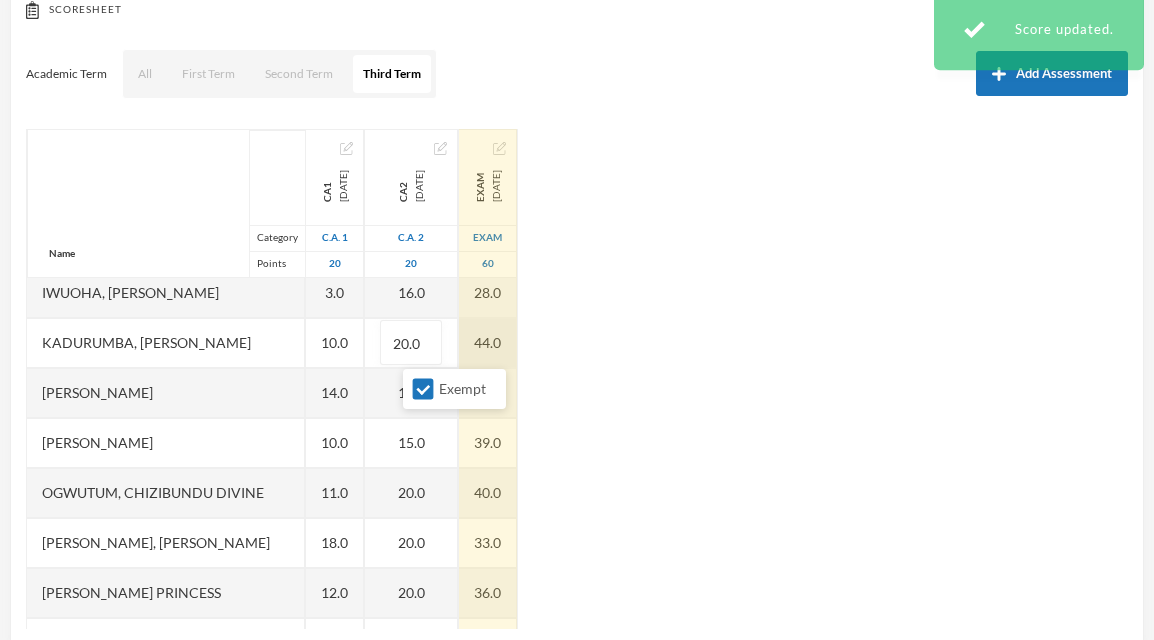 click on "Name   Category Points [PERSON_NAME] [PERSON_NAME], [PERSON_NAME] [PERSON_NAME], [PERSON_NAME] [PERSON_NAME] [PERSON_NAME], [PERSON_NAME], Chiemerie [PERSON_NAME], .c. [PERSON_NAME], [PERSON_NAME], [PERSON_NAME] [PERSON_NAME] [PERSON_NAME] [PERSON_NAME], [PERSON_NAME], Chizirim [PERSON_NAME], [PERSON_NAME] Chigozorim [PERSON_NAME][GEOGRAPHIC_DATA], [PERSON_NAME], [PERSON_NAME], Ngozichukwu Princess [PERSON_NAME], [PERSON_NAME] Uboebulam, [PERSON_NAME], [PERSON_NAME], [PERSON_NAME], [PERSON_NAME] [PERSON_NAME], [PERSON_NAME], [PERSON_NAME] CA1 [DATE] C.A. 1 20 13.0 16.0 2.0 10.0 EX 11.0 EX 9.0 9.0 16.0 11.0 12.0 3.0 10.0 14.0 10.0 11.0 18.0 12.0 10.0 6.0 EX 13.0 9.0 5.0 19.0 10.0 CA2 [DATE] C.A. 2 20 20.0 20.0 18.0 20.0 EX 15.0 EX 20.0 20.0 20.0 15.0 18.0 16.0 20.0 18.0 15.0 20.0 20.0 20.0 18.0 20.0 18.0 EX 18.0 20.0 15.0 20.0 17.0 Exam [DATE] Exam 60 44.0 40.0 34.0 43.0 EX 41.0 EX 40.0" at bounding box center [577, 379] 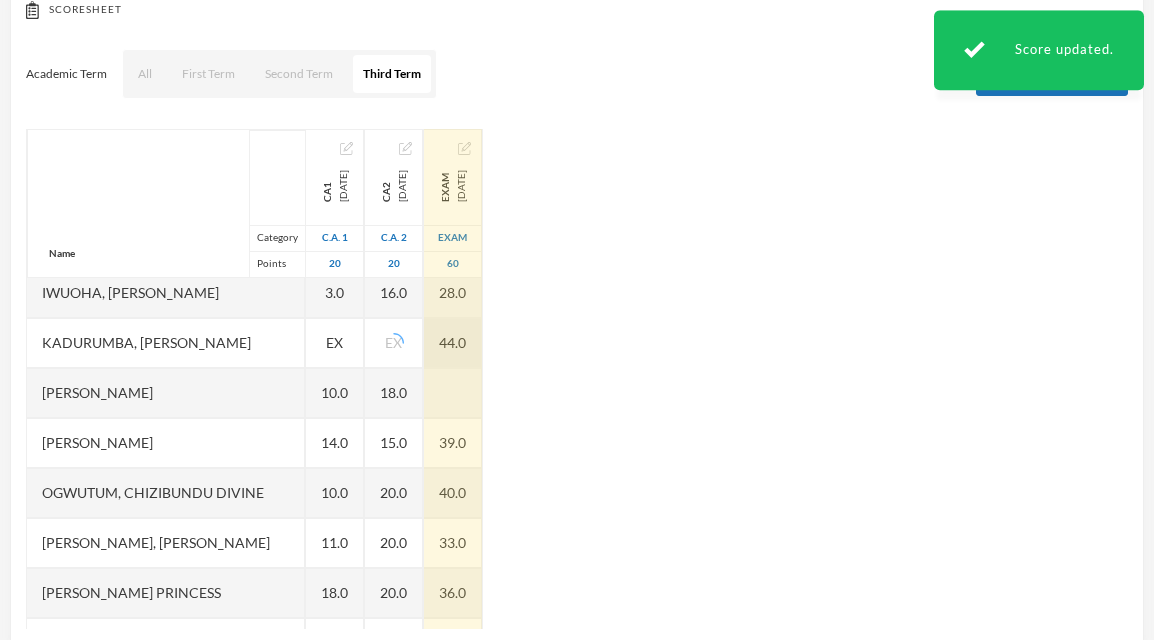 click on "44.0" at bounding box center [453, 343] 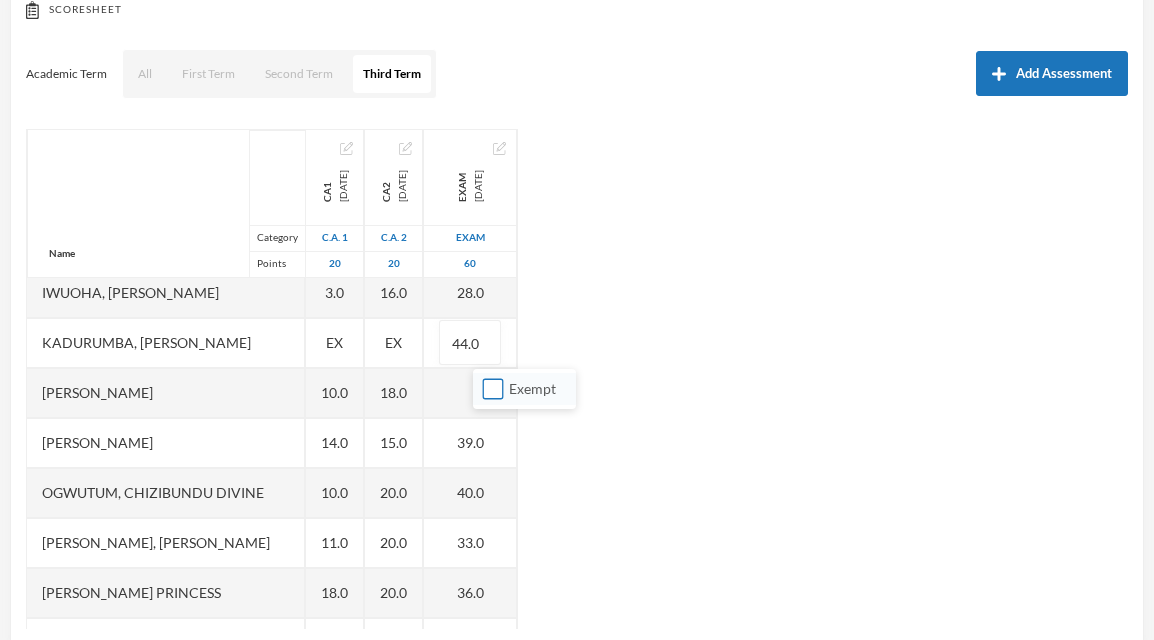 click on "Exempt" at bounding box center [493, 389] 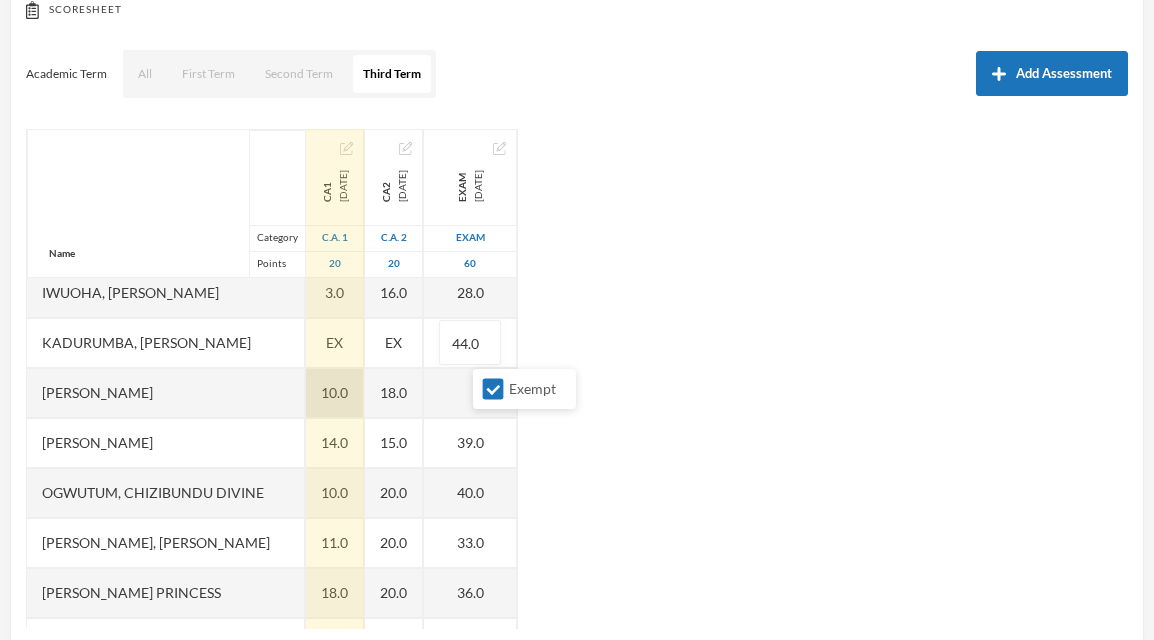 click on "10.0" at bounding box center [335, 393] 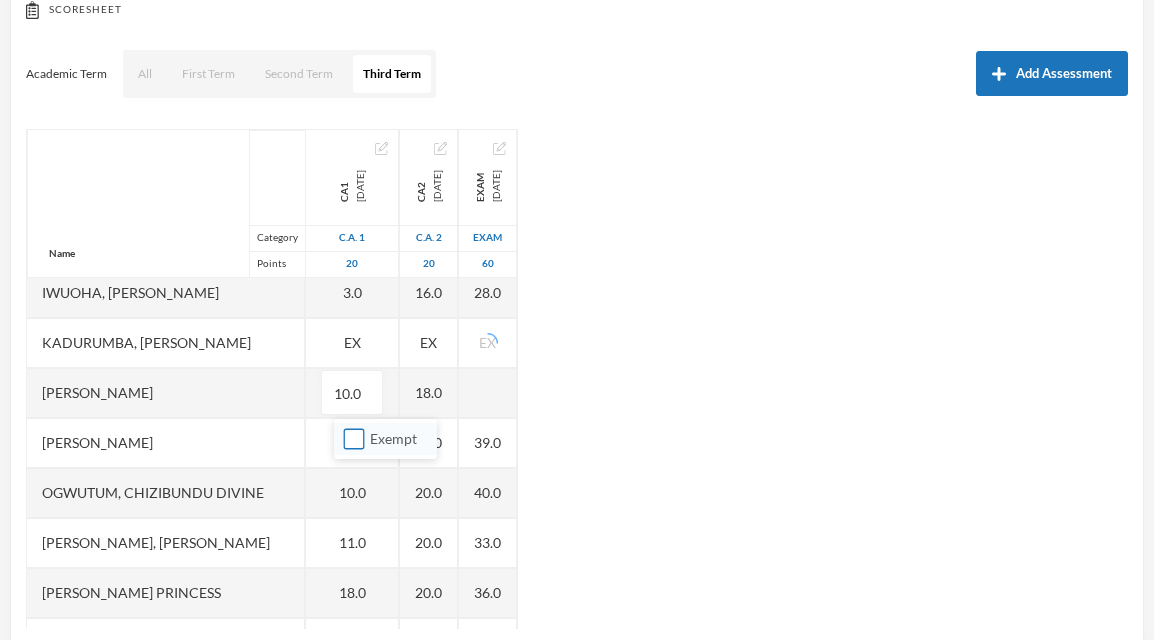 click on "Exempt" at bounding box center [354, 439] 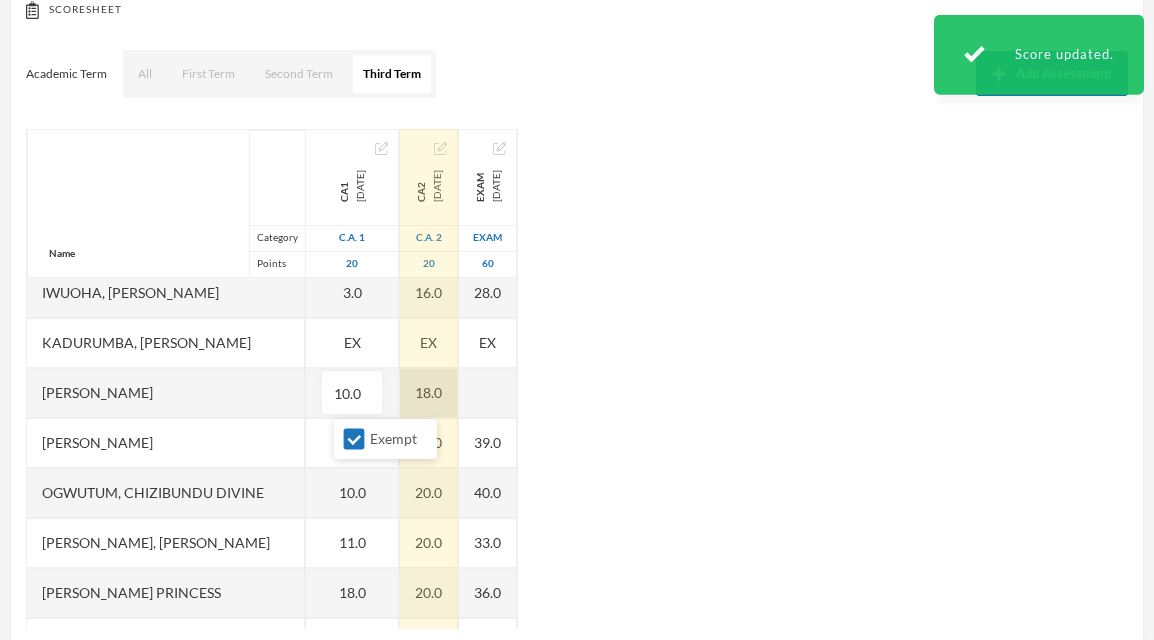 click on "18.0" at bounding box center [429, 393] 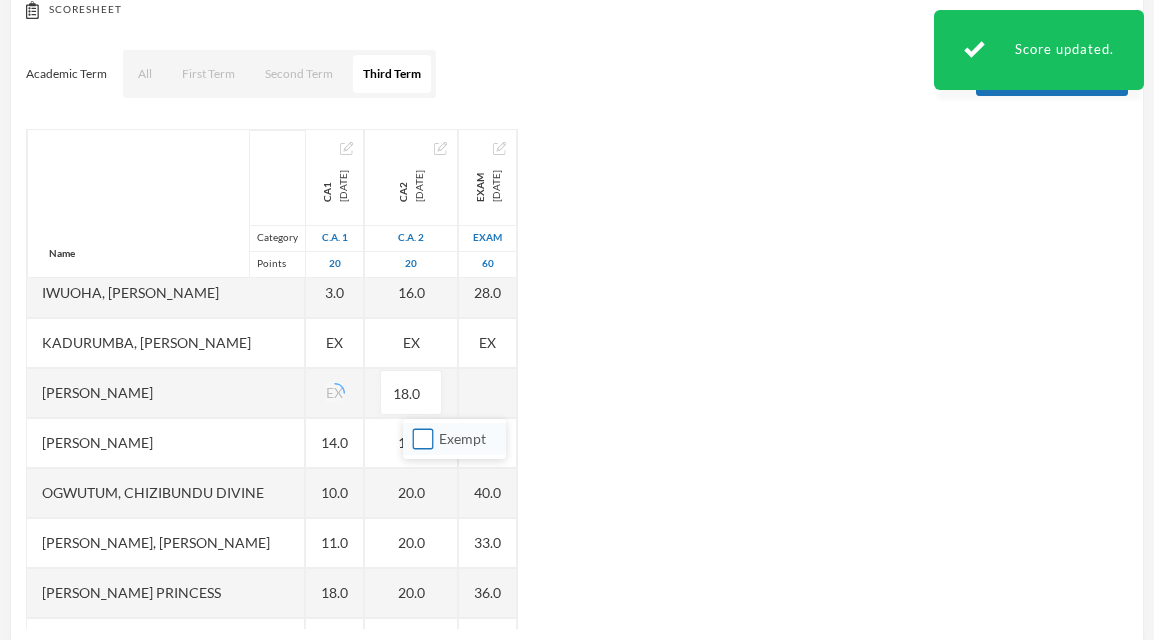 click on "Exempt" at bounding box center (423, 439) 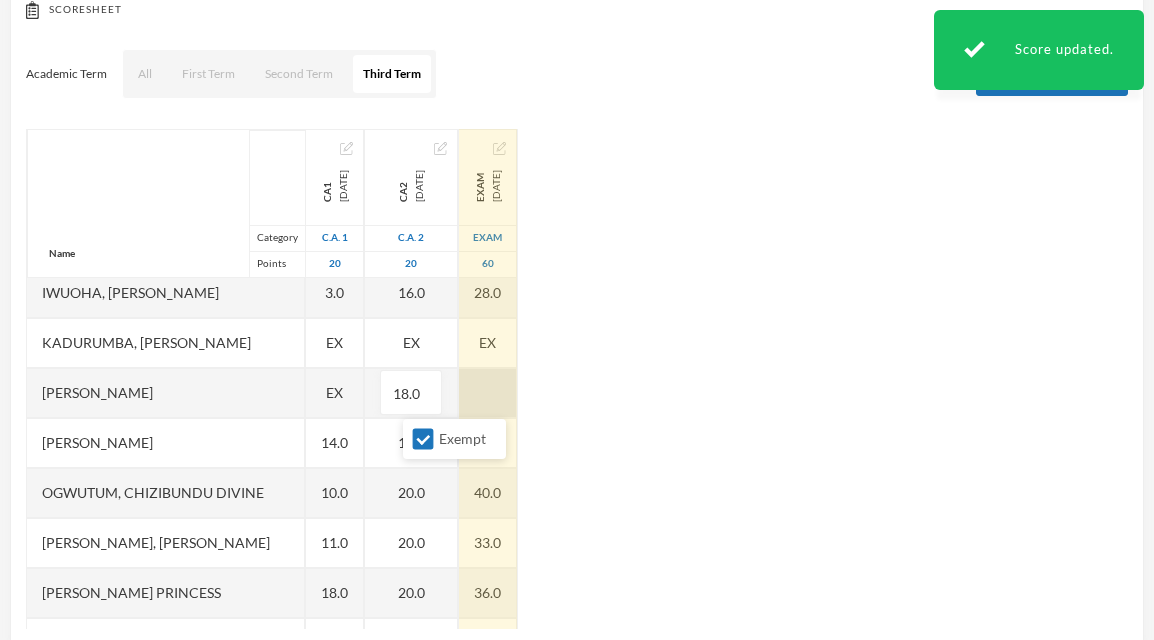 click at bounding box center (488, 393) 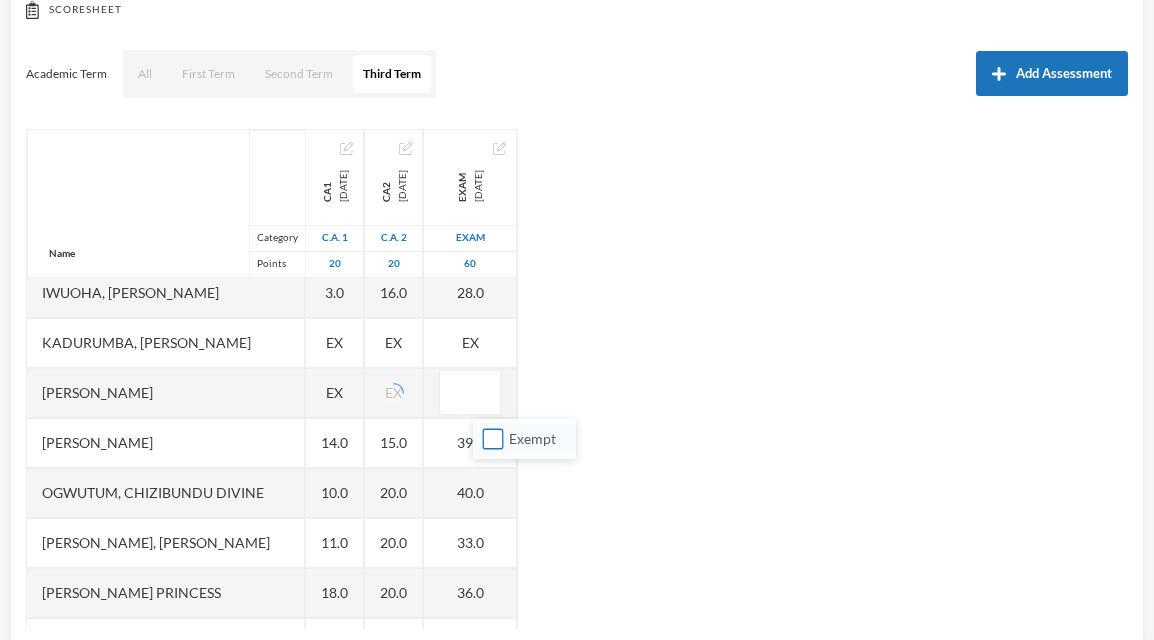 click on "Exempt" at bounding box center [493, 439] 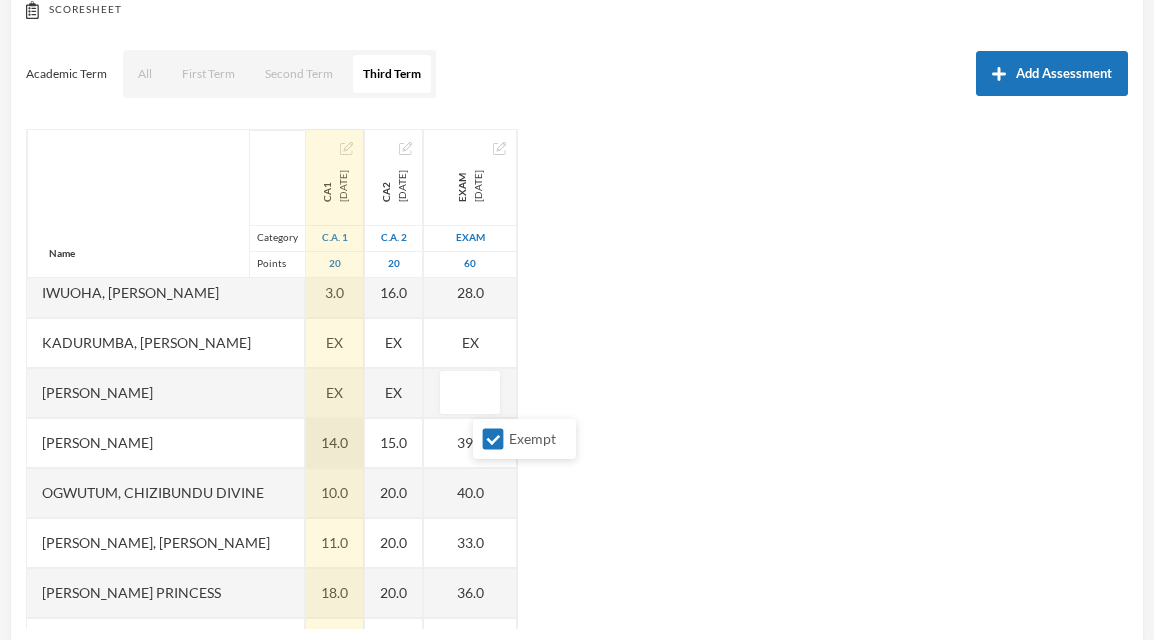 click on "14.0" at bounding box center (335, 443) 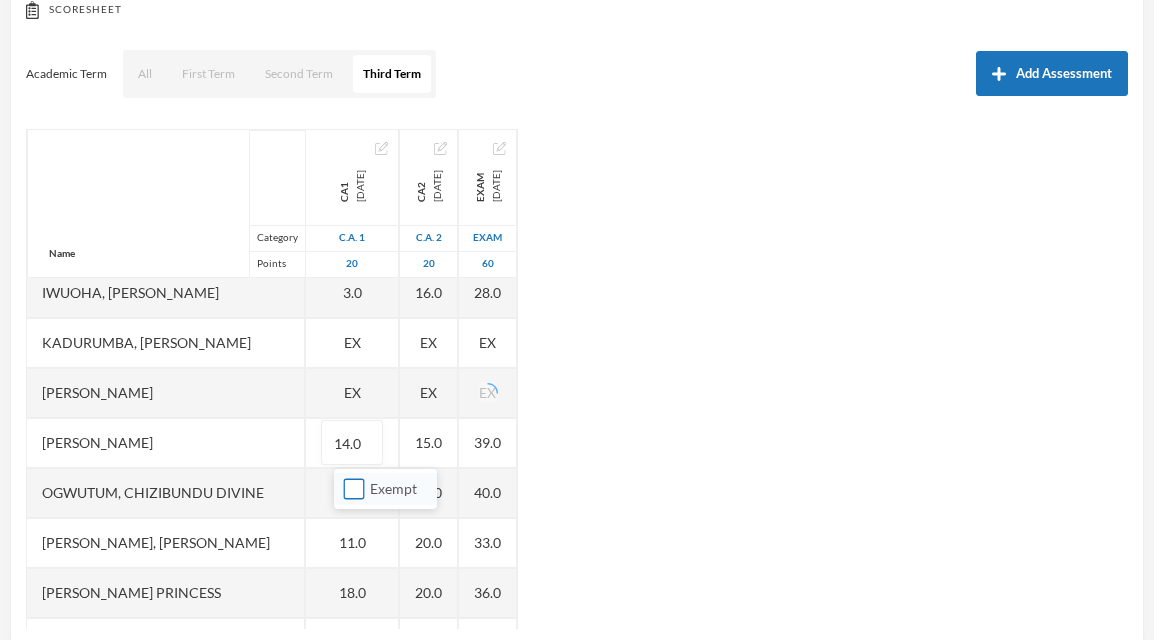 click on "Exempt" at bounding box center (354, 489) 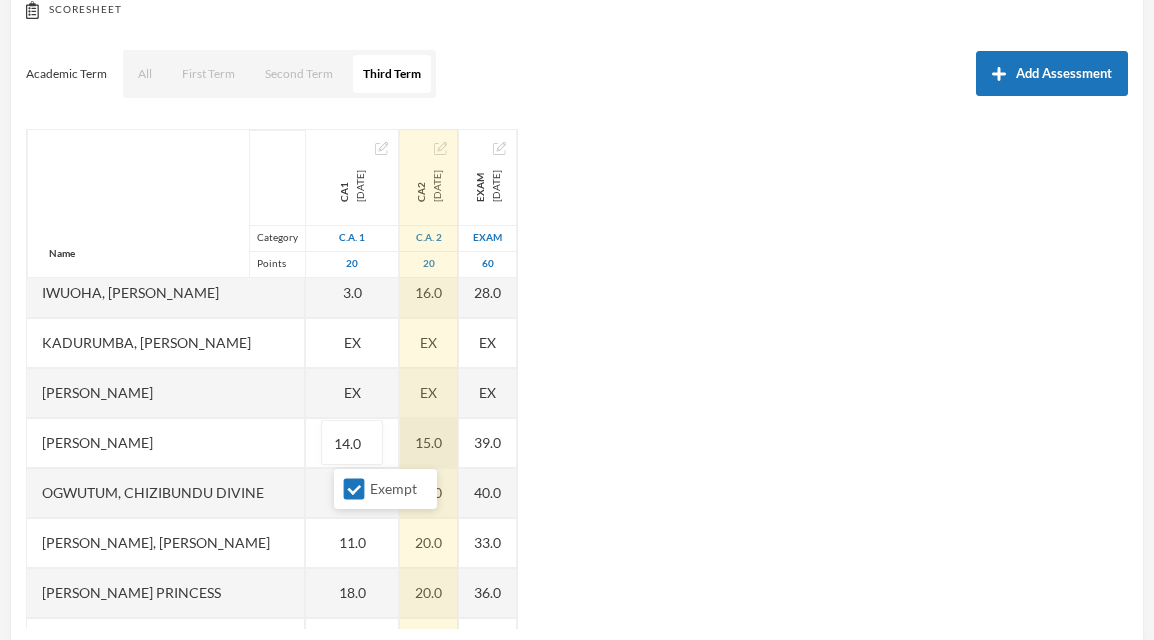 click on "15.0" at bounding box center (429, 443) 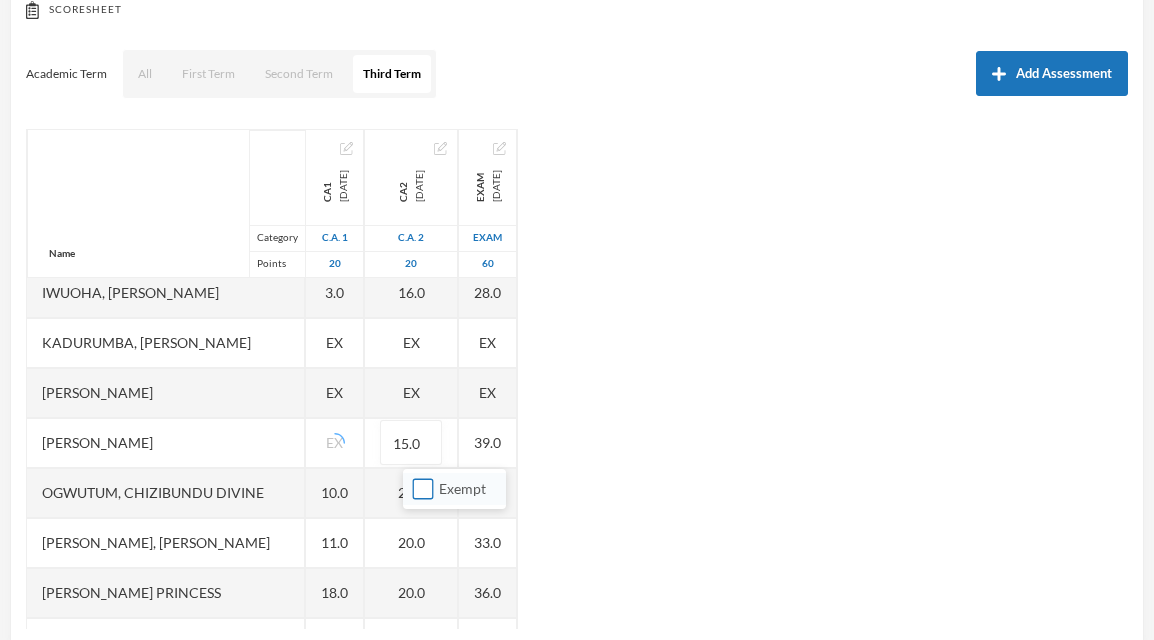 click on "Exempt" at bounding box center (423, 489) 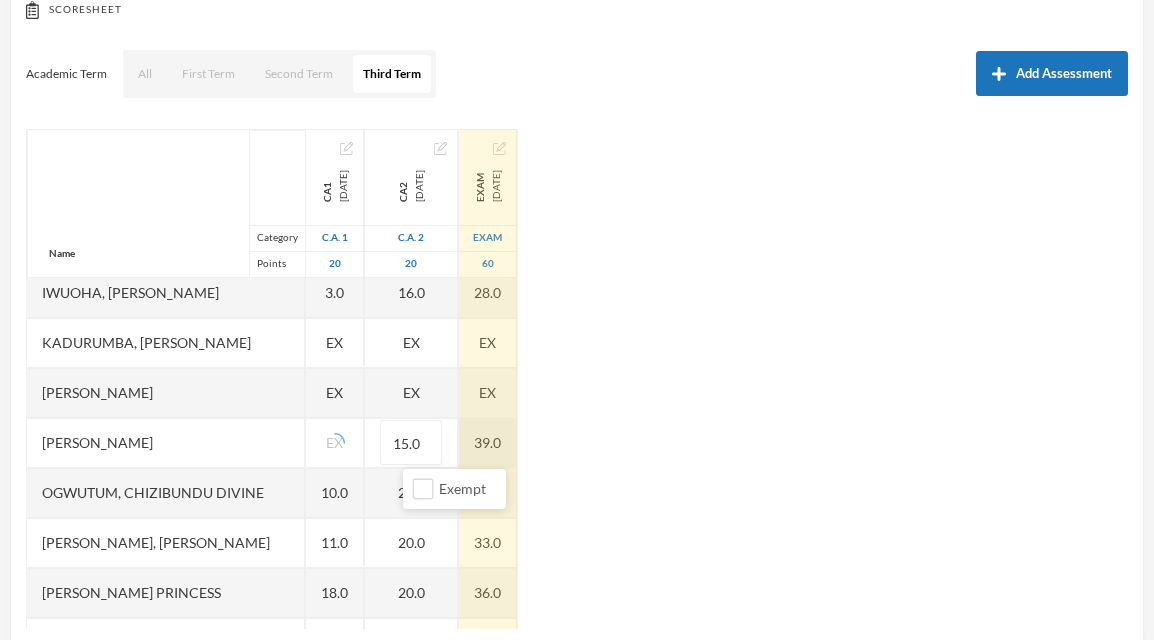 click on "39.0" at bounding box center [488, 443] 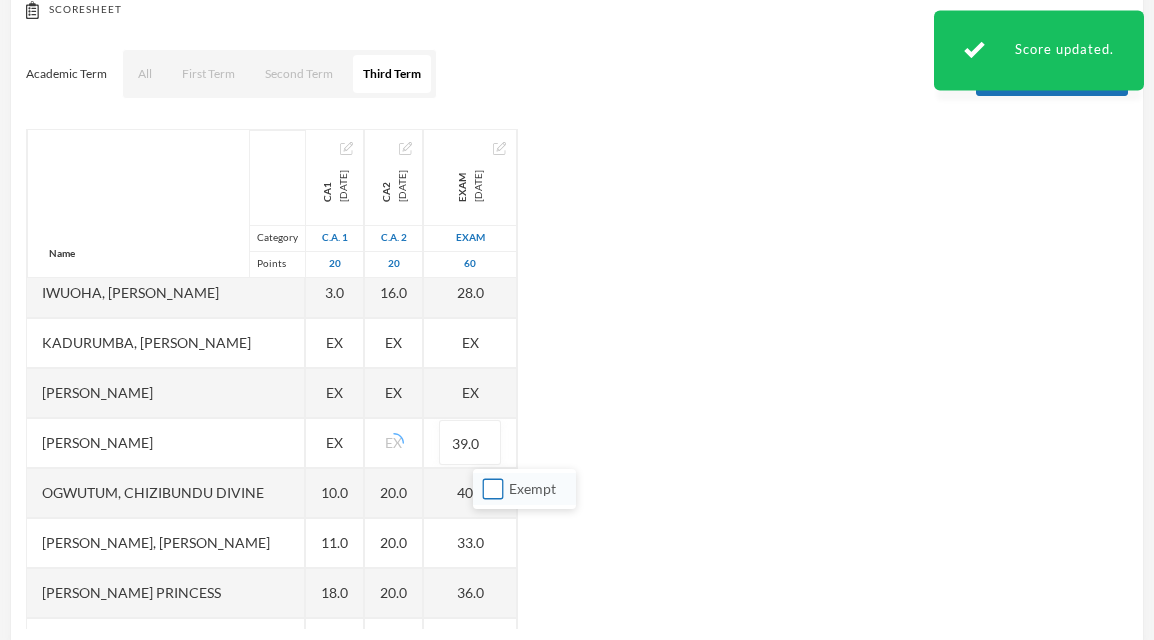 click on "Exempt" at bounding box center [493, 489] 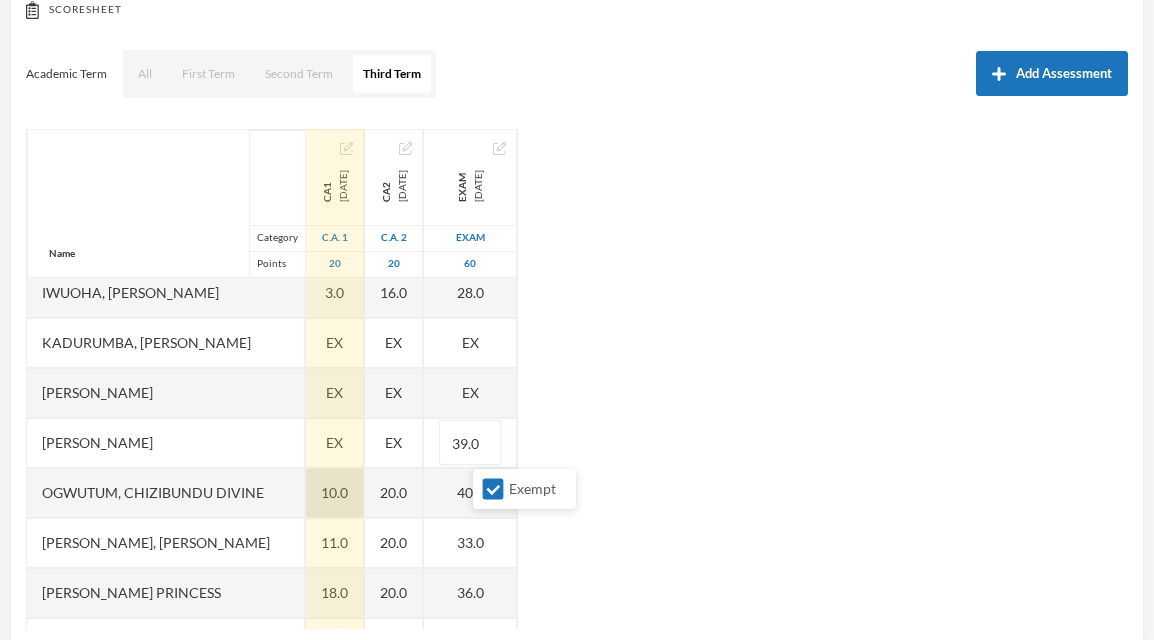 click on "10.0" at bounding box center [335, 493] 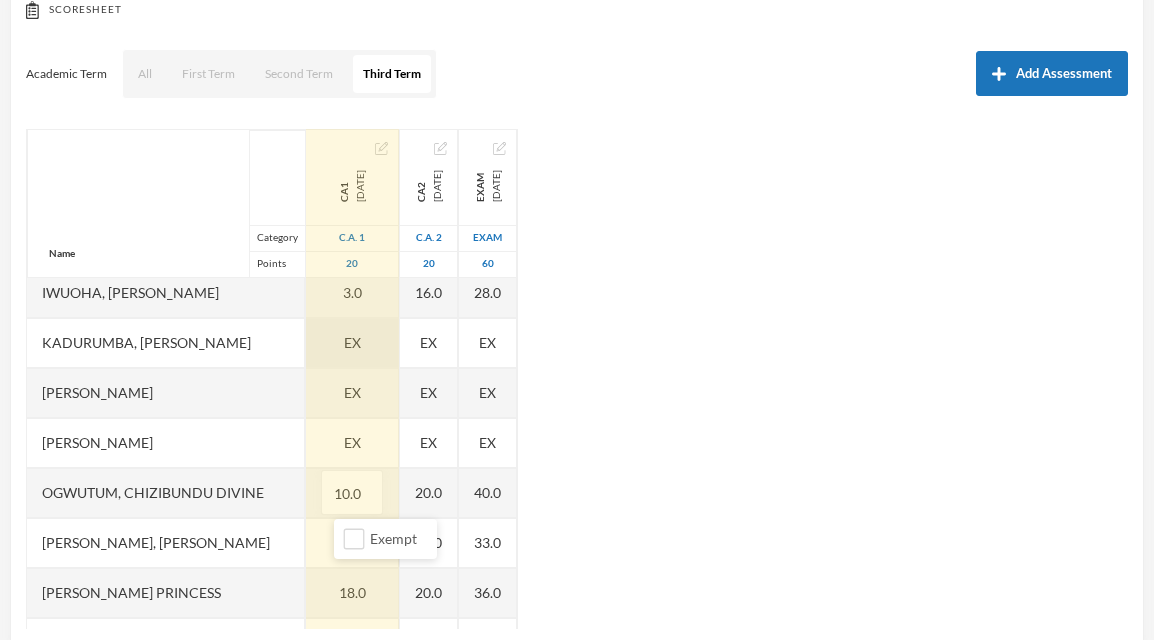 click on "EX" at bounding box center (352, 343) 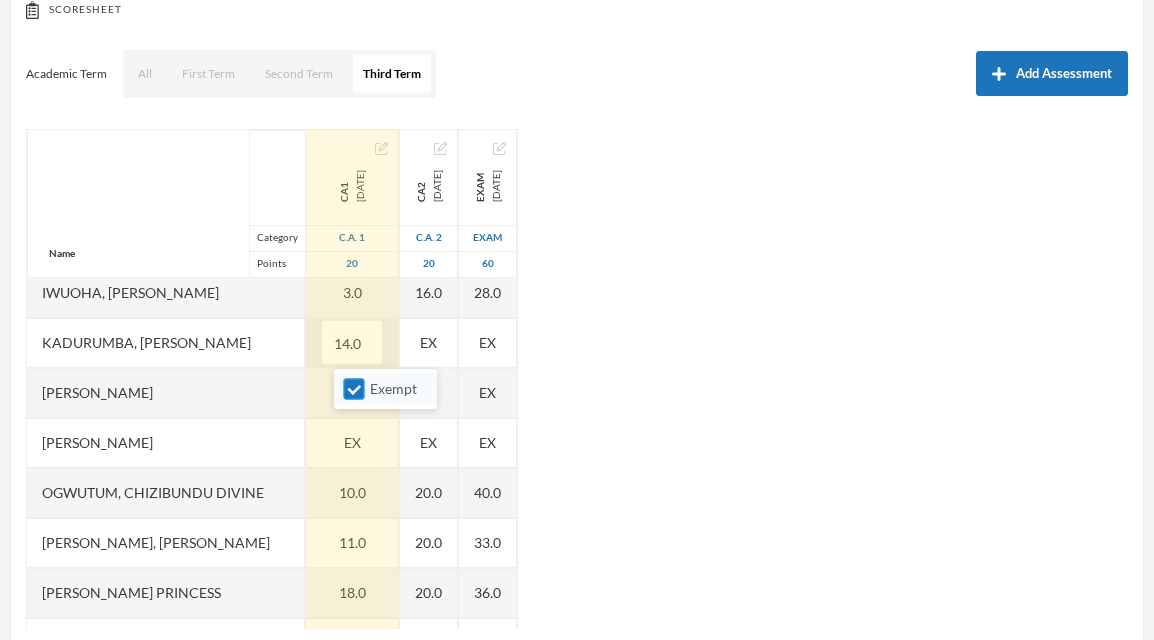 click on "Exempt" at bounding box center [354, 389] 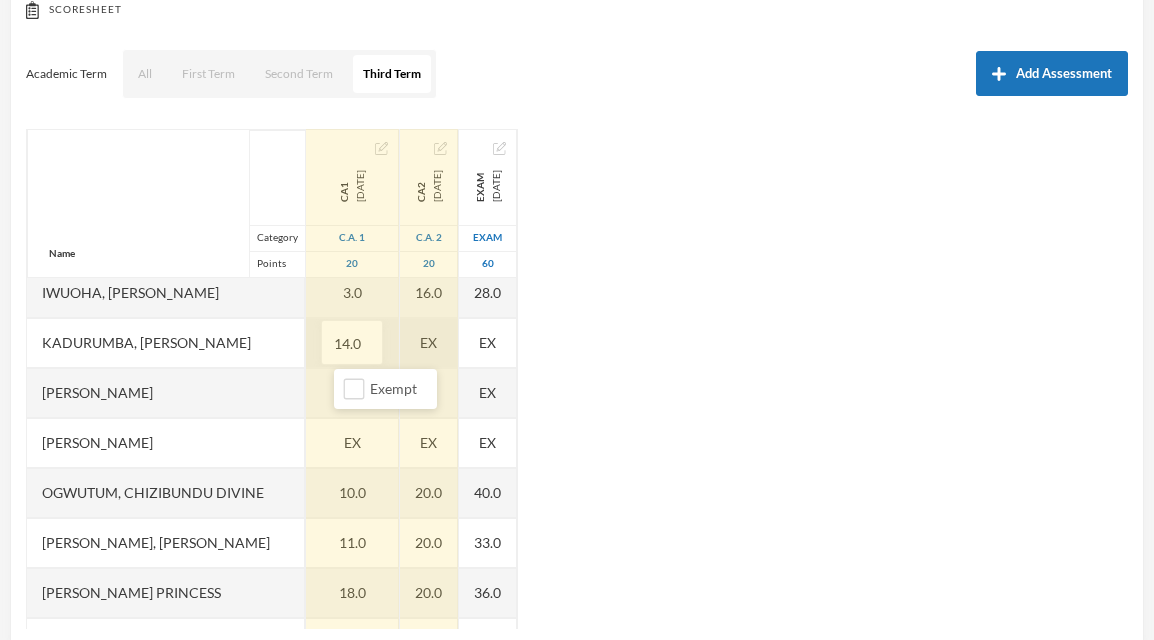 click on "EX" at bounding box center [429, 343] 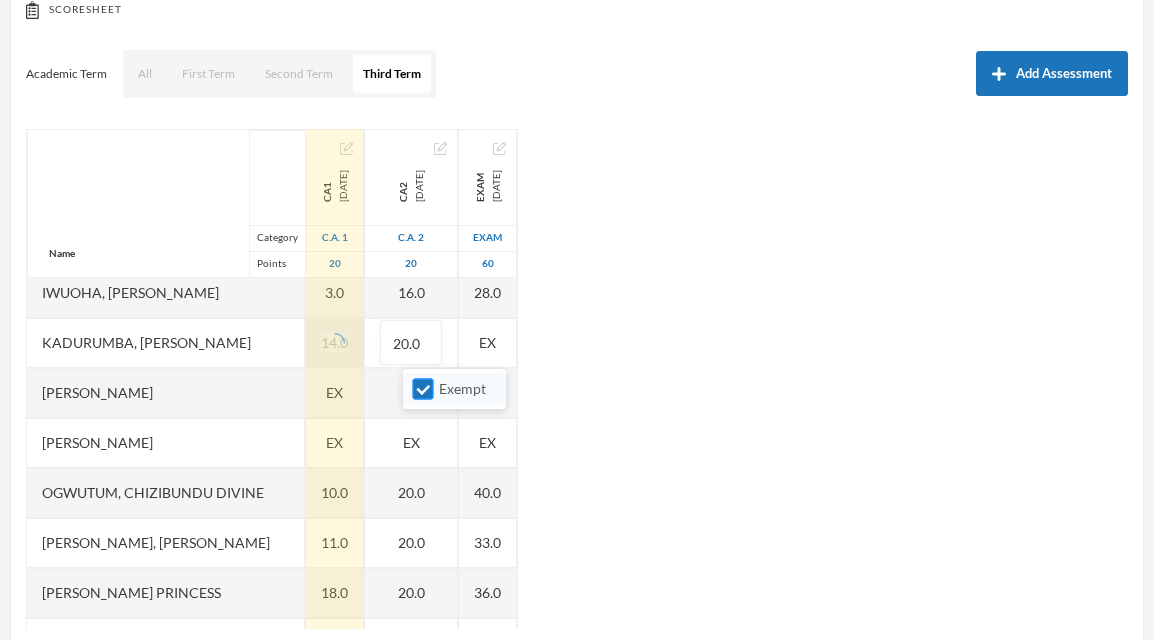 click on "Exempt" at bounding box center [423, 389] 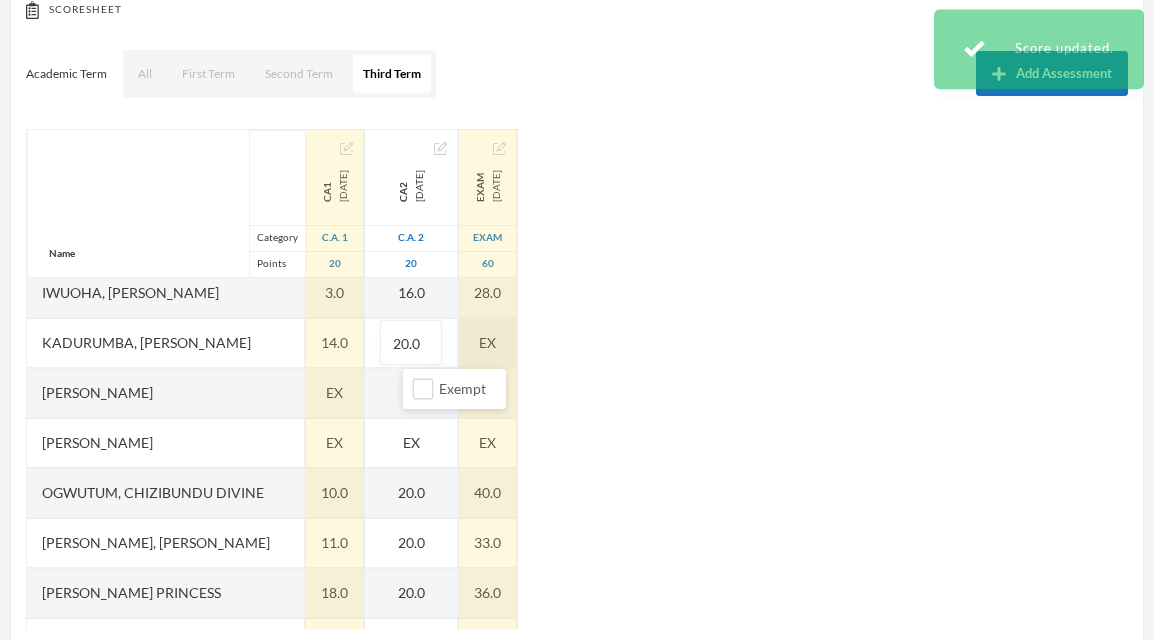 click on "EX" at bounding box center (488, 343) 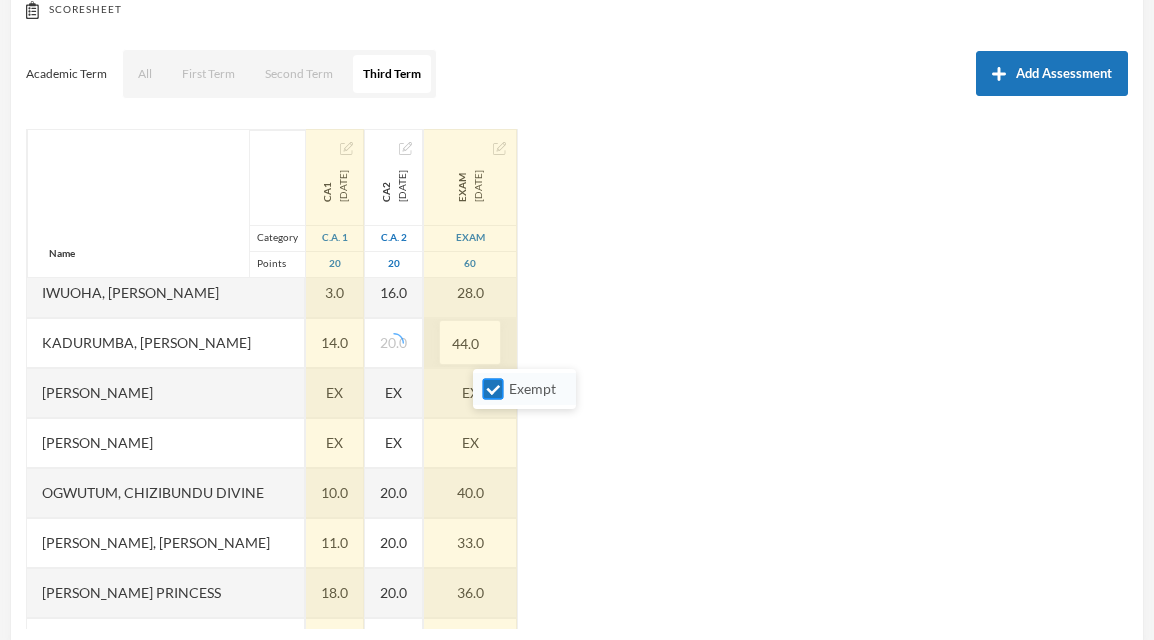click on "Exempt" at bounding box center (493, 389) 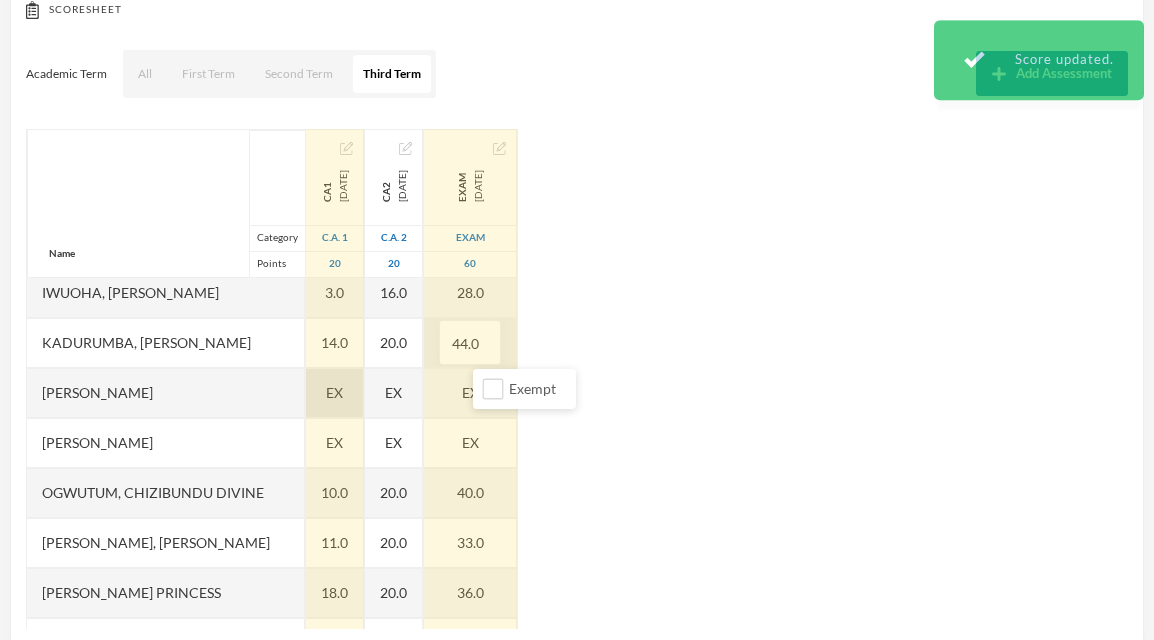 click on "EX" at bounding box center [334, 392] 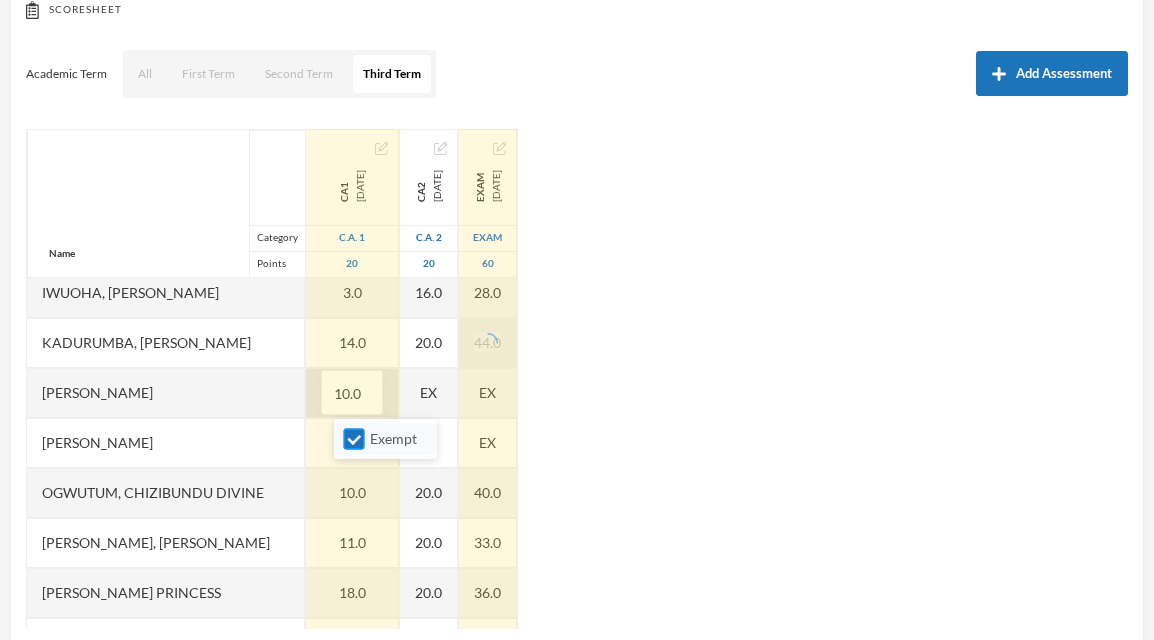 click on "Exempt" at bounding box center (354, 439) 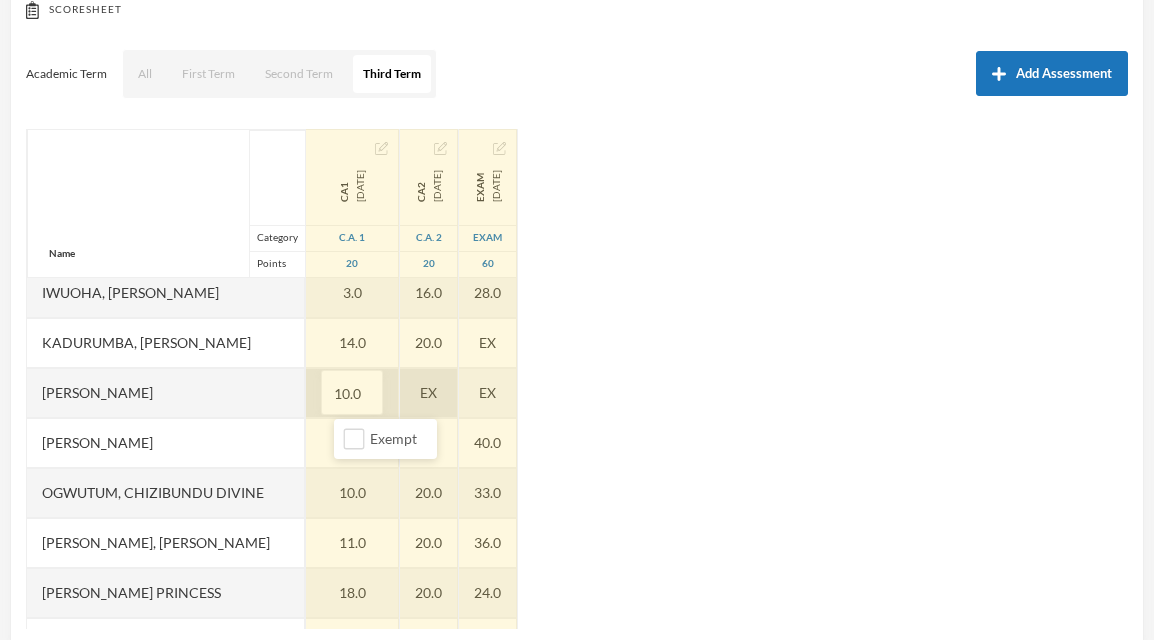 click on "EX" at bounding box center (429, 393) 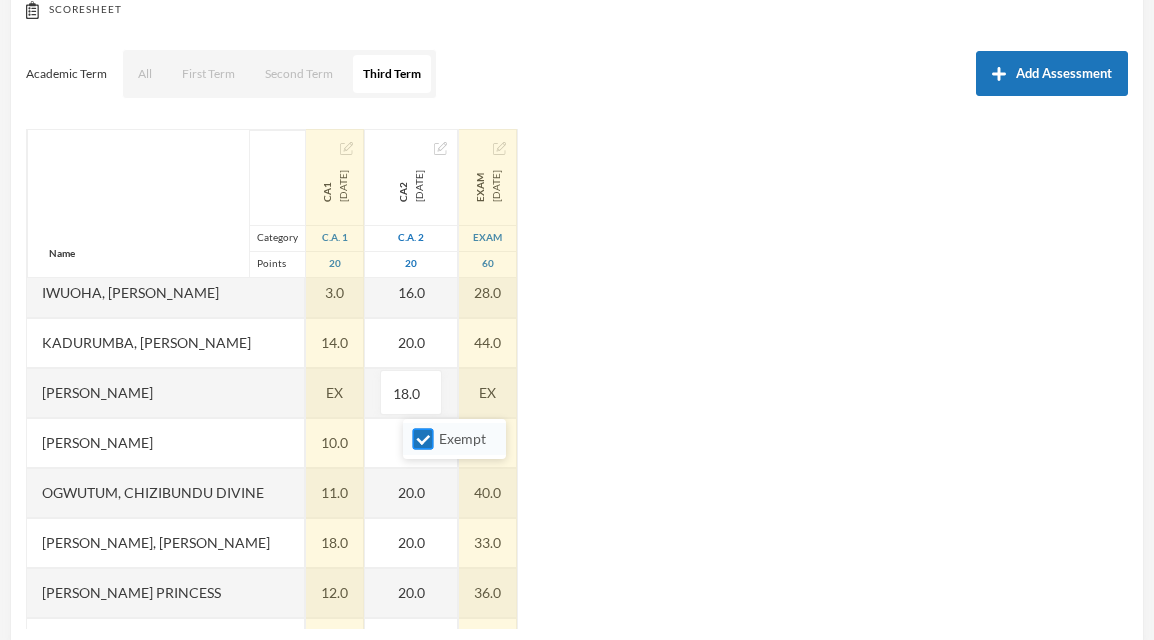 click on "Exempt" at bounding box center [423, 439] 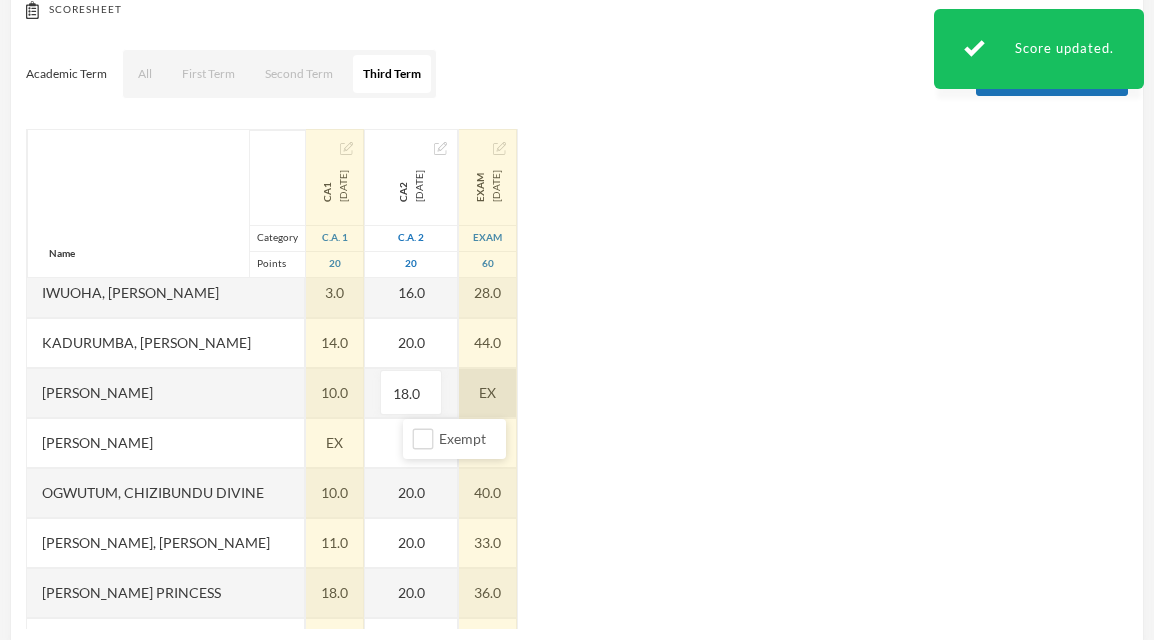 click on "EX" at bounding box center [488, 393] 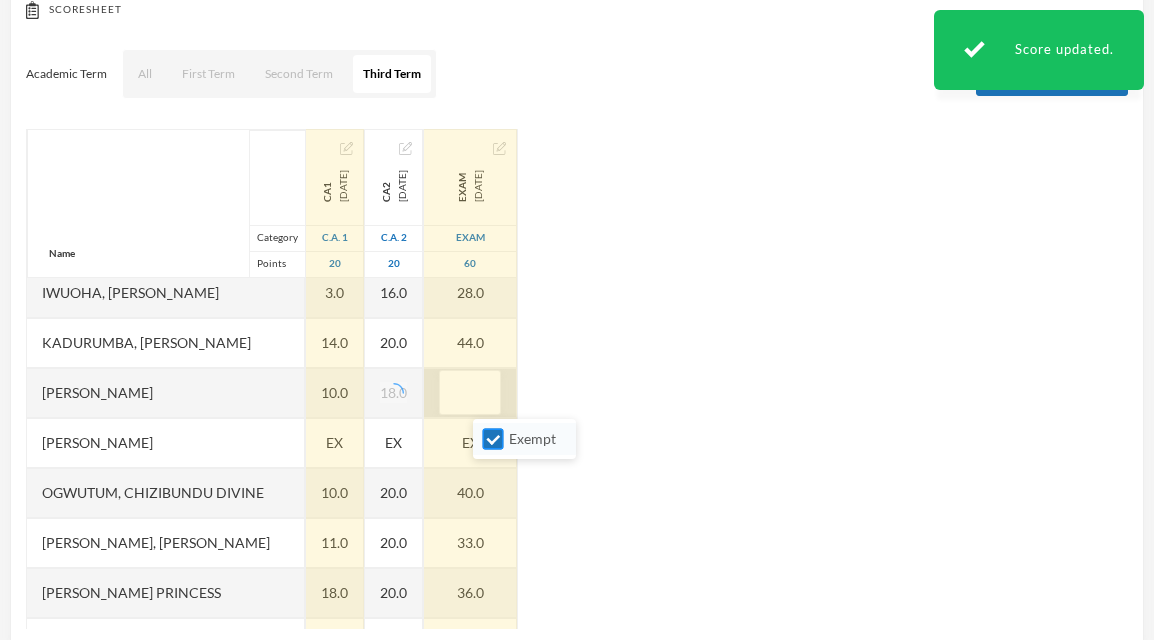 click on "Exempt" at bounding box center [493, 439] 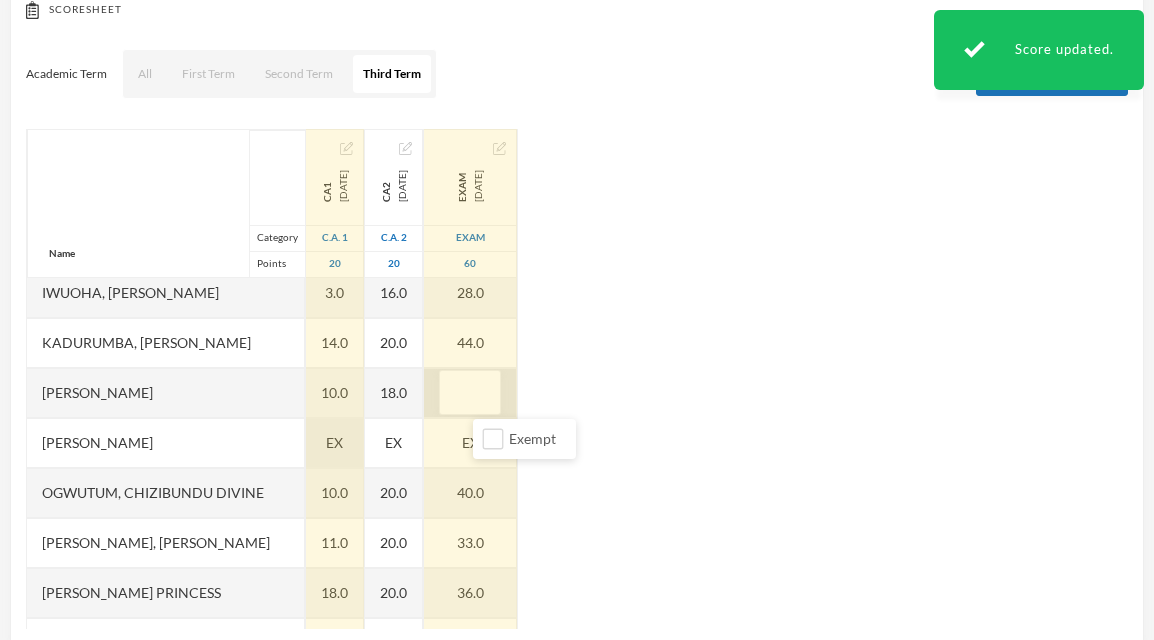 click on "EX" at bounding box center (334, 442) 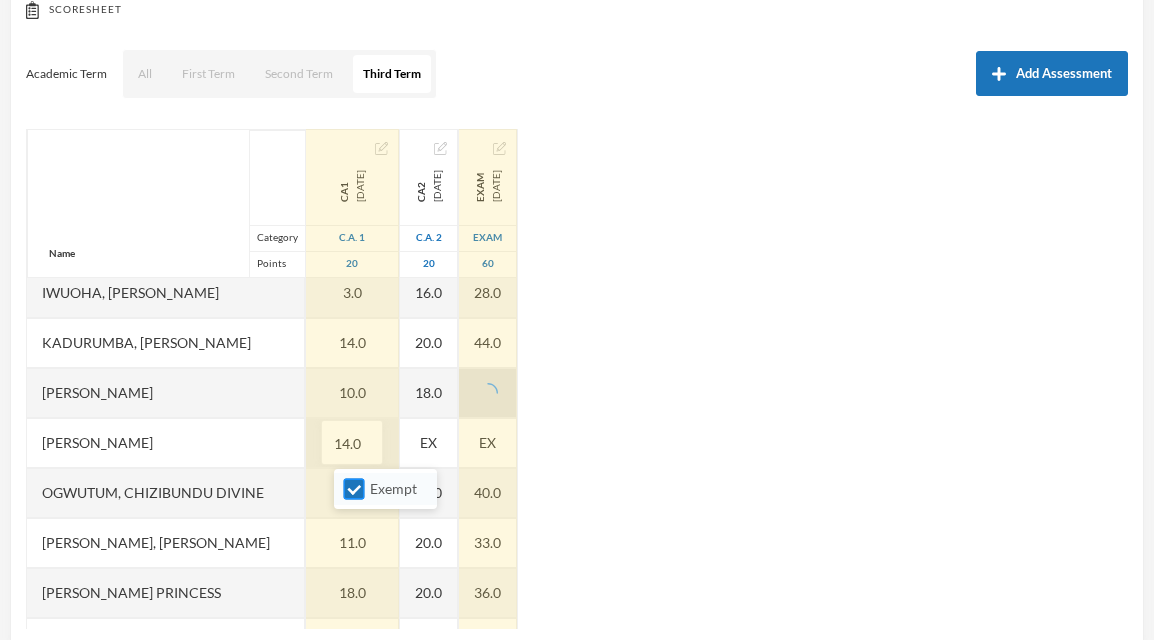 click on "Exempt" at bounding box center [354, 489] 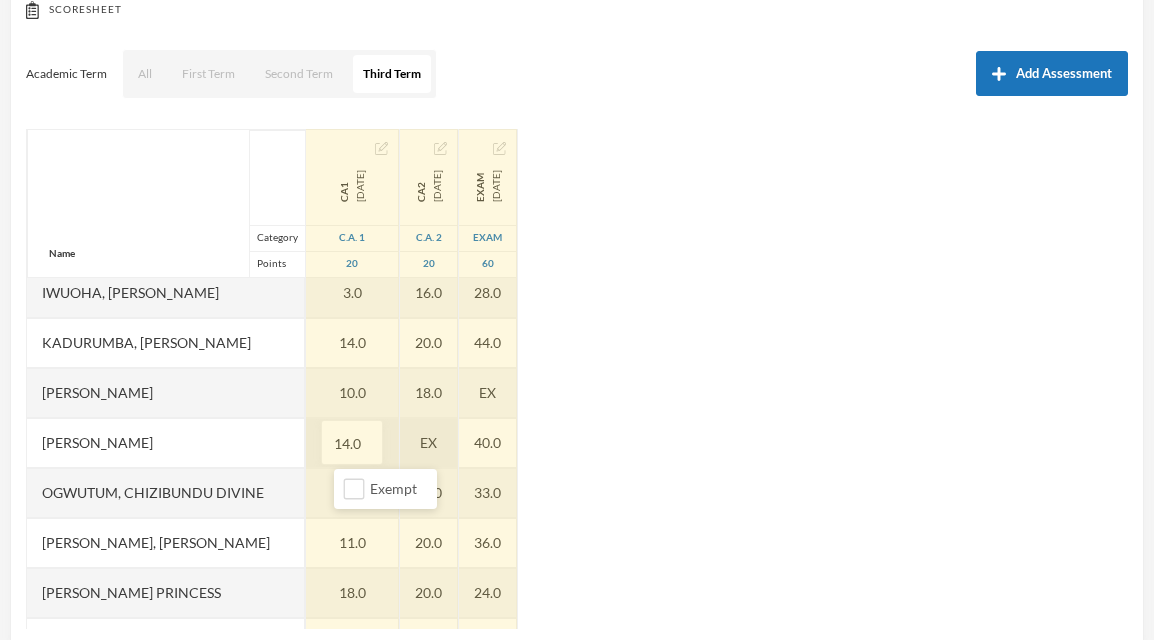 click on "EX" at bounding box center (429, 443) 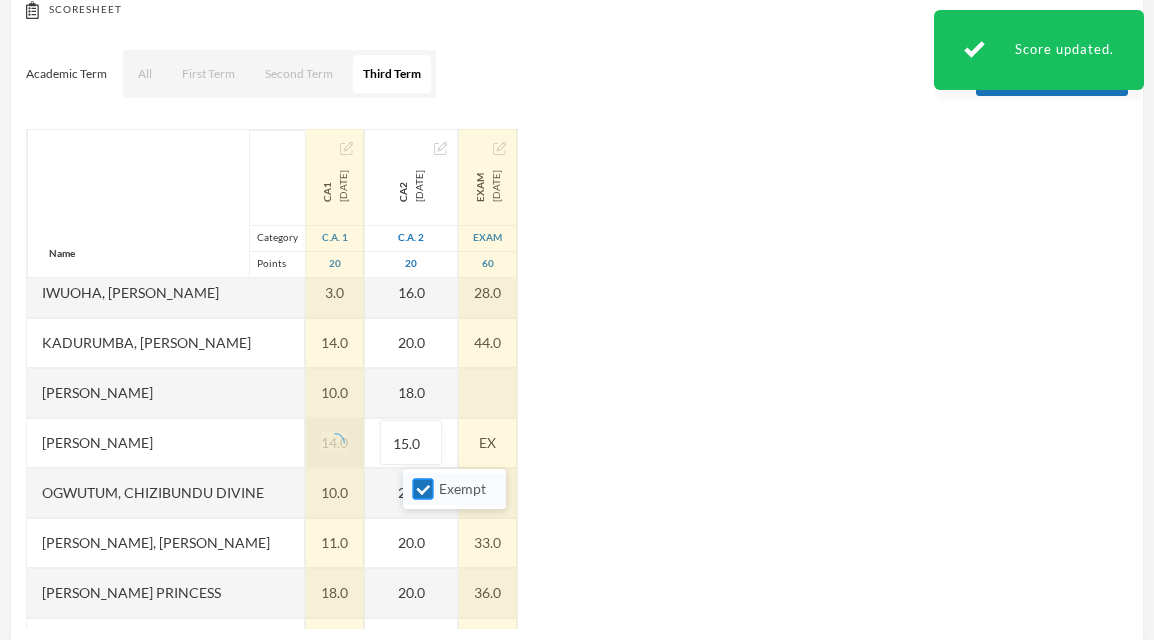 click on "Exempt" at bounding box center [423, 489] 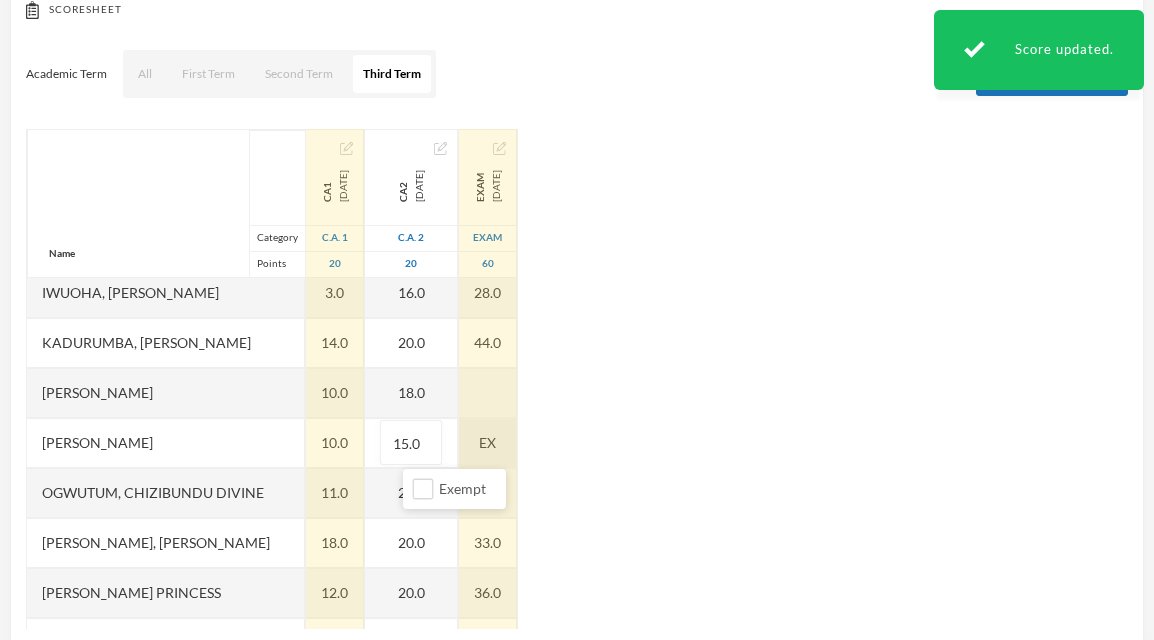 click on "EX" at bounding box center (488, 443) 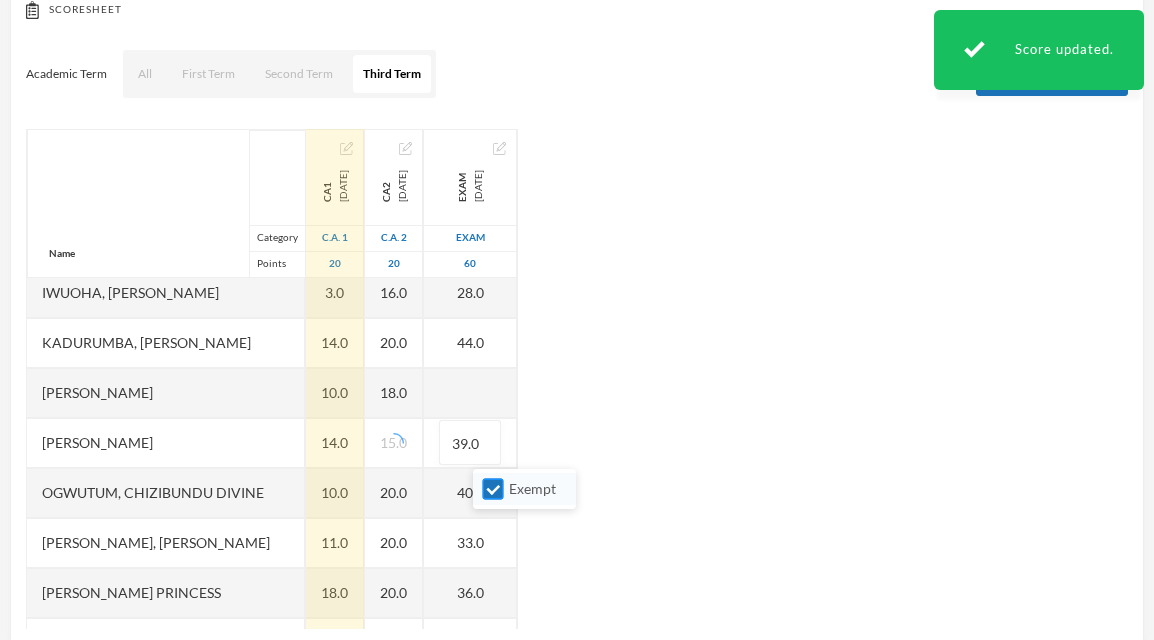click on "Exempt" at bounding box center (493, 489) 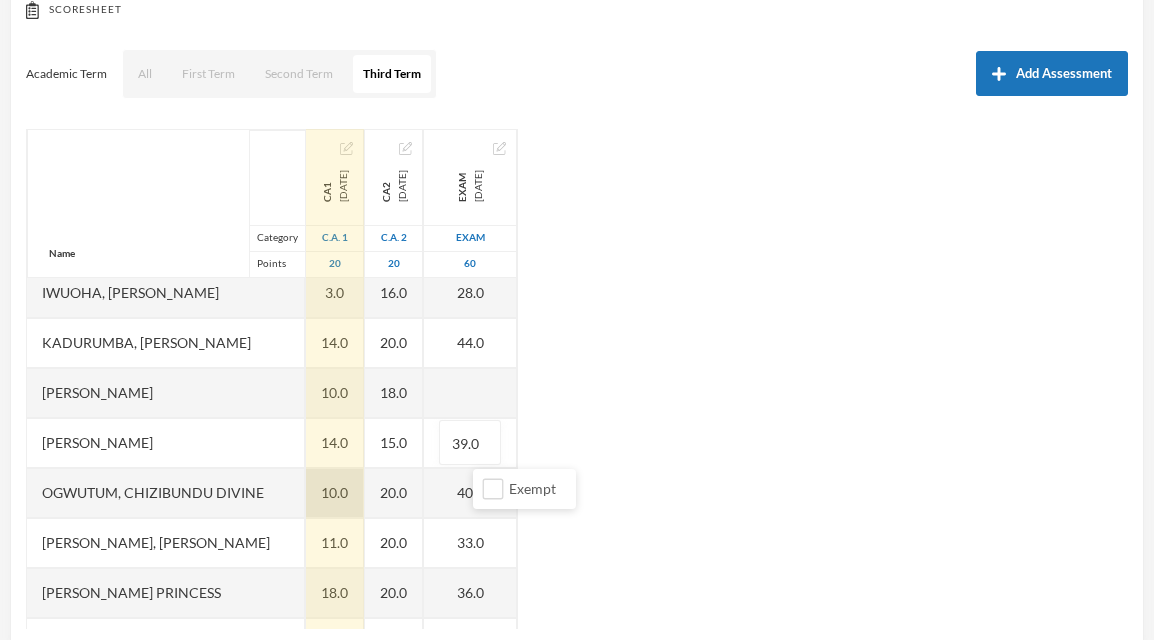 click on "10.0" at bounding box center [335, 493] 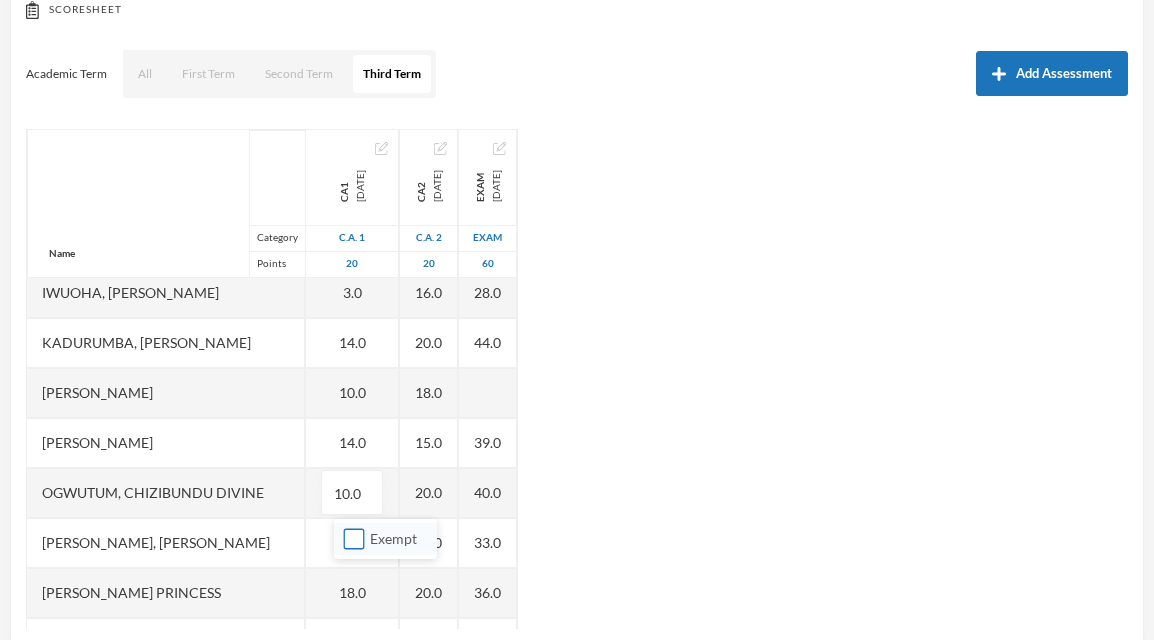 click on "Exempt" at bounding box center [354, 539] 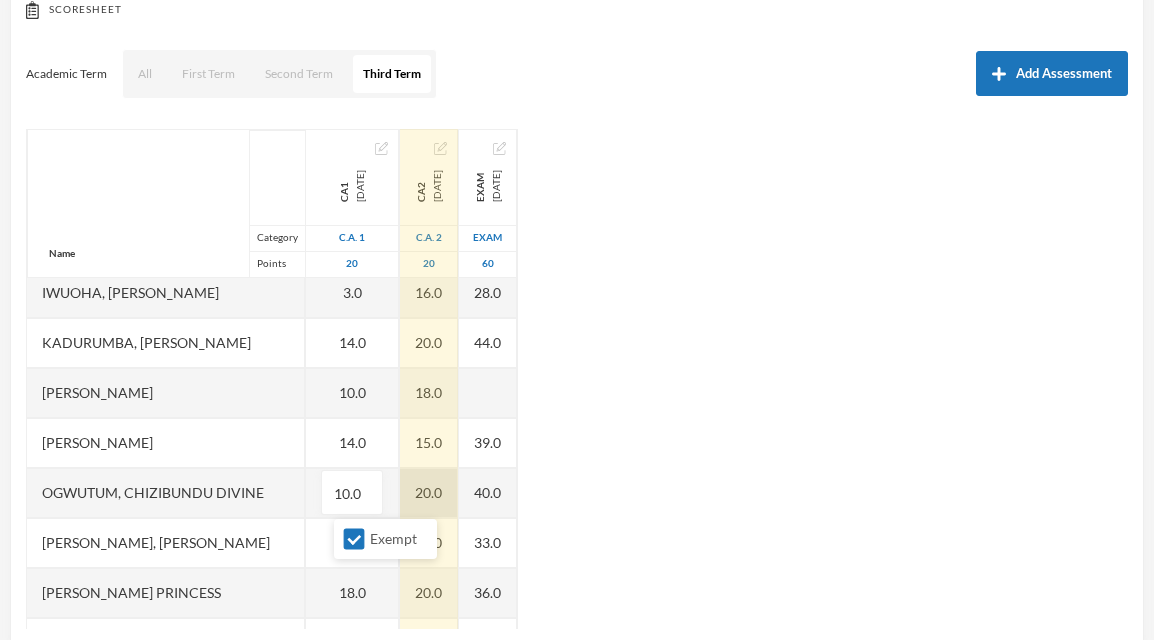 click on "20.0" at bounding box center [429, 493] 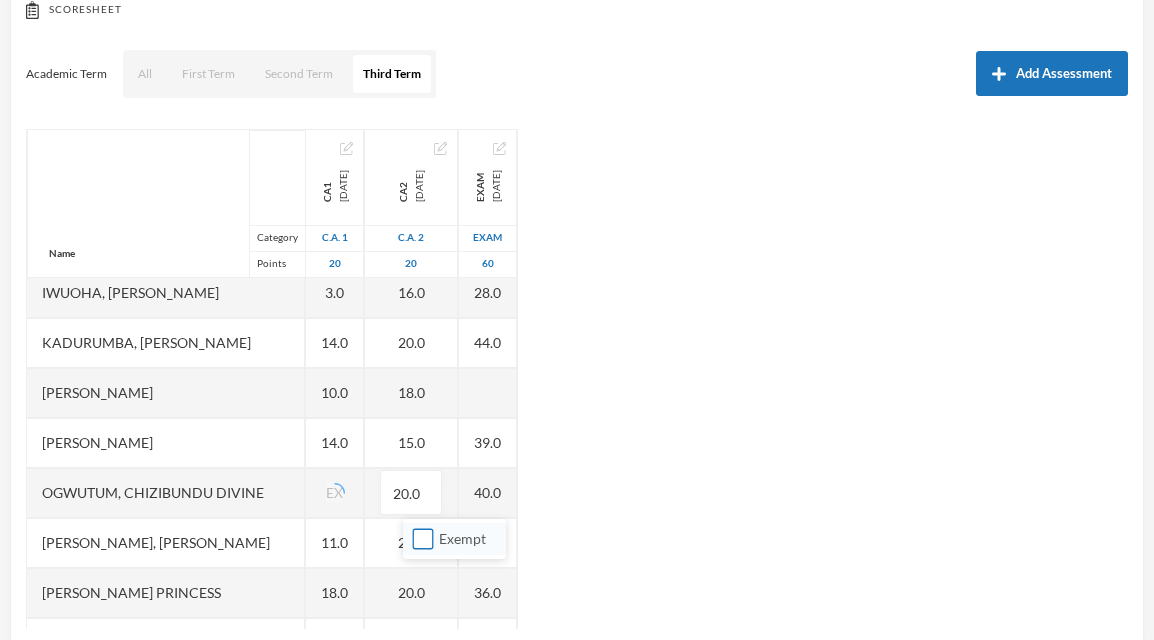 click on "Exempt" at bounding box center (423, 539) 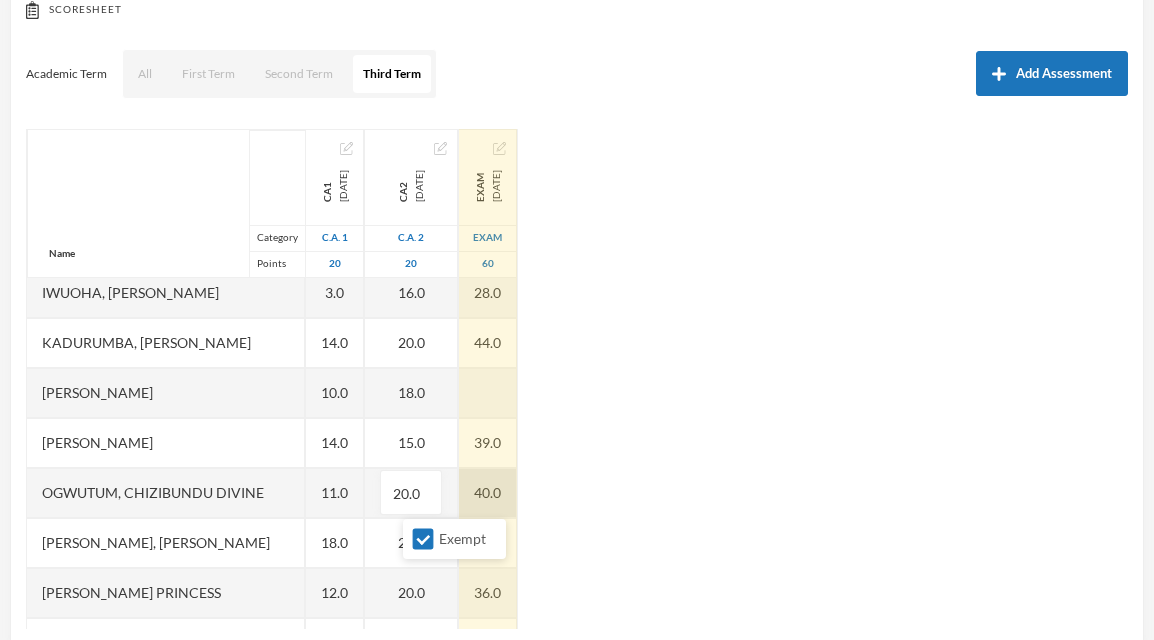 click on "40.0" at bounding box center (488, 493) 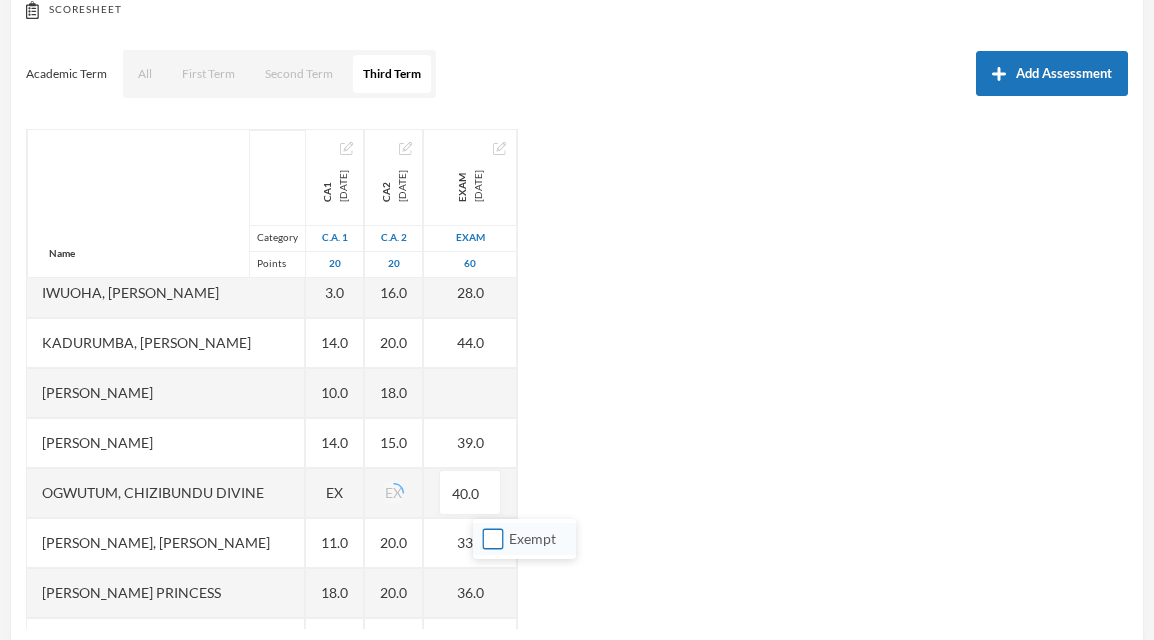 click on "Exempt" at bounding box center [493, 539] 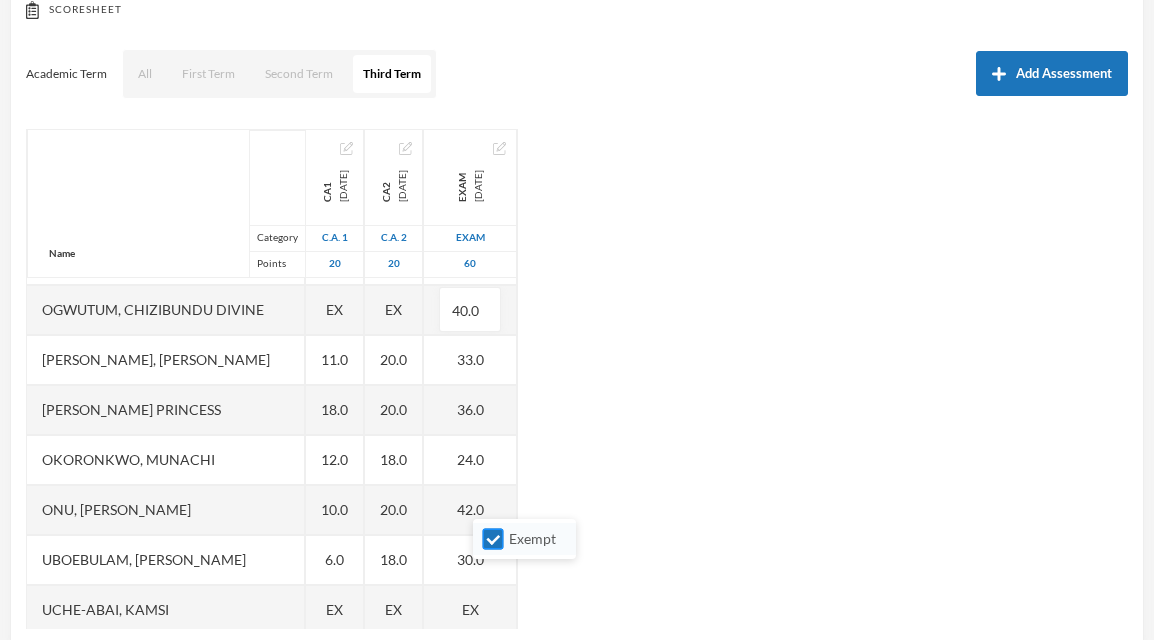 scroll, scrollTop: 793, scrollLeft: 0, axis: vertical 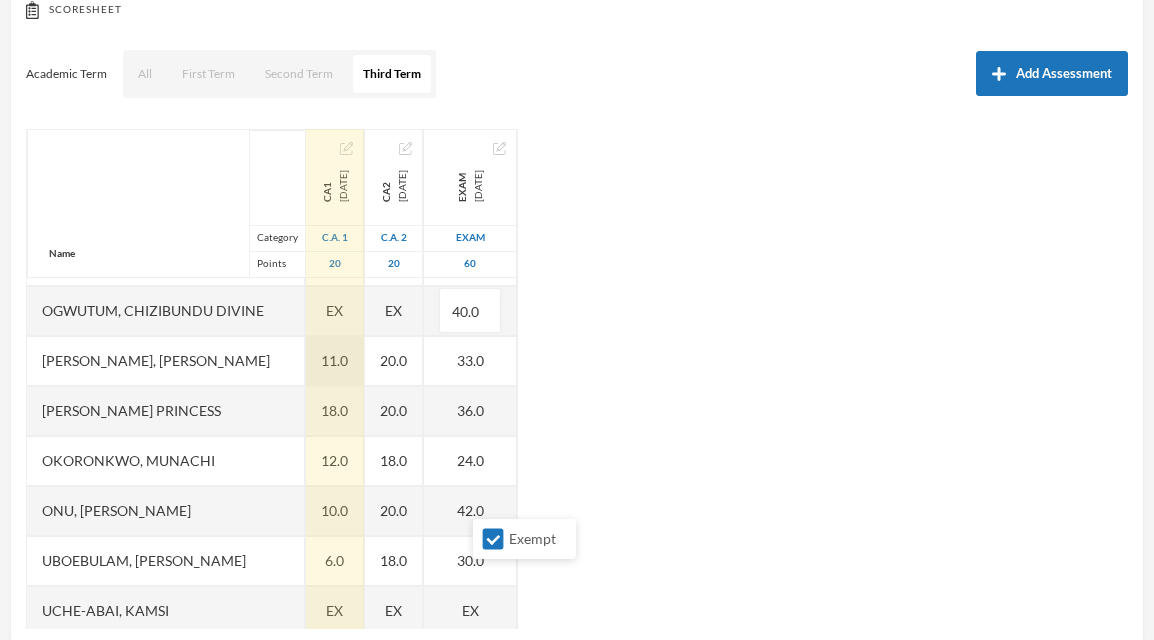 click on "11.0" at bounding box center [335, 361] 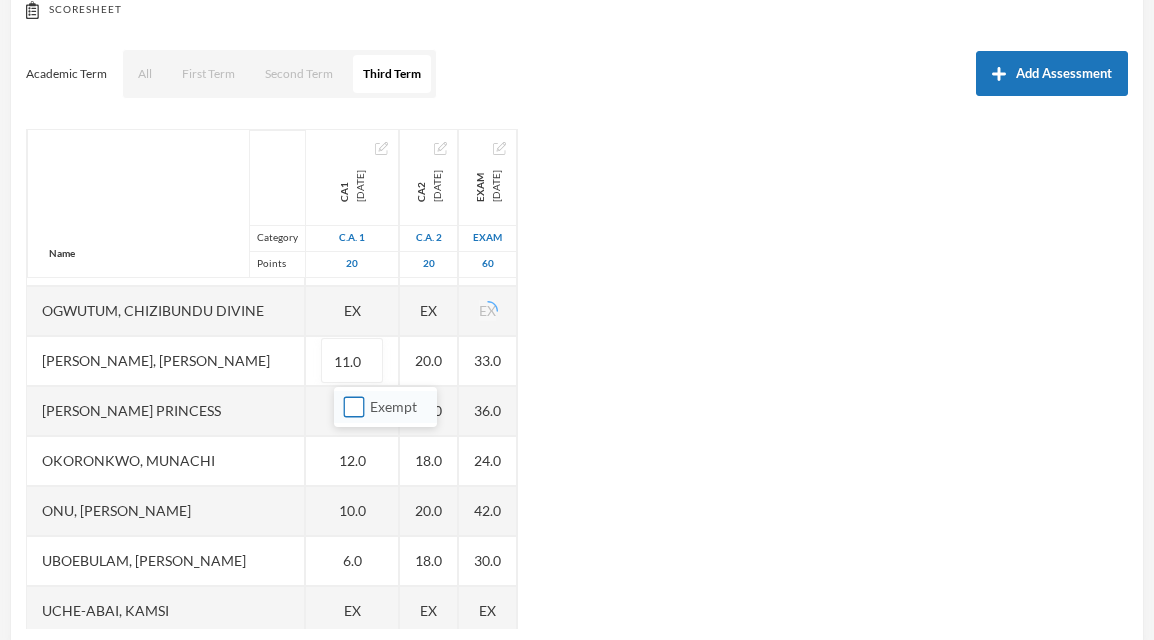 click on "Exempt" at bounding box center (354, 407) 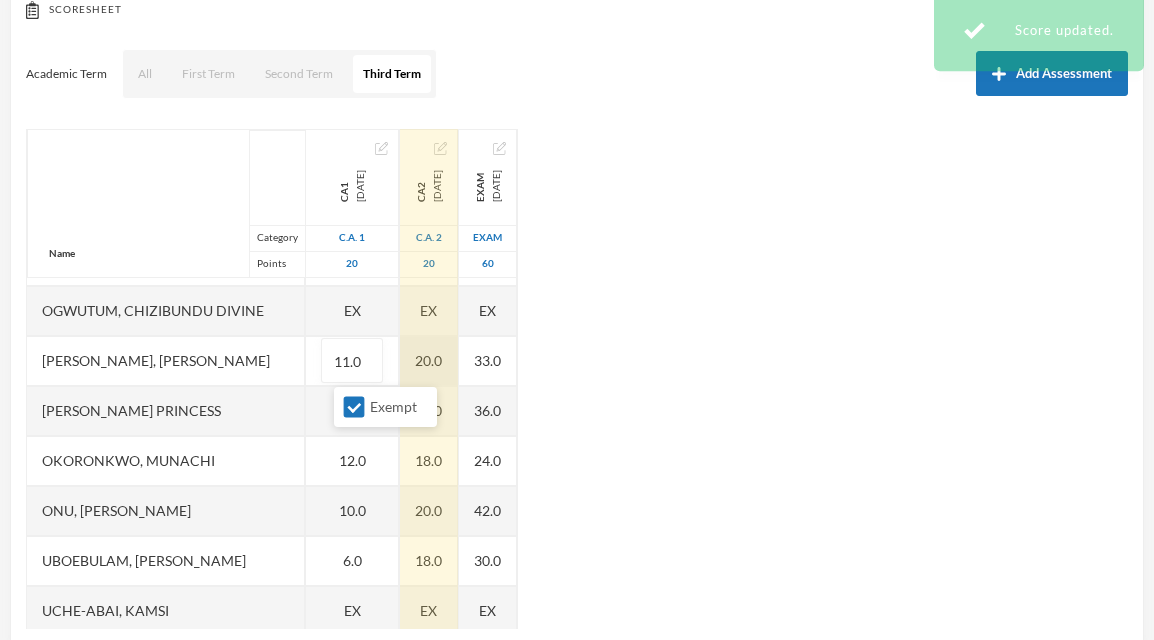 click on "20.0" at bounding box center [429, 361] 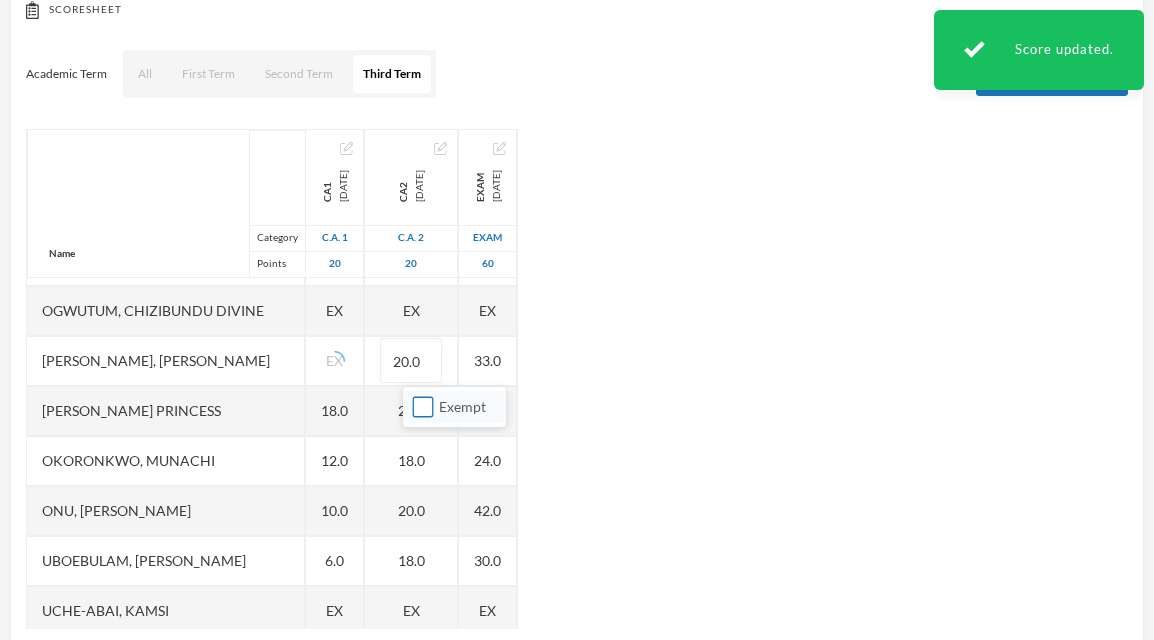 click on "Exempt" at bounding box center (423, 407) 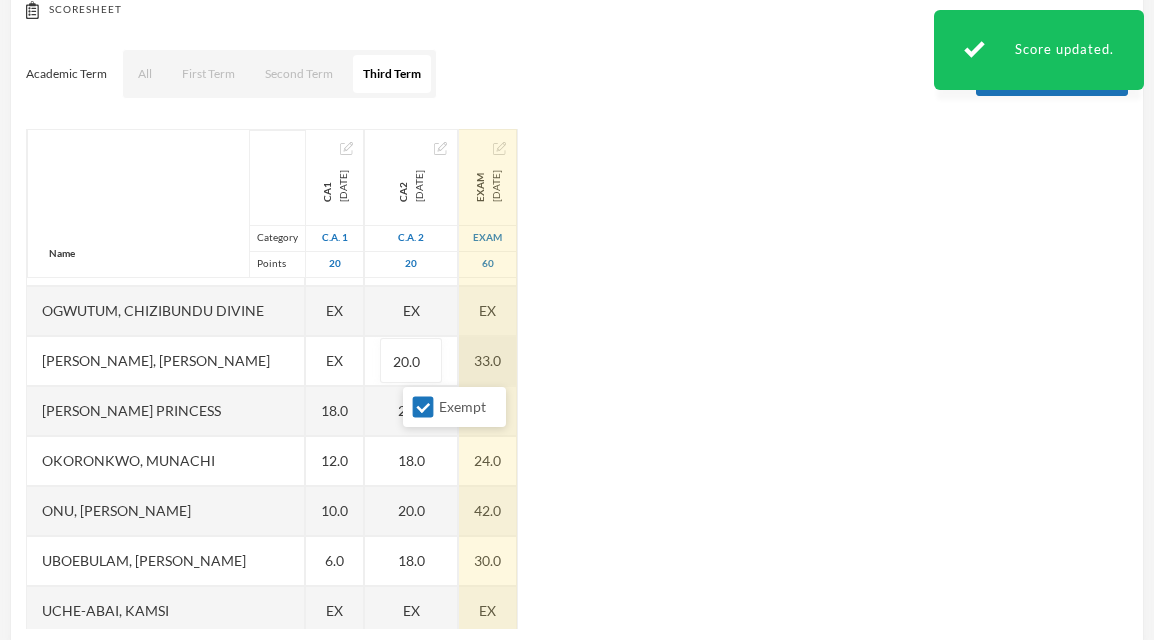 click on "33.0" at bounding box center [488, 361] 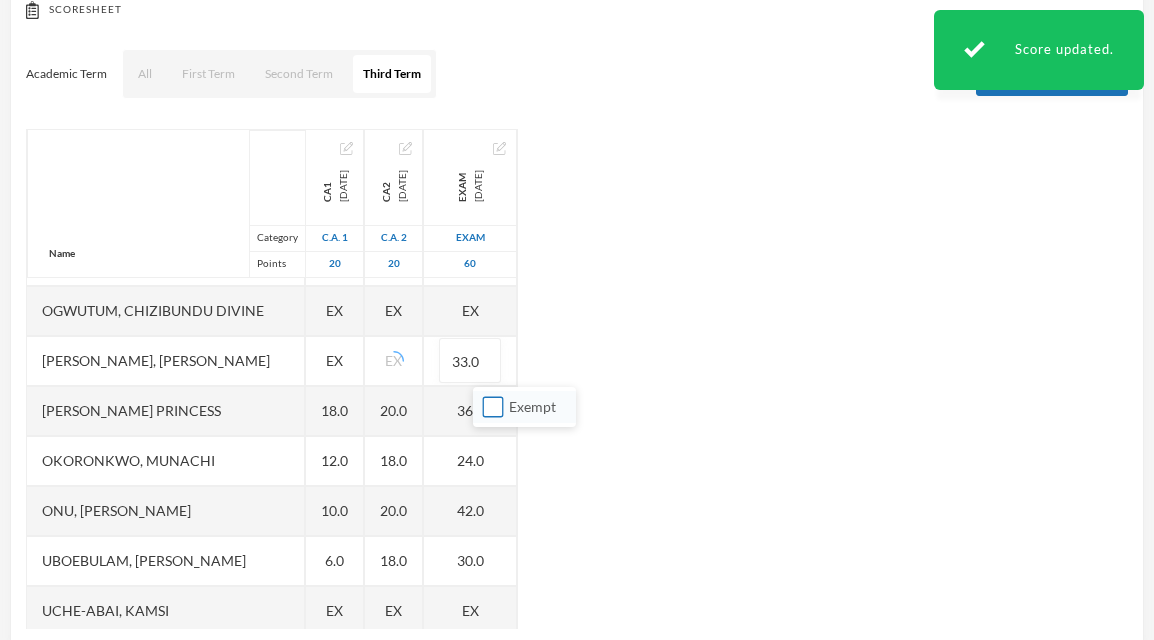 click on "Exempt" at bounding box center (493, 407) 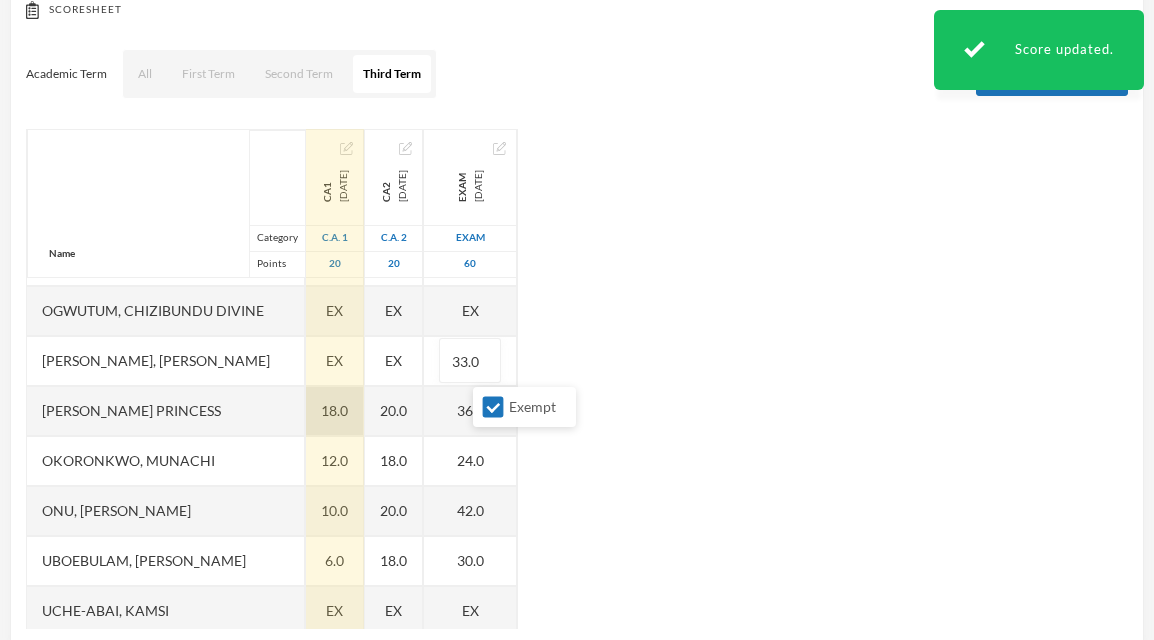 click on "18.0" at bounding box center [335, 411] 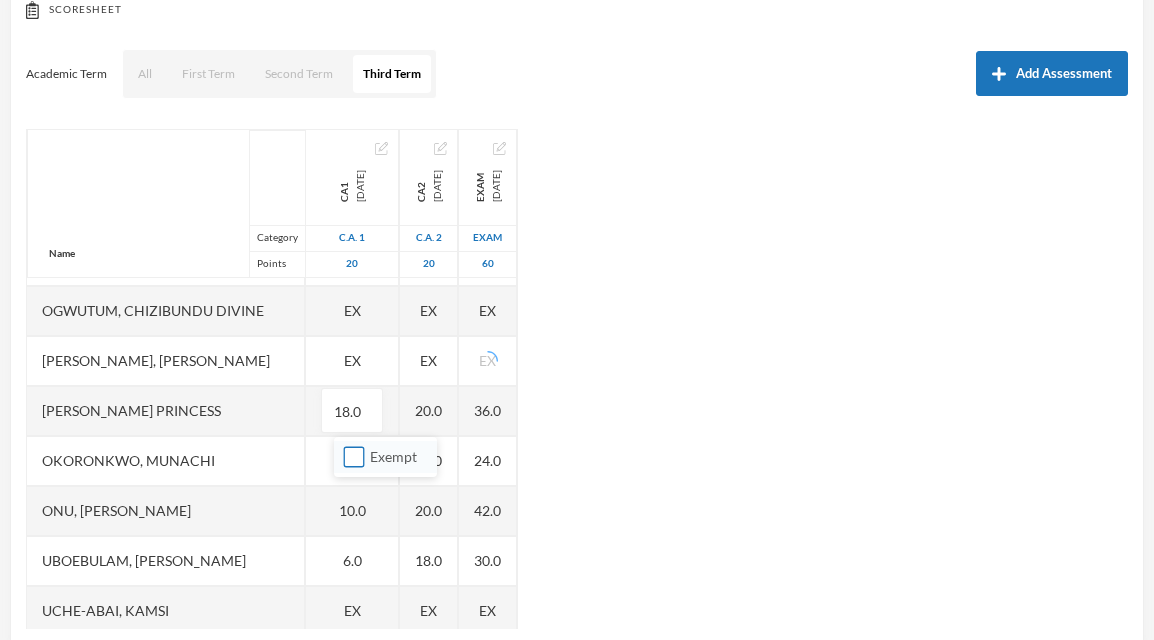 click on "Exempt" at bounding box center [354, 457] 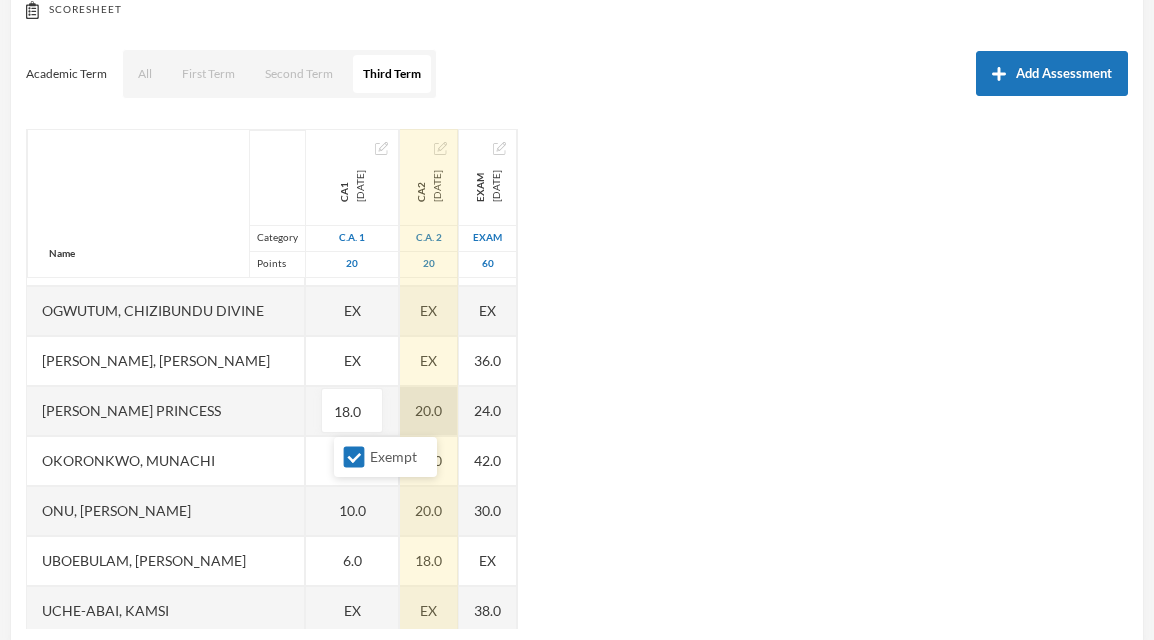 click on "20.0" at bounding box center (429, 411) 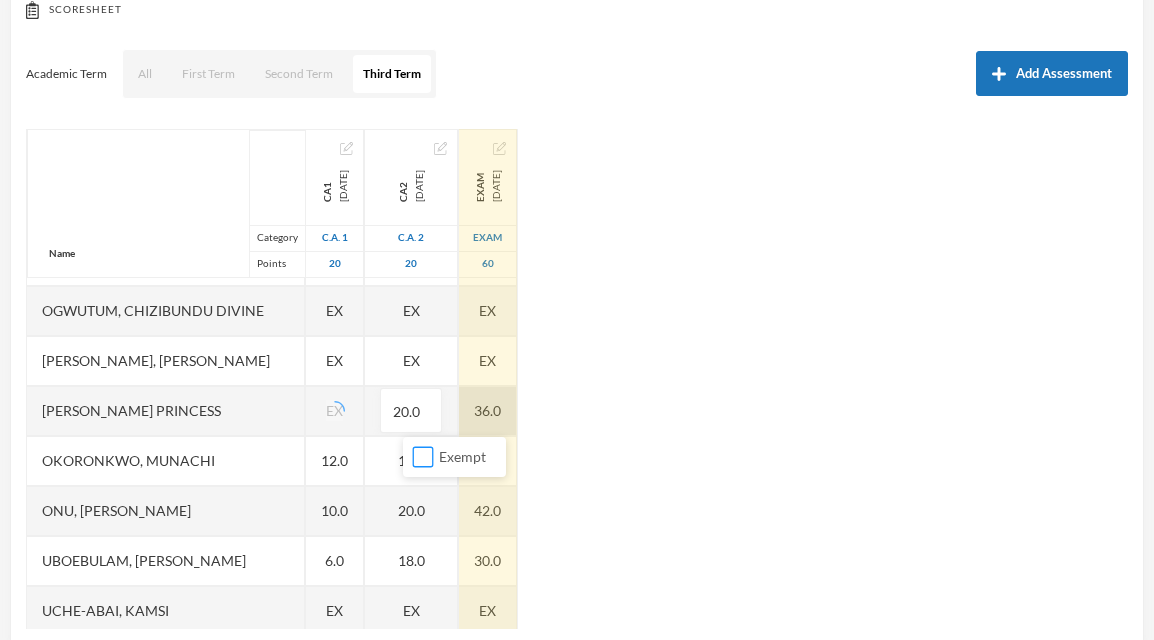 click on "Exempt" at bounding box center [423, 457] 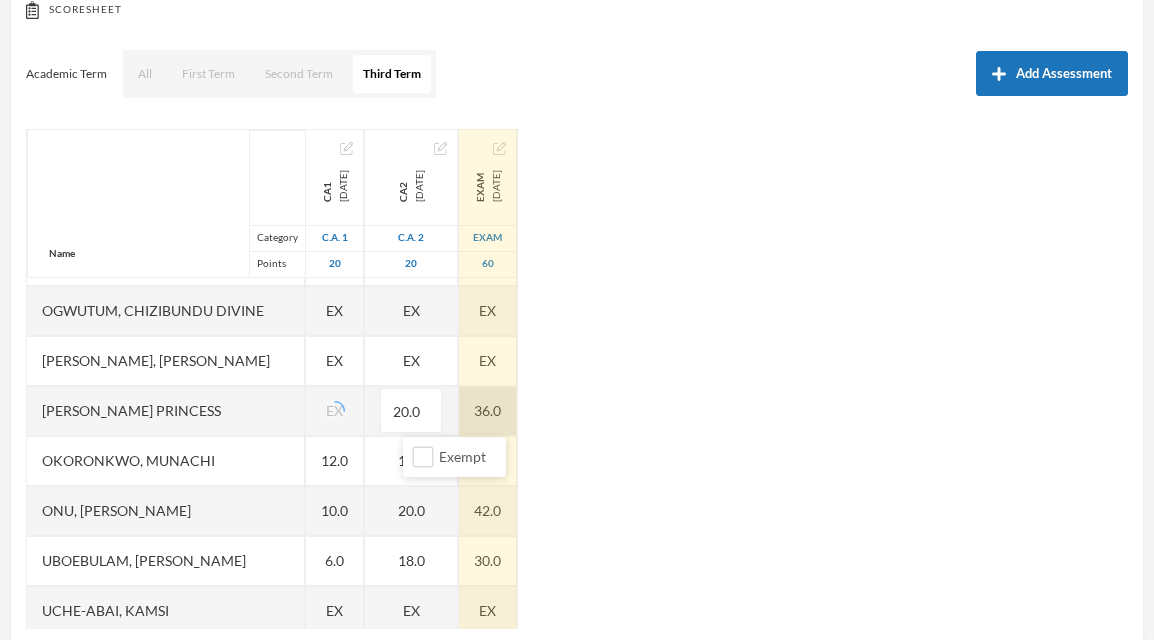 click on "36.0" at bounding box center (488, 411) 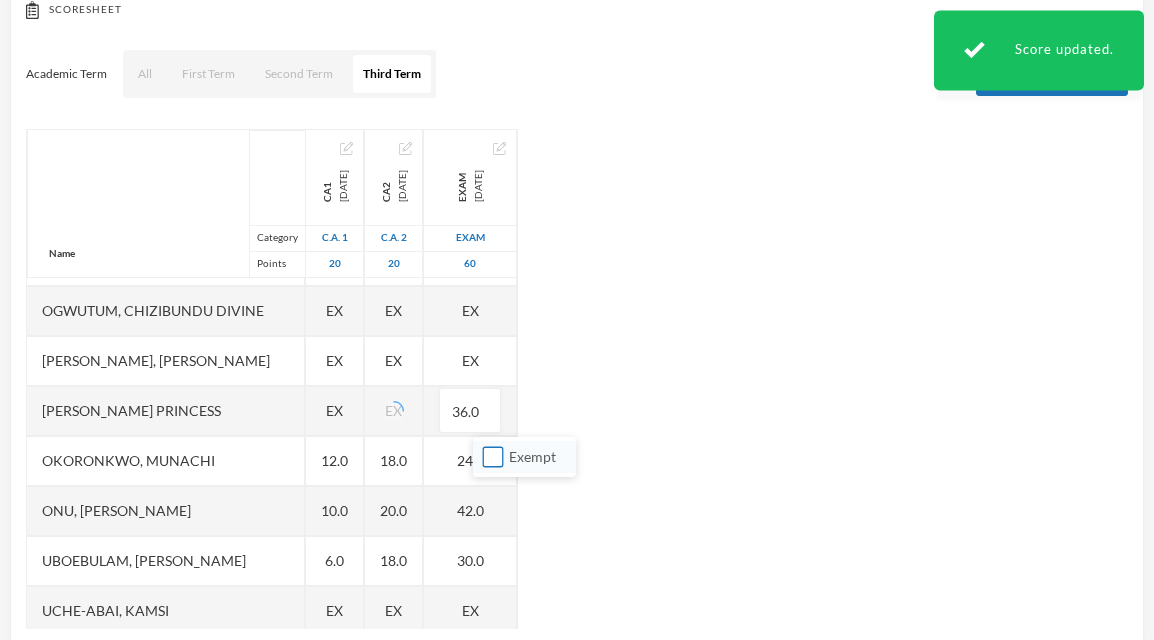 click on "Exempt" at bounding box center (493, 457) 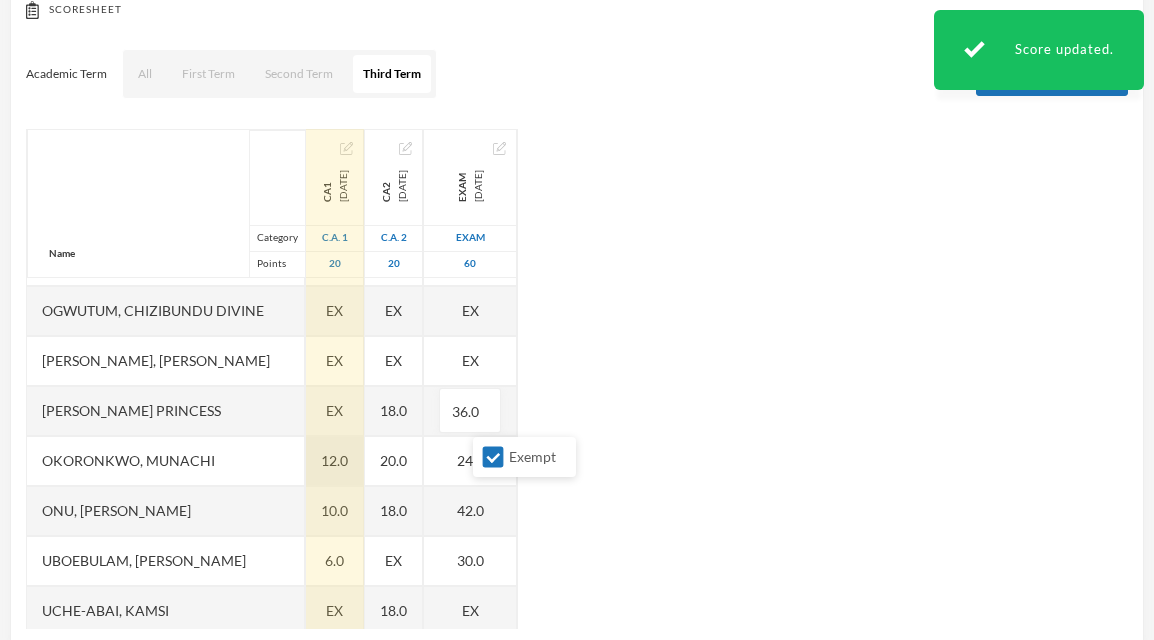 click on "12.0" at bounding box center (335, 461) 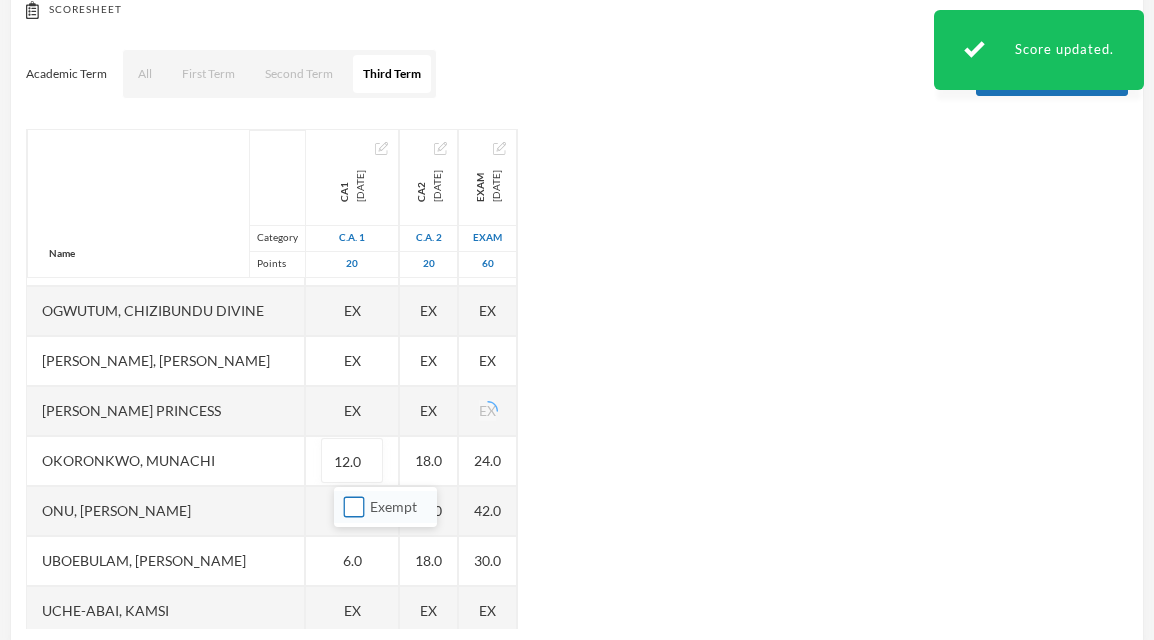 click on "Exempt" at bounding box center [354, 507] 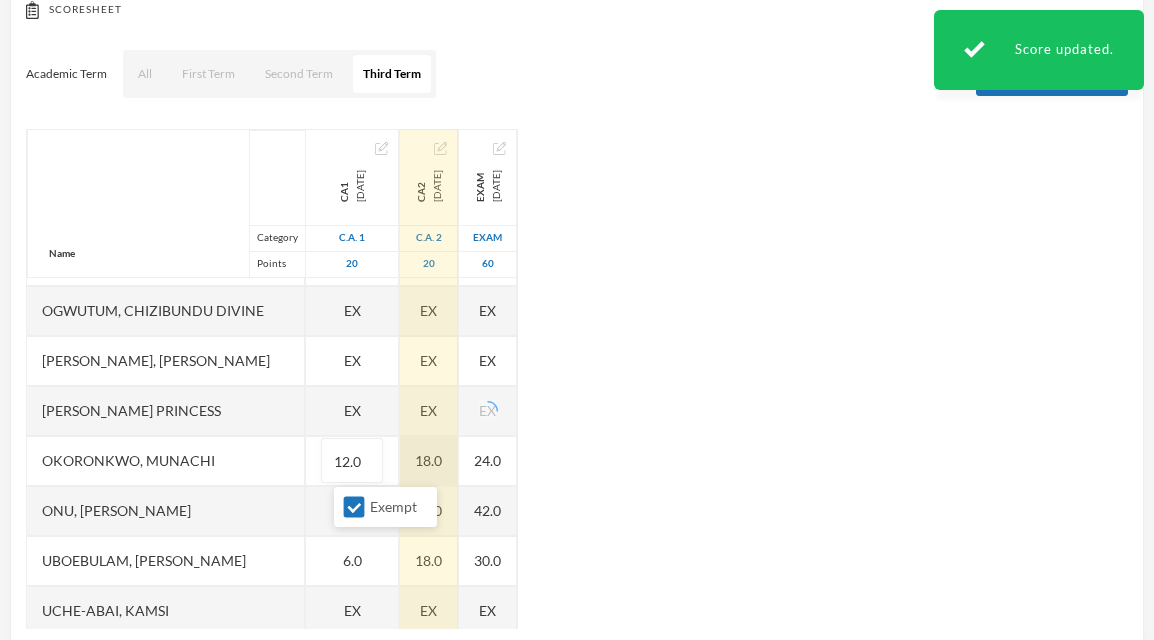 click on "Name   Category Points [PERSON_NAME] [PERSON_NAME], [PERSON_NAME] [PERSON_NAME], [PERSON_NAME] [PERSON_NAME] [PERSON_NAME], [PERSON_NAME], Chiemerie [PERSON_NAME], .c. [PERSON_NAME], [PERSON_NAME], [PERSON_NAME] [PERSON_NAME] [PERSON_NAME] [PERSON_NAME], [PERSON_NAME], Chizirim [PERSON_NAME], [PERSON_NAME] Chigozorim [PERSON_NAME][GEOGRAPHIC_DATA], [PERSON_NAME], [PERSON_NAME], Ngozichukwu Princess [PERSON_NAME], [PERSON_NAME] Uboebulam, [PERSON_NAME], [PERSON_NAME], [PERSON_NAME], [PERSON_NAME] [PERSON_NAME], [PERSON_NAME], [PERSON_NAME] CA1 [DATE] C.A. 1 20 13.0 16.0 2.0 10.0 EX 11.0 EX 9.0 9.0 16.0 11.0 12.0 3.0 14.0 10.0 14.0 EX EX EX 12.0 10.0 6.0 EX 13.0 9.0 5.0 19.0 10.0 CA2 [DATE] C.A. 2 20 20.0 20.0 18.0 20.0 EX 15.0 EX 20.0 20.0 20.0 15.0 18.0 16.0 20.0 18.0 15.0 EX EX EX 18.0 20.0 18.0 EX 18.0 20.0 15.0 20.0 17.0 Exam [DATE] Exam 60 44.0 40.0 34.0 43.0 EX 41.0 EX 40.0 37.0 EX" at bounding box center (577, 379) 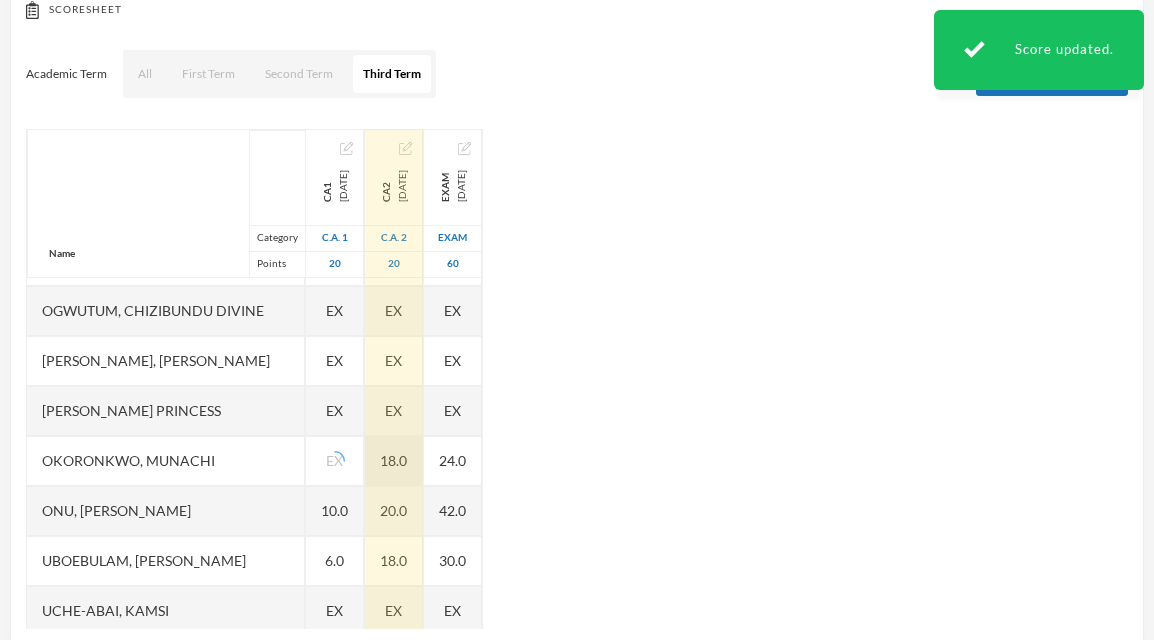 click on "18.0" at bounding box center [394, 461] 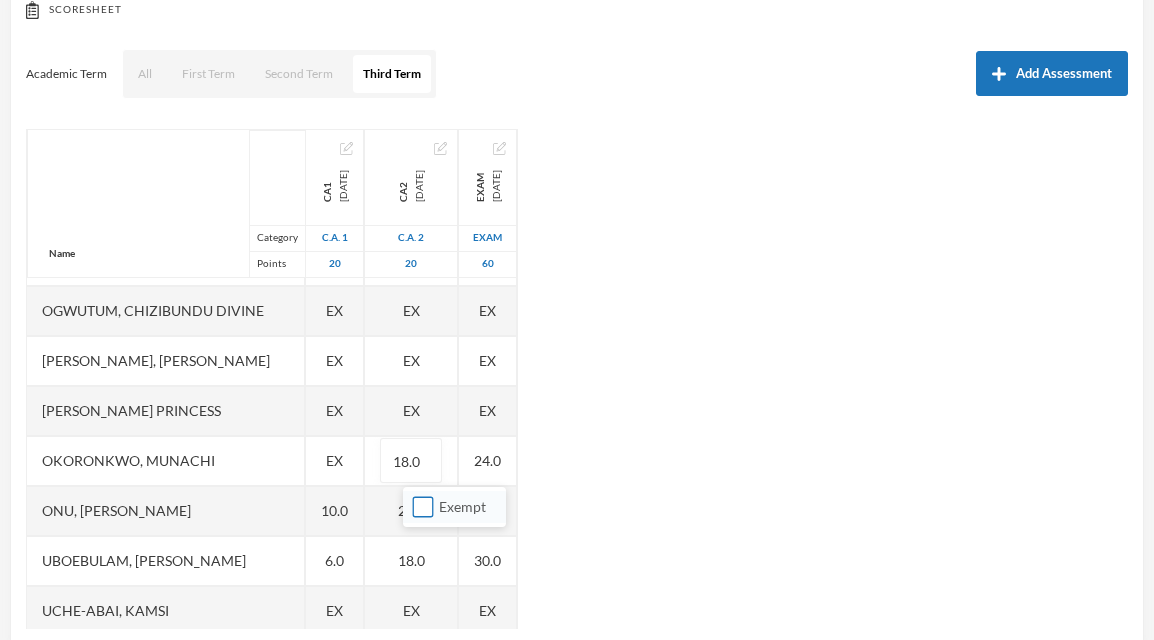 click on "Exempt" at bounding box center (423, 507) 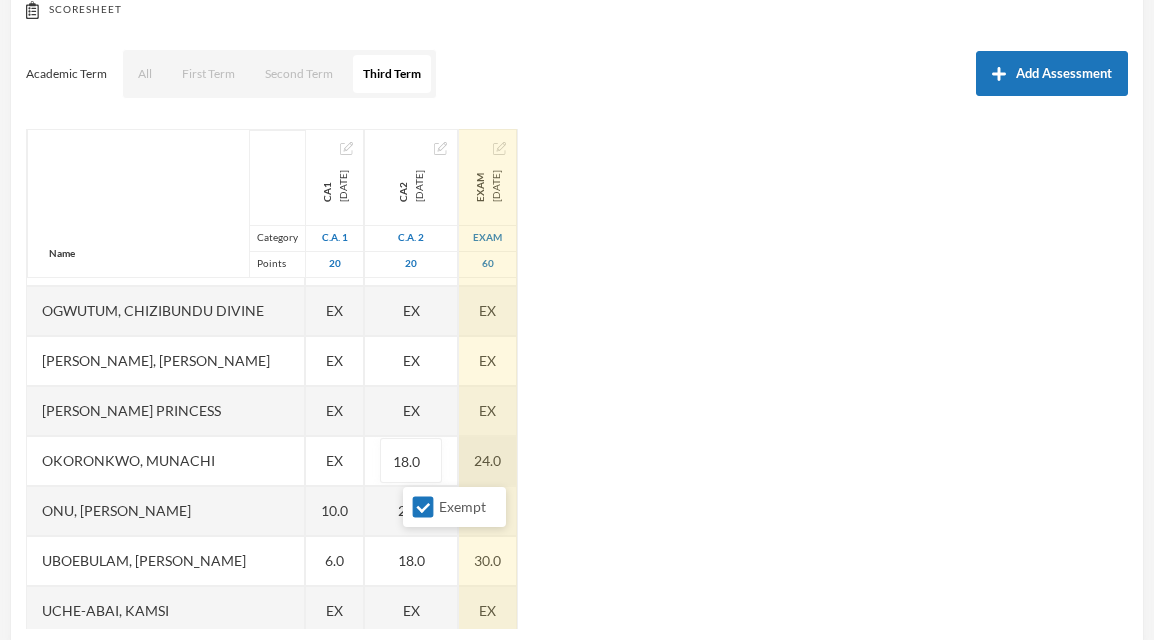 click on "24.0" at bounding box center [488, 461] 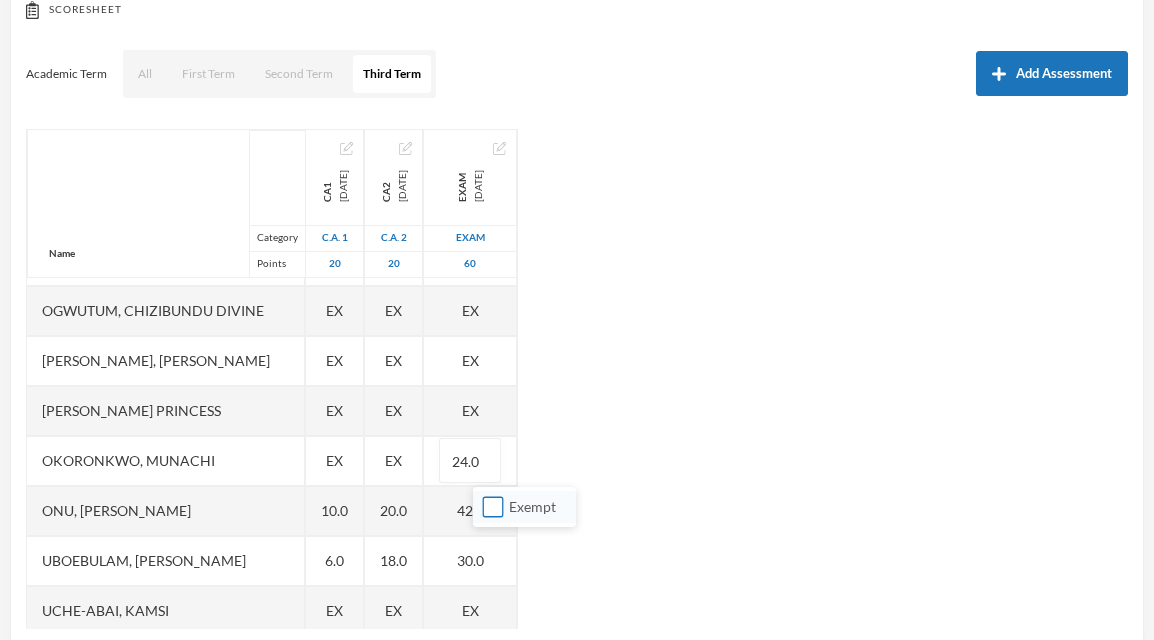 click on "Exempt" at bounding box center (493, 507) 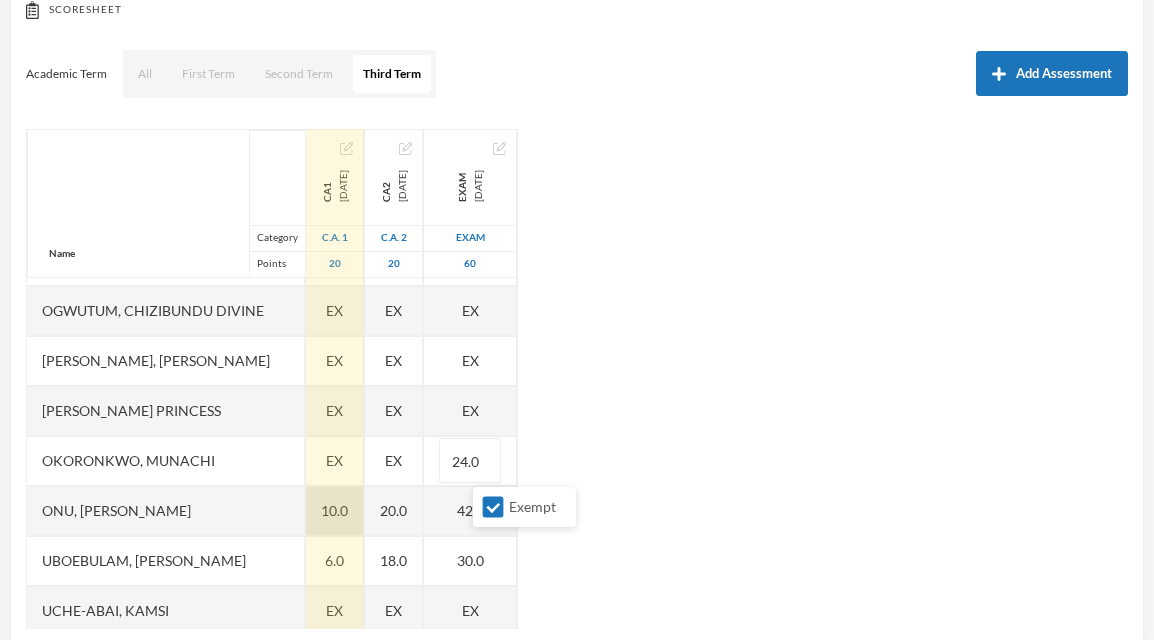 click on "10.0" at bounding box center (335, 511) 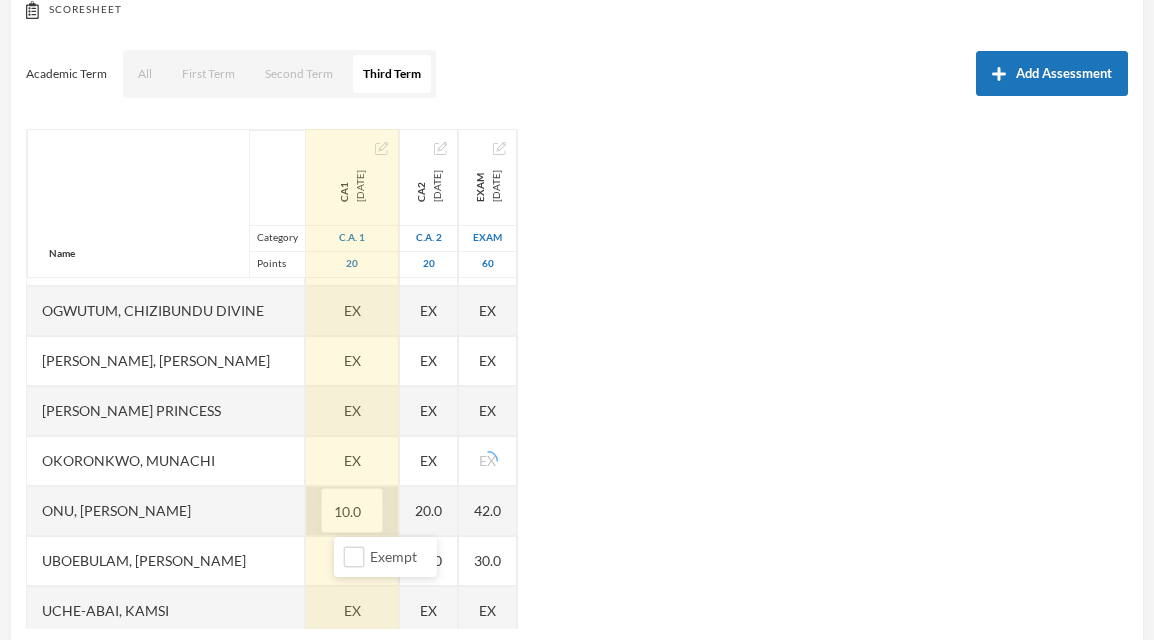 click on "10.0" at bounding box center [352, 511] 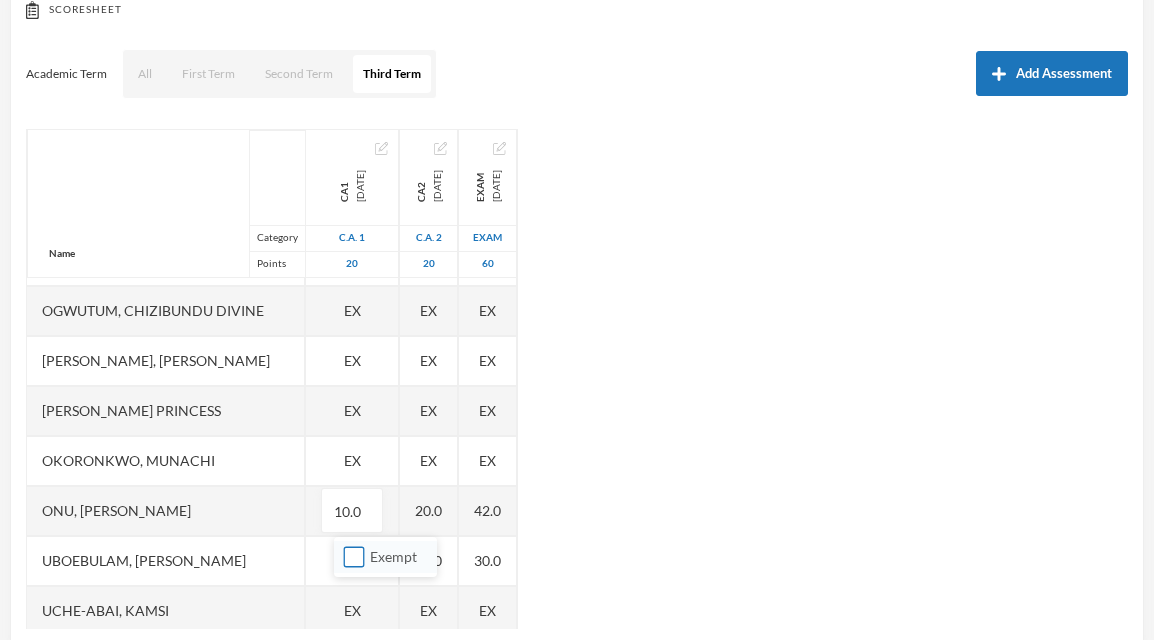 click on "Exempt" at bounding box center (354, 557) 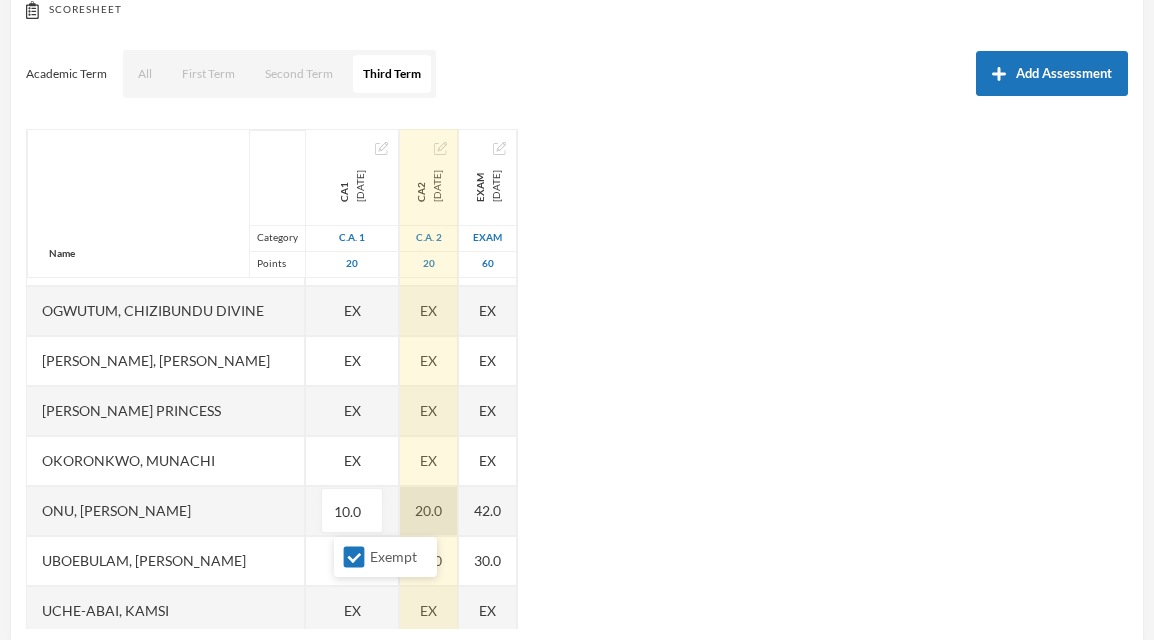 click on "20.0" at bounding box center (429, 511) 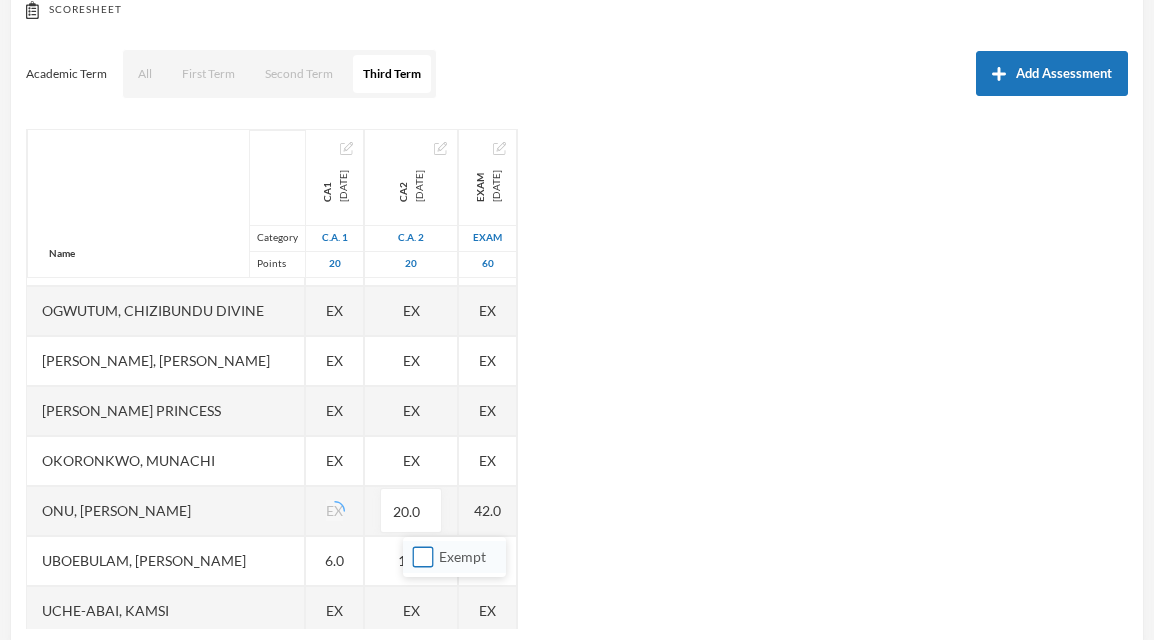 click on "Exempt" at bounding box center (423, 557) 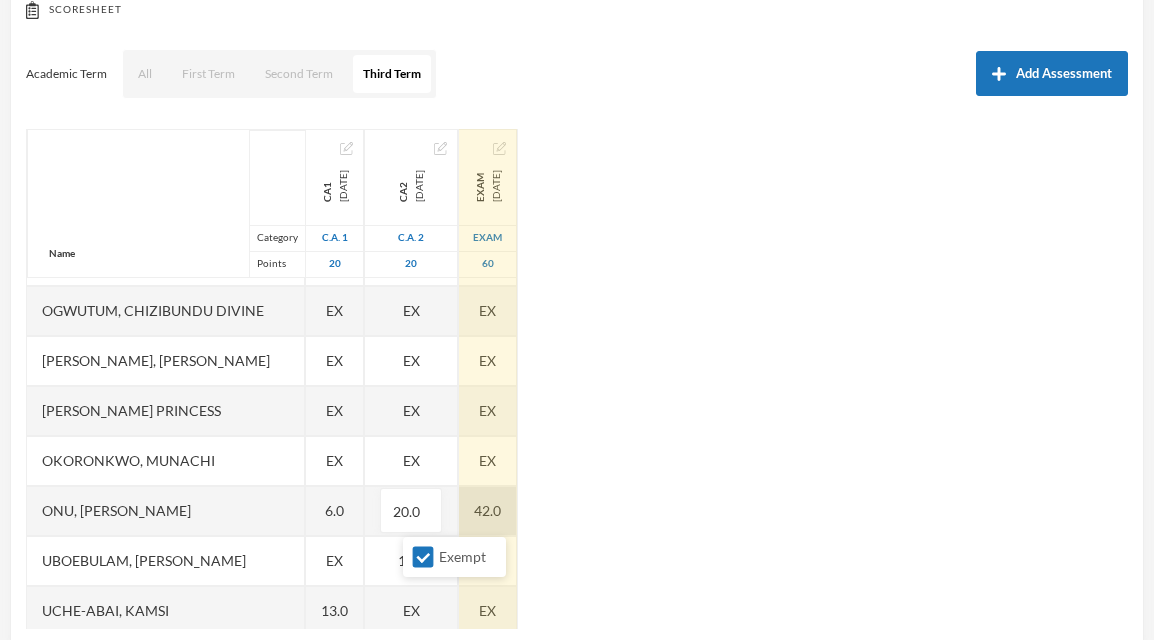 click on "Name   Category Points [PERSON_NAME] [PERSON_NAME], [PERSON_NAME] [PERSON_NAME], [PERSON_NAME] [PERSON_NAME] [PERSON_NAME], [PERSON_NAME], Chiemerie [PERSON_NAME], .c. [PERSON_NAME], [PERSON_NAME], [PERSON_NAME] [PERSON_NAME] [PERSON_NAME] [PERSON_NAME], [PERSON_NAME], Chizirim [PERSON_NAME], [PERSON_NAME] Chigozorim [PERSON_NAME][GEOGRAPHIC_DATA], [PERSON_NAME], [PERSON_NAME], Ngozichukwu Princess [PERSON_NAME], [PERSON_NAME] Uboebulam, [PERSON_NAME], [PERSON_NAME], [PERSON_NAME], [PERSON_NAME] [PERSON_NAME], [PERSON_NAME], [PERSON_NAME] CA1 [DATE] C.A. 1 20 13.0 16.0 2.0 10.0 EX 11.0 EX 9.0 9.0 16.0 11.0 12.0 3.0 14.0 10.0 14.0 EX EX EX EX 6.0 EX 13.0 9.0 5.0 19.0 10.0 CA2 [DATE] C.A. 2 20 20.0 20.0 18.0 20.0 EX 15.0 EX 20.0 20.0 20.0 15.0 18.0 16.0 20.0 18.0 15.0 EX EX EX EX 20.0 18.0 EX 18.0 20.0 15.0 20.0 17.0 Exam [DATE] Exam 60 44.0 40.0 34.0 43.0 EX 41.0 EX 40.0 37.0 37.0 37.0 EX" at bounding box center [577, 379] 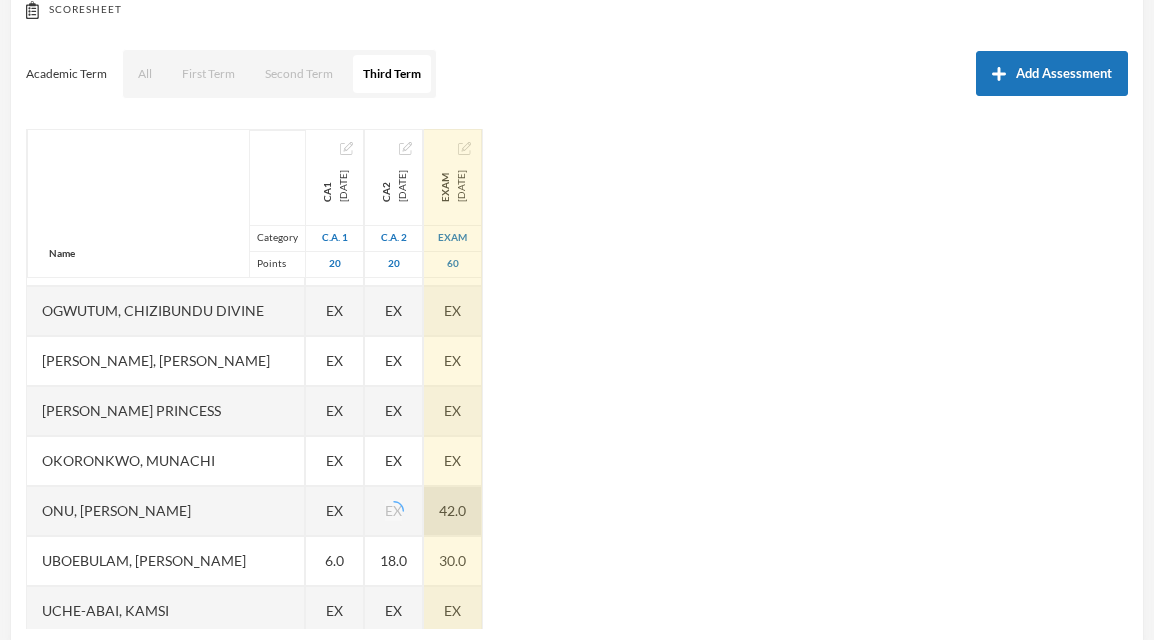 click on "42.0" at bounding box center (453, 511) 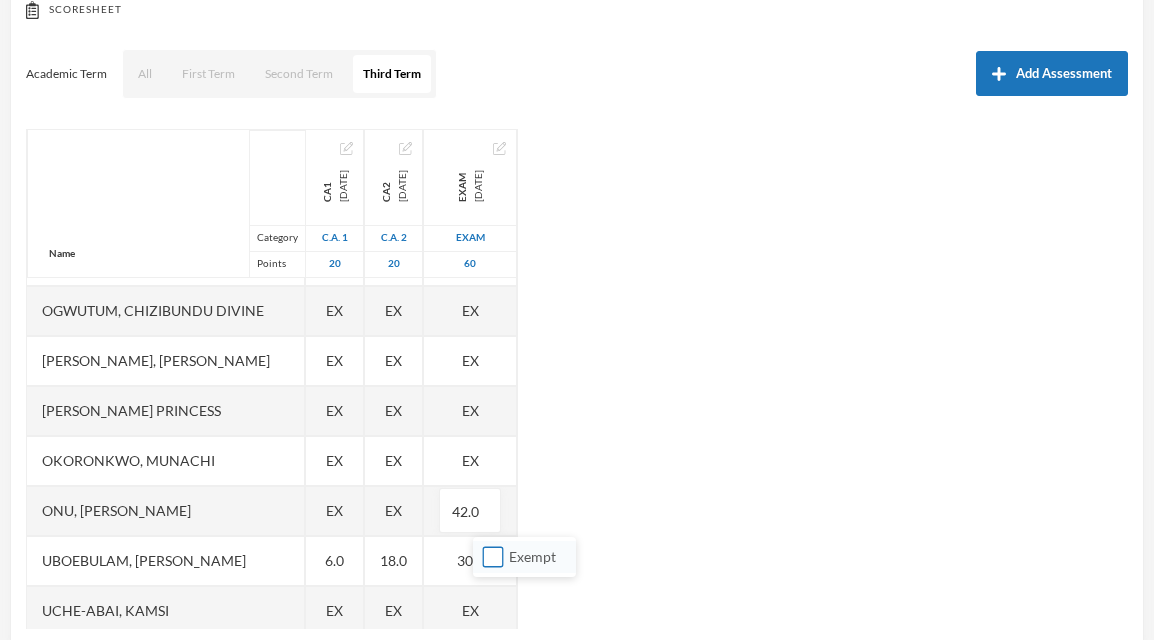 click on "Exempt" at bounding box center [493, 557] 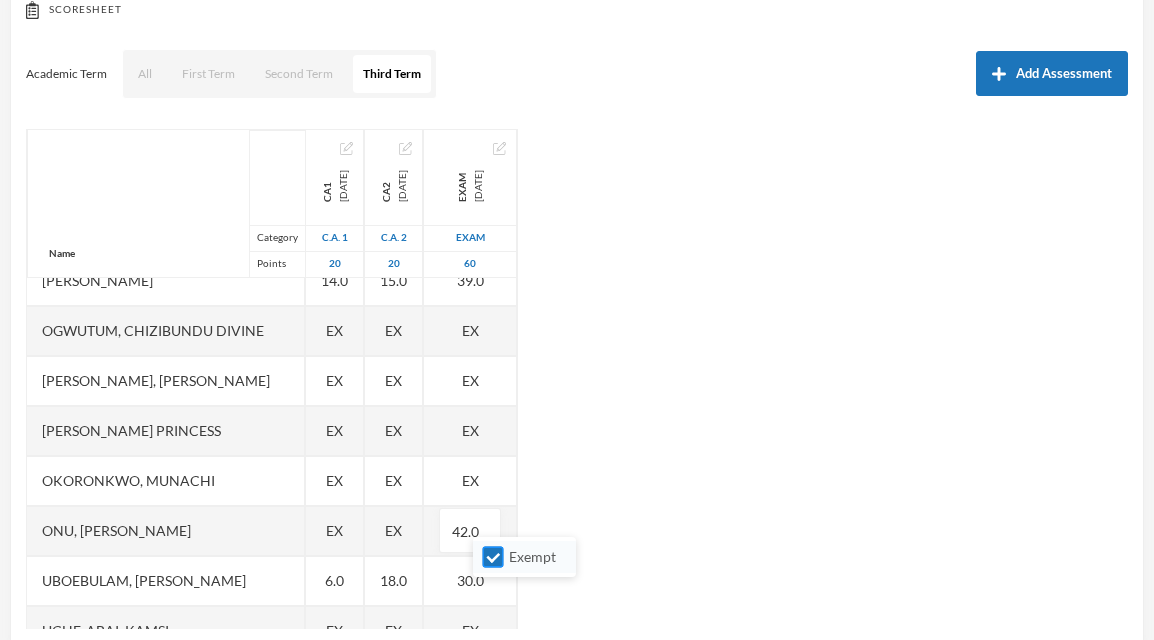 scroll, scrollTop: 774, scrollLeft: 0, axis: vertical 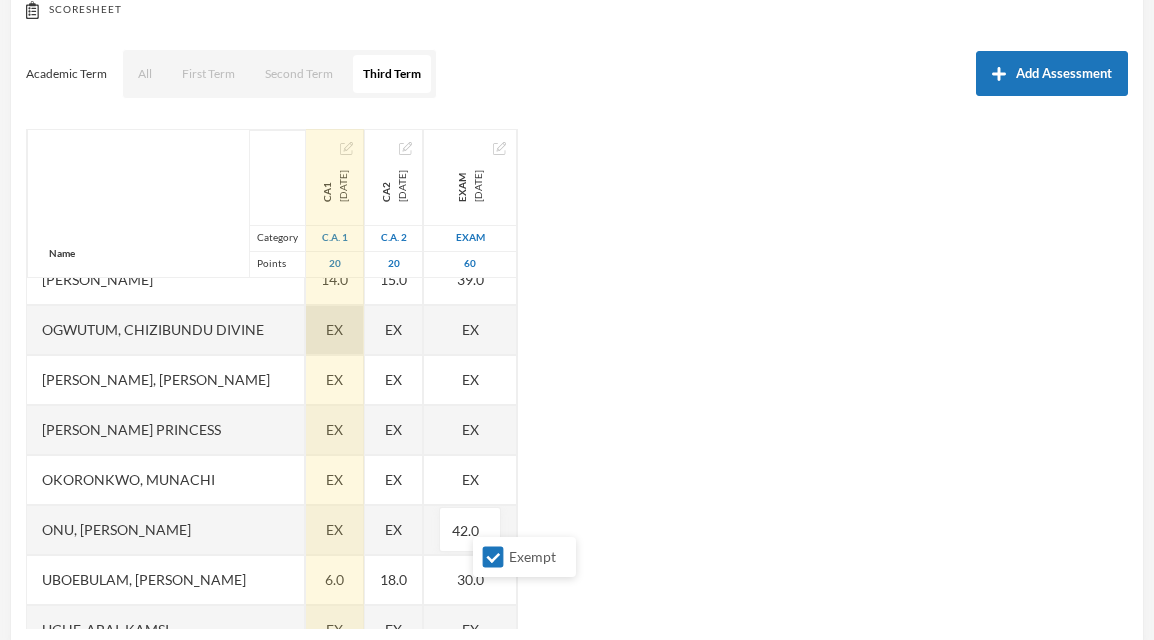 click on "EX" at bounding box center (334, 329) 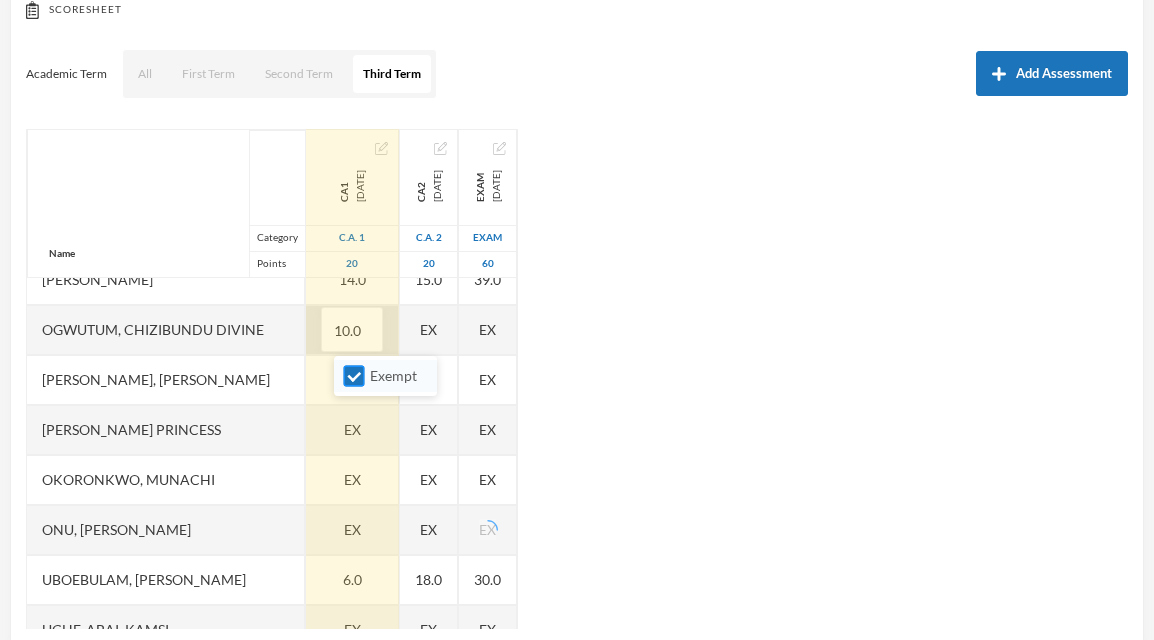 click on "Exempt" at bounding box center (354, 376) 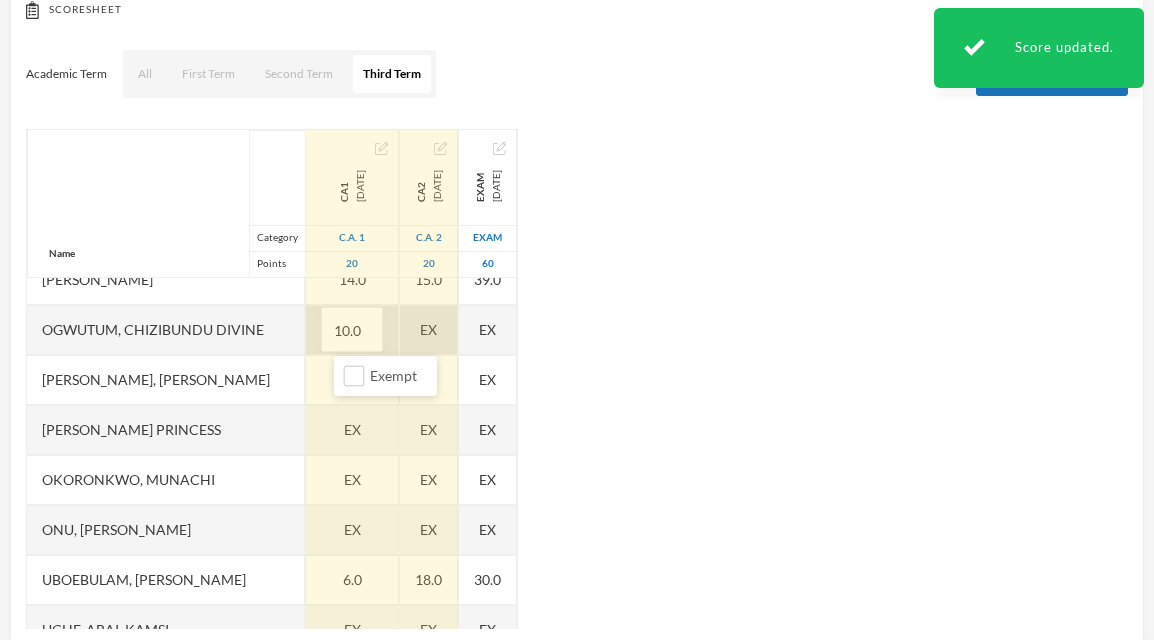 click on "EX" at bounding box center (429, 330) 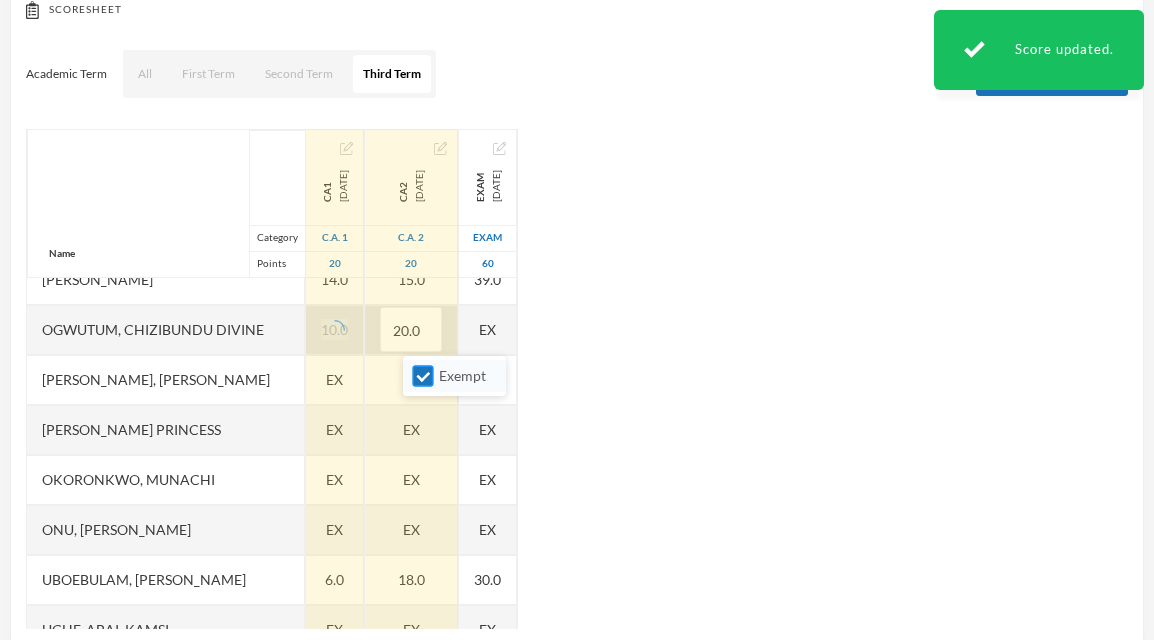 click on "Exempt" at bounding box center [423, 376] 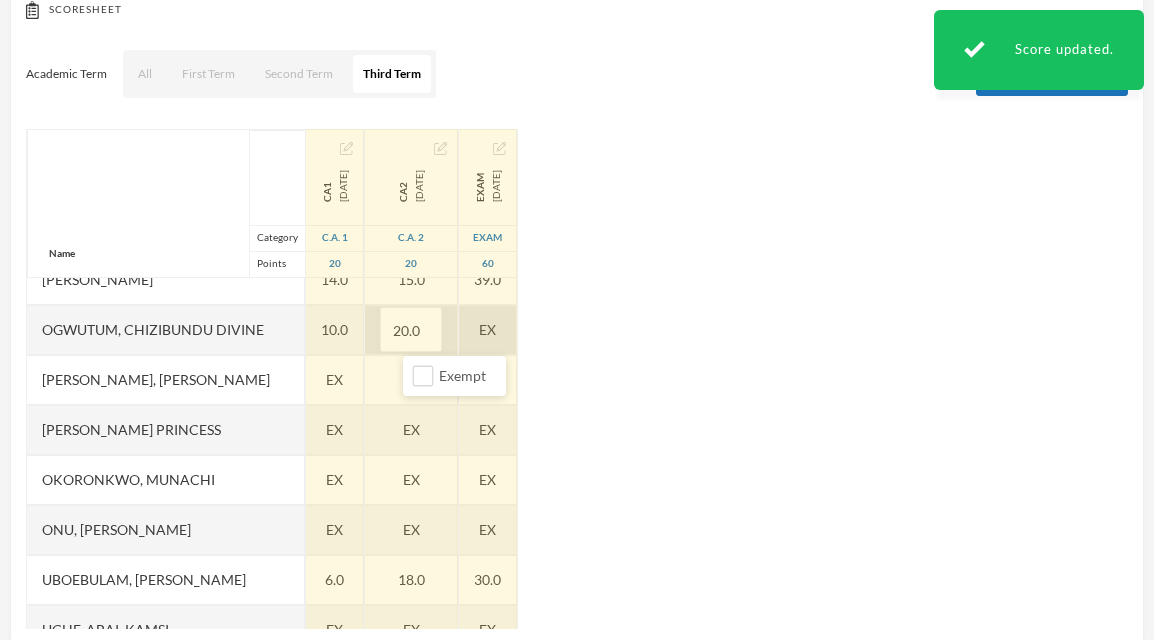 click on "EX" at bounding box center (488, 330) 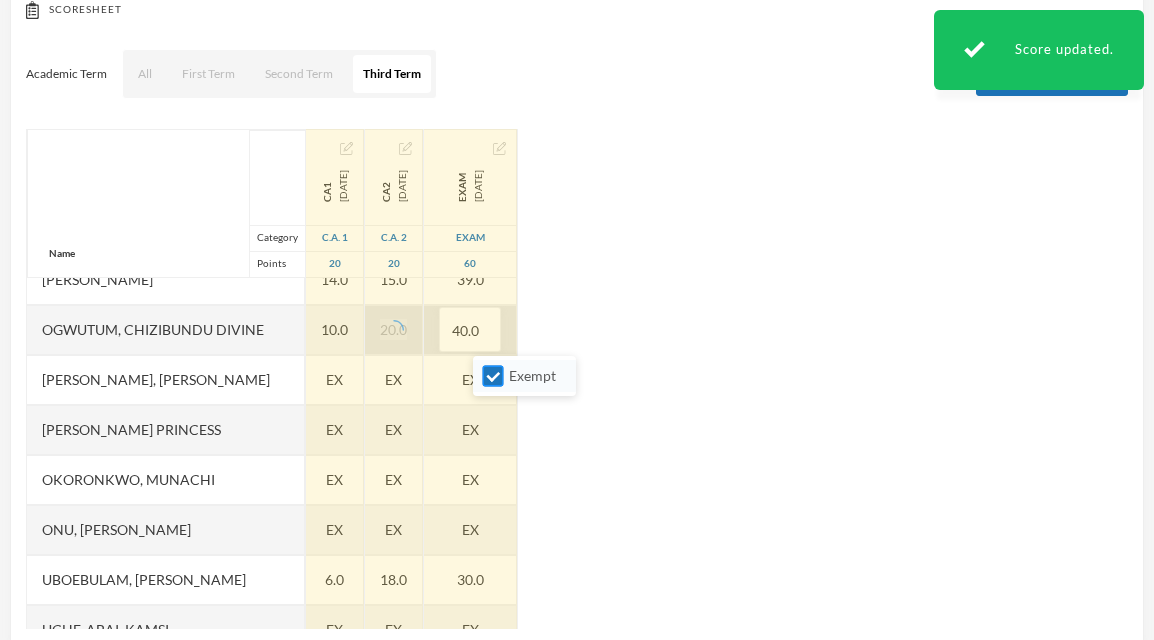 click on "Exempt" at bounding box center (493, 376) 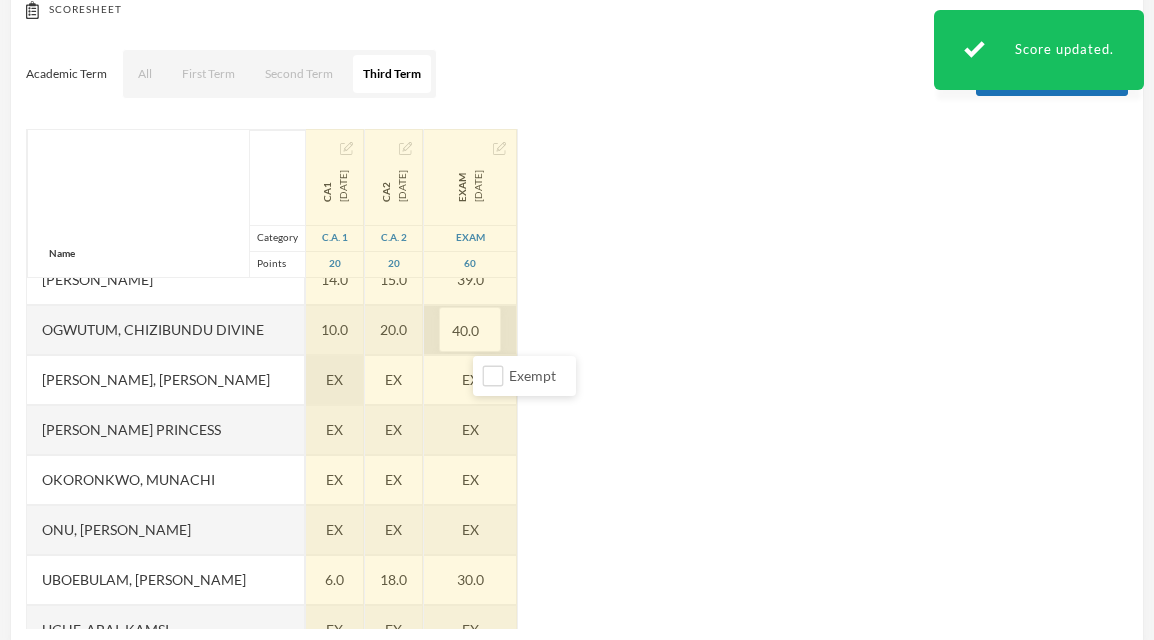 click on "EX" at bounding box center [334, 379] 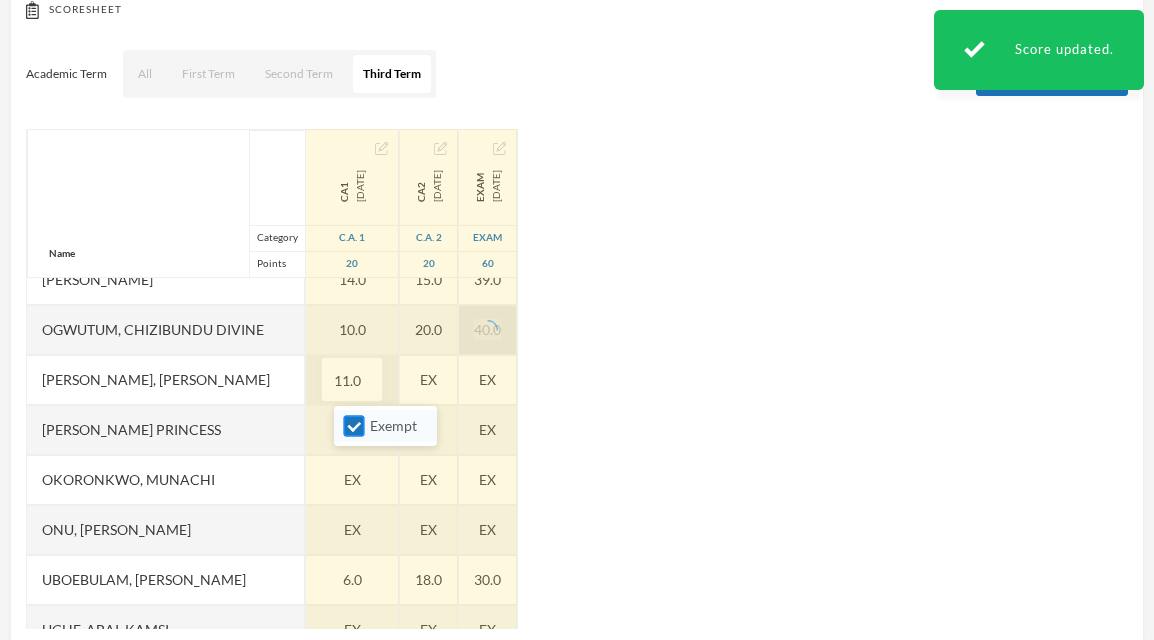 click on "Exempt" at bounding box center (354, 426) 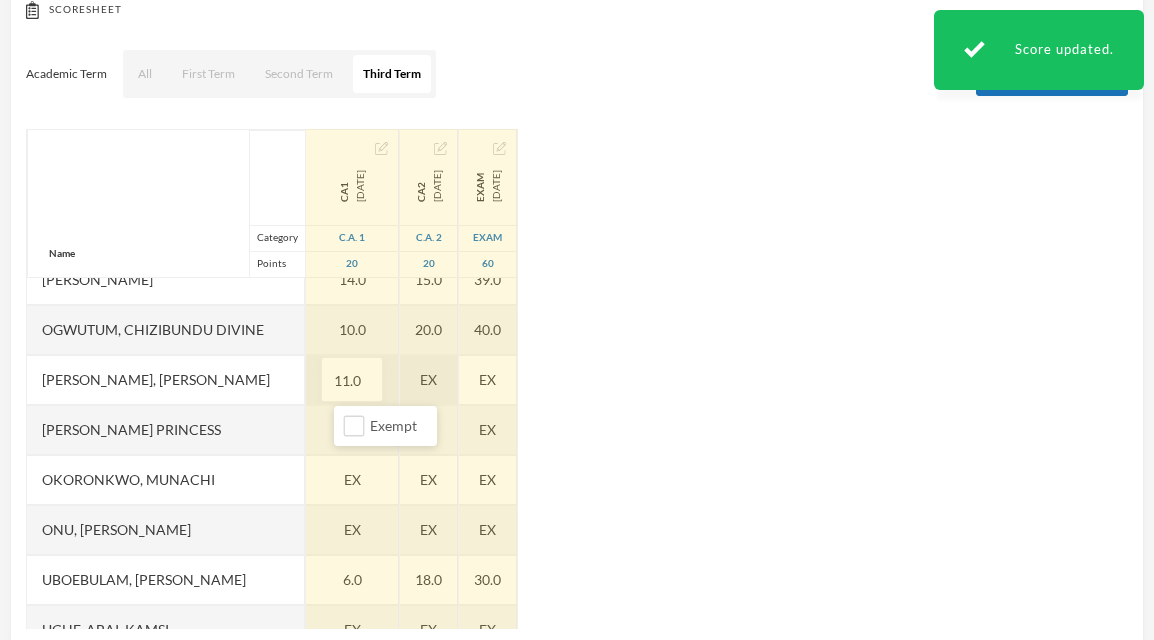 click on "Name   Category Points [PERSON_NAME] [PERSON_NAME], [PERSON_NAME] [PERSON_NAME], [PERSON_NAME] [PERSON_NAME] [PERSON_NAME], [PERSON_NAME], Chiemerie [PERSON_NAME], .c. [PERSON_NAME], [PERSON_NAME], [PERSON_NAME] [PERSON_NAME] [PERSON_NAME] [PERSON_NAME], [PERSON_NAME], Chizirim [PERSON_NAME], [PERSON_NAME] Chigozorim [PERSON_NAME][GEOGRAPHIC_DATA], [PERSON_NAME], [PERSON_NAME], Ngozichukwu Princess [PERSON_NAME], [PERSON_NAME] Uboebulam, [PERSON_NAME], [PERSON_NAME], [PERSON_NAME], [PERSON_NAME] [PERSON_NAME], [PERSON_NAME], [PERSON_NAME] CA1 [DATE] C.A. 1 20 13.0 16.0 2.0 10.0 EX 11.0 EX 9.0 9.0 16.0 11.0 12.0 3.0 14.0 10.0 14.0 10.0 11.0 EX EX EX 6.0 EX 13.0 9.0 5.0 19.0 10.0 CA2 [DATE] C.A. 2 20 20.0 20.0 18.0 20.0 EX 15.0 EX 20.0 20.0 20.0 15.0 18.0 16.0 20.0 18.0 15.0 20.0 EX EX EX EX 18.0 EX 18.0 20.0 15.0 20.0 17.0 Exam [DATE] Exam 60 44.0 40.0 34.0 43.0 EX 41.0 EX 40.0 37.0 37.0" at bounding box center (577, 379) 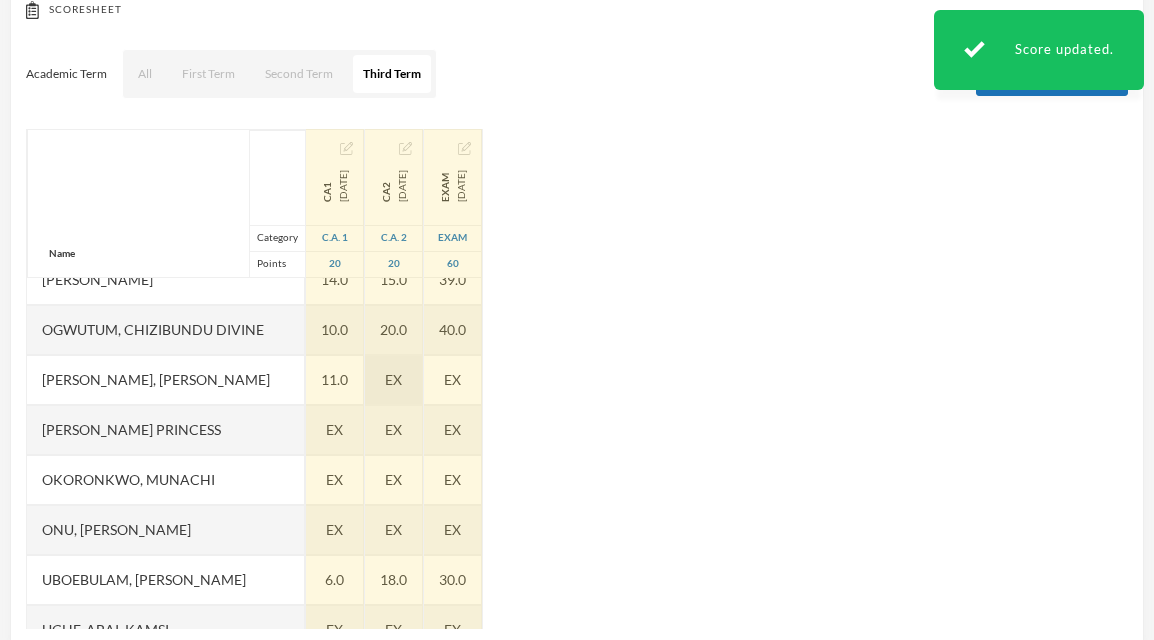 click on "EX" at bounding box center [394, 380] 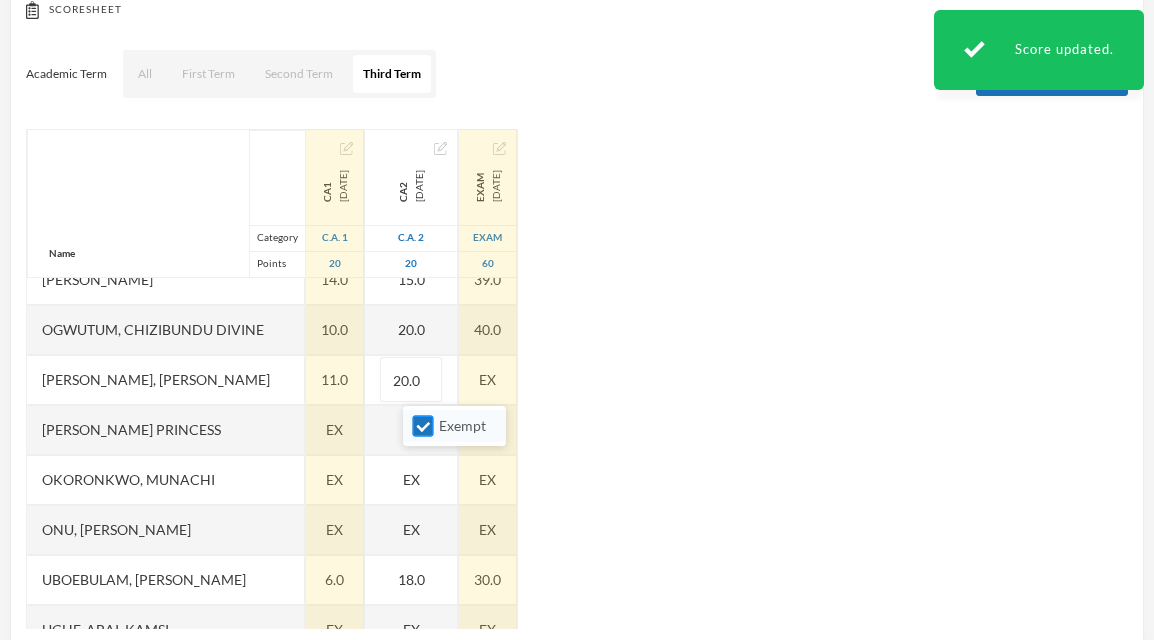 click on "Exempt" at bounding box center [423, 426] 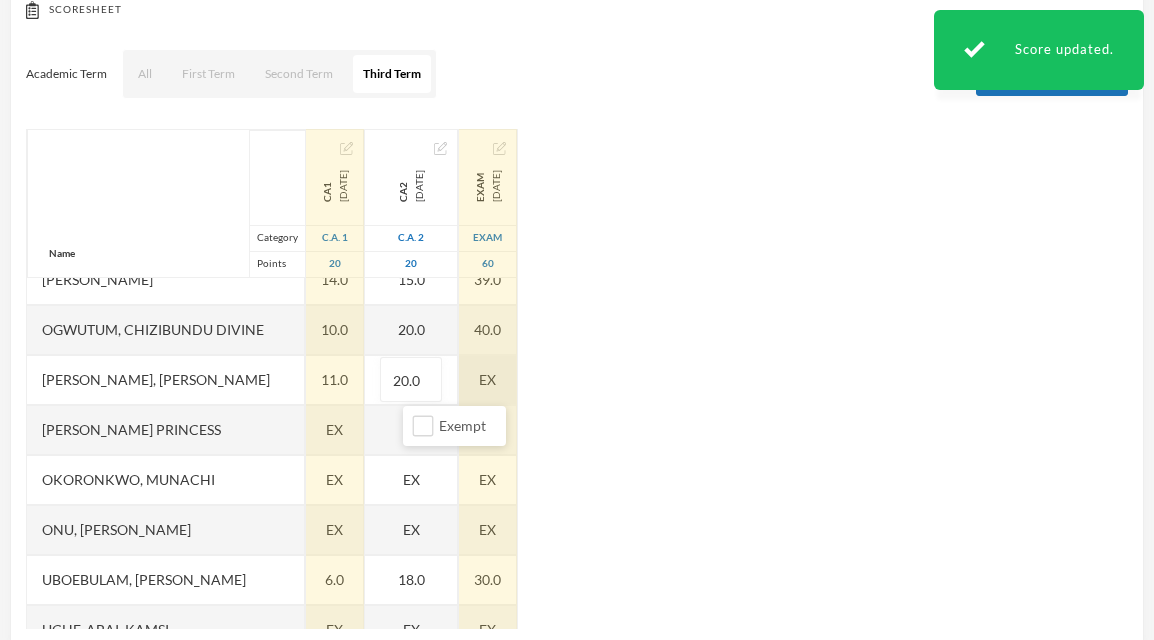 click on "Name   Category Points [PERSON_NAME] [PERSON_NAME], [PERSON_NAME] [PERSON_NAME], [PERSON_NAME] [PERSON_NAME] [PERSON_NAME], [PERSON_NAME], Chiemerie [PERSON_NAME], .c. [PERSON_NAME], [PERSON_NAME], [PERSON_NAME] [PERSON_NAME] [PERSON_NAME] [PERSON_NAME], [PERSON_NAME], Chizirim [PERSON_NAME], [PERSON_NAME] Chigozorim [PERSON_NAME][GEOGRAPHIC_DATA], [PERSON_NAME], [PERSON_NAME], Ngozichukwu Princess [PERSON_NAME], [PERSON_NAME] Uboebulam, [PERSON_NAME], [PERSON_NAME], [PERSON_NAME], [PERSON_NAME] [PERSON_NAME], [PERSON_NAME], [PERSON_NAME] CA1 [DATE] C.A. 1 20 13.0 16.0 2.0 10.0 EX 11.0 EX 9.0 9.0 16.0 11.0 12.0 3.0 14.0 10.0 14.0 10.0 11.0 EX EX EX 6.0 EX 13.0 9.0 5.0 19.0 10.0 CA2 [DATE] C.A. 2 20 20.0 20.0 18.0 20.0 EX 15.0 EX 20.0 20.0 20.0 15.0 18.0 16.0 20.0 18.0 15.0 20.0 20.0 EX EX EX 18.0 EX 18.0 20.0 15.0 20.0 17.0 Exam [DATE] Exam 60 44.0 40.0 34.0 43.0 EX 41.0 EX 40.0 37.0 EX" at bounding box center (577, 379) 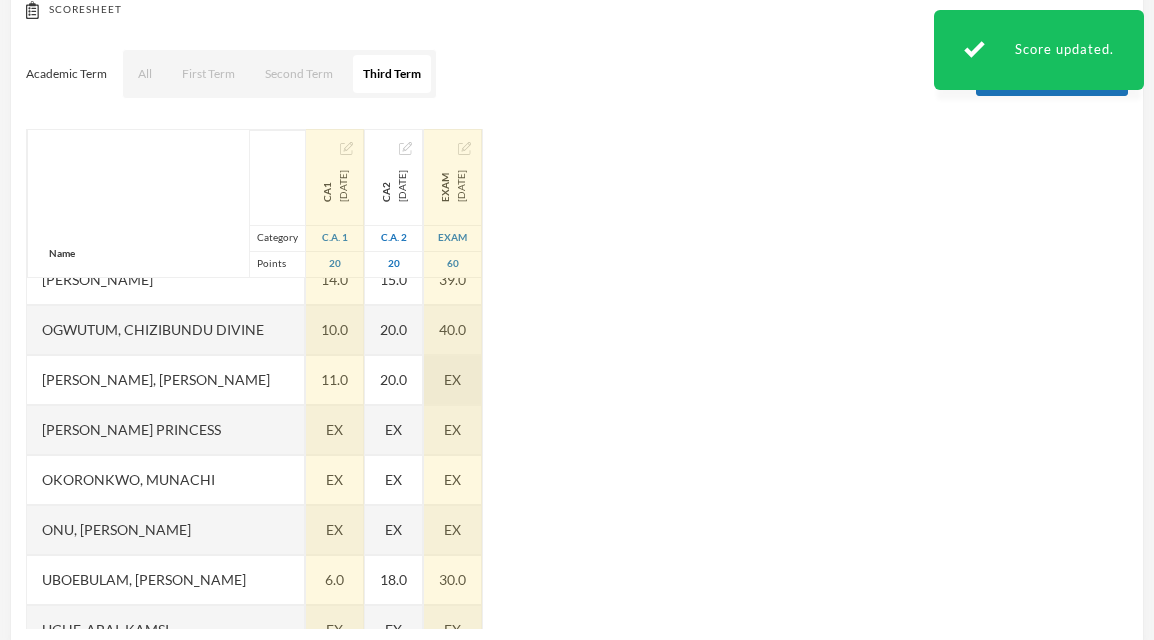 click on "EX" at bounding box center (453, 380) 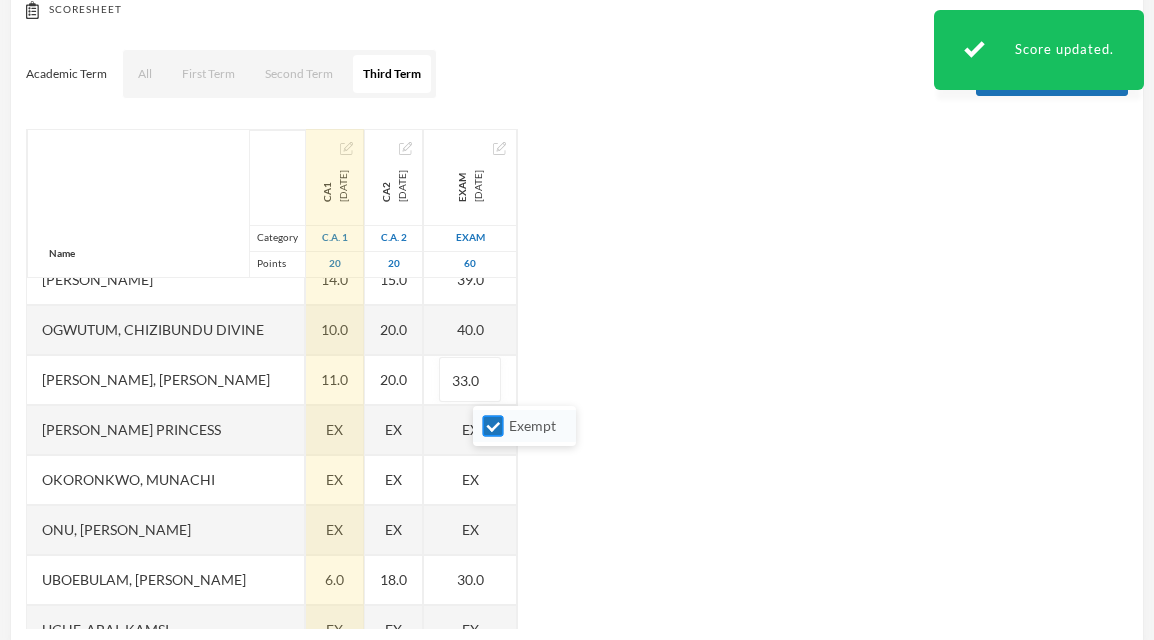 click on "Exempt" at bounding box center (493, 426) 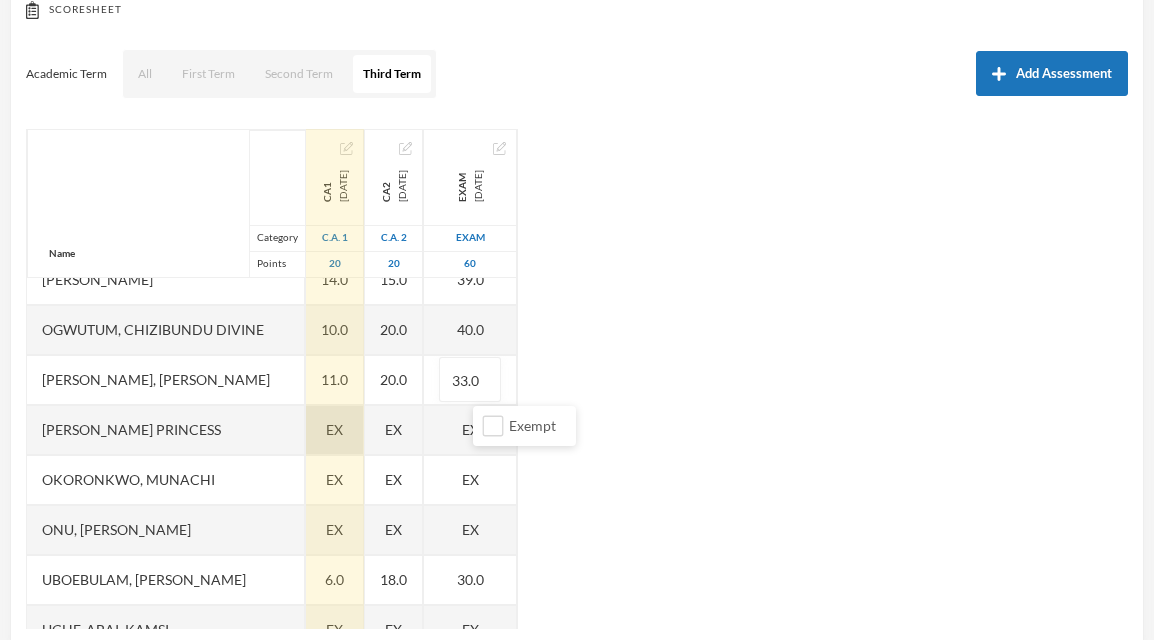 click on "EX" at bounding box center [334, 429] 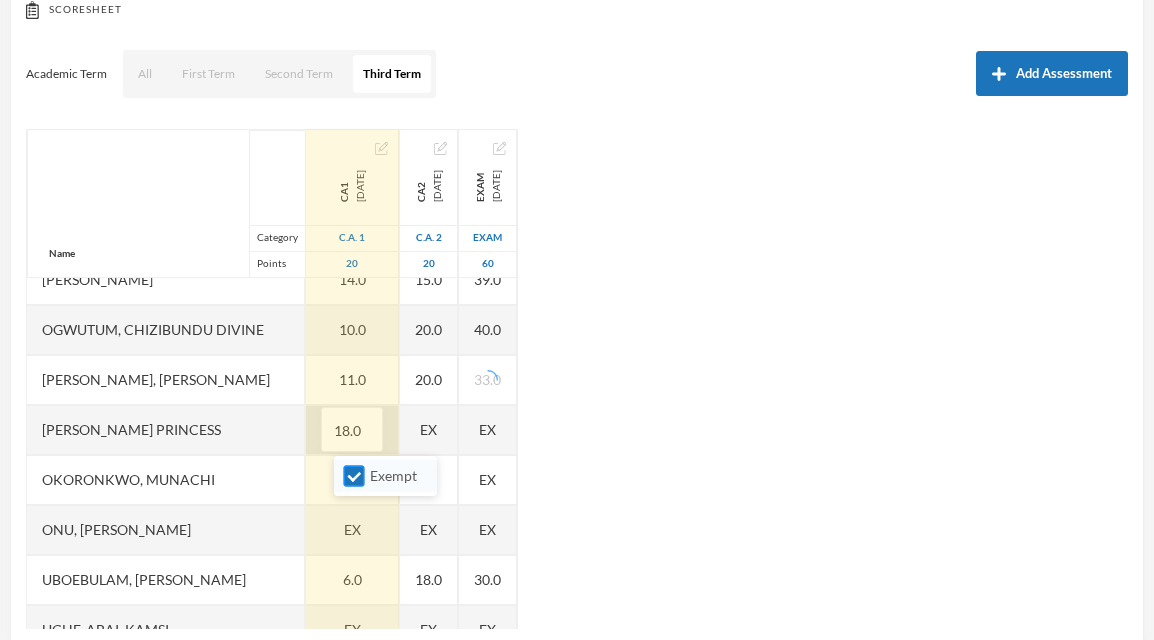 click on "Exempt" at bounding box center [354, 476] 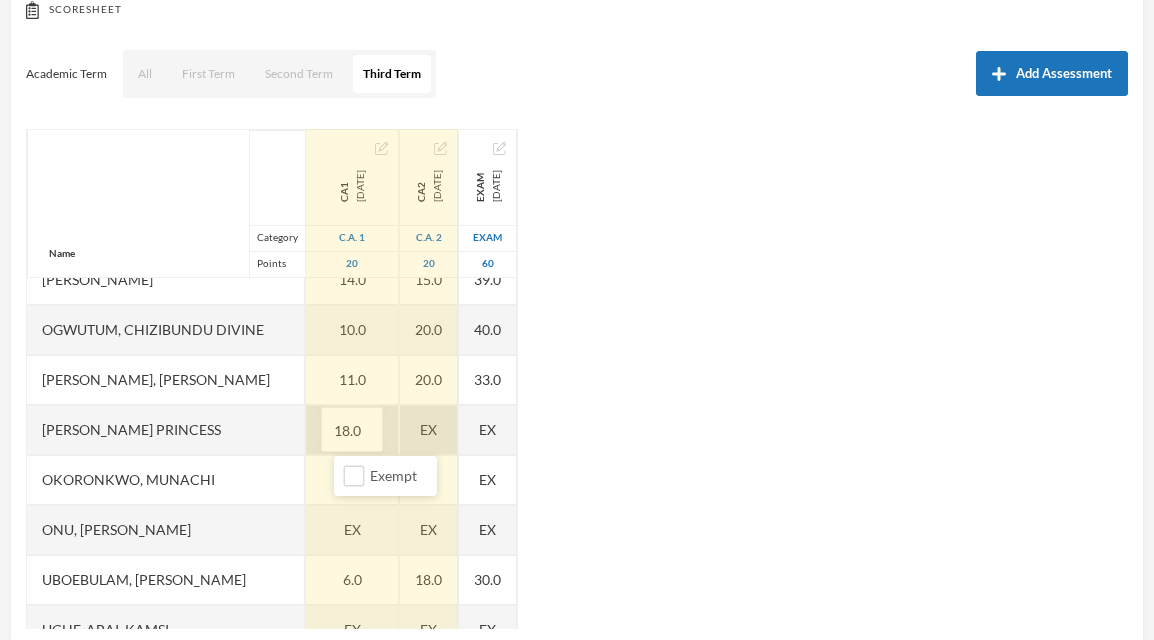 click on "Name   Category Points [PERSON_NAME] [PERSON_NAME], [PERSON_NAME] [PERSON_NAME], [PERSON_NAME] [PERSON_NAME] [PERSON_NAME], [PERSON_NAME], Chiemerie [PERSON_NAME], .c. [PERSON_NAME], [PERSON_NAME], [PERSON_NAME] [PERSON_NAME] [PERSON_NAME] [PERSON_NAME], [PERSON_NAME], Chizirim [PERSON_NAME], [PERSON_NAME] Chigozorim [PERSON_NAME][GEOGRAPHIC_DATA], [PERSON_NAME], [PERSON_NAME], Ngozichukwu Princess [PERSON_NAME], [PERSON_NAME] Uboebulam, [PERSON_NAME], [PERSON_NAME], [PERSON_NAME], [PERSON_NAME] [PERSON_NAME], [PERSON_NAME], [PERSON_NAME] CA1 [DATE] C.A. 1 20 13.0 16.0 2.0 10.0 EX 11.0 EX 9.0 9.0 16.0 11.0 12.0 3.0 14.0 10.0 14.0 10.0 11.0 18.0 EX EX 6.0 EX 13.0 9.0 5.0 19.0 10.0 CA2 [DATE] C.A. 2 20 20.0 20.0 18.0 20.0 EX 15.0 EX 20.0 20.0 20.0 15.0 18.0 16.0 20.0 18.0 15.0 20.0 20.0 EX EX EX 18.0 EX 18.0 20.0 15.0 20.0 17.0 Exam [DATE] Exam 60 44.0 40.0 34.0 43.0 EX 41.0 EX 40.0 37.0" at bounding box center (577, 379) 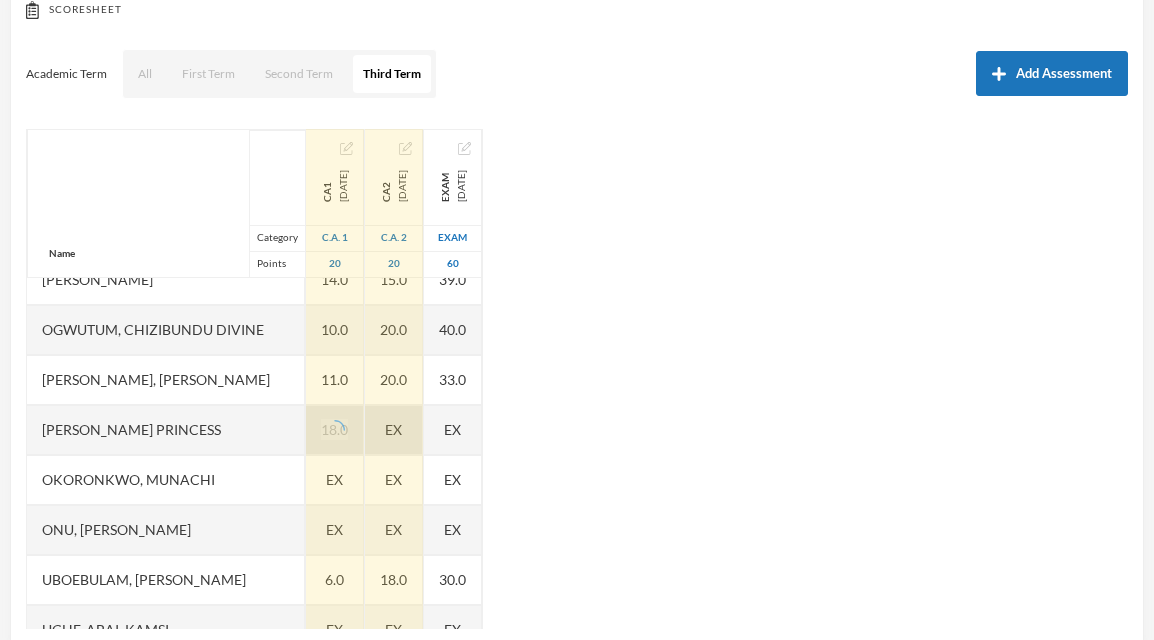 click on "EX" at bounding box center (394, 430) 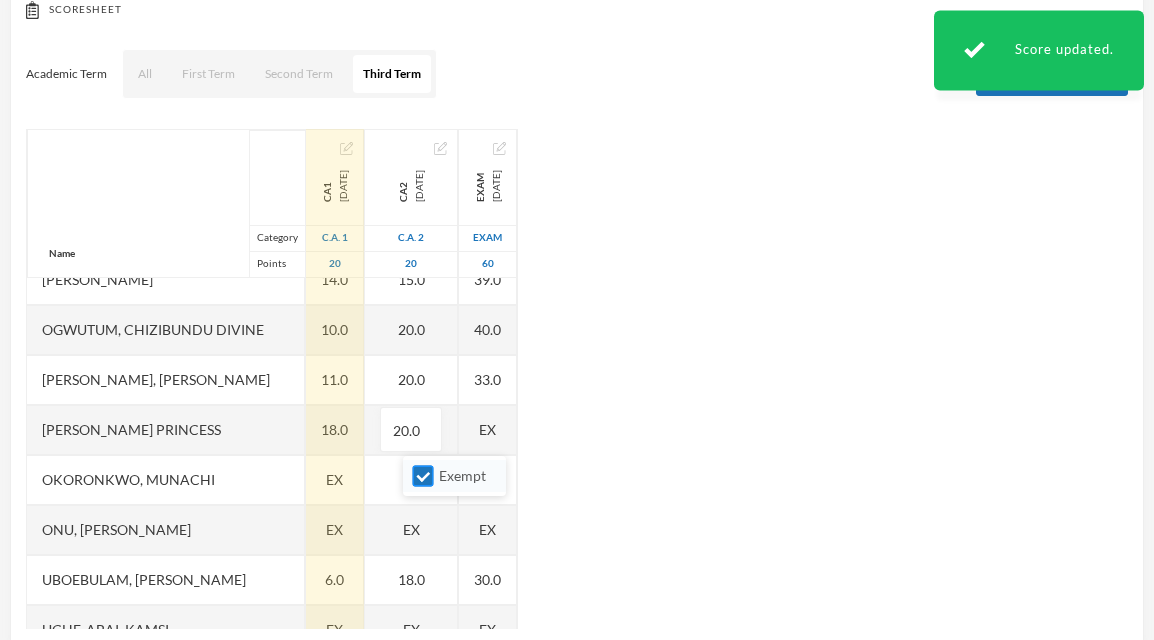 click on "Exempt" at bounding box center [423, 476] 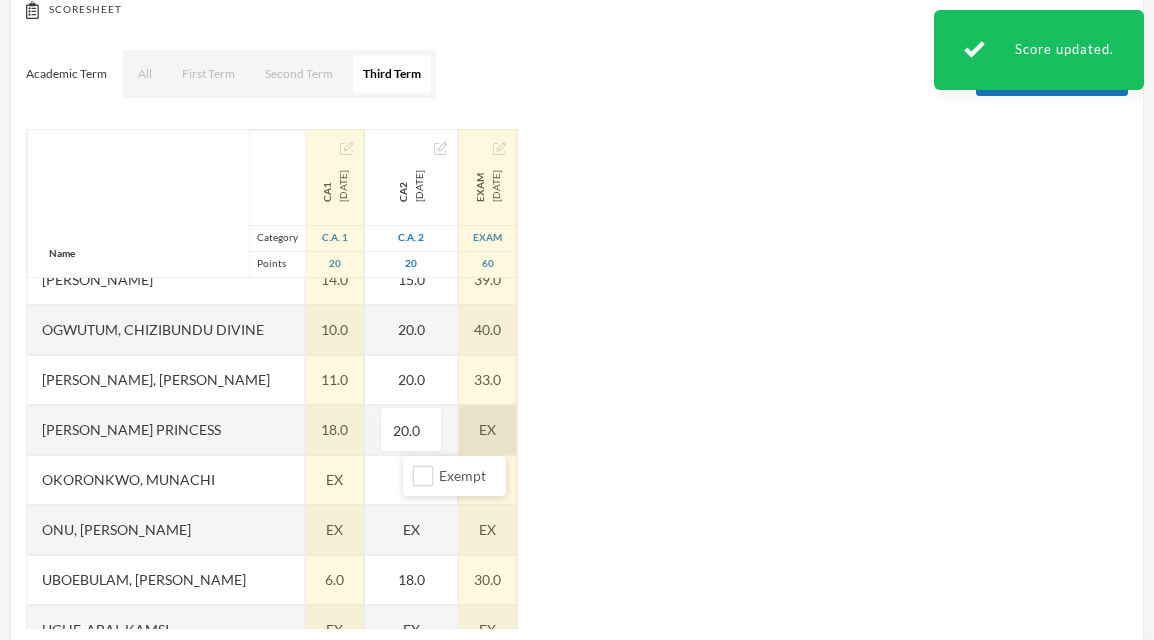 click on "Name   Category Points [PERSON_NAME] [PERSON_NAME], [PERSON_NAME] [PERSON_NAME], [PERSON_NAME] [PERSON_NAME] [PERSON_NAME], [PERSON_NAME], Chiemerie [PERSON_NAME], .c. [PERSON_NAME], [PERSON_NAME], [PERSON_NAME] [PERSON_NAME] [PERSON_NAME] [PERSON_NAME], [PERSON_NAME], Chizirim [PERSON_NAME], [PERSON_NAME] Chigozorim [PERSON_NAME][GEOGRAPHIC_DATA], [PERSON_NAME], [PERSON_NAME], Ngozichukwu Princess [PERSON_NAME], [PERSON_NAME] Uboebulam, [PERSON_NAME], [PERSON_NAME], [PERSON_NAME], [PERSON_NAME] [PERSON_NAME], [PERSON_NAME], [PERSON_NAME] CA1 [DATE] C.A. 1 20 13.0 16.0 2.0 10.0 EX 11.0 EX 9.0 9.0 16.0 11.0 12.0 3.0 14.0 10.0 14.0 10.0 11.0 18.0 EX EX 6.0 EX 13.0 9.0 5.0 19.0 10.0 CA2 [DATE] C.A. 2 20 20.0 20.0 18.0 20.0 EX 15.0 EX 20.0 20.0 20.0 15.0 18.0 16.0 20.0 18.0 15.0 20.0 20.0 20.0 EX EX 18.0 EX 18.0 20.0 15.0 20.0 17.0 Exam [DATE] Exam 60 44.0 40.0 34.0 43.0 EX 41.0 EX 40.0 37.0" at bounding box center [577, 379] 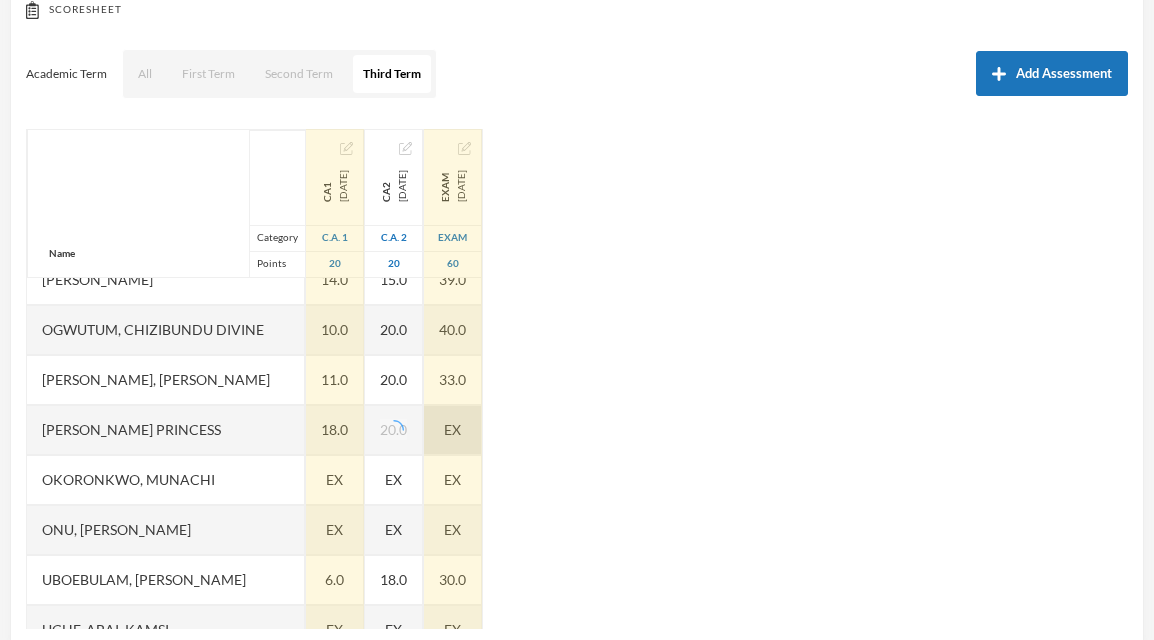 click on "EX" at bounding box center (453, 430) 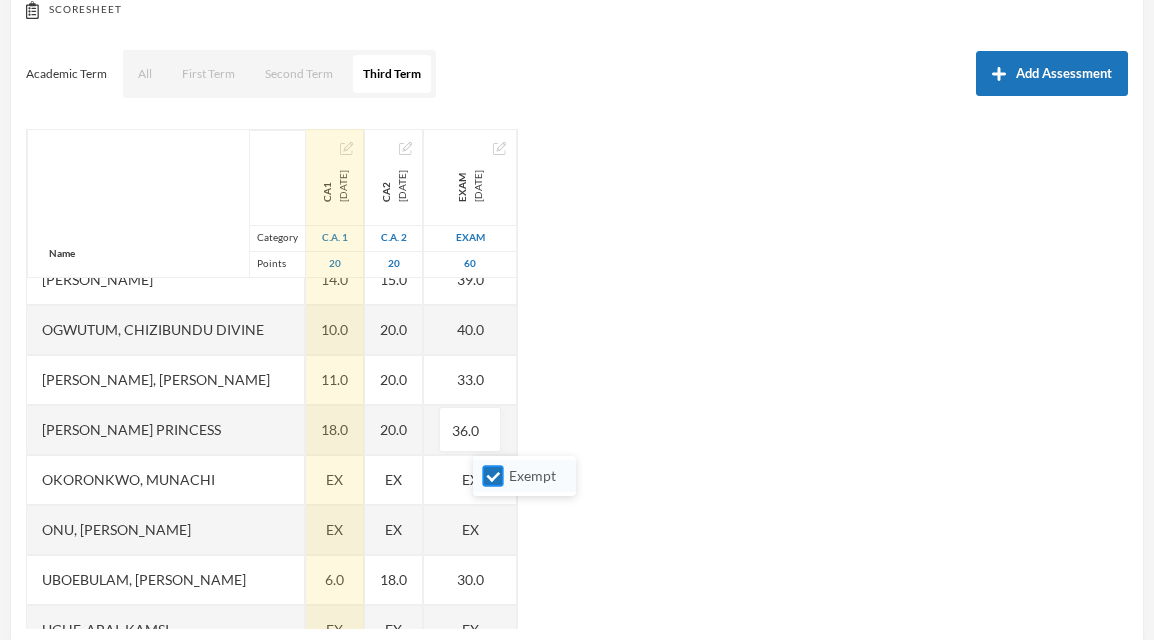 click on "Exempt" at bounding box center (493, 476) 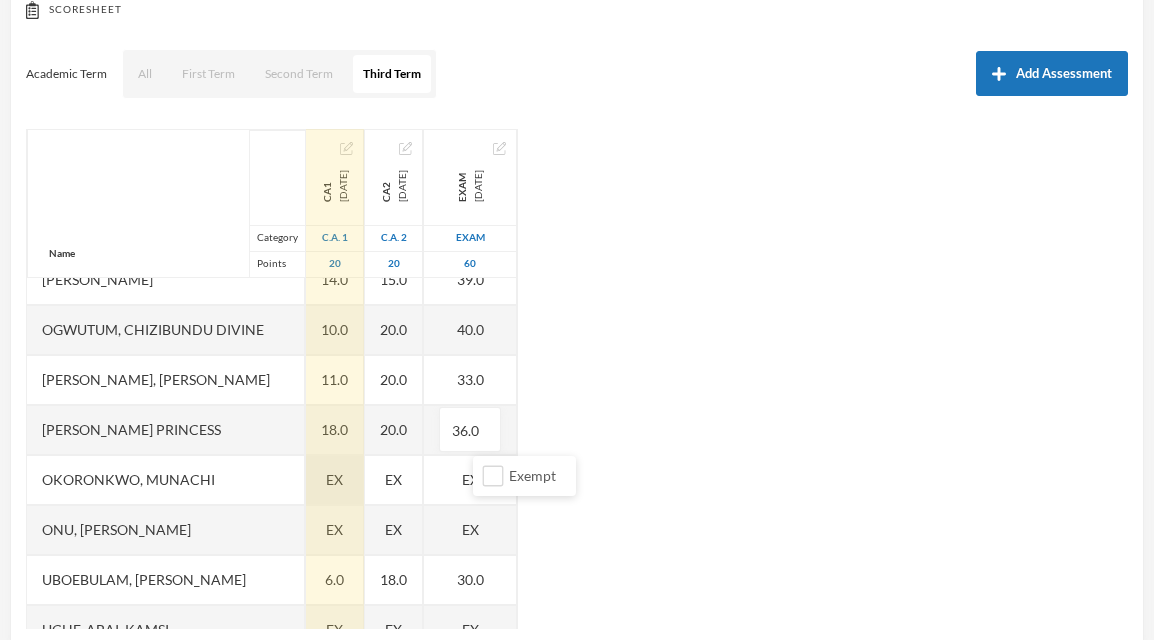 click on "EX" at bounding box center (335, 480) 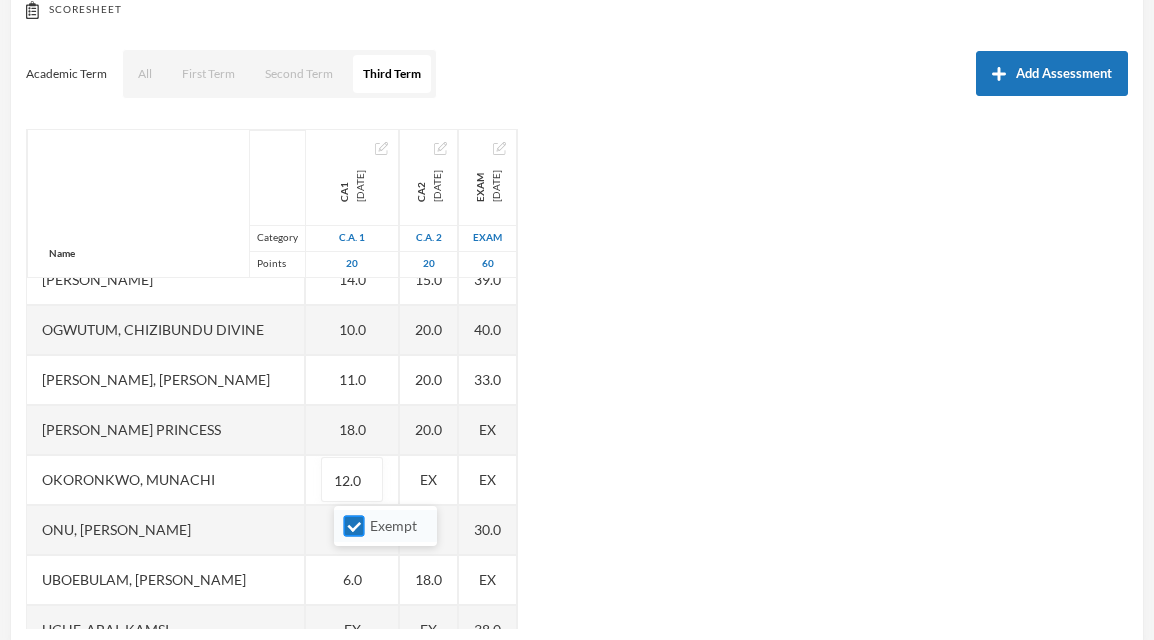 click on "Exempt" at bounding box center [354, 526] 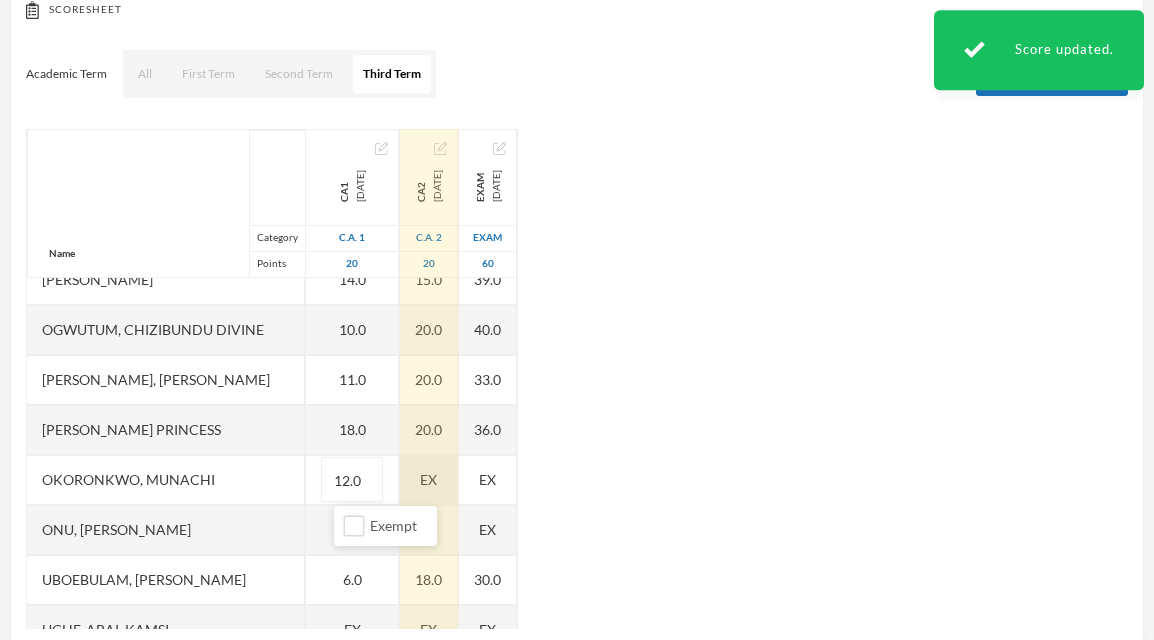 click on "EX" at bounding box center [429, 480] 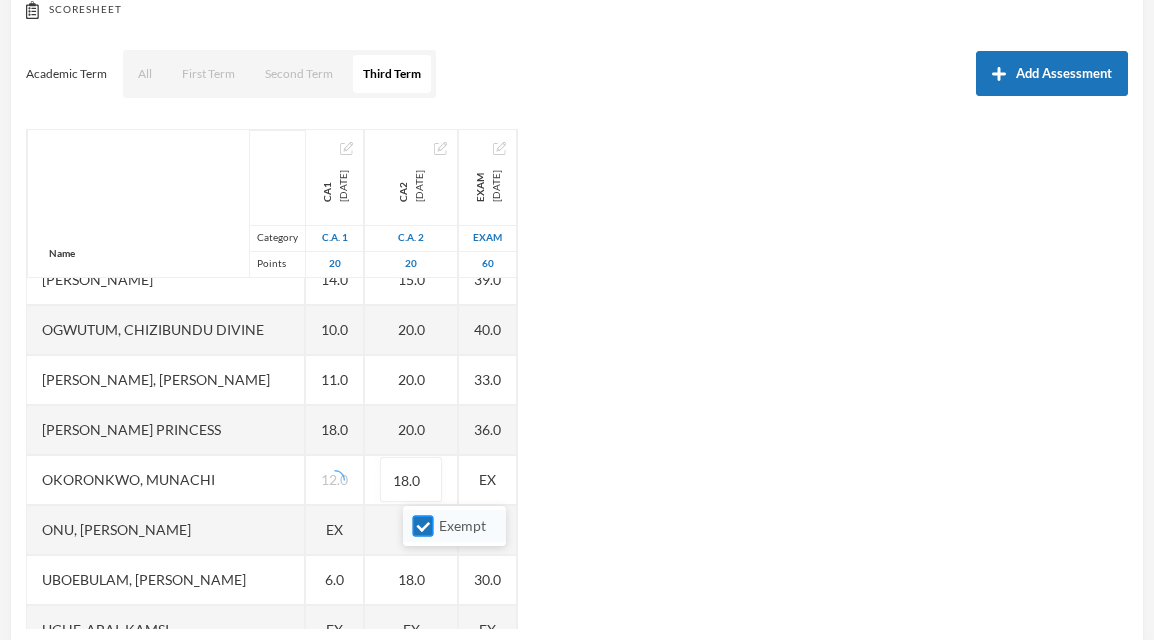 click on "Exempt" at bounding box center [423, 526] 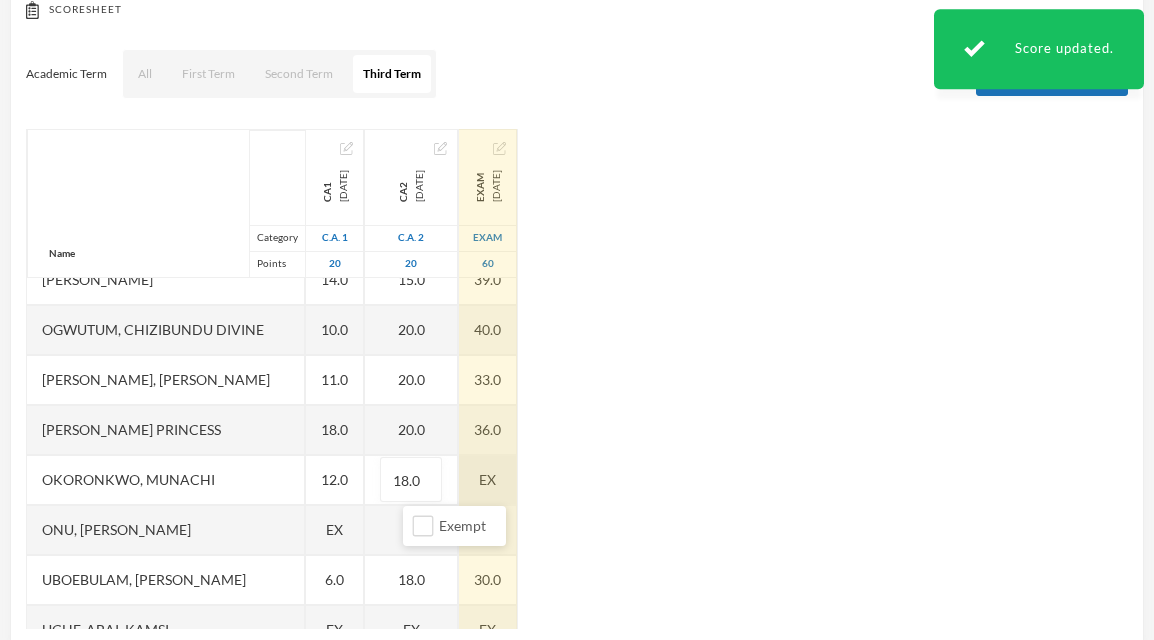 click on "Name   Category Points [PERSON_NAME] [PERSON_NAME], [PERSON_NAME] [PERSON_NAME], [PERSON_NAME] [PERSON_NAME] [PERSON_NAME], [PERSON_NAME], Chiemerie [PERSON_NAME], .c. [PERSON_NAME], [PERSON_NAME], [PERSON_NAME] [PERSON_NAME] [PERSON_NAME] [PERSON_NAME], [PERSON_NAME], Chizirim [PERSON_NAME], [PERSON_NAME] Chigozorim [PERSON_NAME][GEOGRAPHIC_DATA], [PERSON_NAME], [PERSON_NAME], Ngozichukwu Princess [PERSON_NAME], [PERSON_NAME] Uboebulam, [PERSON_NAME], [PERSON_NAME], [PERSON_NAME], [PERSON_NAME] [PERSON_NAME], [PERSON_NAME], [PERSON_NAME] CA1 [DATE] C.A. 1 20 13.0 16.0 2.0 10.0 EX 11.0 EX 9.0 9.0 16.0 11.0 12.0 3.0 14.0 10.0 14.0 10.0 11.0 18.0 12.0 EX 6.0 EX 13.0 9.0 5.0 19.0 10.0 CA2 [DATE] C.A. 2 20 20.0 20.0 18.0 20.0 EX 15.0 EX 20.0 20.0 20.0 15.0 18.0 16.0 20.0 18.0 15.0 20.0 20.0 20.0 18.0 EX 18.0 EX 18.0 20.0 15.0 20.0 17.0 Exam [DATE] Exam 60 44.0 40.0 34.0 43.0 EX 41.0 EX 40.0" at bounding box center [577, 379] 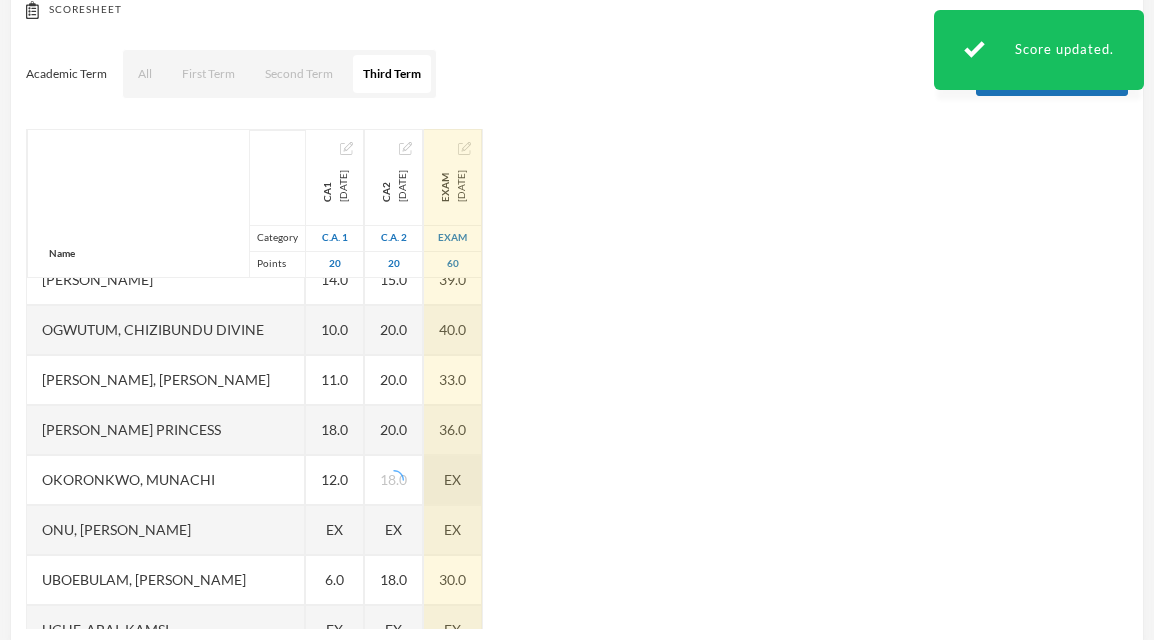 click on "EX" at bounding box center (453, 480) 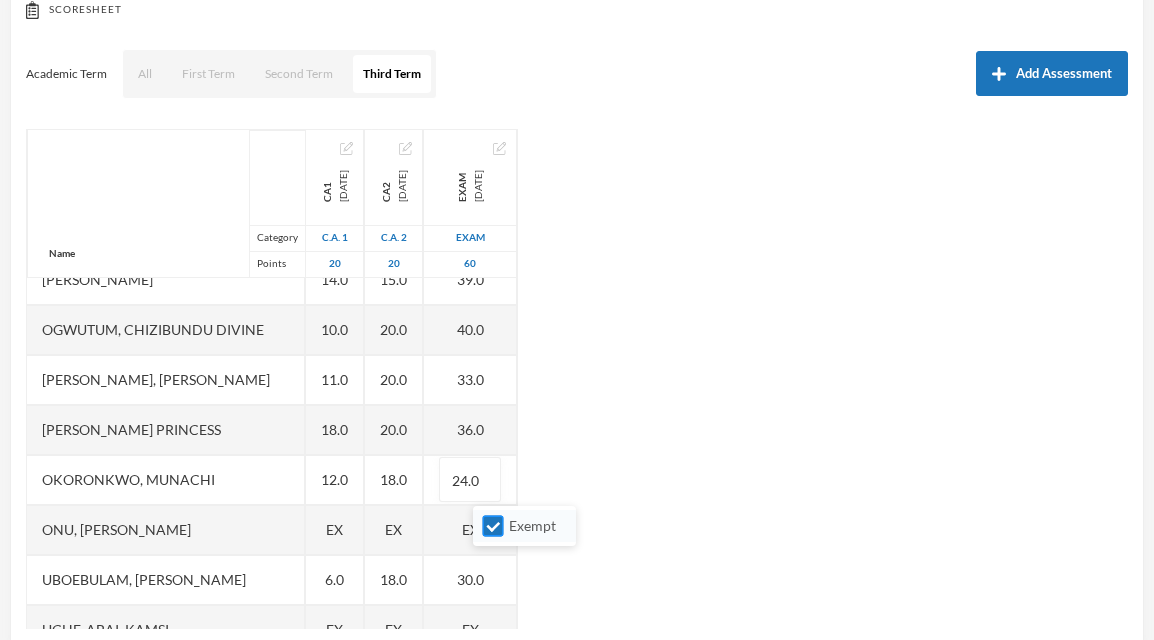 click on "Exempt" at bounding box center (493, 526) 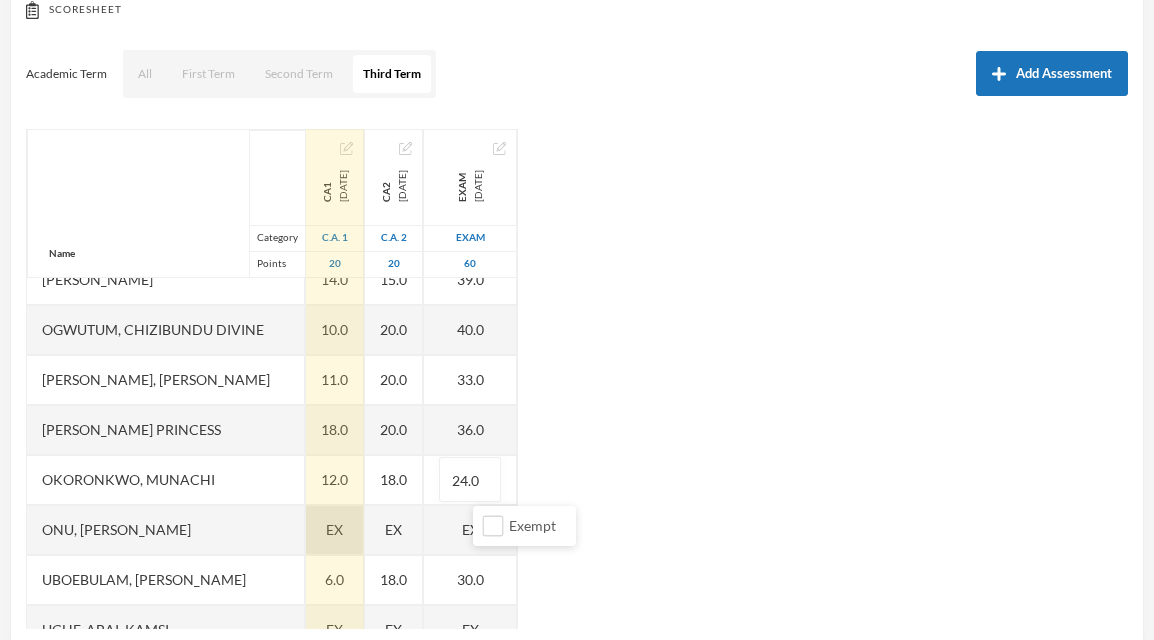 click on "EX" at bounding box center (335, 530) 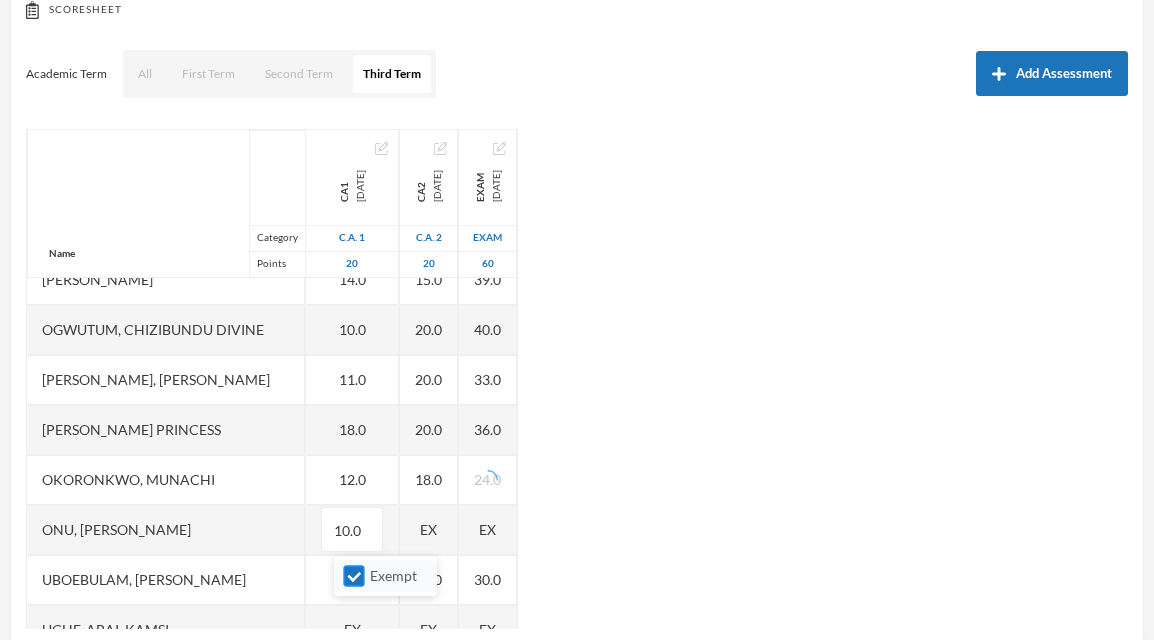 click on "Exempt" at bounding box center [354, 576] 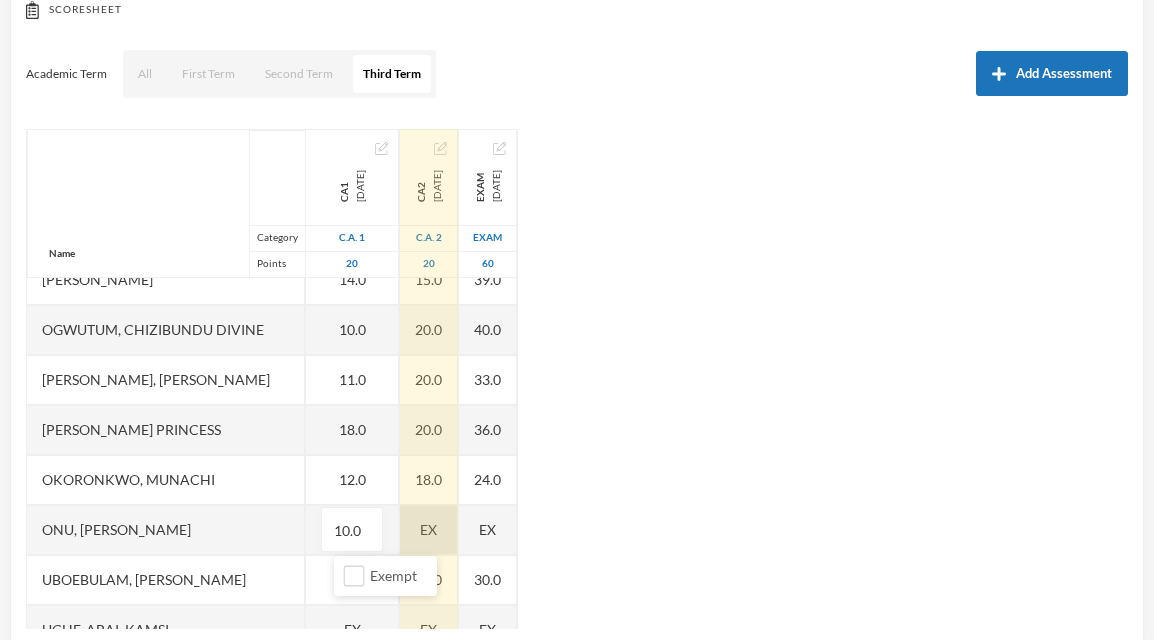 click on "EX" at bounding box center (429, 530) 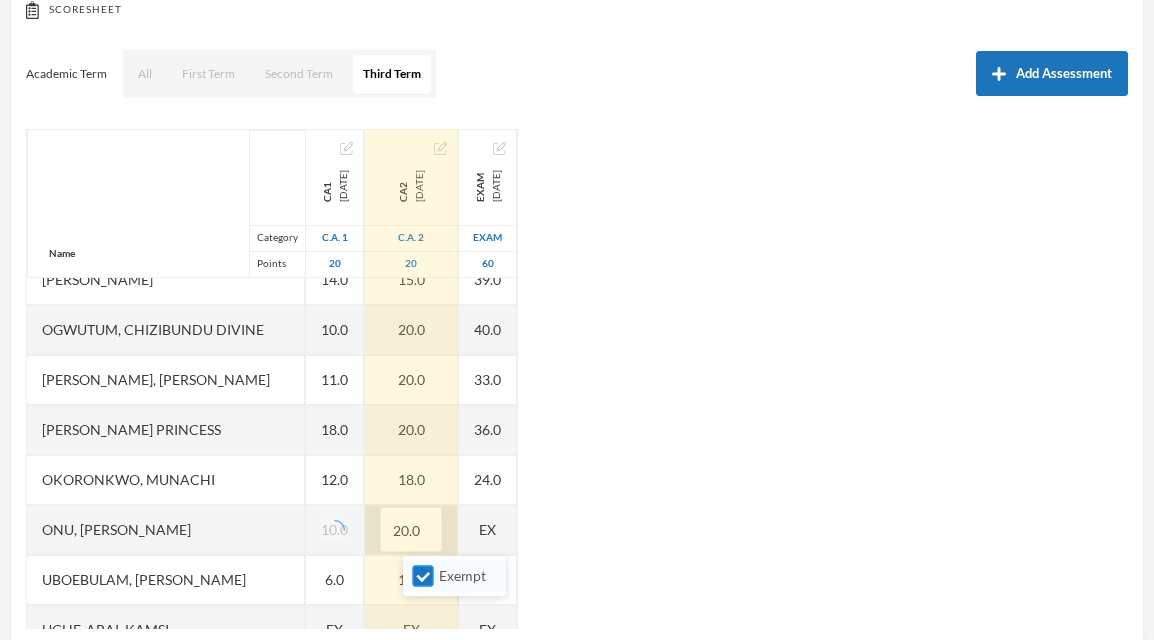 click on "Exempt" at bounding box center (423, 576) 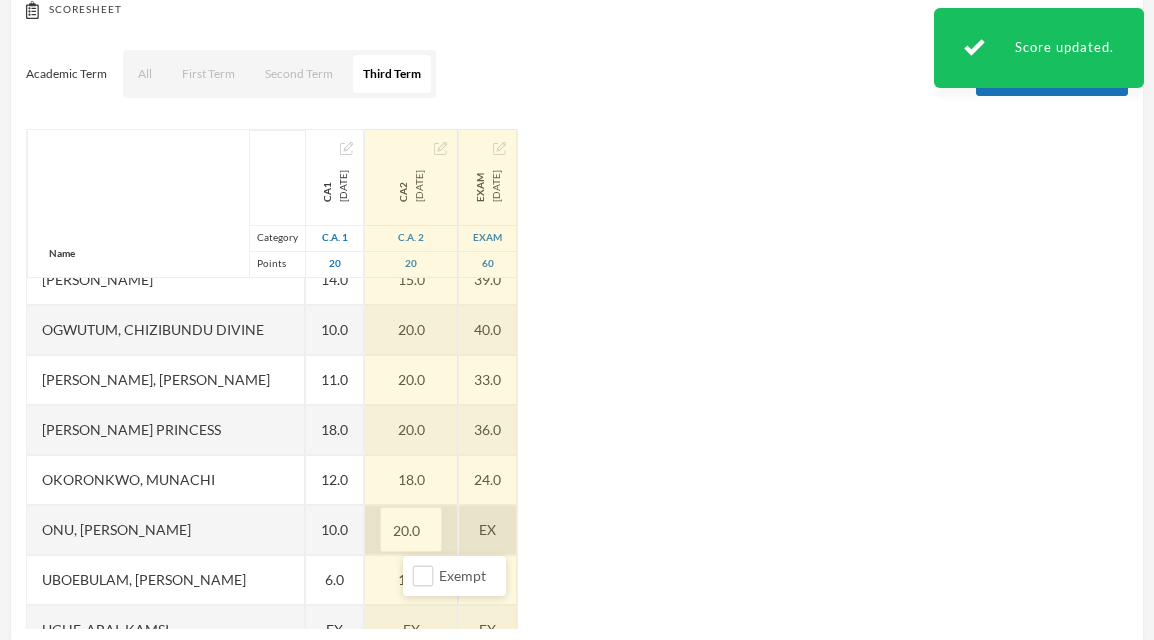 click on "EX" at bounding box center [488, 530] 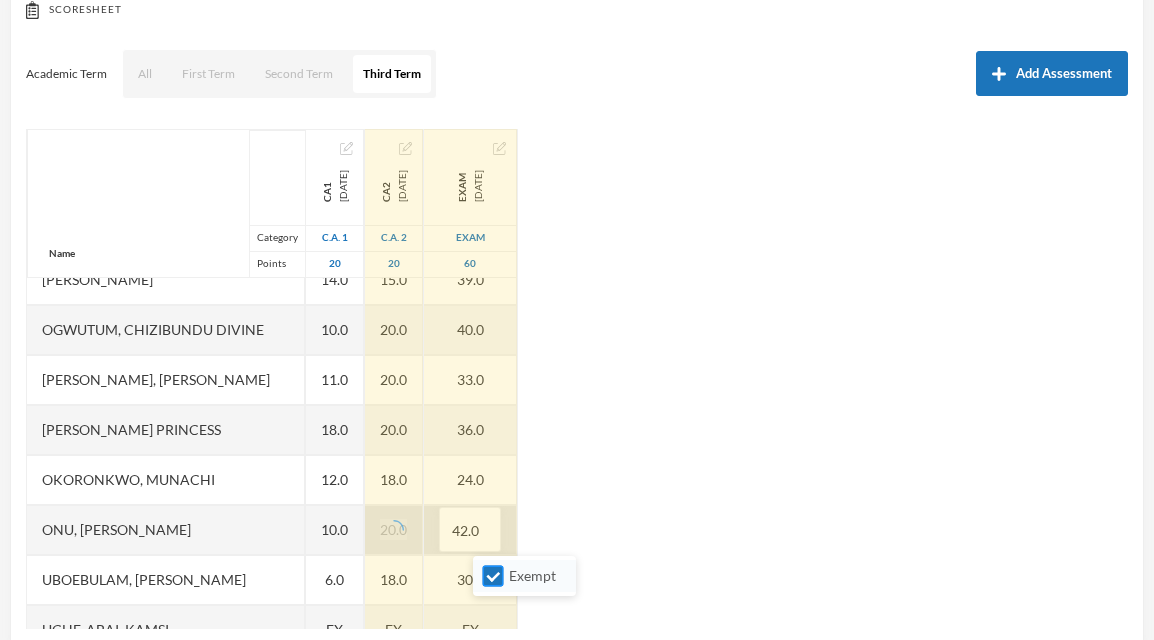 click on "Exempt" at bounding box center (493, 576) 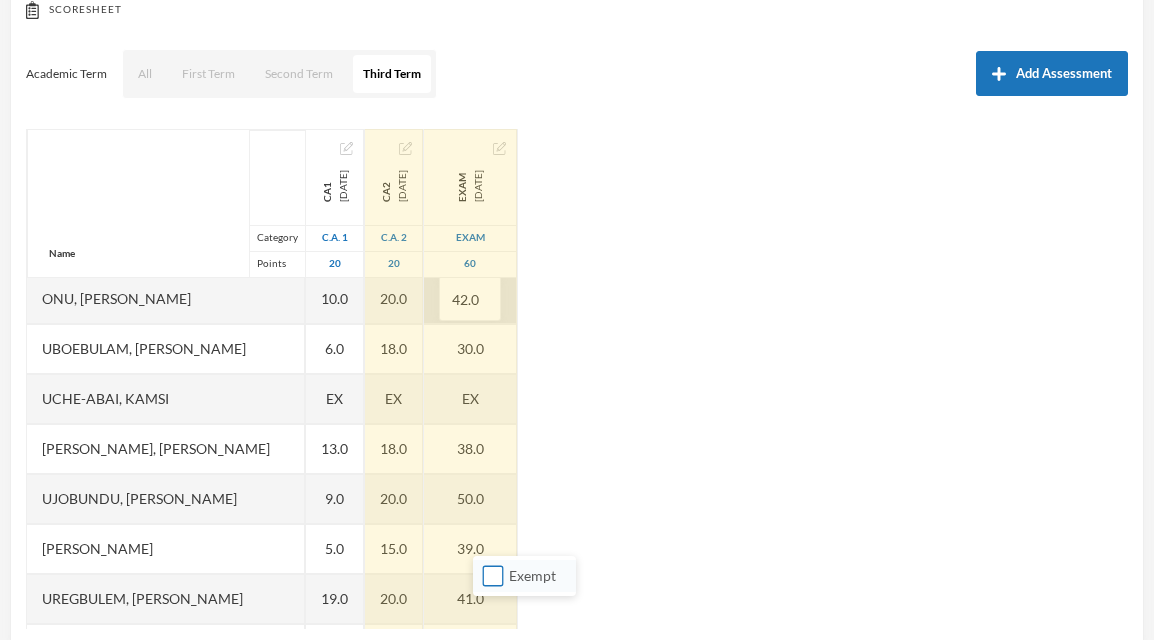 scroll, scrollTop: 1006, scrollLeft: 0, axis: vertical 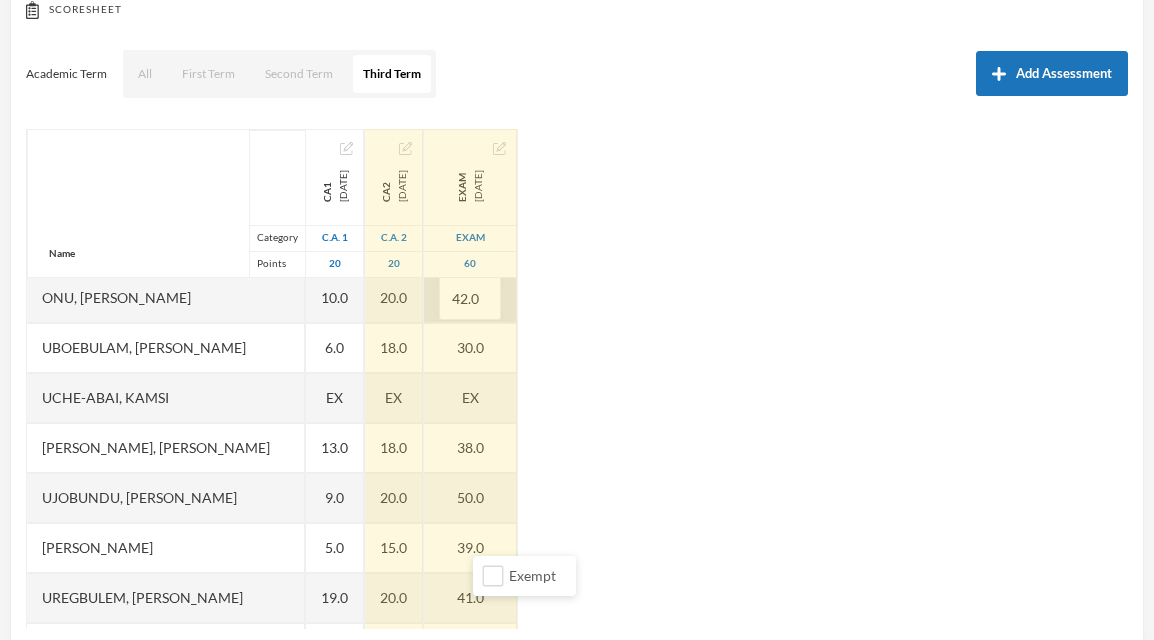 click on "Name   Category Points [PERSON_NAME] [PERSON_NAME], [PERSON_NAME] [PERSON_NAME], [PERSON_NAME] [PERSON_NAME] [PERSON_NAME], [PERSON_NAME], Chiemerie [PERSON_NAME], .c. [PERSON_NAME], [PERSON_NAME], [PERSON_NAME] [PERSON_NAME] [PERSON_NAME] [PERSON_NAME], [PERSON_NAME], Chizirim [PERSON_NAME], [PERSON_NAME] Chigozorim [PERSON_NAME][GEOGRAPHIC_DATA], [PERSON_NAME], [PERSON_NAME], Ngozichukwu Princess [PERSON_NAME], [PERSON_NAME] Uboebulam, [PERSON_NAME], [PERSON_NAME], [PERSON_NAME], [PERSON_NAME] [PERSON_NAME], [PERSON_NAME], [PERSON_NAME] CA1 [DATE] C.A. 1 20 13.0 16.0 2.0 10.0 EX 11.0 EX 9.0 9.0 16.0 11.0 12.0 3.0 14.0 10.0 14.0 10.0 11.0 18.0 12.0 10.0 6.0 EX 13.0 9.0 5.0 19.0 10.0 CA2 [DATE] C.A. 2 20 20.0 20.0 18.0 20.0 EX 15.0 EX 20.0 20.0 20.0 15.0 18.0 16.0 20.0 18.0 15.0 20.0 20.0 20.0 18.0 20.0 18.0 EX 18.0 20.0 15.0 20.0 17.0 Exam [DATE] Exam 60 44.0 40.0 34.0 43.0 EX 41.0 EX" at bounding box center (577, 379) 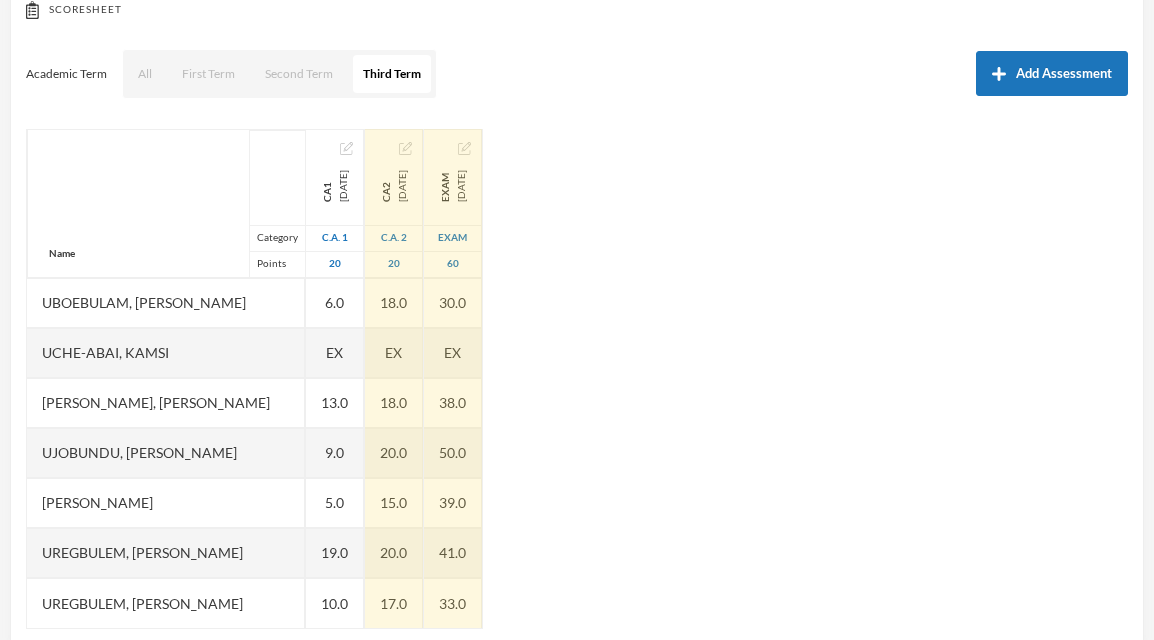 scroll, scrollTop: 1050, scrollLeft: 0, axis: vertical 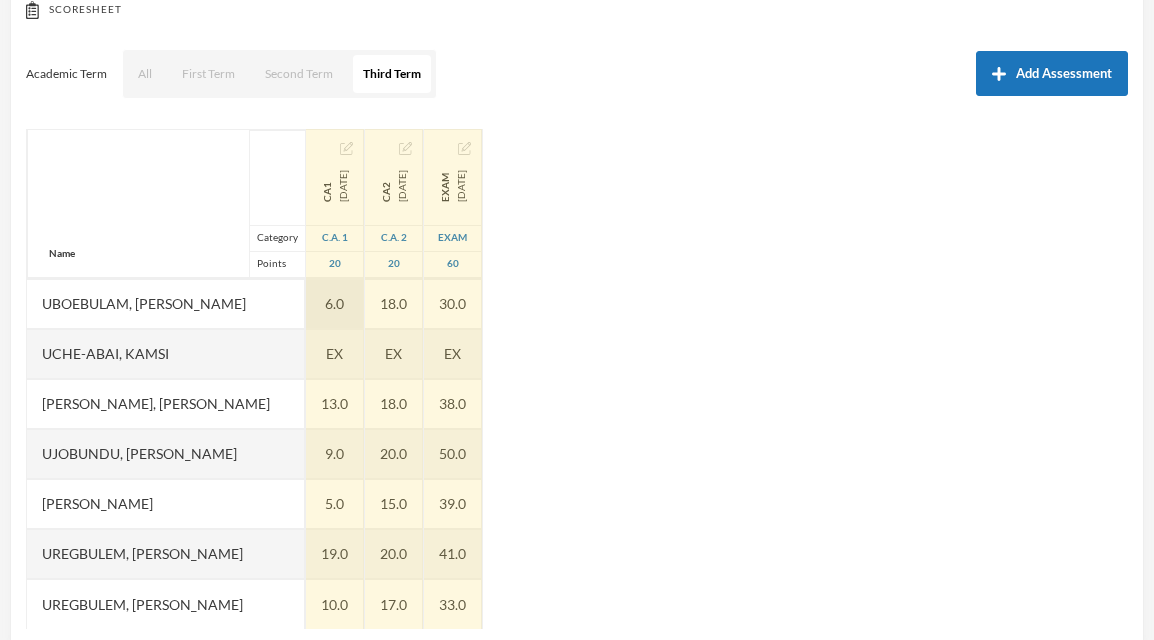 click on "6.0" at bounding box center [335, 304] 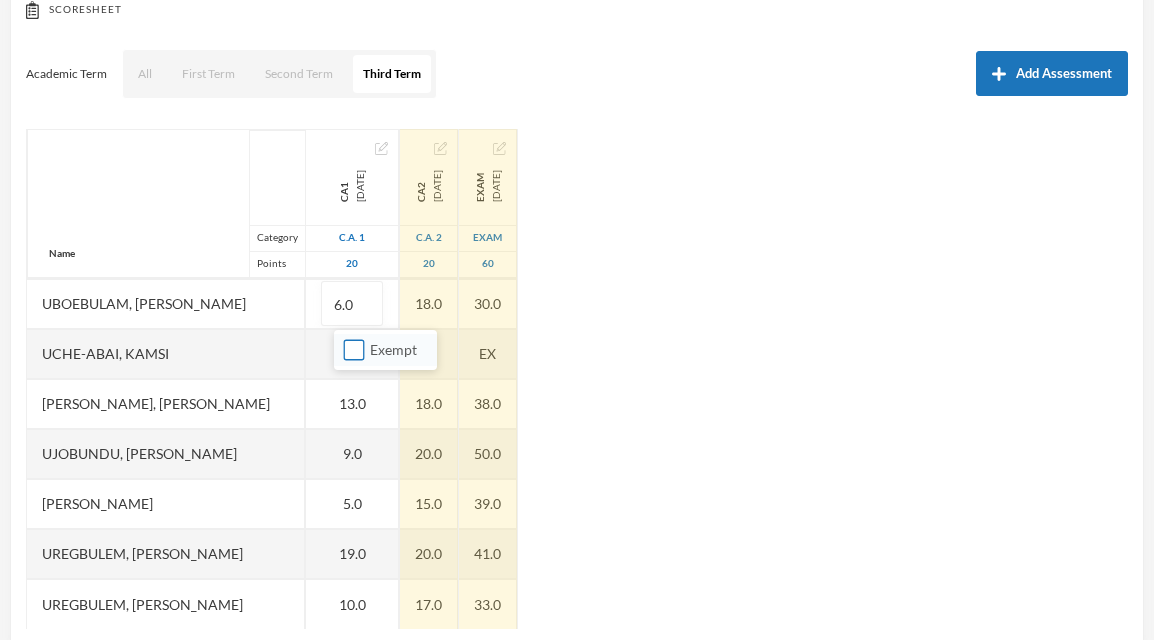 click on "Exempt" at bounding box center (354, 350) 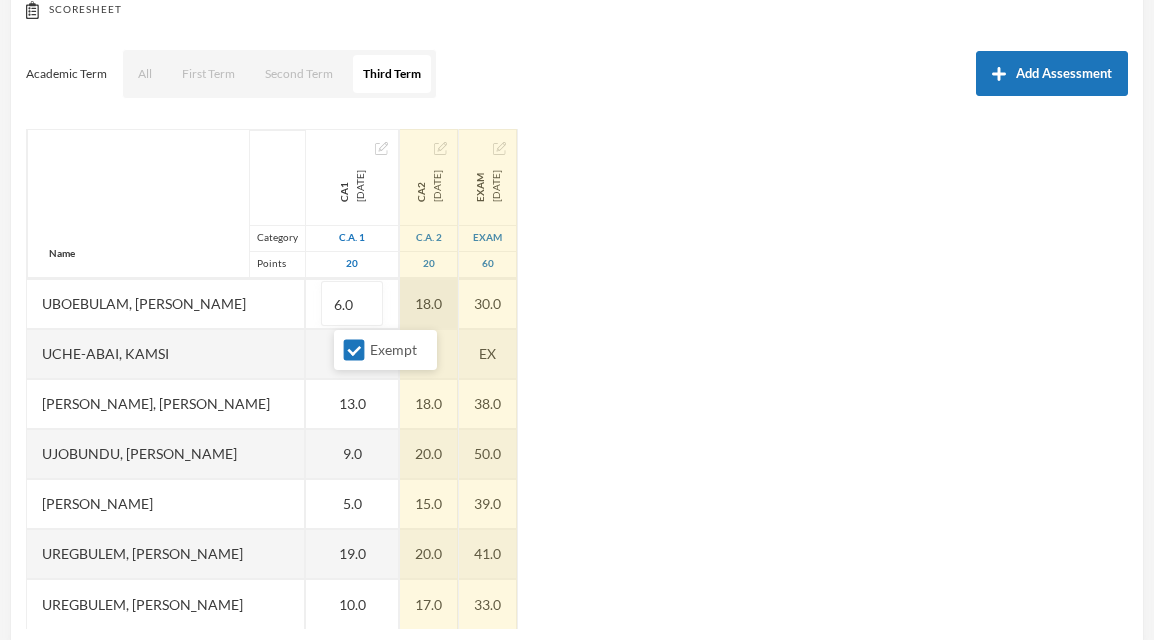 click on "18.0" at bounding box center [429, 304] 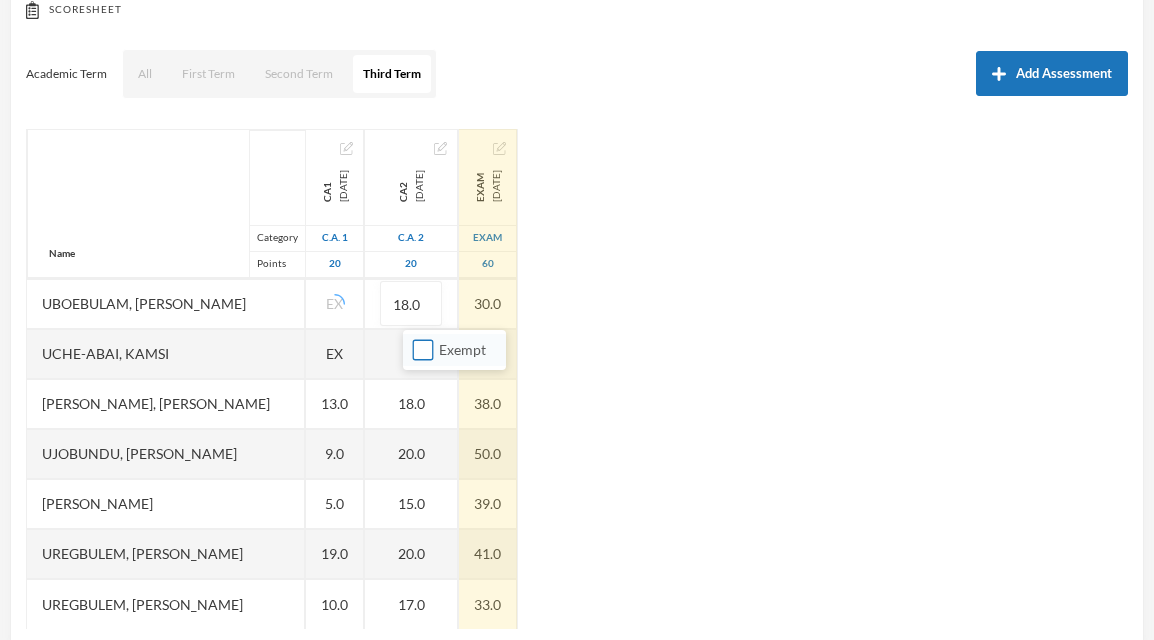click on "Exempt" at bounding box center [423, 350] 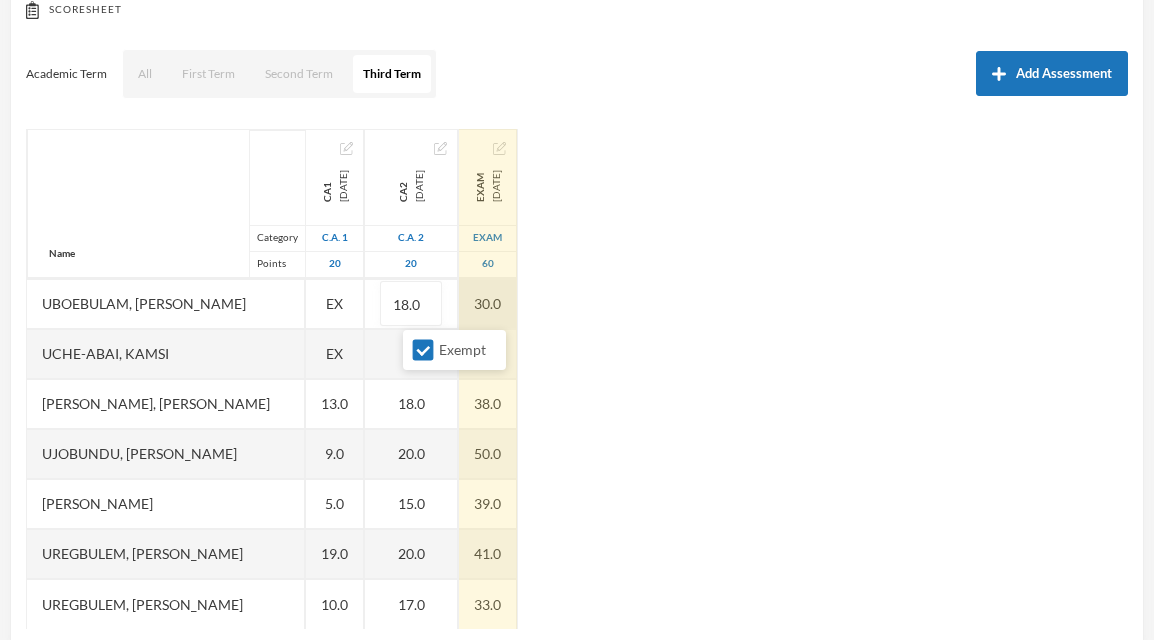 click on "30.0" at bounding box center (488, 304) 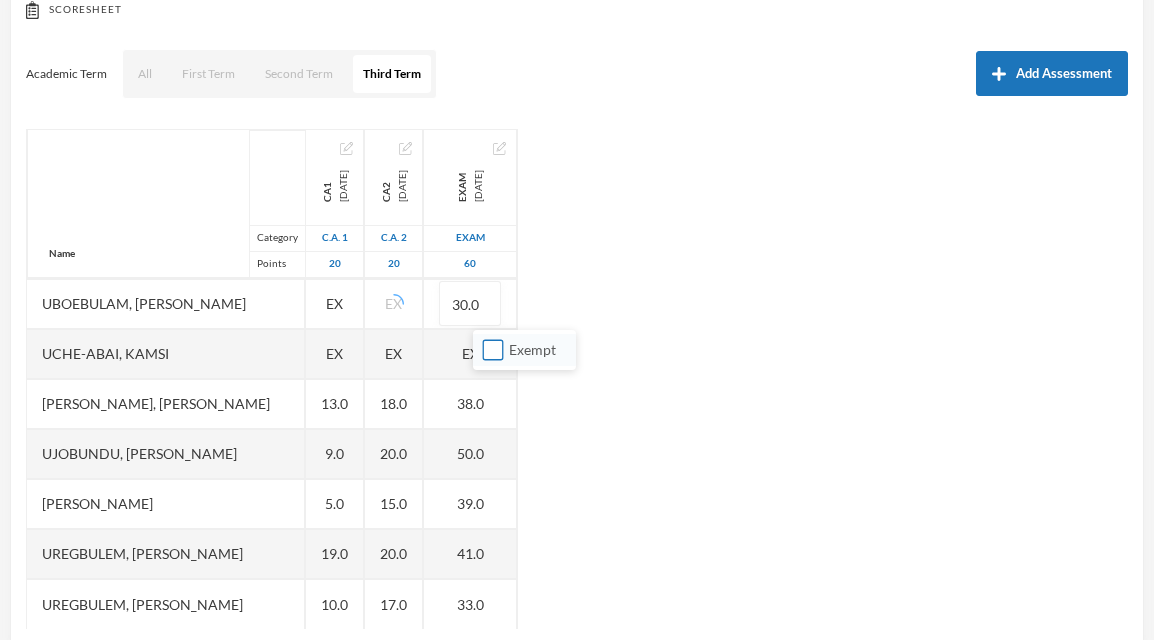 click on "Exempt" at bounding box center [493, 350] 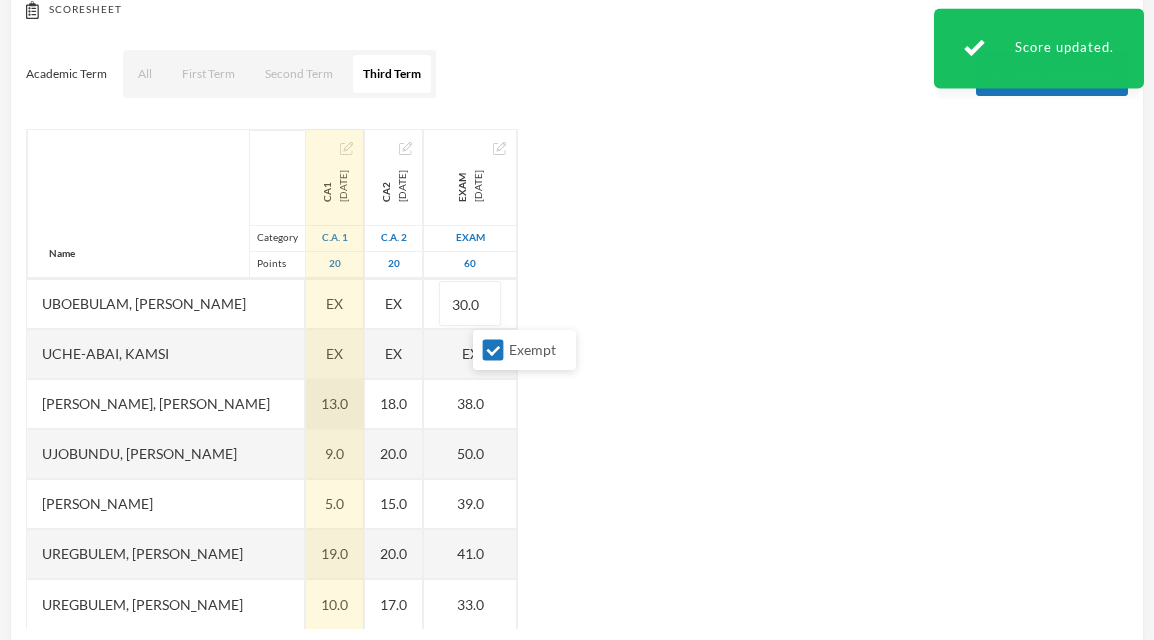 click on "13.0" at bounding box center [335, 404] 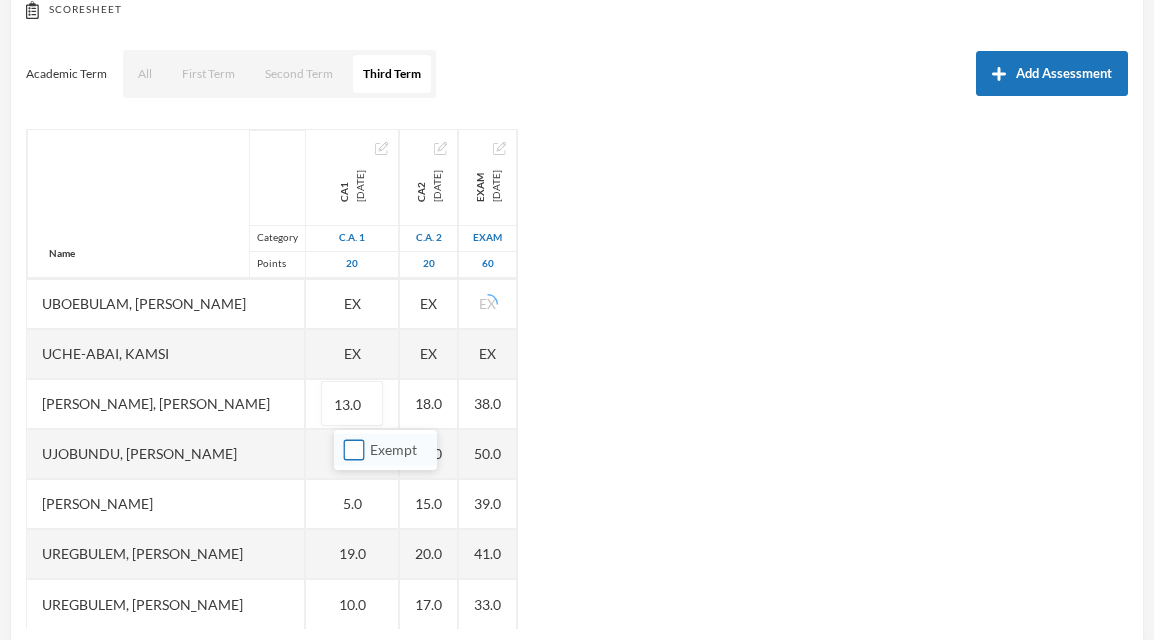 click on "Exempt" at bounding box center (354, 450) 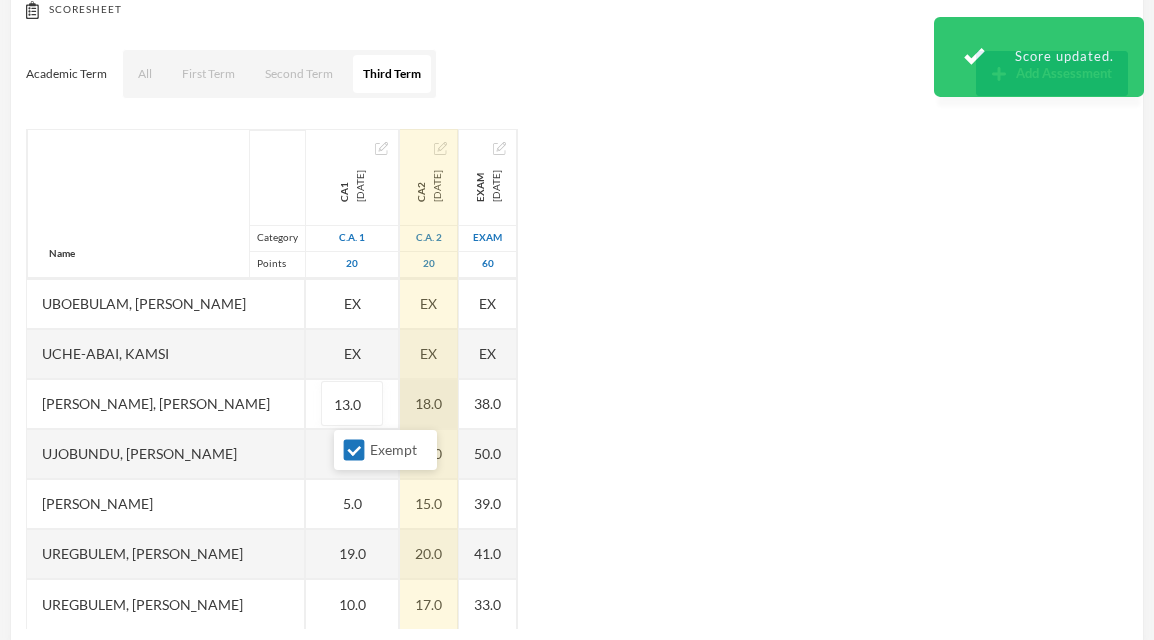 click on "18.0" at bounding box center [429, 404] 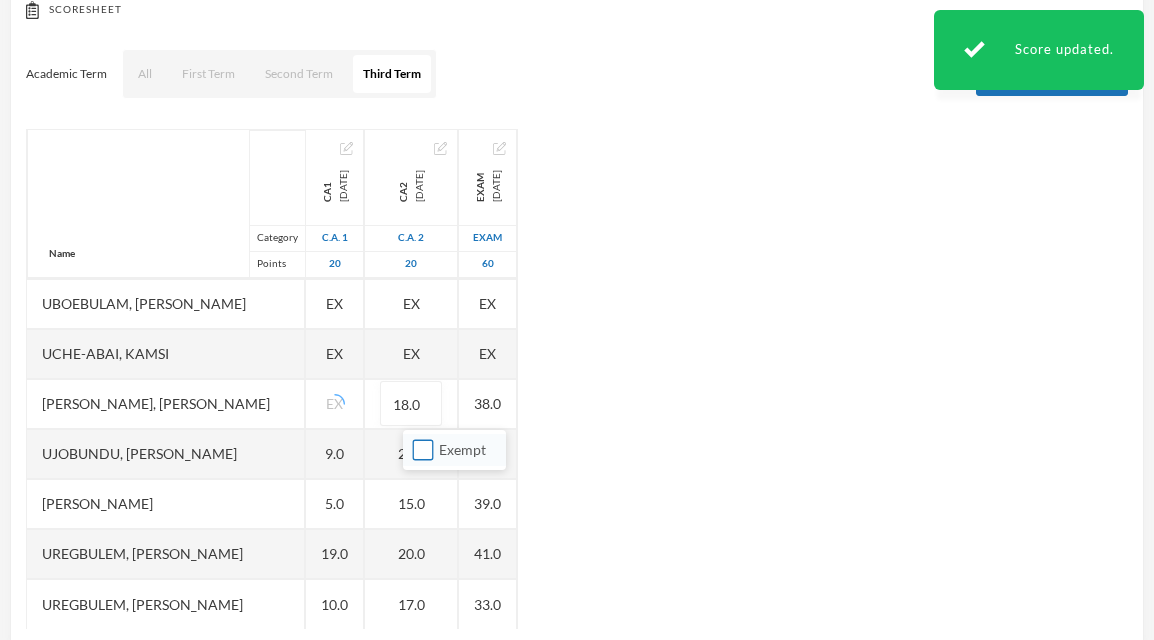 click on "Exempt" at bounding box center (423, 450) 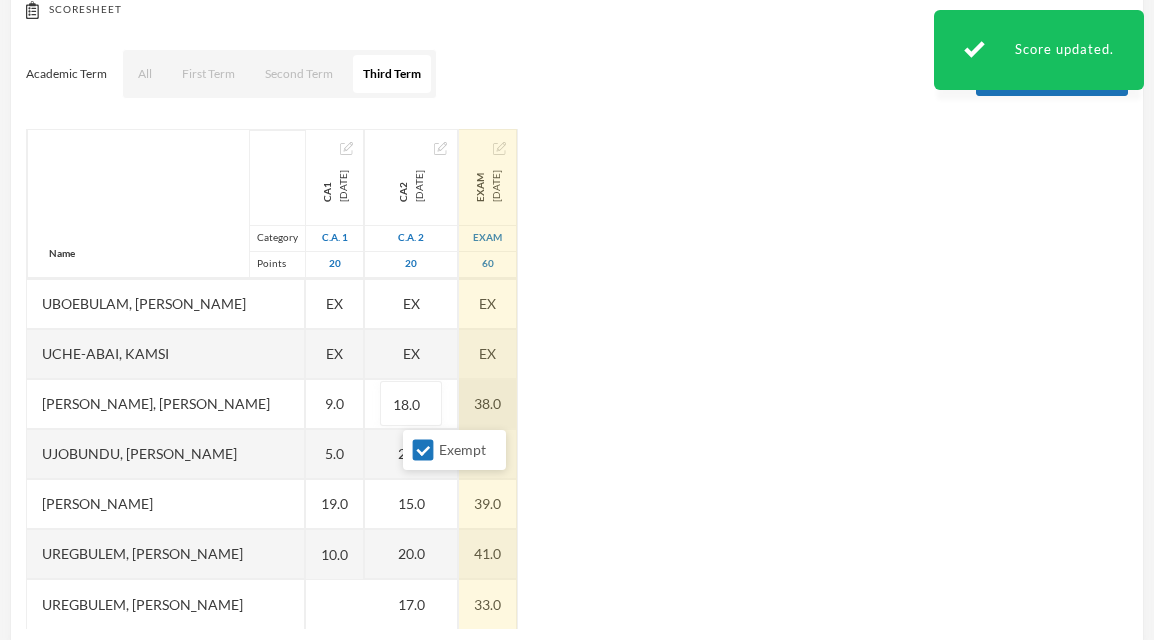 click on "Name   Category Points [PERSON_NAME] [PERSON_NAME], [PERSON_NAME] [PERSON_NAME], [PERSON_NAME] [PERSON_NAME] [PERSON_NAME], [PERSON_NAME], Chiemerie [PERSON_NAME], .c. [PERSON_NAME], [PERSON_NAME], [PERSON_NAME] [PERSON_NAME] [PERSON_NAME] [PERSON_NAME], [PERSON_NAME], Chizirim [PERSON_NAME], [PERSON_NAME] Chigozorim [PERSON_NAME][GEOGRAPHIC_DATA], [PERSON_NAME], [PERSON_NAME], Ngozichukwu Princess [PERSON_NAME], [PERSON_NAME] Uboebulam, [PERSON_NAME], [PERSON_NAME], [PERSON_NAME], [PERSON_NAME] [PERSON_NAME], [PERSON_NAME], [PERSON_NAME] CA1 [DATE] C.A. 1 20 13.0 16.0 2.0 10.0 EX 11.0 EX 9.0 9.0 16.0 11.0 12.0 3.0 14.0 10.0 14.0 10.0 11.0 18.0 12.0 10.0 EX EX 9.0 5.0 19.0 10.0 CA2 [DATE] C.A. 2 20 20.0 20.0 18.0 20.0 EX 15.0 EX 20.0 20.0 20.0 15.0 18.0 16.0 20.0 18.0 15.0 20.0 20.0 20.0 18.0 20.0 EX EX 18.0 20.0 15.0 20.0 17.0 Exam [DATE] Exam 60 44.0 40.0 34.0 43.0 EX 41.0 EX 40.0 37.0" at bounding box center (577, 379) 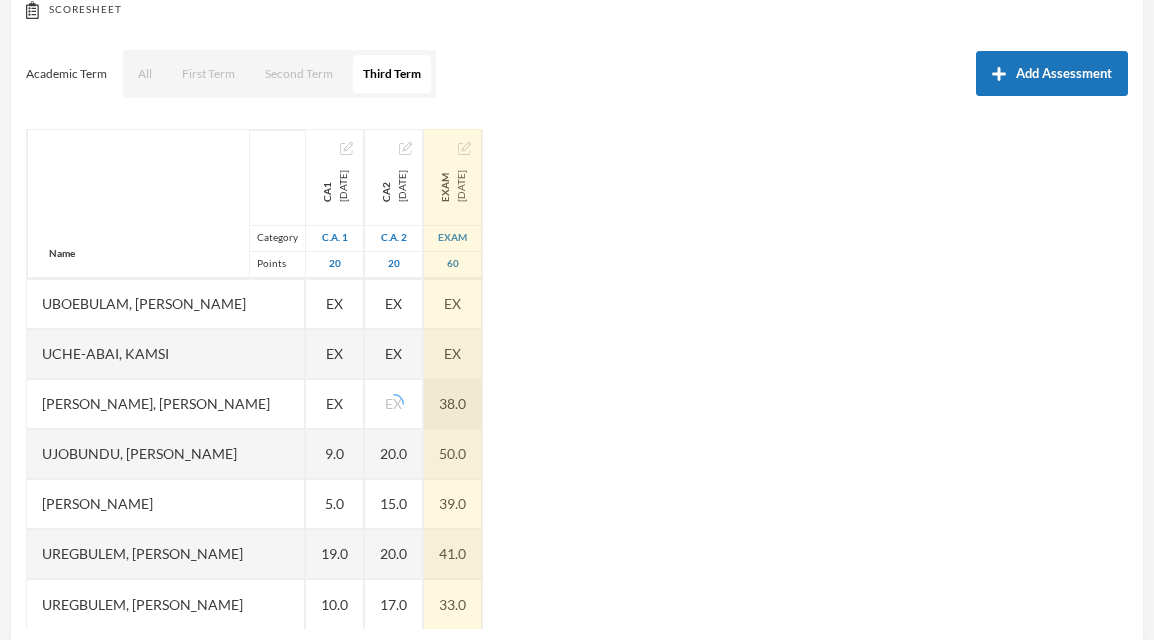 click on "38.0" at bounding box center (453, 404) 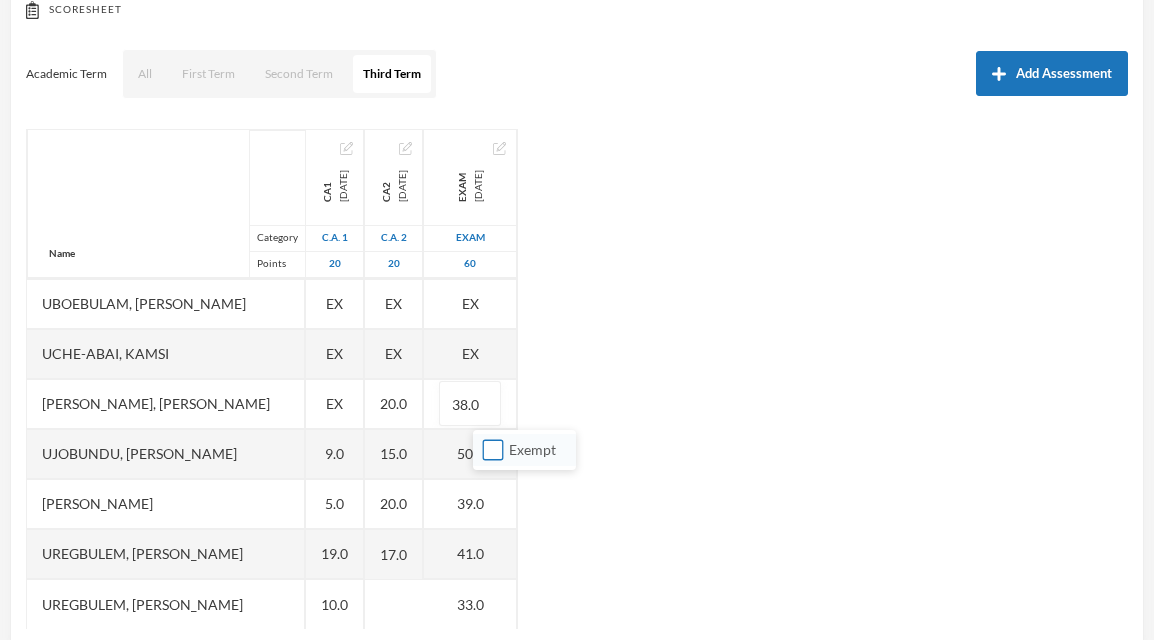 click on "Exempt" at bounding box center (493, 450) 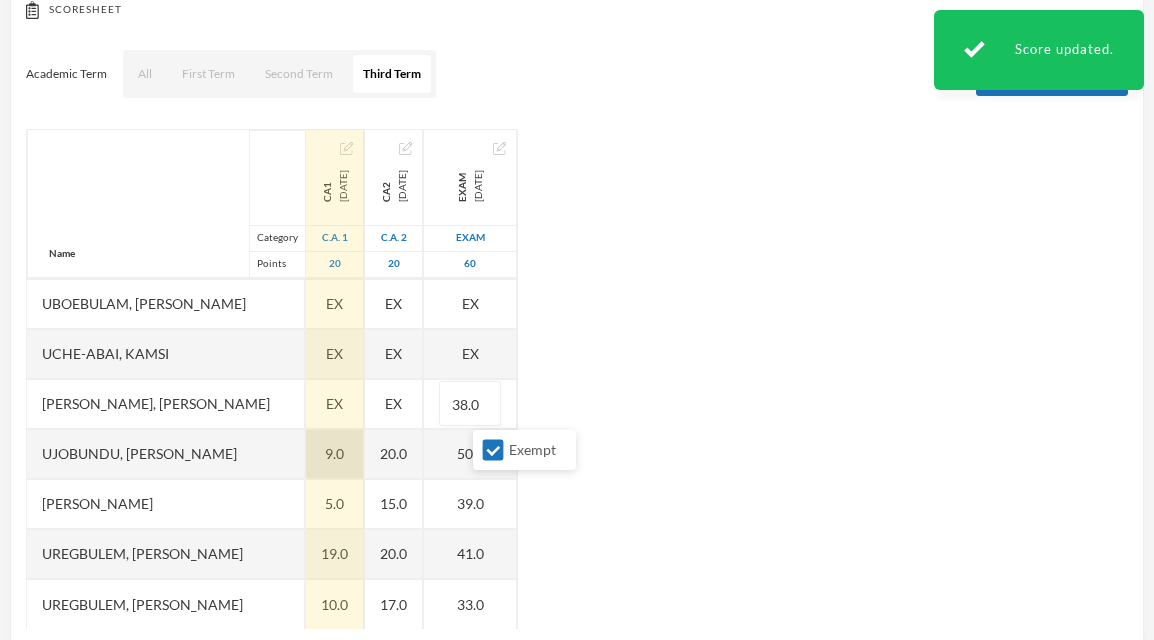 click on "9.0" at bounding box center [335, 454] 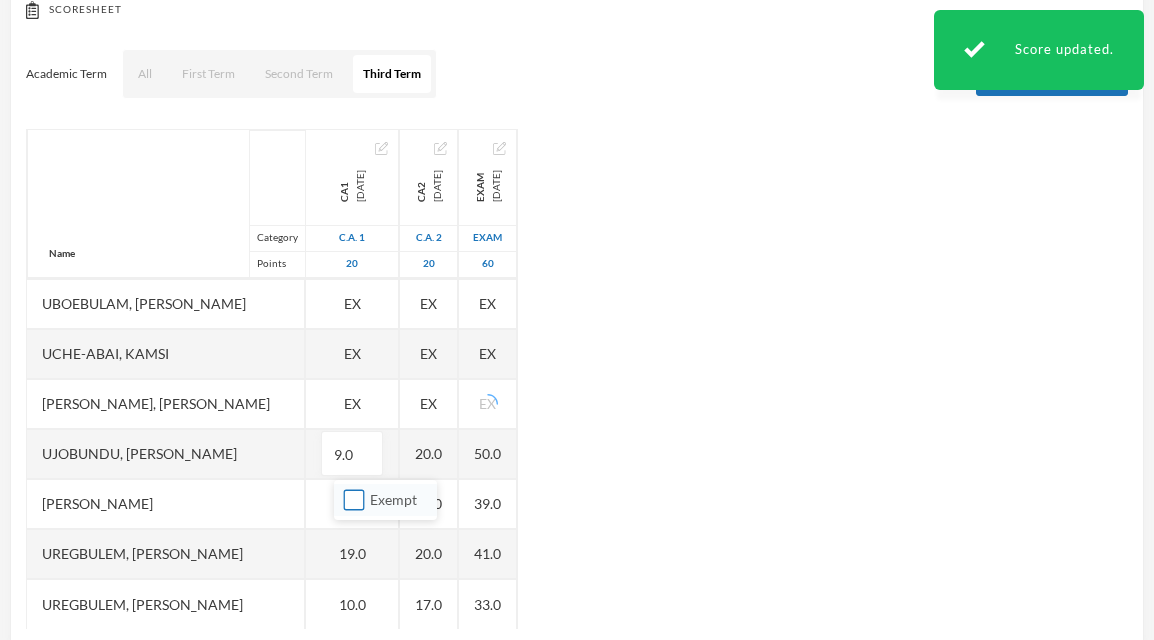 click on "Exempt" at bounding box center (354, 500) 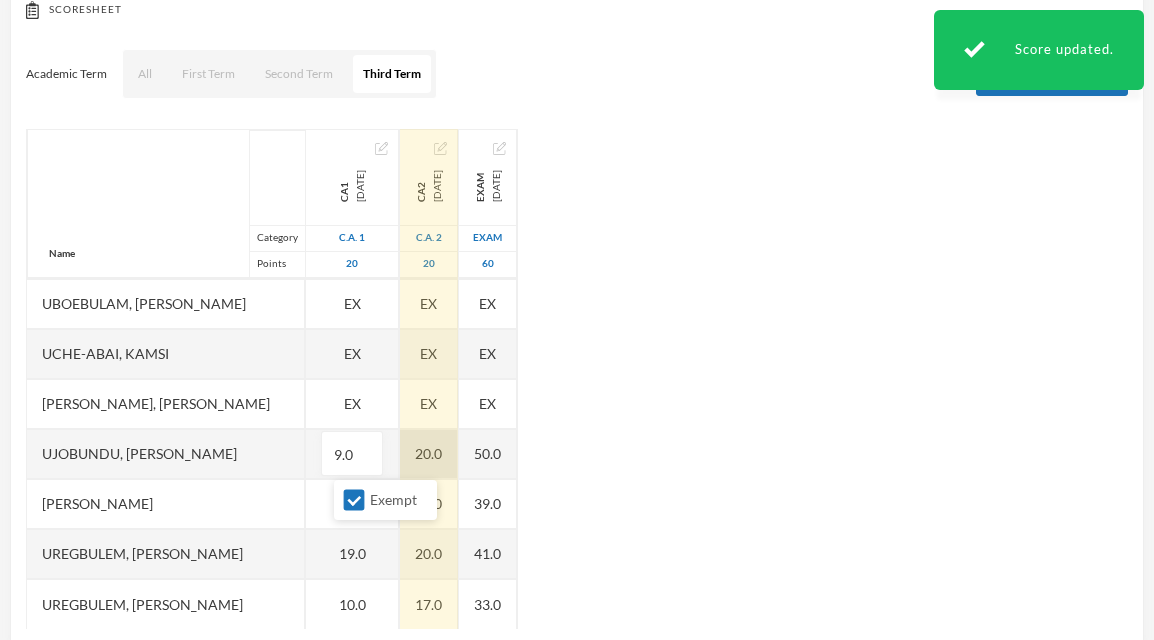 click on "Name   Category Points [PERSON_NAME] [PERSON_NAME], [PERSON_NAME] [PERSON_NAME], [PERSON_NAME] [PERSON_NAME] [PERSON_NAME], [PERSON_NAME], Chiemerie [PERSON_NAME], .c. [PERSON_NAME], [PERSON_NAME], [PERSON_NAME] [PERSON_NAME] [PERSON_NAME] [PERSON_NAME], [PERSON_NAME], Chizirim [PERSON_NAME], [PERSON_NAME] Chigozorim [PERSON_NAME][GEOGRAPHIC_DATA], [PERSON_NAME], [PERSON_NAME], Ngozichukwu Princess [PERSON_NAME], [PERSON_NAME] Uboebulam, [PERSON_NAME], [PERSON_NAME], [PERSON_NAME], [PERSON_NAME] [PERSON_NAME], [PERSON_NAME], [PERSON_NAME] CA1 [DATE] C.A. 1 20 13.0 16.0 2.0 10.0 EX 11.0 EX 9.0 9.0 16.0 11.0 12.0 3.0 14.0 10.0 14.0 10.0 11.0 18.0 12.0 10.0 EX EX EX 9.0 5.0 19.0 10.0 CA2 [DATE] C.A. 2 20 20.0 20.0 18.0 20.0 EX 15.0 EX 20.0 20.0 20.0 15.0 18.0 16.0 20.0 18.0 15.0 20.0 20.0 20.0 18.0 20.0 EX EX EX 20.0 15.0 20.0 17.0 Exam [DATE] Exam 60 44.0 40.0 34.0 43.0 EX 41.0 EX 40.0 EX" at bounding box center (577, 379) 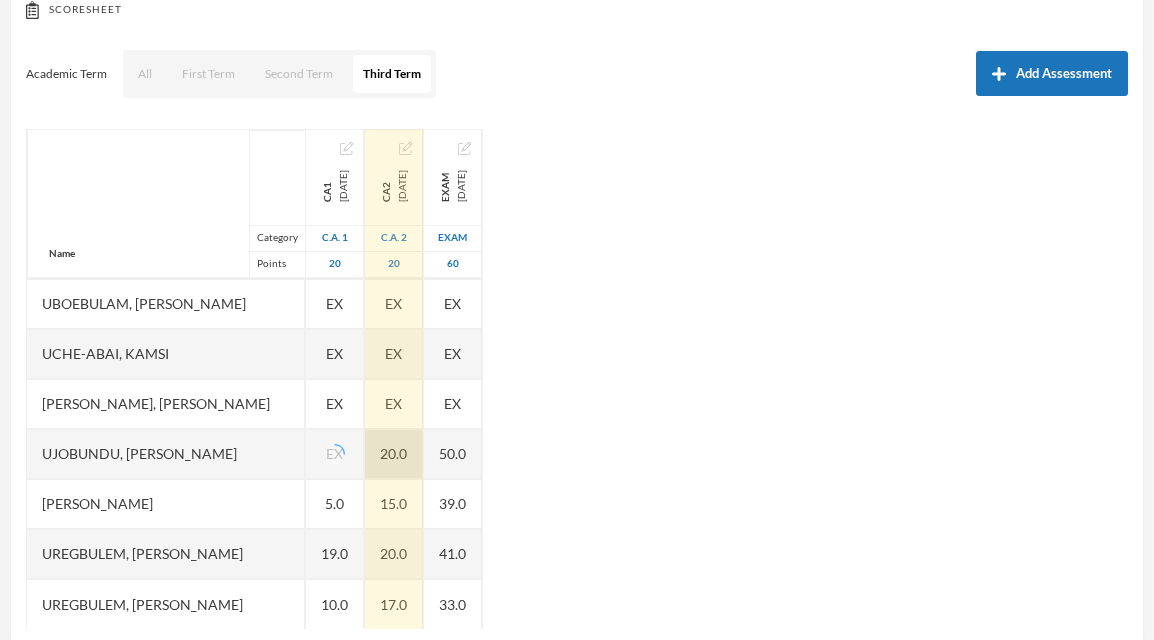 click on "20.0" at bounding box center (394, 454) 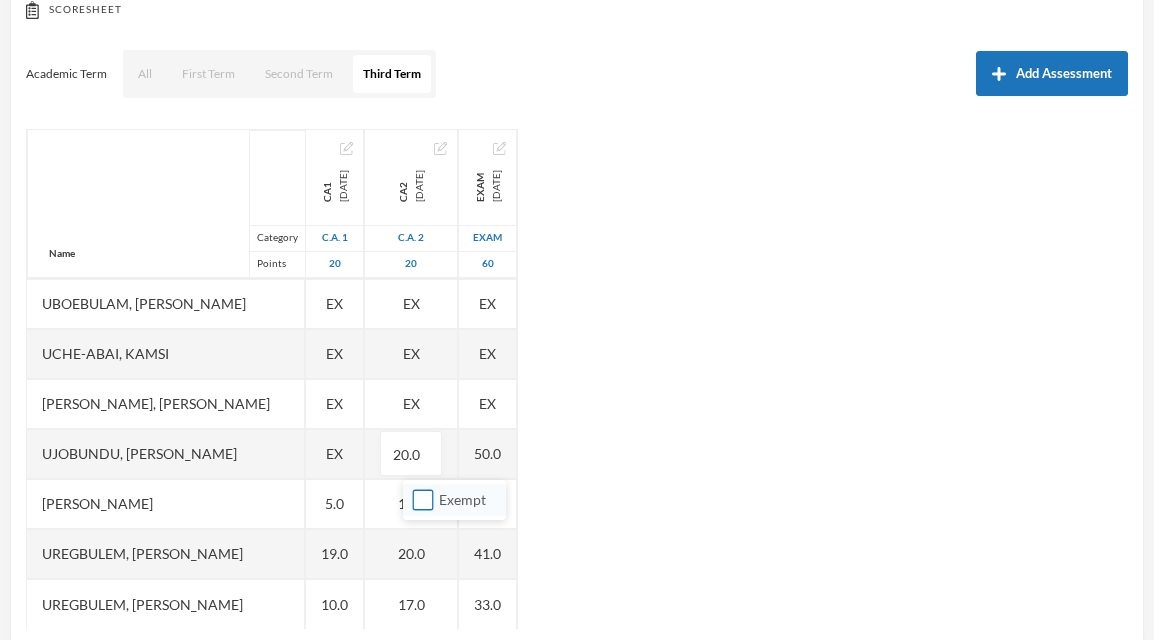 click on "Exempt" at bounding box center (423, 500) 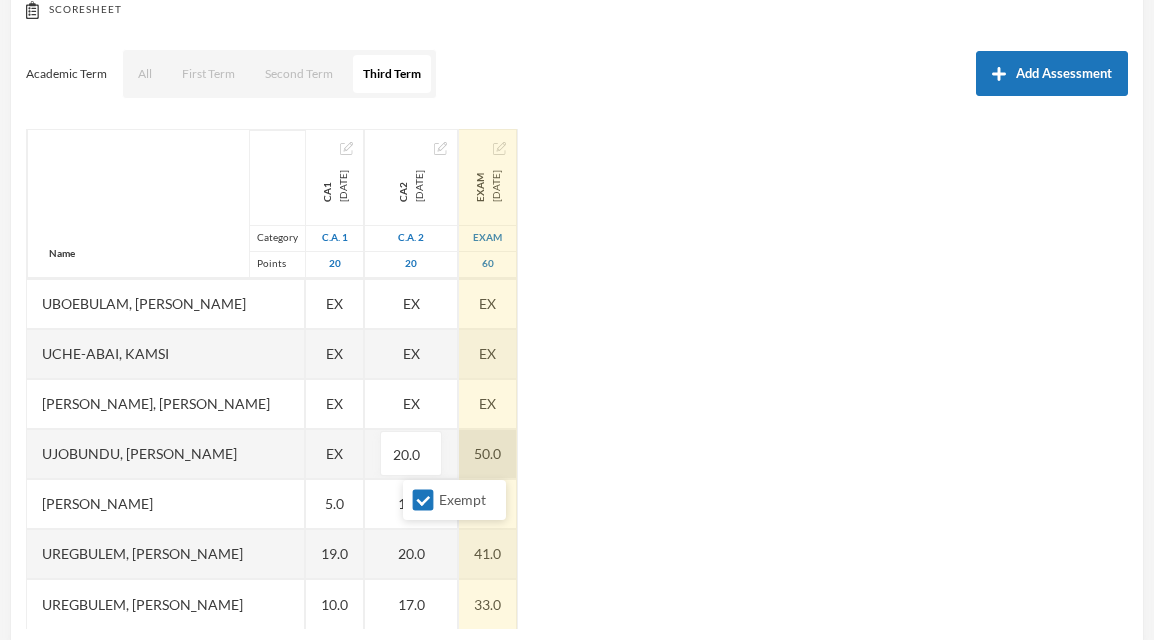 click on "50.0" at bounding box center (488, 454) 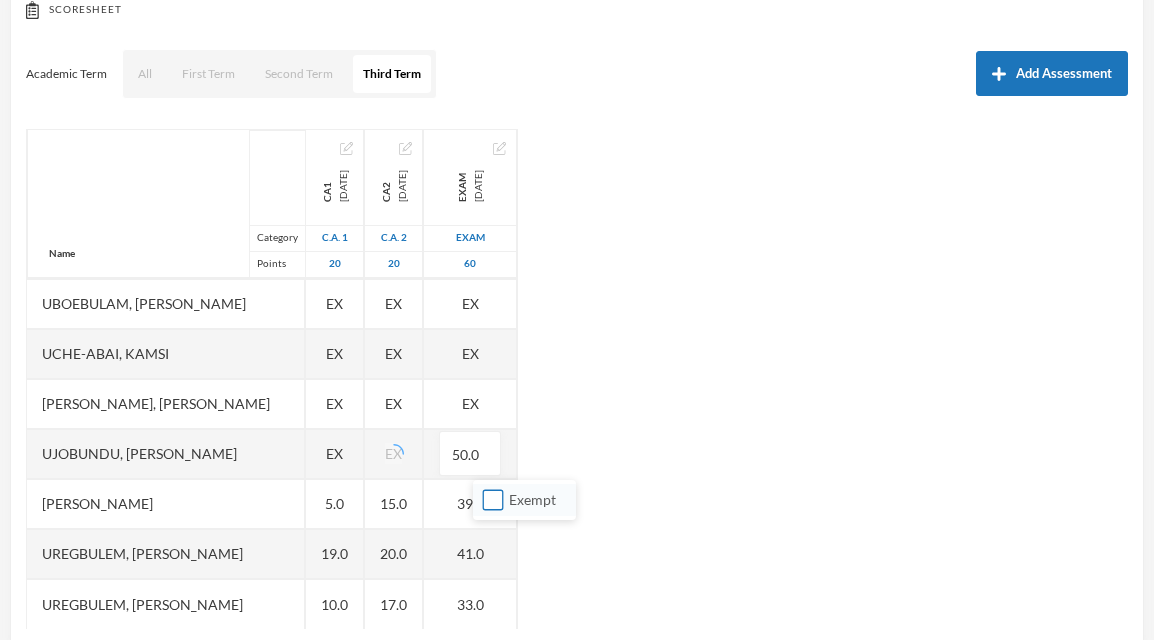 click on "Exempt" at bounding box center [493, 500] 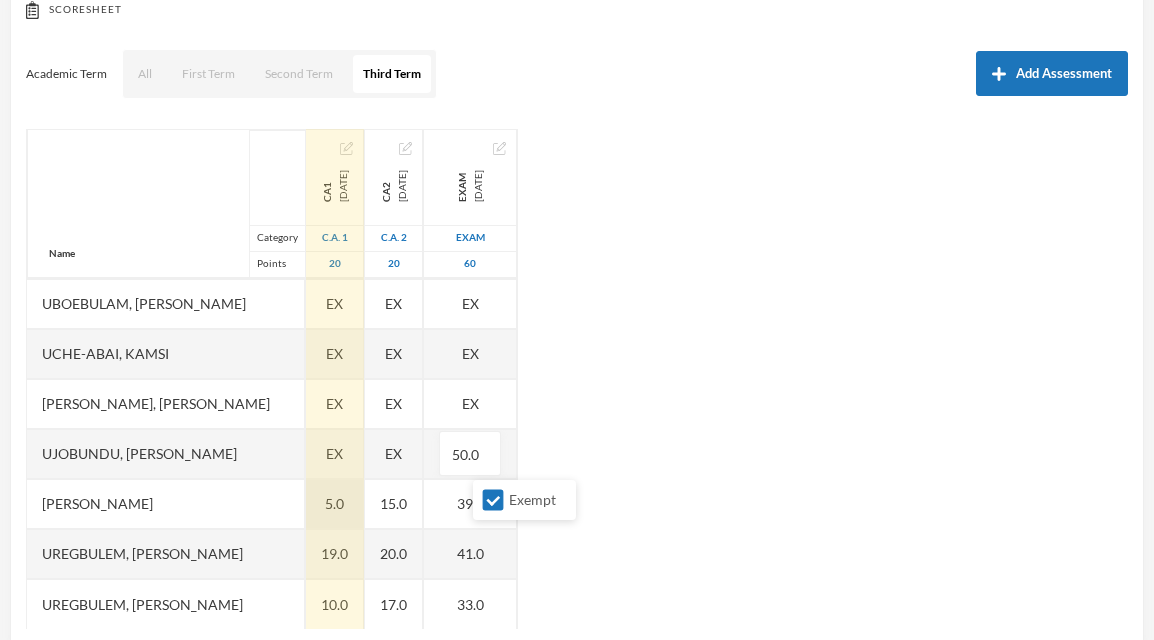 click on "5.0" at bounding box center [335, 504] 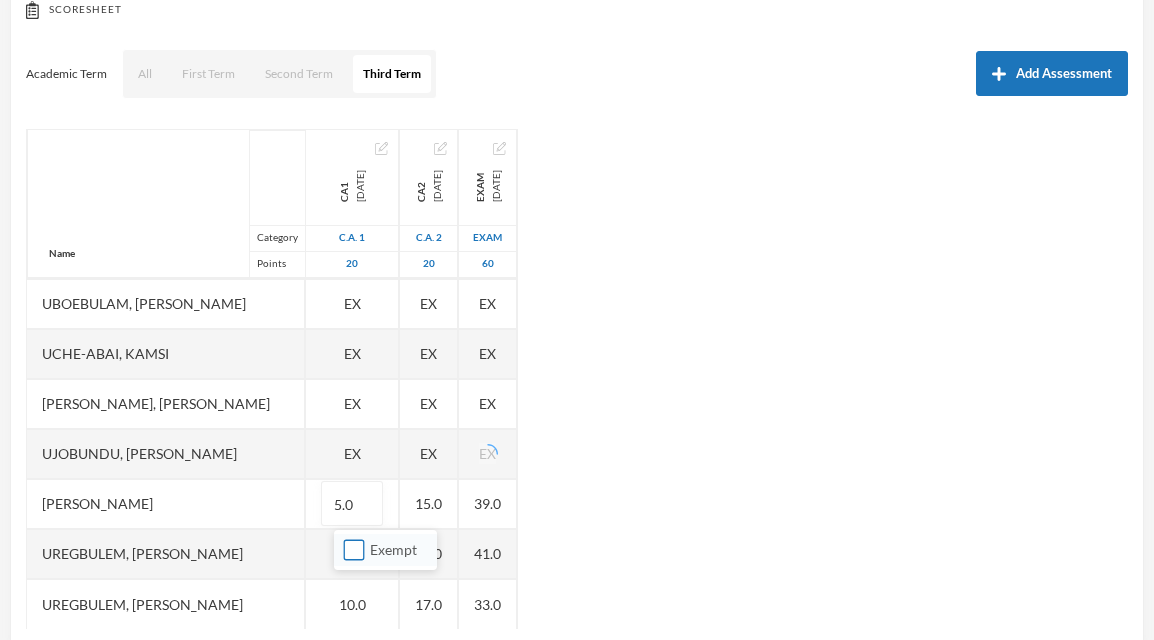 click on "Exempt" at bounding box center [354, 550] 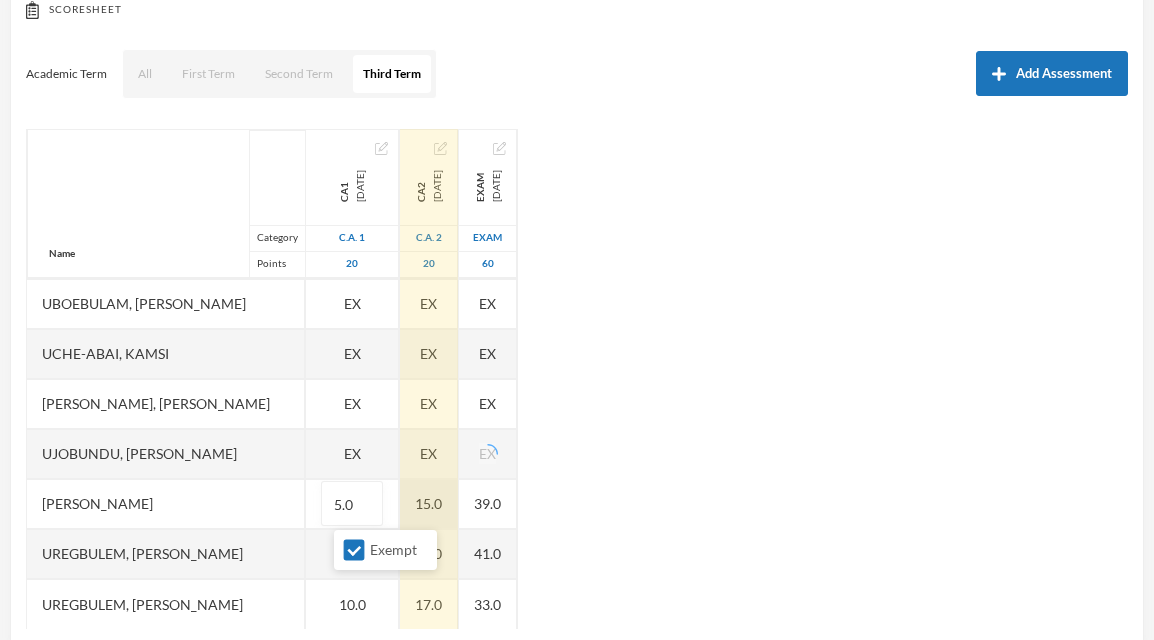 click on "15.0" at bounding box center [429, 504] 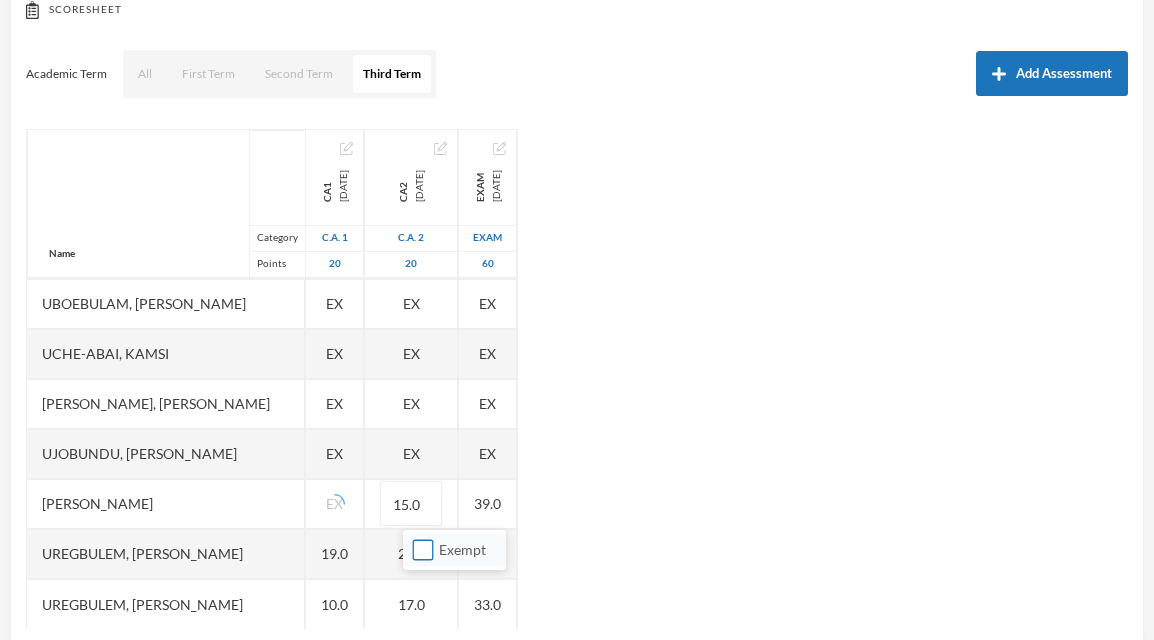 click on "Exempt" at bounding box center (423, 550) 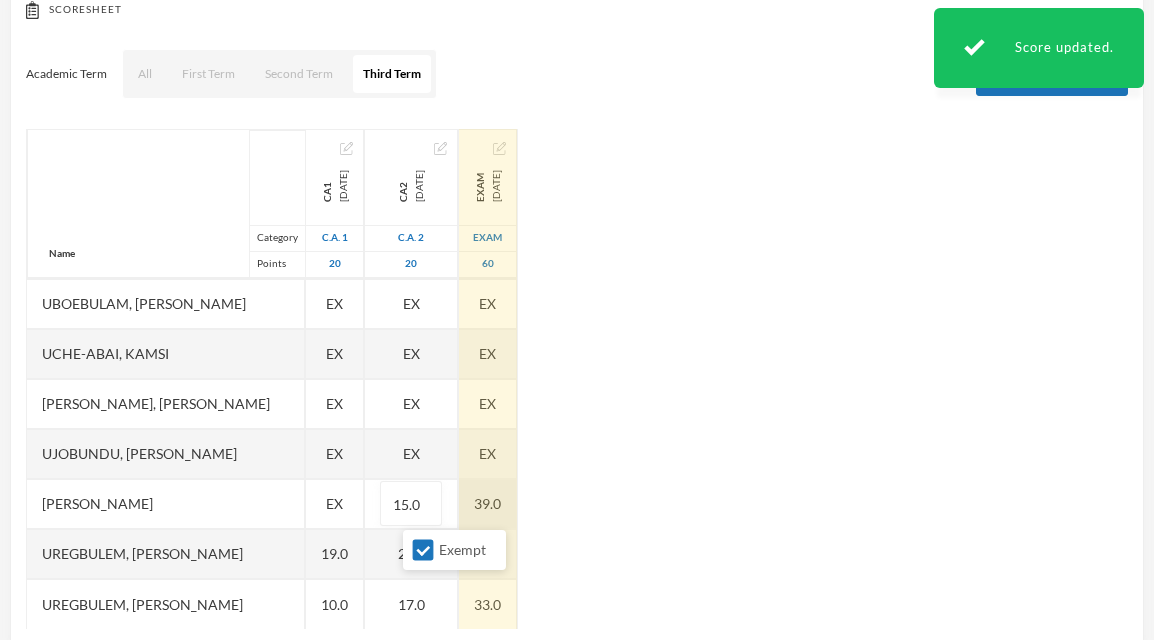 click on "Name   Category Points [PERSON_NAME] [PERSON_NAME], [PERSON_NAME] [PERSON_NAME], [PERSON_NAME] [PERSON_NAME] [PERSON_NAME], [PERSON_NAME], Chiemerie [PERSON_NAME], .c. [PERSON_NAME], [PERSON_NAME], [PERSON_NAME] [PERSON_NAME] [PERSON_NAME] [PERSON_NAME], [PERSON_NAME], Chizirim [PERSON_NAME], [PERSON_NAME] Chigozorim [PERSON_NAME][GEOGRAPHIC_DATA], [PERSON_NAME], [PERSON_NAME], Ngozichukwu Princess [PERSON_NAME], [PERSON_NAME] Uboebulam, [PERSON_NAME], [PERSON_NAME], [PERSON_NAME], [PERSON_NAME] [PERSON_NAME], [PERSON_NAME], [PERSON_NAME] CA1 [DATE] C.A. 1 20 13.0 16.0 2.0 10.0 EX 11.0 EX 9.0 9.0 16.0 11.0 12.0 3.0 14.0 10.0 14.0 10.0 11.0 18.0 12.0 10.0 EX EX EX EX EX 19.0 10.0 CA2 [DATE] C.A. 2 20 20.0 20.0 18.0 20.0 EX 15.0 EX 20.0 20.0 20.0 15.0 18.0 16.0 20.0 18.0 15.0 20.0 20.0 20.0 18.0 20.0 EX EX EX EX 15.0 20.0 17.0 Exam [DATE] Exam 60 44.0 40.0 34.0 43.0 EX 41.0 EX 40.0 37.0 EX" at bounding box center (577, 379) 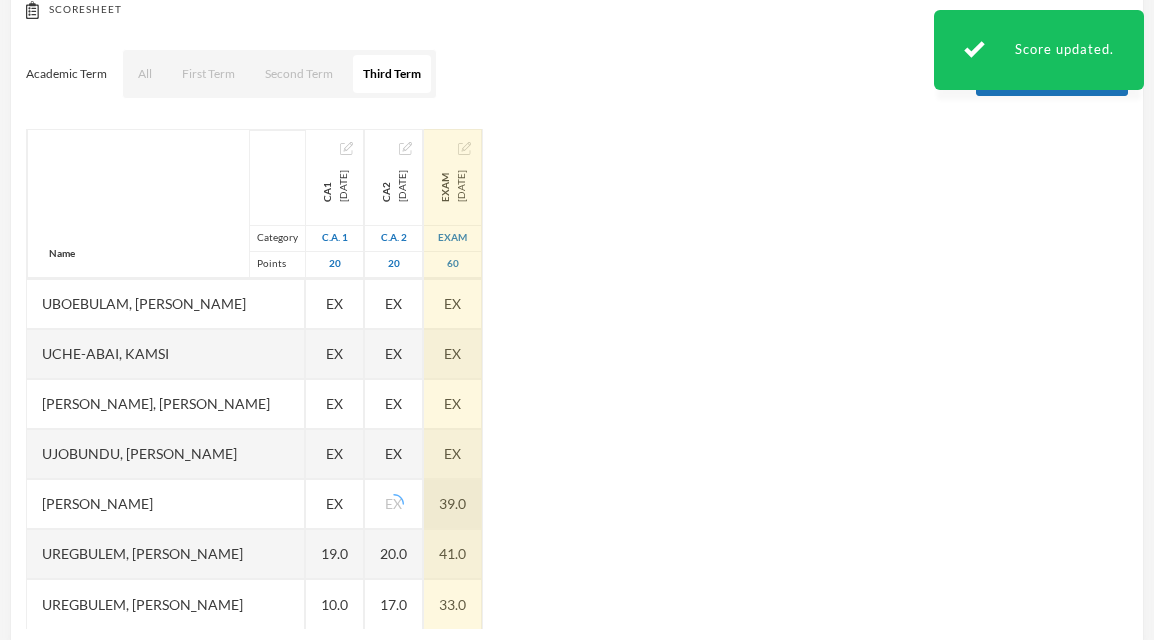 click on "39.0" at bounding box center (453, 504) 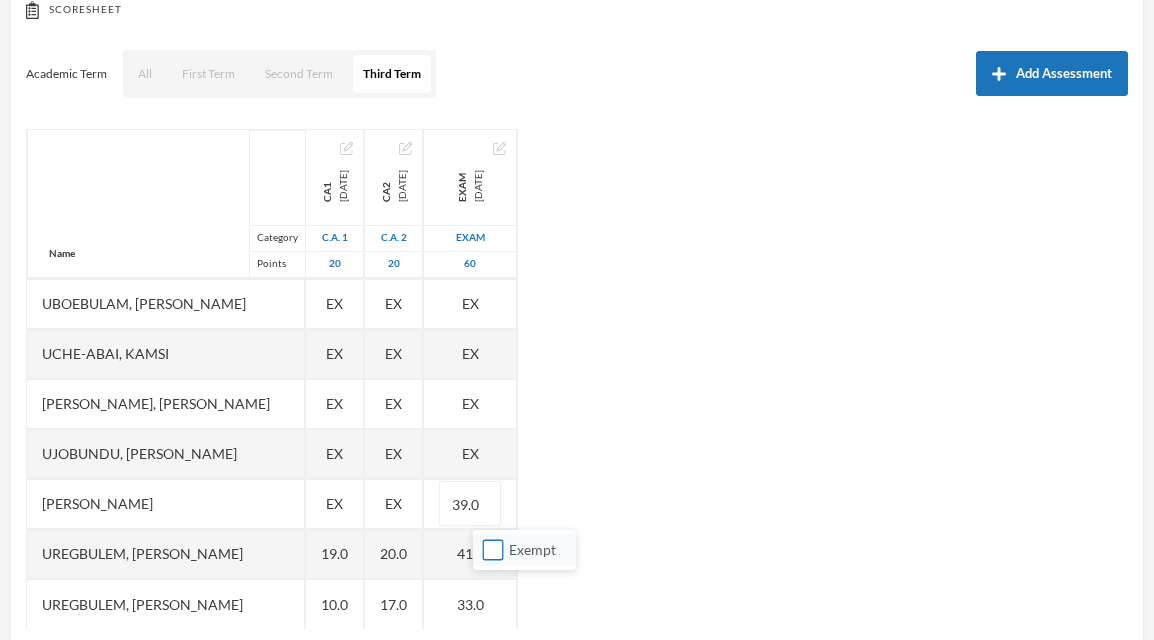 click on "Exempt" at bounding box center [493, 550] 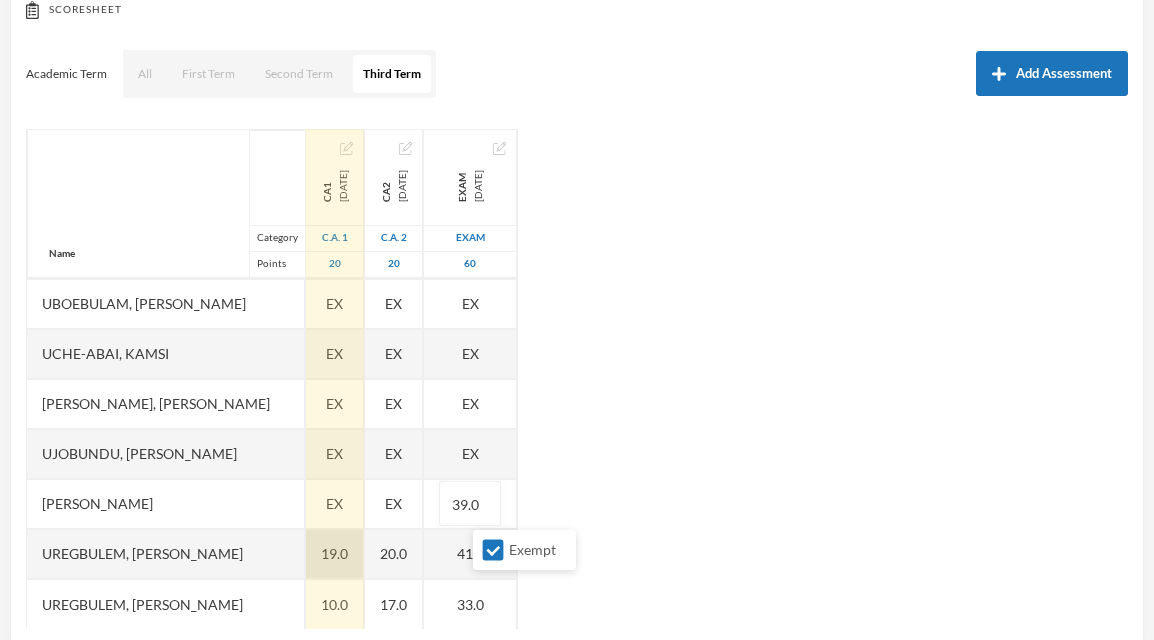 click on "19.0" at bounding box center (335, 554) 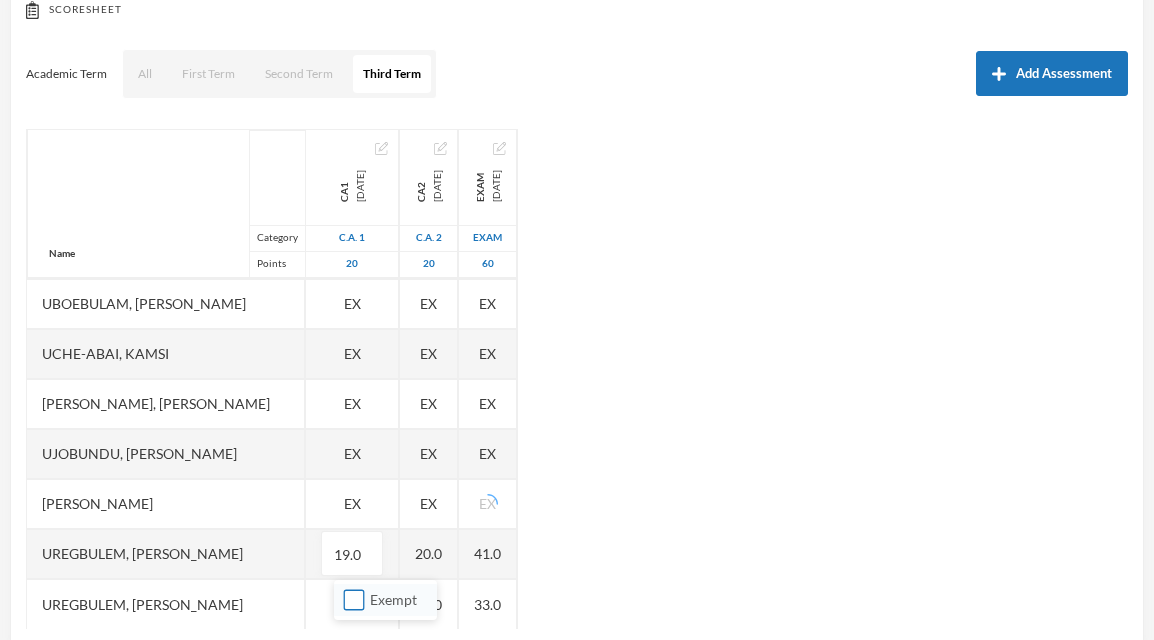 click on "Exempt" at bounding box center (354, 600) 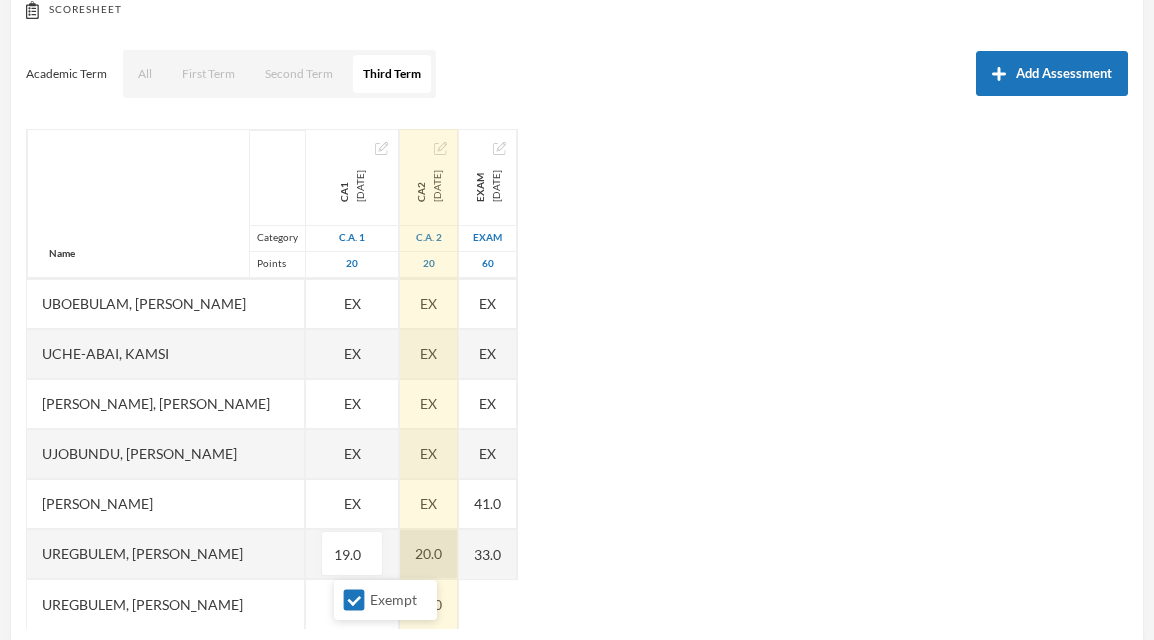 click on "Name   Category Points [PERSON_NAME] [PERSON_NAME], [PERSON_NAME] [PERSON_NAME], [PERSON_NAME] [PERSON_NAME] [PERSON_NAME], [PERSON_NAME], Chiemerie [PERSON_NAME], .c. [PERSON_NAME], [PERSON_NAME], [PERSON_NAME] [PERSON_NAME] [PERSON_NAME] [PERSON_NAME], [PERSON_NAME], Chizirim [PERSON_NAME], [PERSON_NAME] Chigozorim [PERSON_NAME][GEOGRAPHIC_DATA], [PERSON_NAME], [PERSON_NAME], Ngozichukwu Princess [PERSON_NAME], [PERSON_NAME] Uboebulam, [PERSON_NAME], [PERSON_NAME], [PERSON_NAME], [PERSON_NAME] [PERSON_NAME], [PERSON_NAME], [PERSON_NAME] CA1 [DATE] C.A. 1 20 13.0 16.0 2.0 10.0 EX 11.0 EX 9.0 9.0 16.0 11.0 12.0 3.0 14.0 10.0 14.0 10.0 11.0 18.0 12.0 10.0 EX EX EX EX EX 19.0 10.0 CA2 [DATE] C.A. 2 20 20.0 20.0 18.0 20.0 EX 15.0 EX 20.0 20.0 20.0 15.0 18.0 16.0 20.0 18.0 15.0 20.0 20.0 20.0 18.0 20.0 EX EX EX EX EX 20.0 17.0 Exam [DATE] Exam 60 44.0 40.0 34.0 43.0 EX 41.0 EX 40.0 37.0 37.0" at bounding box center (577, 379) 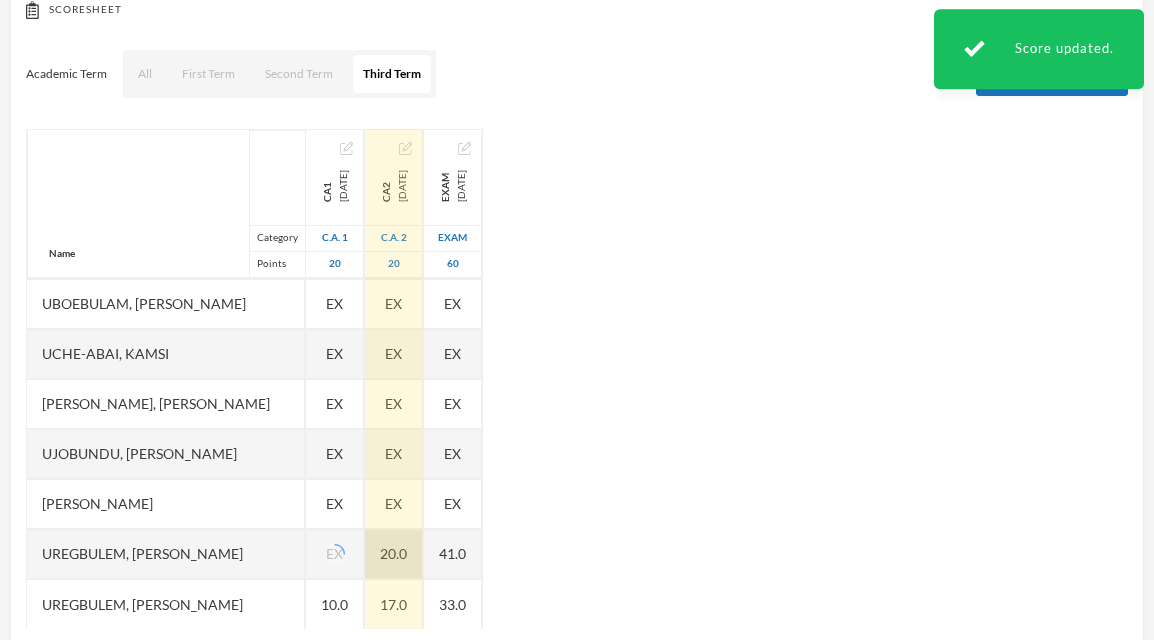 click on "20.0" at bounding box center (394, 554) 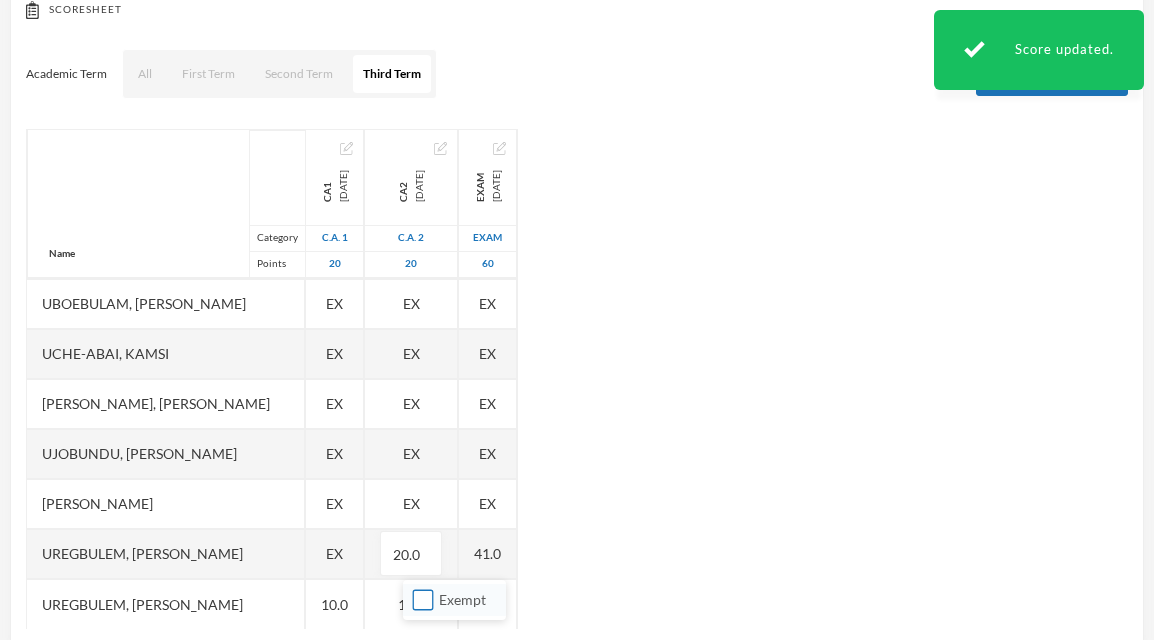 click on "Exempt" at bounding box center (423, 600) 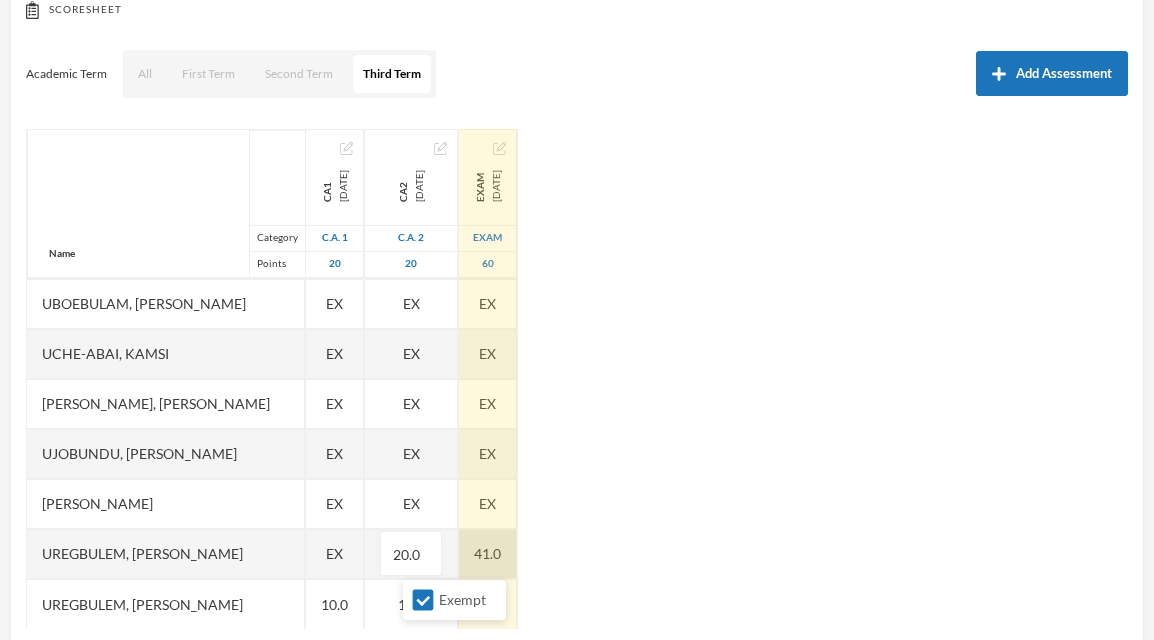 click on "41.0" at bounding box center [488, 554] 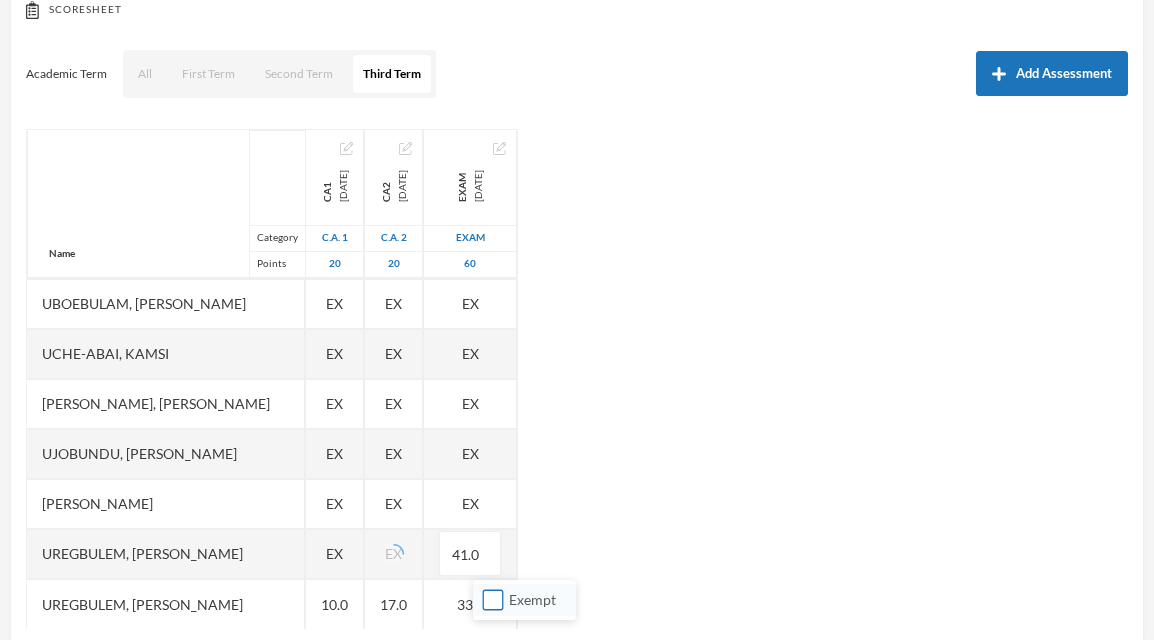 click on "Exempt" at bounding box center [493, 600] 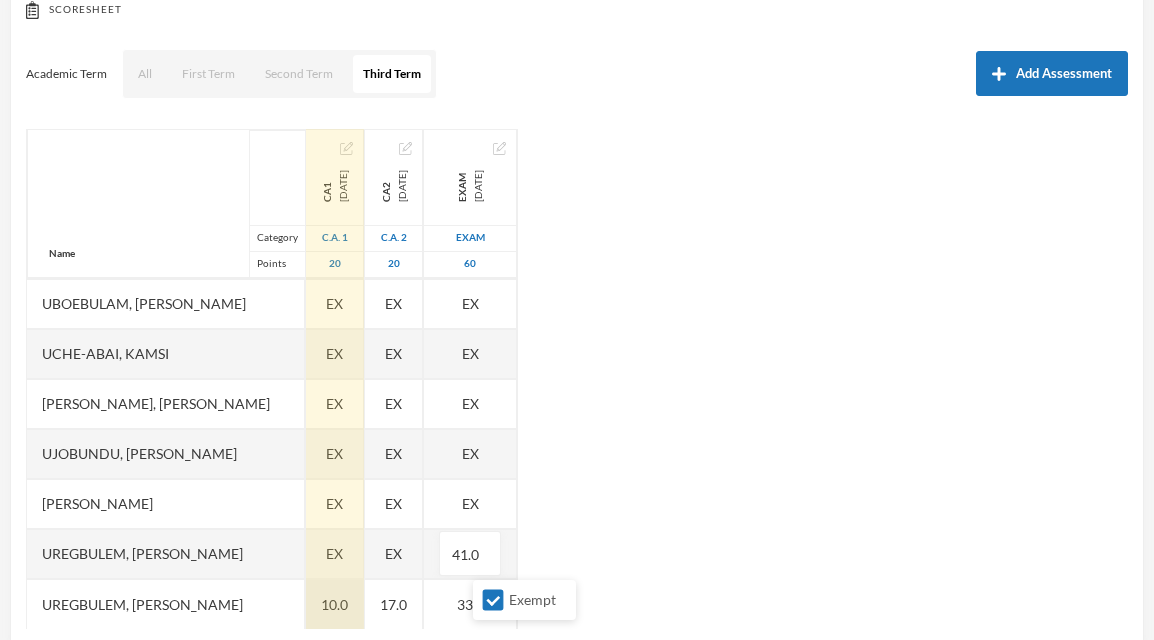 click on "10.0" at bounding box center (335, 604) 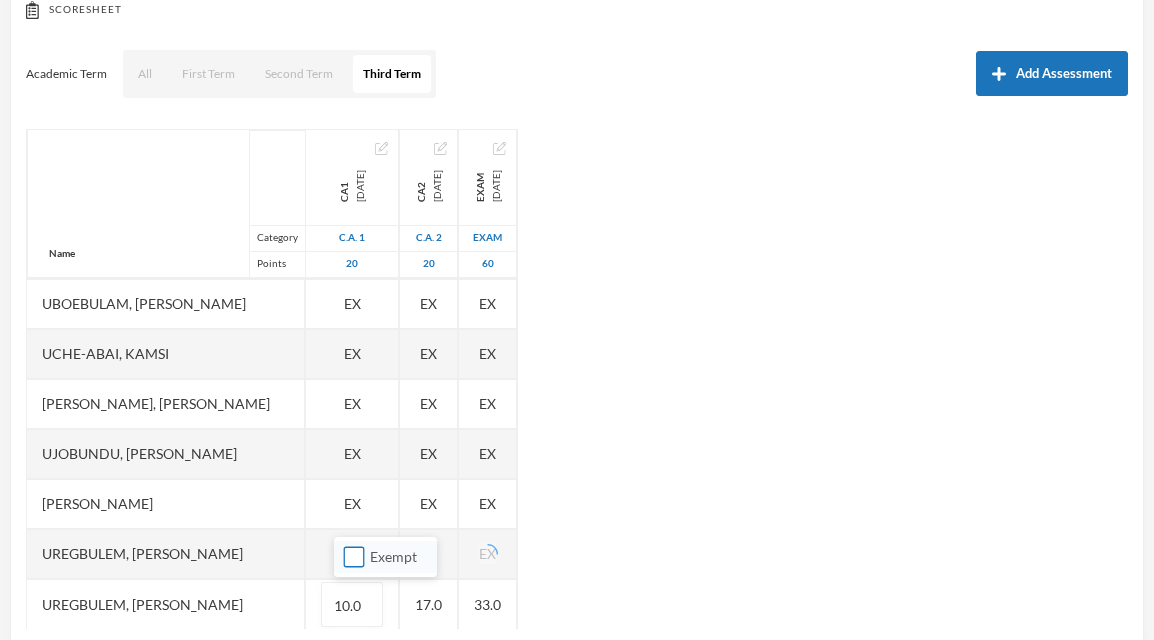 click on "Exempt" at bounding box center [354, 557] 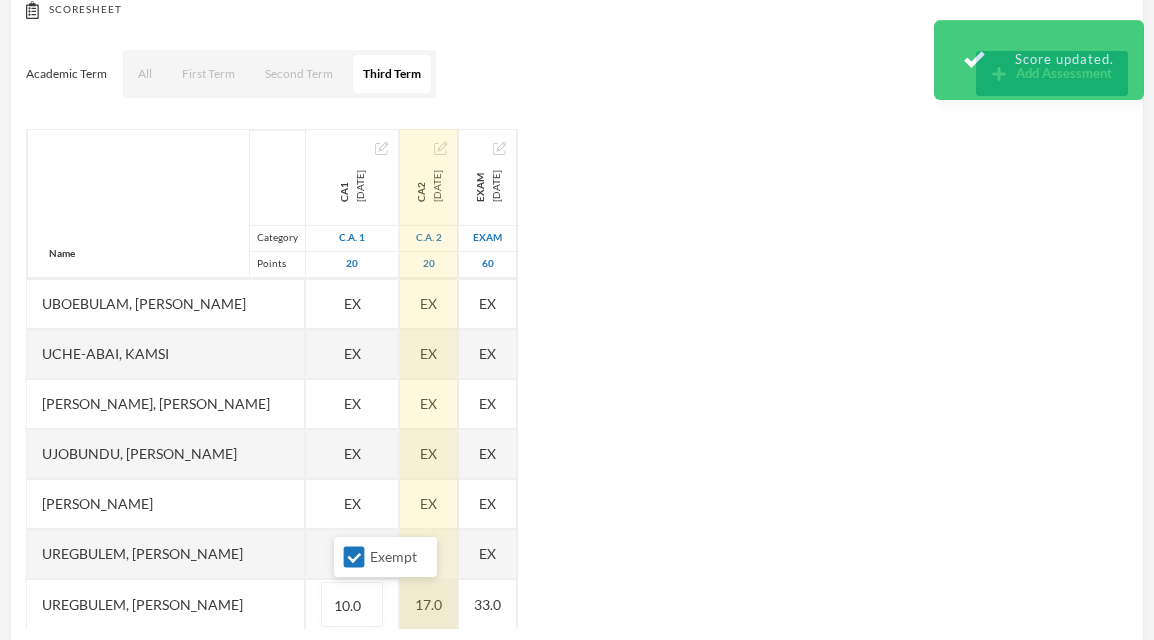 click on "17.0" at bounding box center [429, 604] 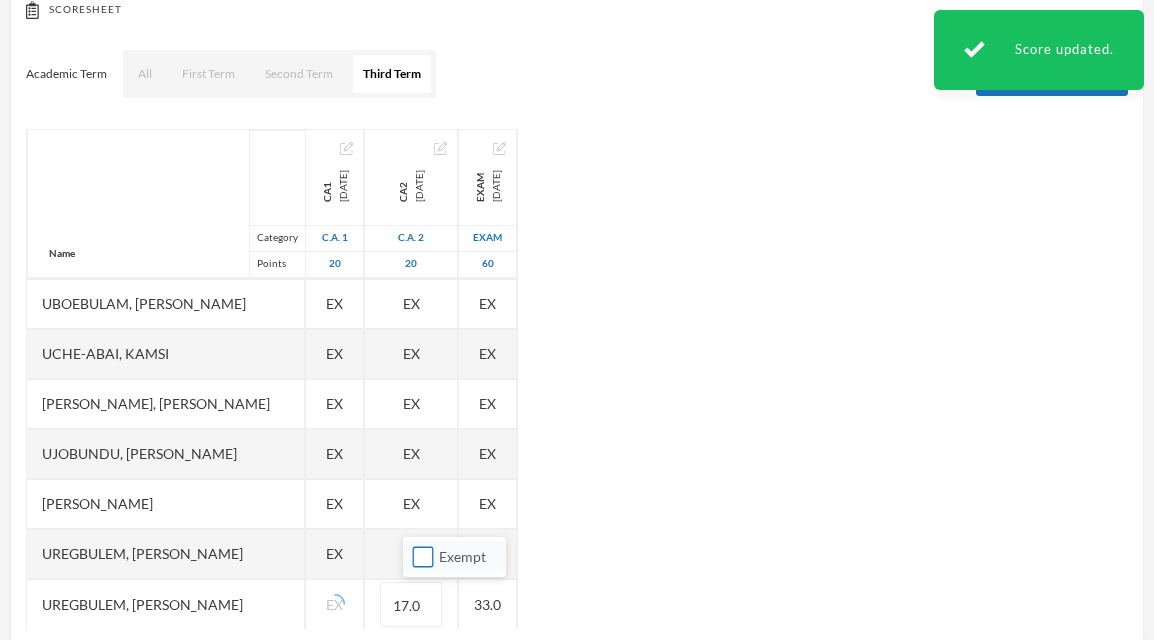 click on "Exempt" at bounding box center [423, 557] 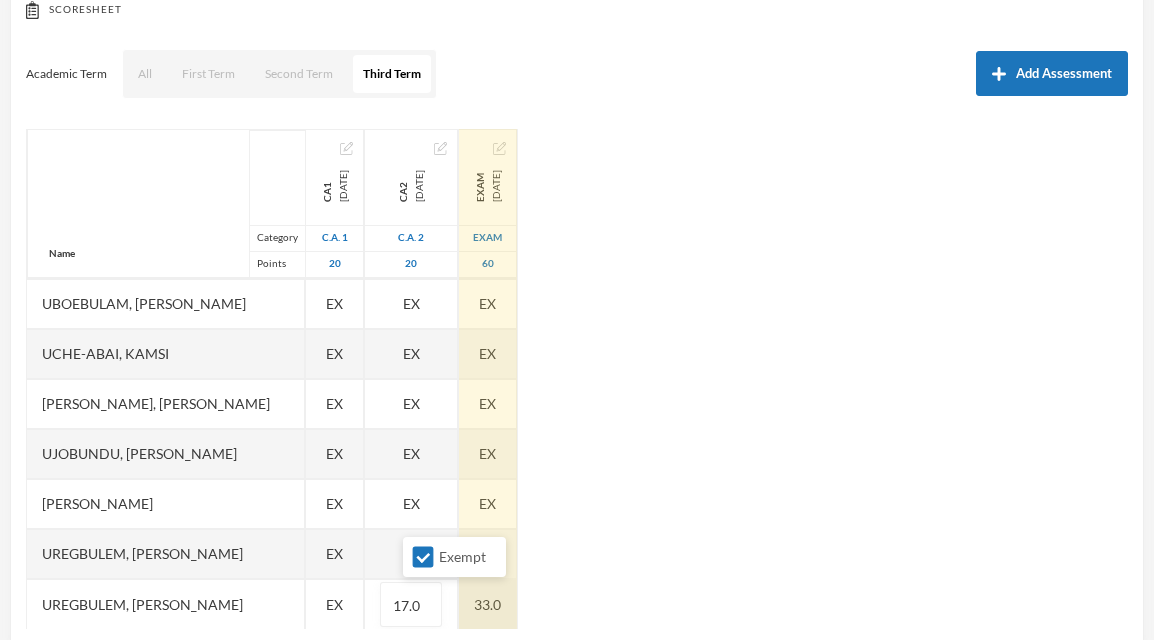 click on "33.0" at bounding box center (488, 604) 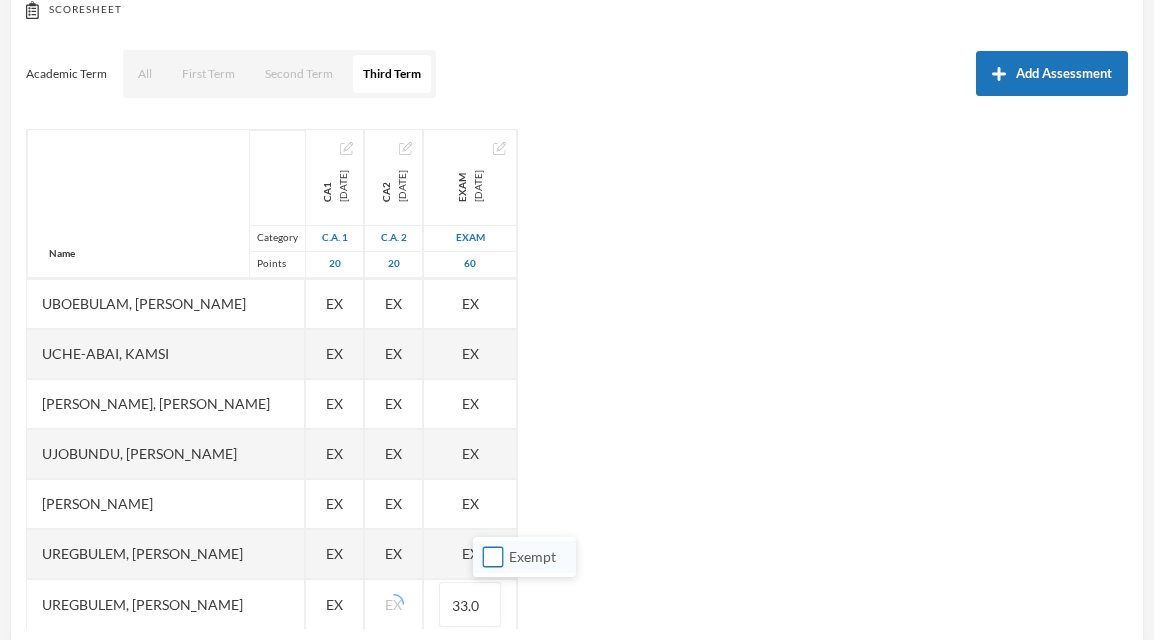 click on "Exempt" at bounding box center [493, 557] 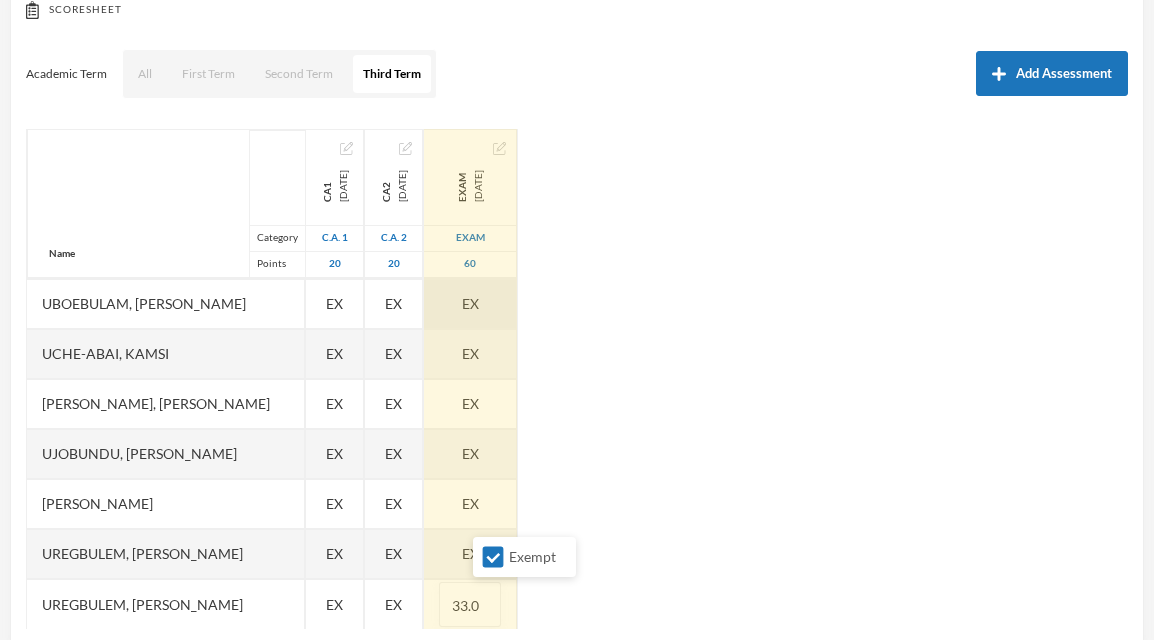 click on "EX" at bounding box center (470, 304) 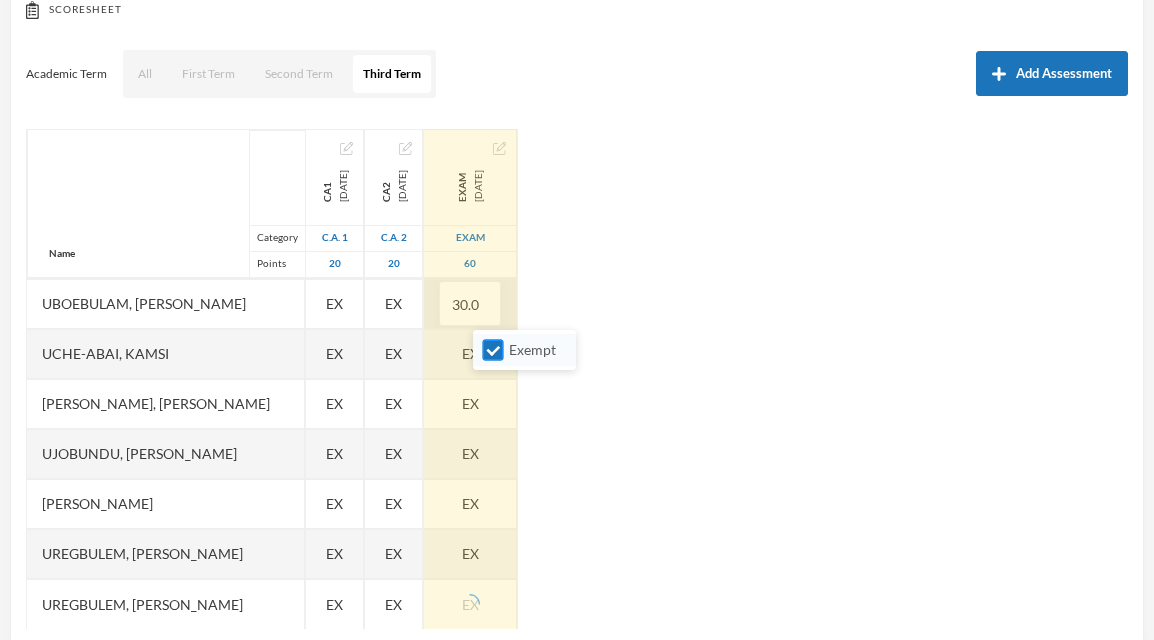 click on "Exempt" at bounding box center (493, 350) 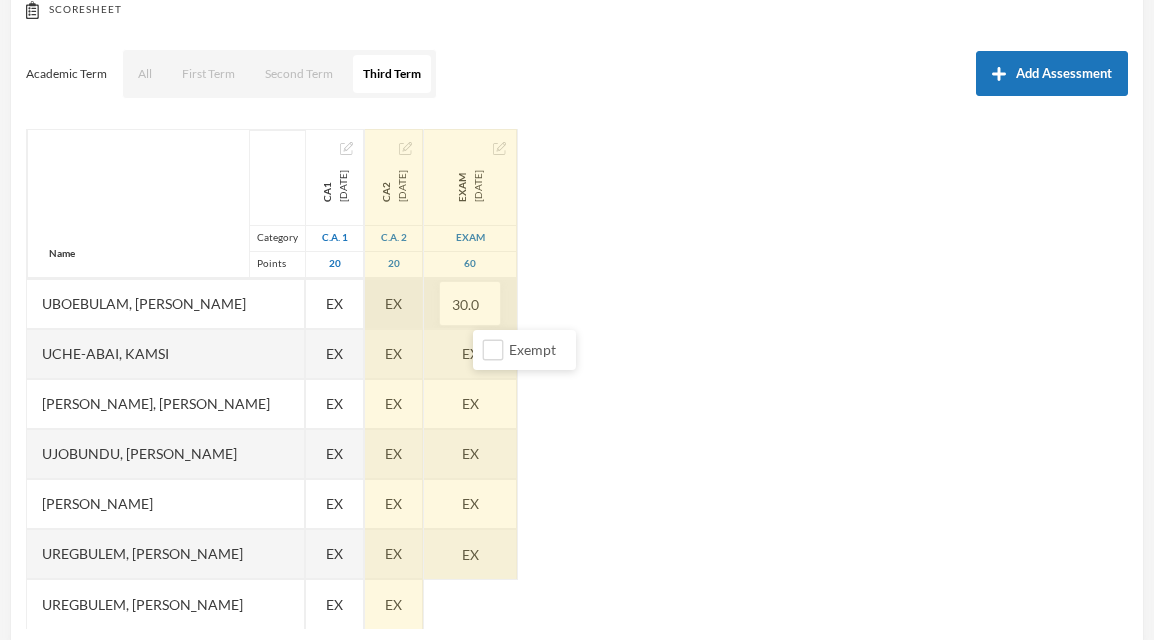 click on "EX" at bounding box center [393, 303] 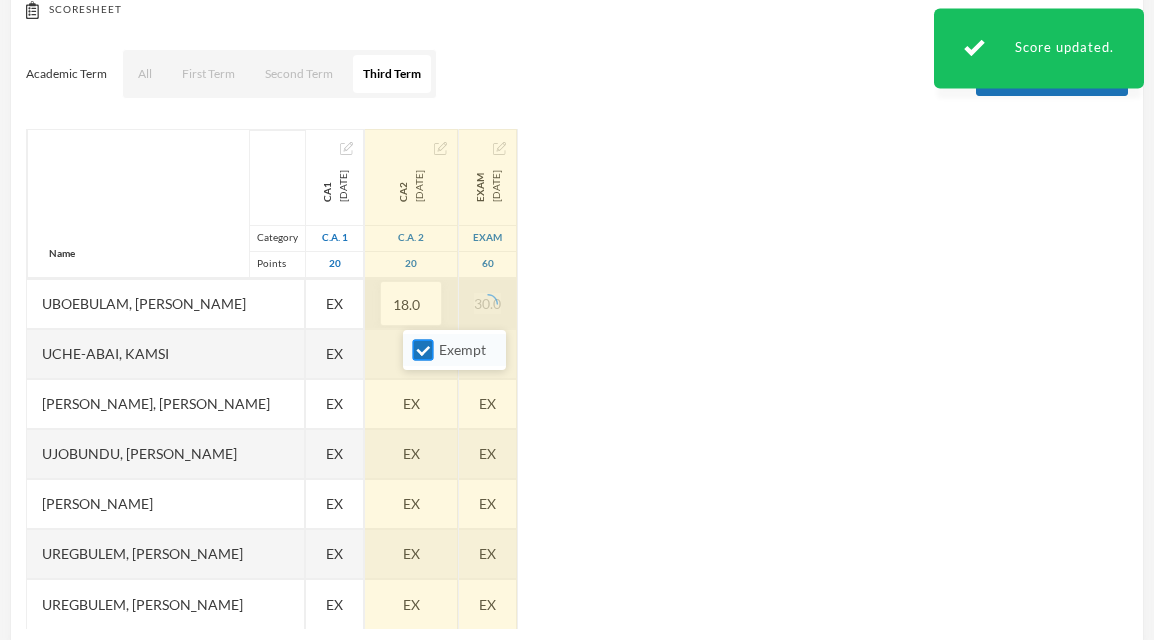 click on "Exempt" at bounding box center (423, 350) 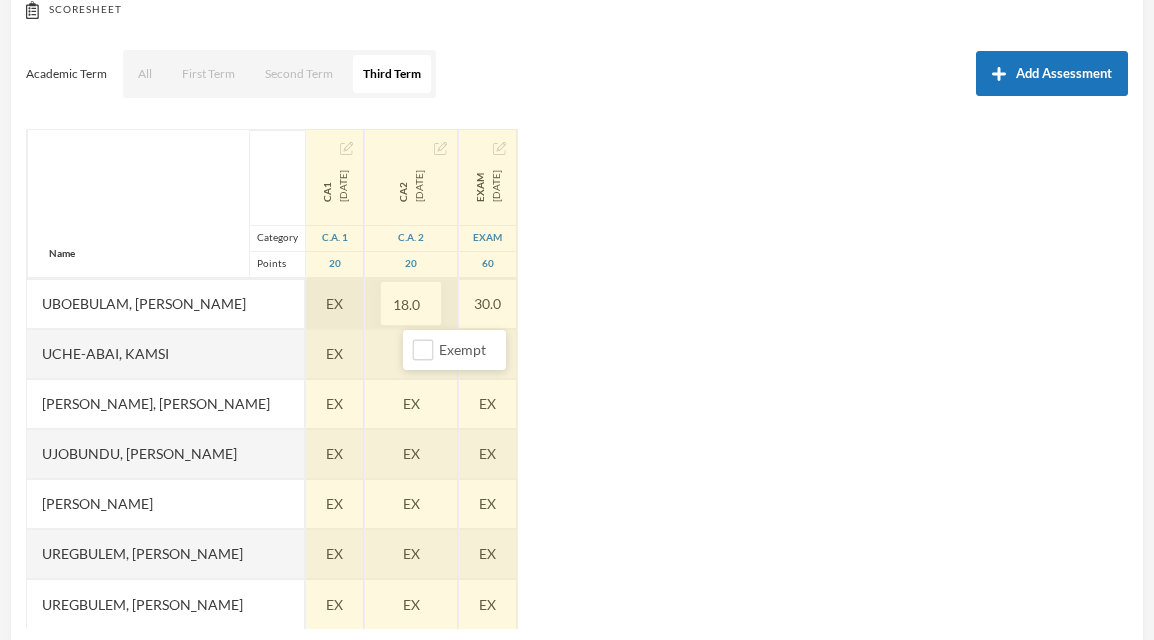 click on "EX" at bounding box center (334, 303) 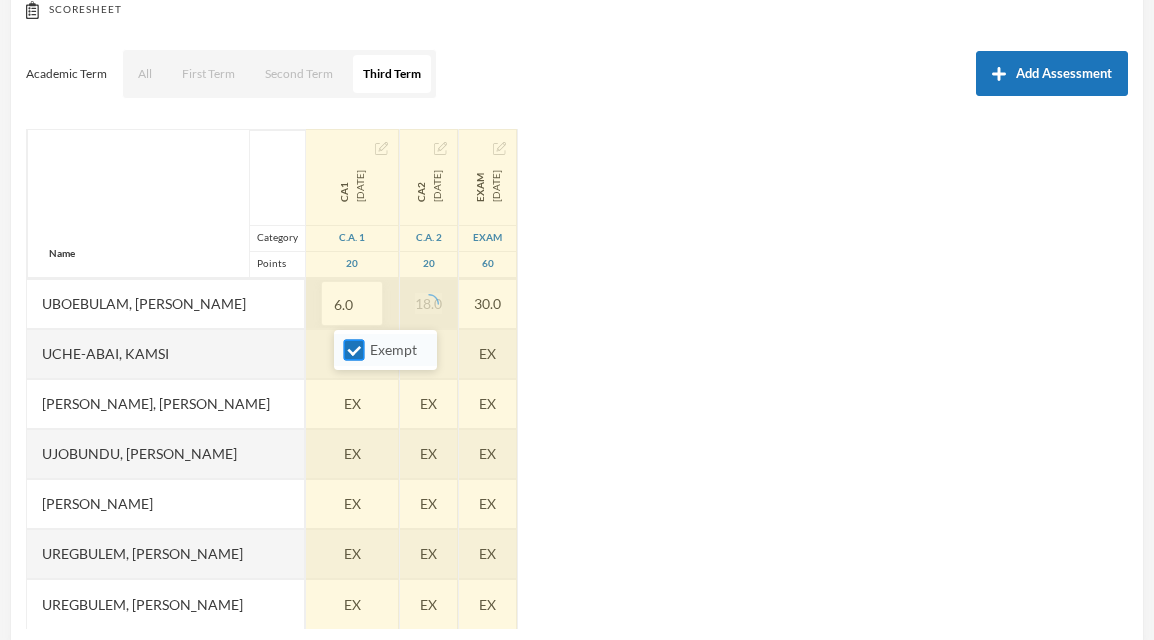 click on "Exempt" at bounding box center [354, 350] 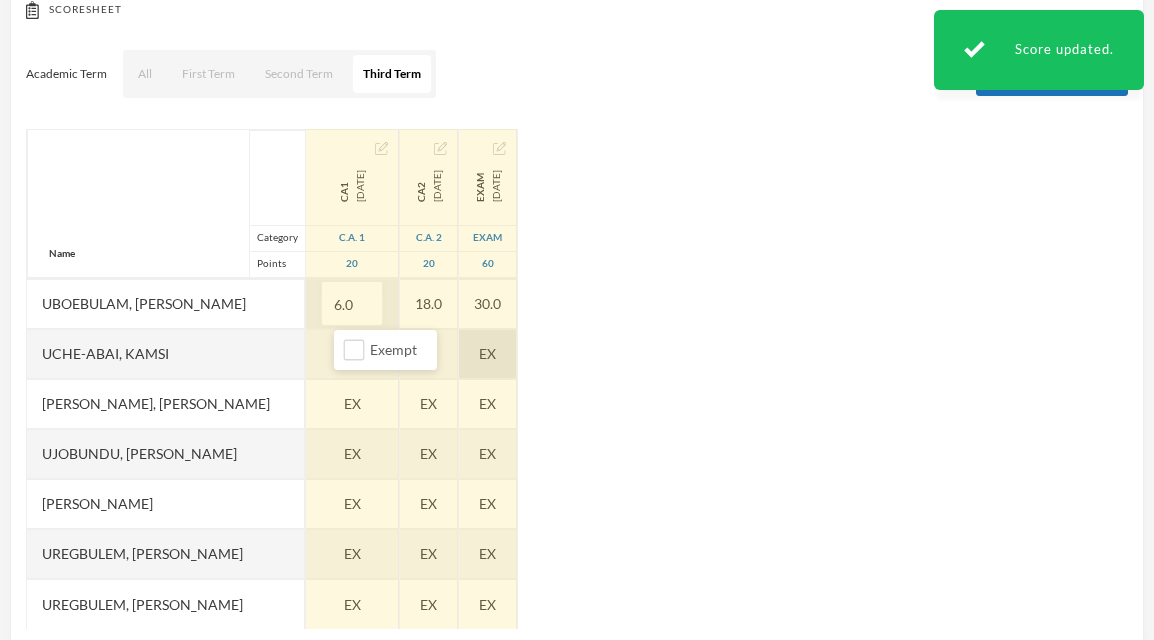 click on "EX" at bounding box center (488, 354) 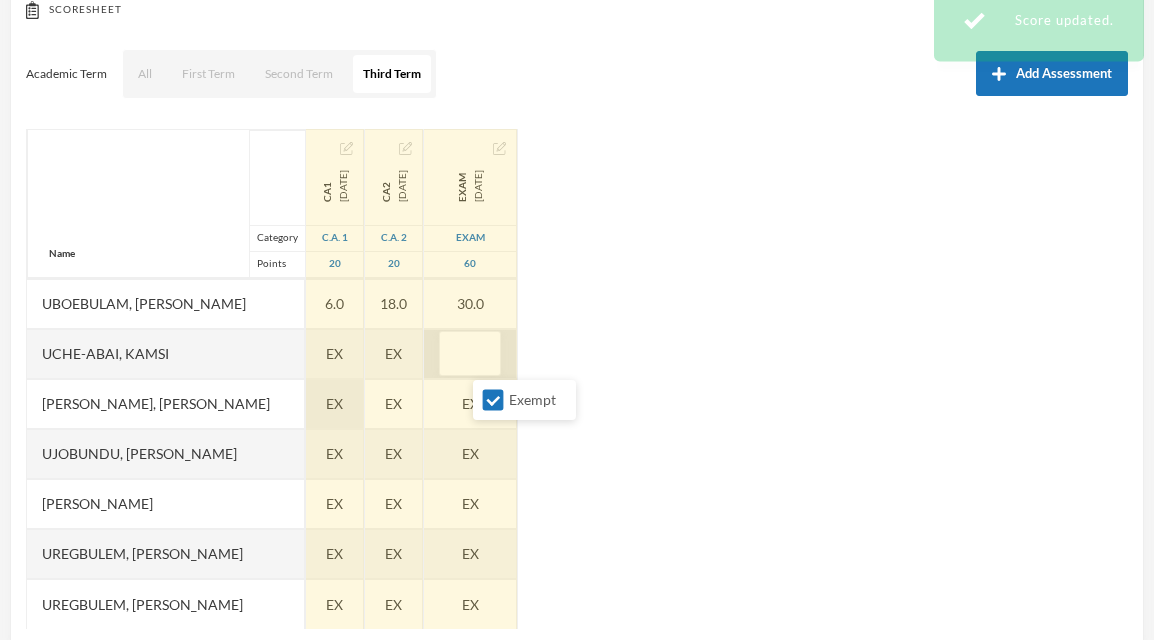 click on "EX" at bounding box center (335, 404) 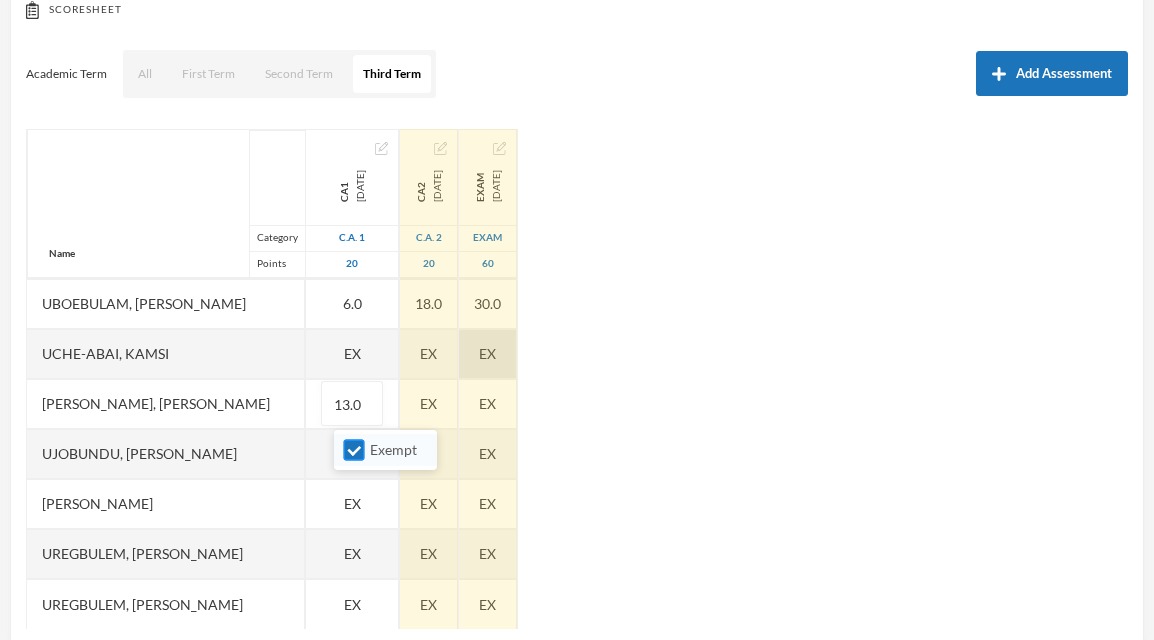 click on "Exempt" at bounding box center (354, 450) 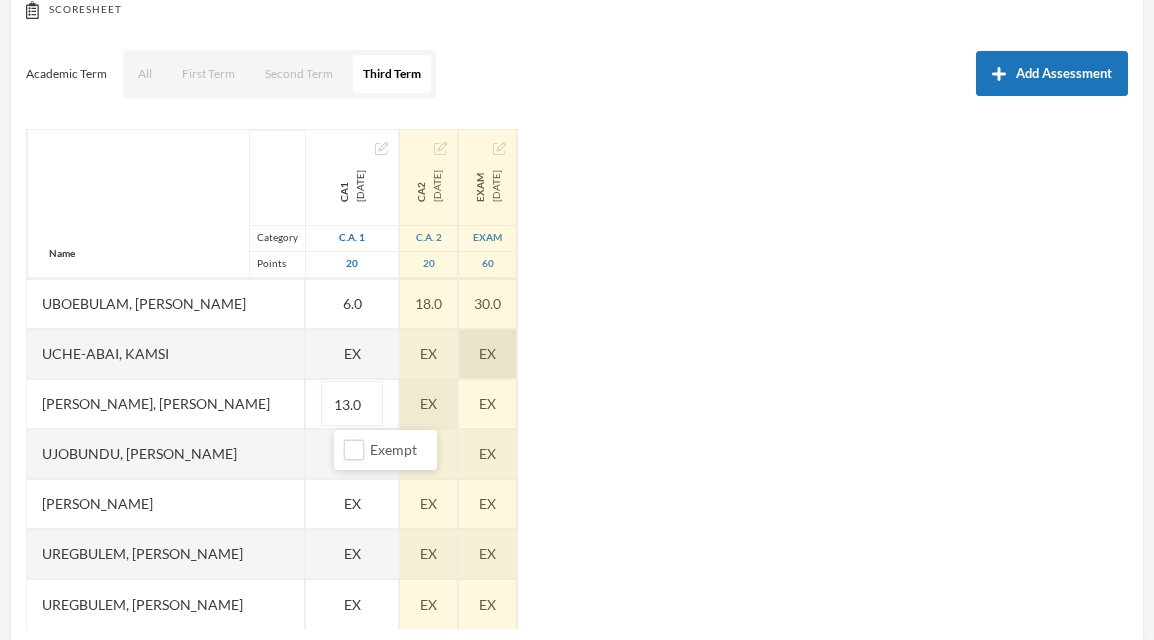click on "EX" at bounding box center (429, 404) 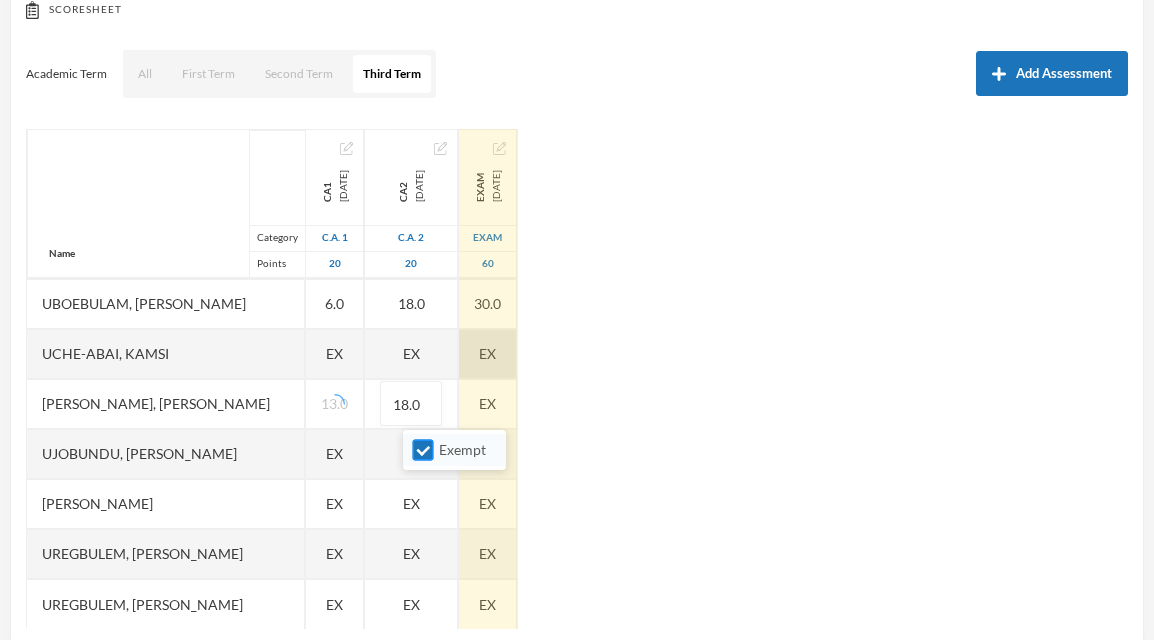 click on "Exempt" at bounding box center [423, 450] 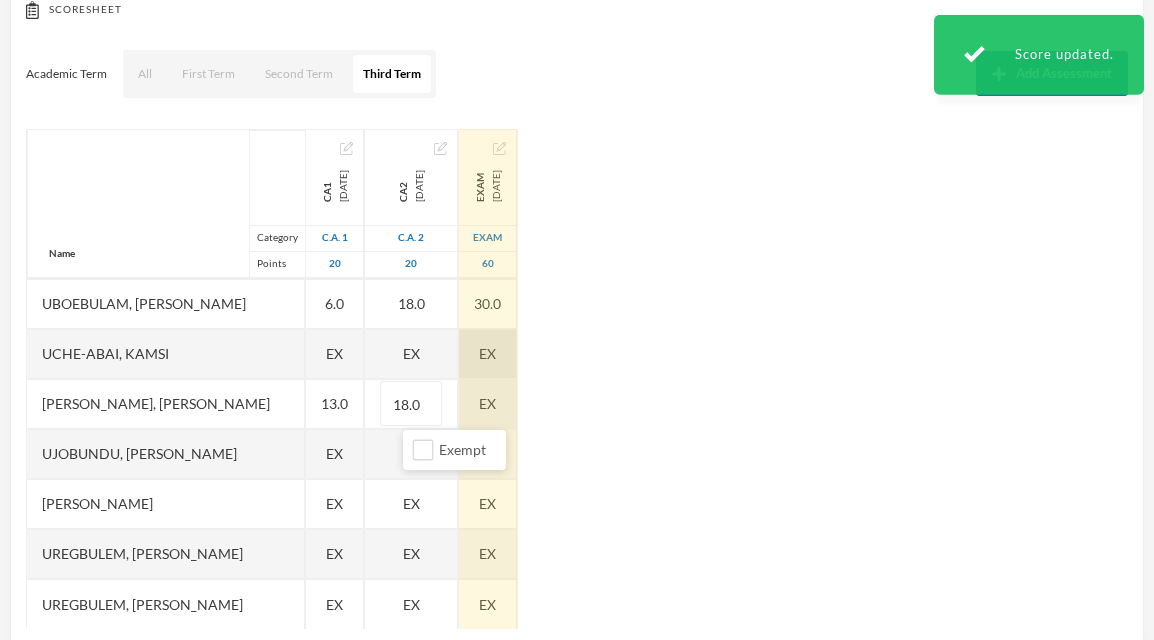 click on "EX" at bounding box center (488, 404) 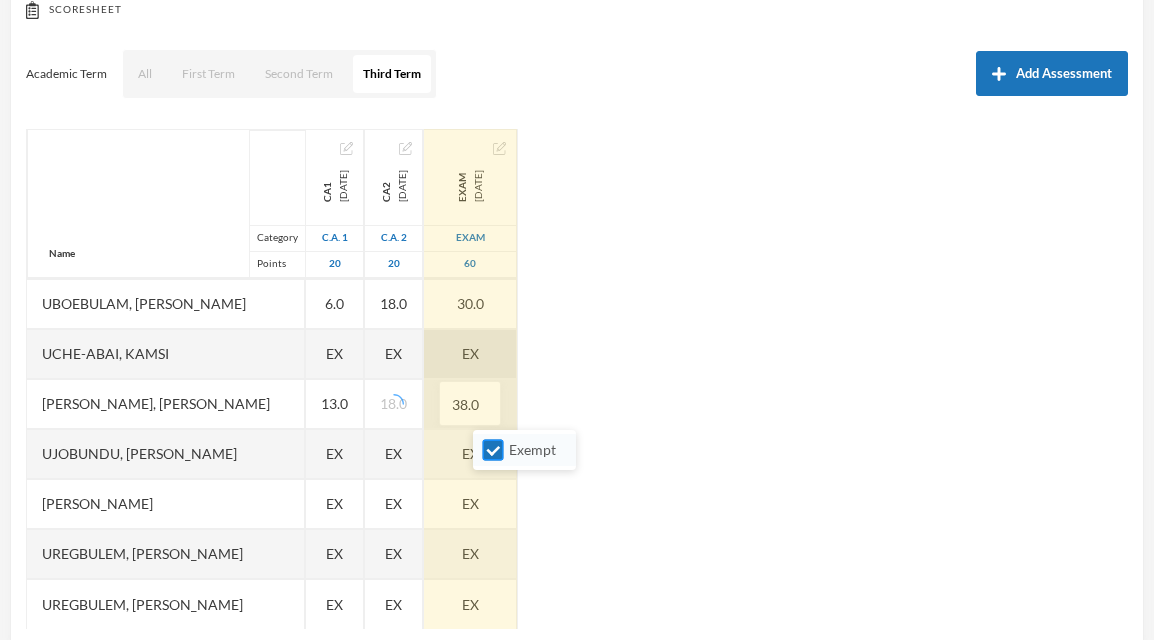 click on "Exempt" at bounding box center (493, 450) 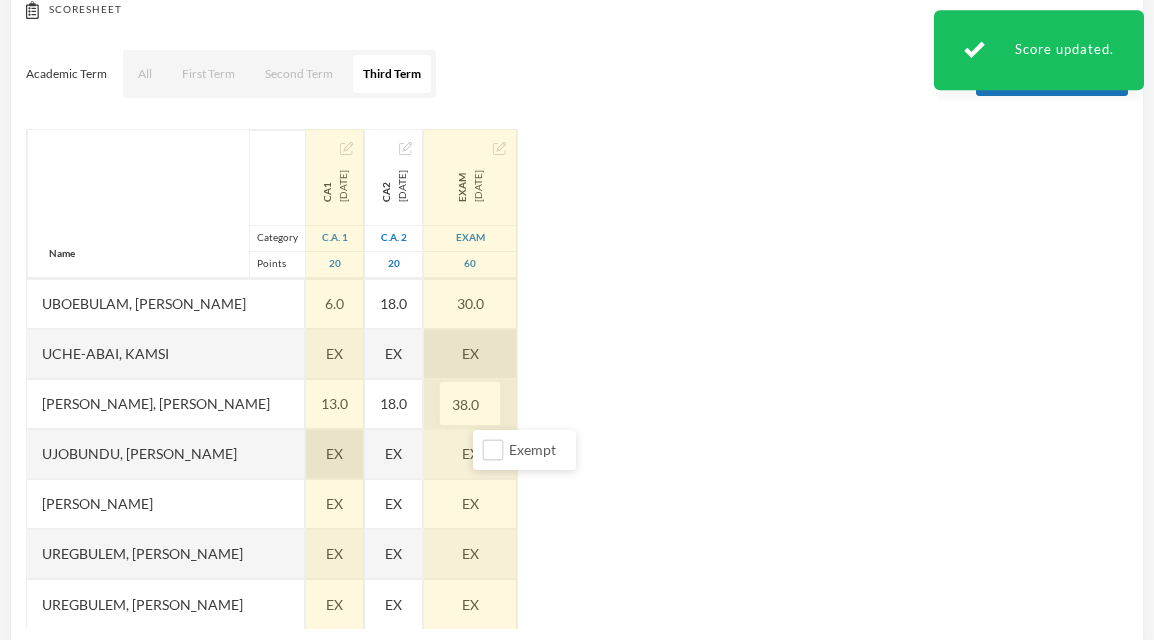 click on "EX" at bounding box center (335, 454) 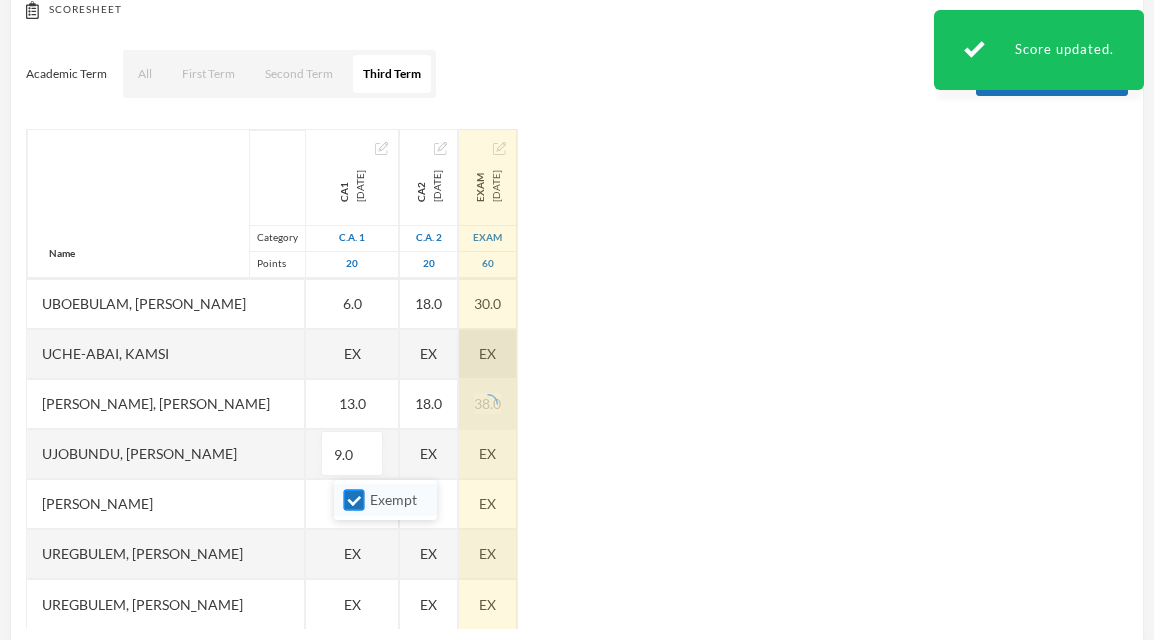 click on "Exempt" at bounding box center [354, 500] 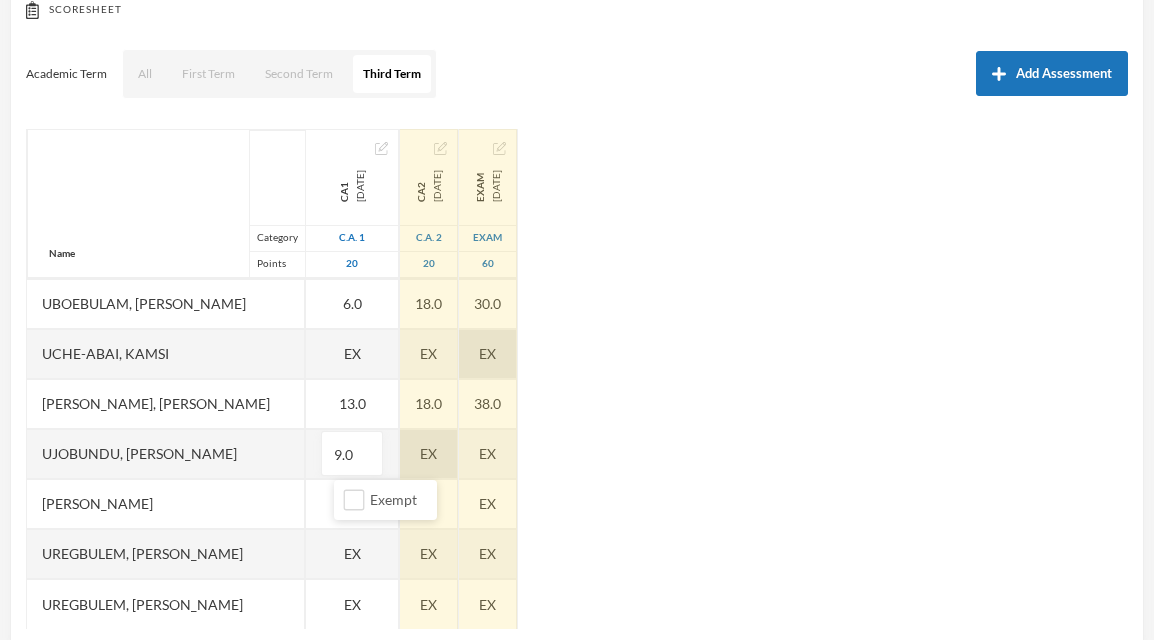 click on "Name   Category Points [PERSON_NAME] [PERSON_NAME], [PERSON_NAME] [PERSON_NAME], [PERSON_NAME] [PERSON_NAME] [PERSON_NAME], [PERSON_NAME], Chiemerie [PERSON_NAME], .c. [PERSON_NAME], [PERSON_NAME], [PERSON_NAME] [PERSON_NAME] [PERSON_NAME] [PERSON_NAME], [PERSON_NAME], Chizirim [PERSON_NAME], [PERSON_NAME] Chigozorim [PERSON_NAME][GEOGRAPHIC_DATA], [PERSON_NAME], [PERSON_NAME], Ngozichukwu Princess [PERSON_NAME], [PERSON_NAME] Uboebulam, [PERSON_NAME], [PERSON_NAME], [PERSON_NAME], [PERSON_NAME] [PERSON_NAME], [PERSON_NAME], [PERSON_NAME] CA1 [DATE] C.A. 1 20 13.0 16.0 2.0 10.0 EX 11.0 EX 9.0 9.0 16.0 11.0 12.0 3.0 14.0 10.0 14.0 10.0 11.0 18.0 12.0 10.0 6.0 EX 13.0 9.0 EX EX EX CA2 [DATE] C.A. 2 20 20.0 20.0 18.0 20.0 EX 15.0 EX 20.0 20.0 20.0 15.0 18.0 16.0 20.0 18.0 15.0 20.0 20.0 20.0 18.0 20.0 18.0 EX 18.0 EX EX EX EX Exam [DATE] Exam 60 44.0 40.0 34.0 43.0 EX 41.0 EX 40.0 37.0 37.0" at bounding box center [577, 379] 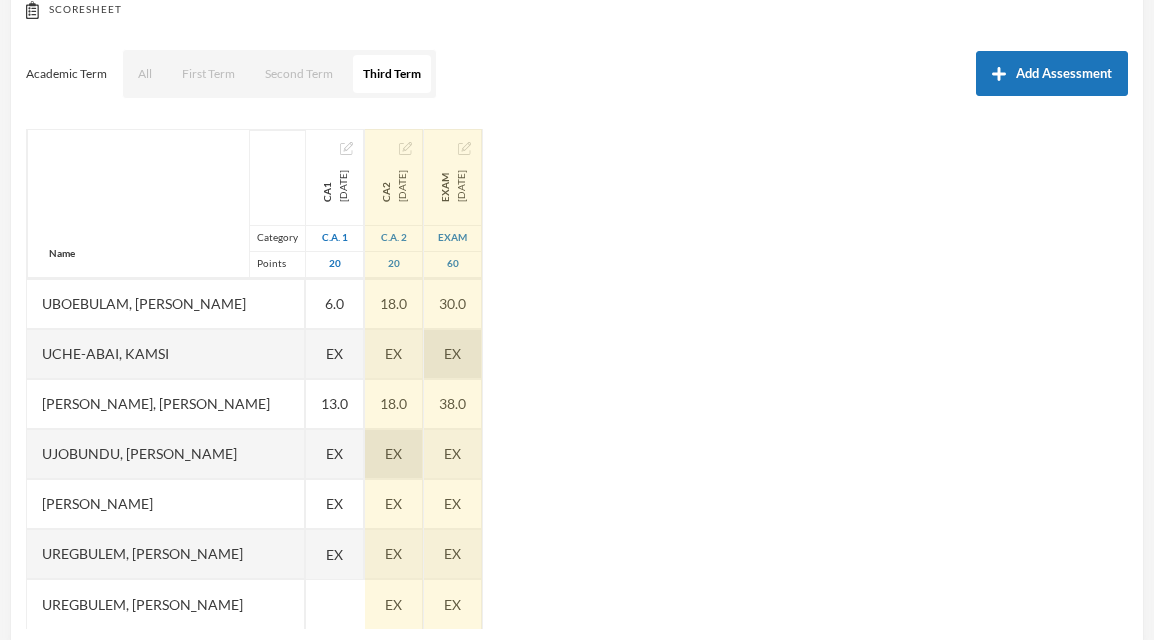 click on "EX" at bounding box center [394, 454] 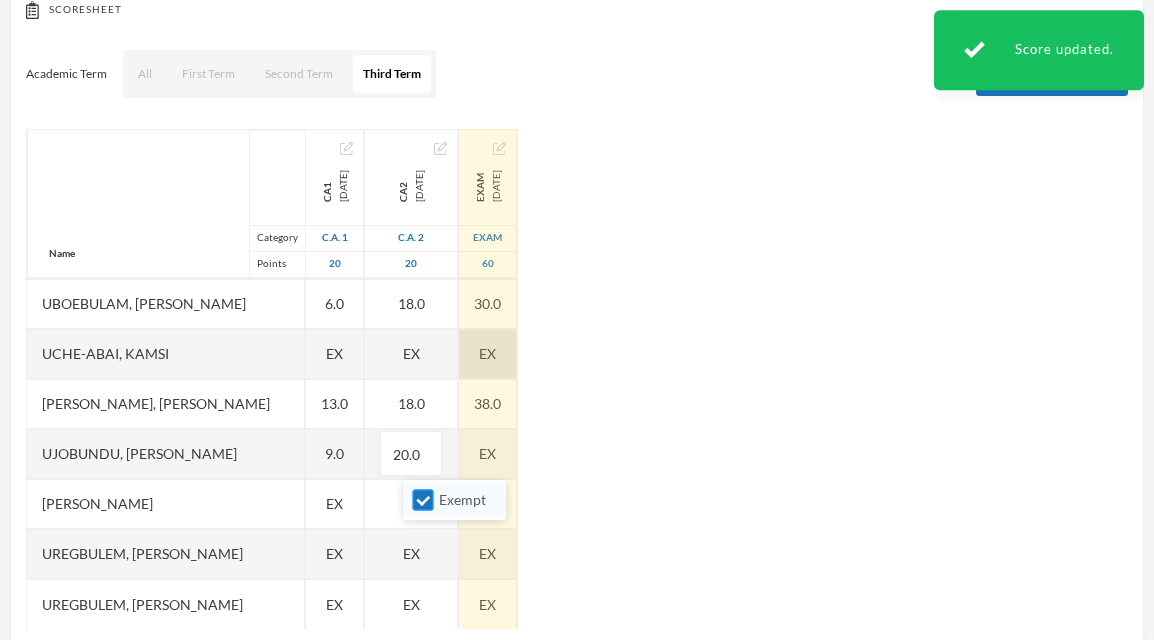 click on "Exempt" at bounding box center (423, 500) 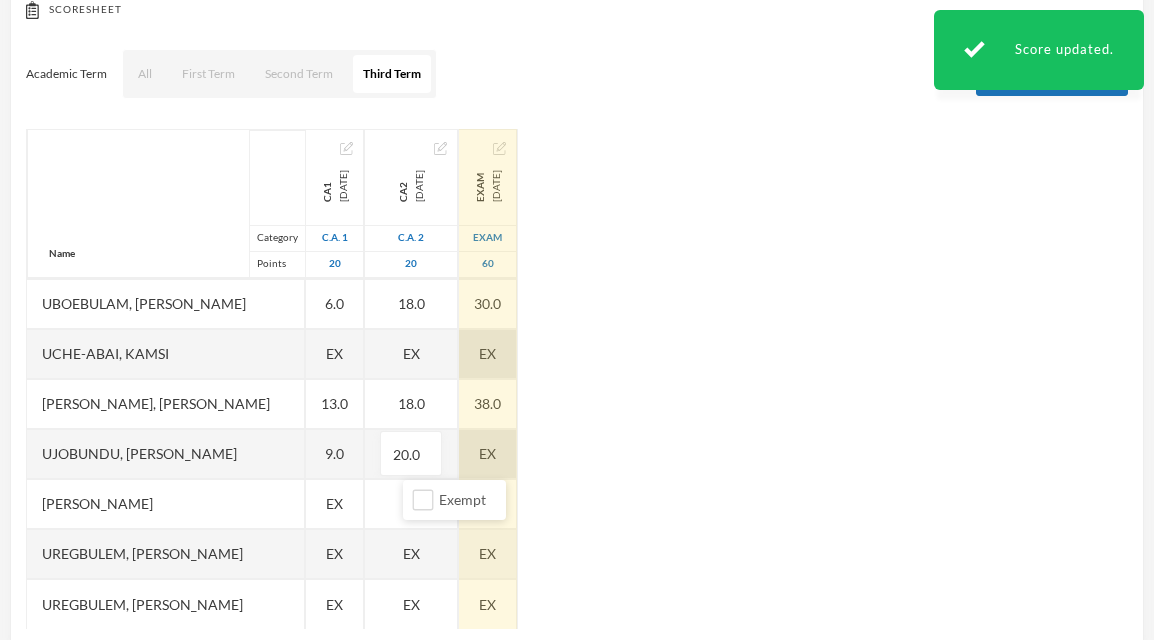 click on "Name   Category Points [PERSON_NAME] [PERSON_NAME], [PERSON_NAME] [PERSON_NAME], [PERSON_NAME] [PERSON_NAME] [PERSON_NAME], [PERSON_NAME], Chiemerie [PERSON_NAME], .c. [PERSON_NAME], [PERSON_NAME], [PERSON_NAME] [PERSON_NAME] [PERSON_NAME] [PERSON_NAME], [PERSON_NAME], Chizirim [PERSON_NAME], [PERSON_NAME] Chigozorim [PERSON_NAME][GEOGRAPHIC_DATA], [PERSON_NAME], [PERSON_NAME], Ngozichukwu Princess [PERSON_NAME], [PERSON_NAME] Uboebulam, [PERSON_NAME], [PERSON_NAME], [PERSON_NAME], [PERSON_NAME] [PERSON_NAME], [PERSON_NAME], [PERSON_NAME] CA1 [DATE] C.A. 1 20 13.0 16.0 2.0 10.0 EX 11.0 EX 9.0 9.0 16.0 11.0 12.0 3.0 14.0 10.0 14.0 10.0 11.0 18.0 12.0 10.0 6.0 EX 13.0 9.0 EX EX EX CA2 [DATE] C.A. 2 20 20.0 20.0 18.0 20.0 EX 15.0 EX 20.0 20.0 20.0 15.0 18.0 16.0 20.0 18.0 15.0 20.0 20.0 20.0 18.0 20.0 18.0 EX 18.0 20.0 EX EX EX Exam [DATE] Exam 60 44.0 40.0 34.0 43.0 EX 41.0 EX 40.0 37.0 EX" at bounding box center (577, 379) 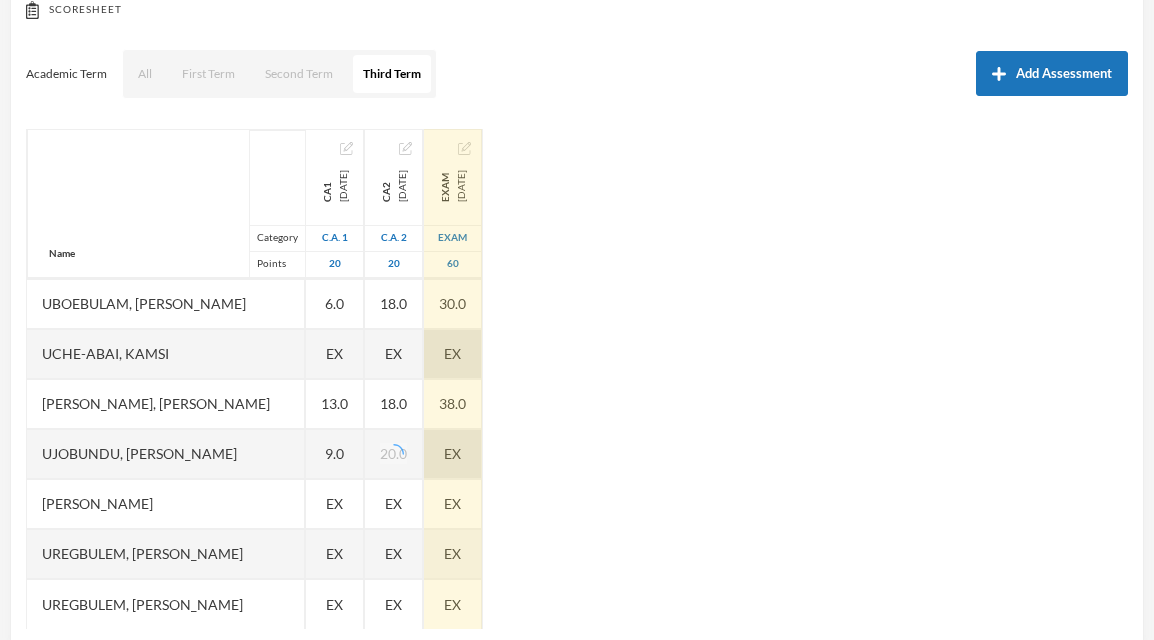 click on "EX" at bounding box center [452, 453] 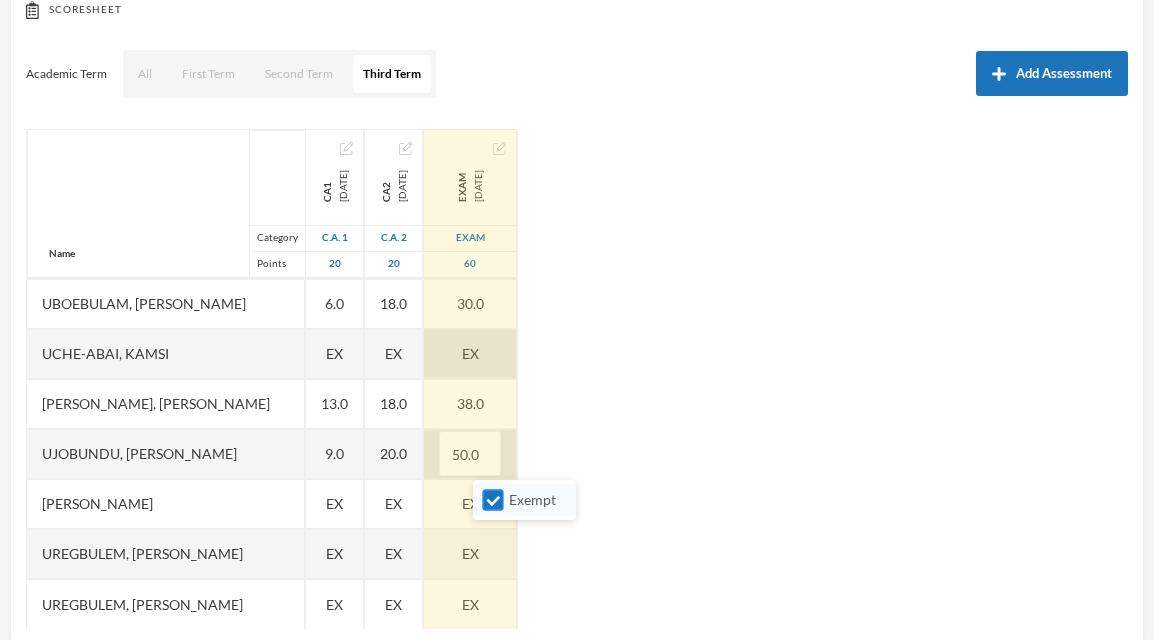 click on "Exempt" at bounding box center (493, 500) 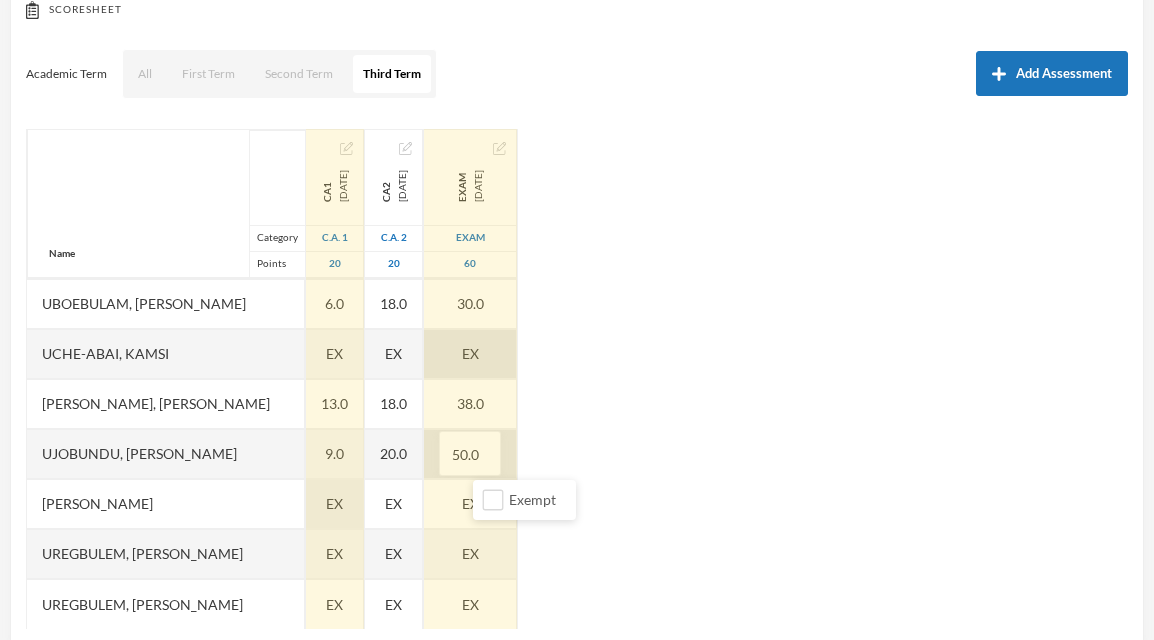 click on "EX" at bounding box center [335, 504] 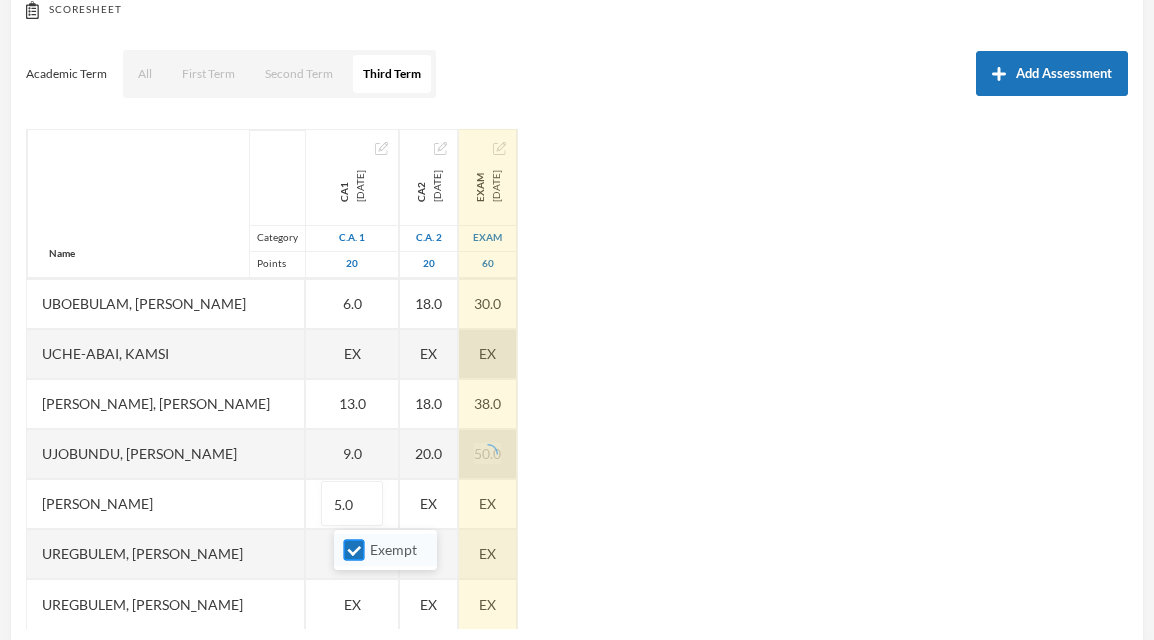 click on "Exempt" at bounding box center [354, 550] 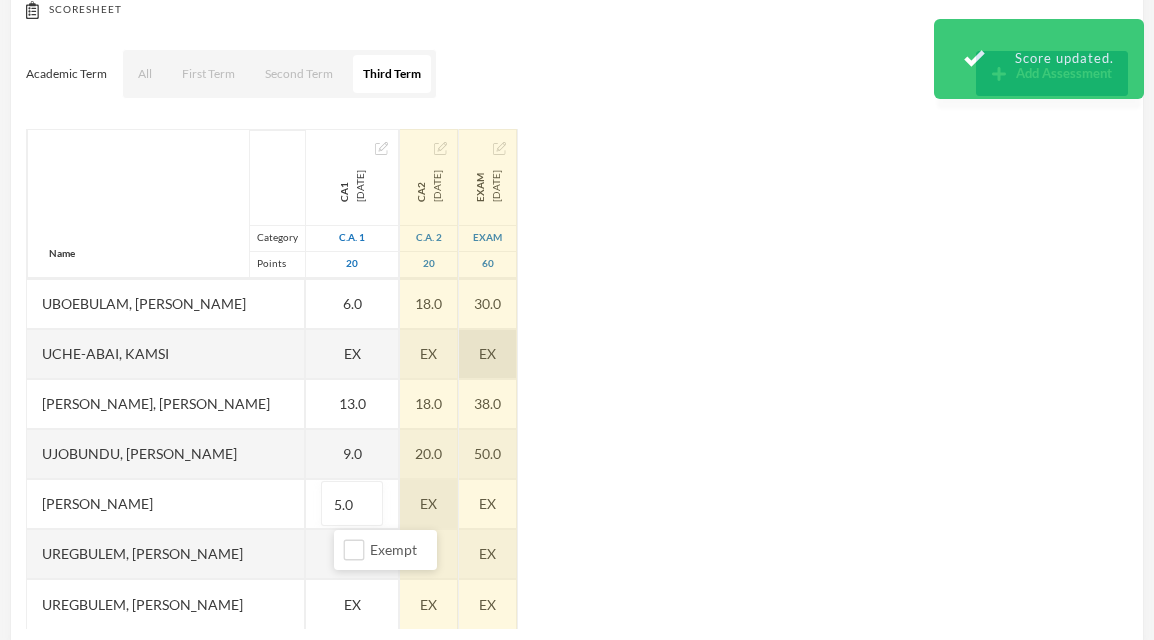click on "Name   Category Points [PERSON_NAME] [PERSON_NAME], [PERSON_NAME] [PERSON_NAME], [PERSON_NAME] [PERSON_NAME] [PERSON_NAME], [PERSON_NAME], Chiemerie [PERSON_NAME], .c. [PERSON_NAME], [PERSON_NAME], [PERSON_NAME] [PERSON_NAME] [PERSON_NAME] [PERSON_NAME], [PERSON_NAME], Chizirim [PERSON_NAME], [PERSON_NAME] Chigozorim [PERSON_NAME][GEOGRAPHIC_DATA], [PERSON_NAME], [PERSON_NAME], Ngozichukwu Princess [PERSON_NAME], [PERSON_NAME] Uboebulam, [PERSON_NAME], [PERSON_NAME], [PERSON_NAME], [PERSON_NAME] [PERSON_NAME], [PERSON_NAME], [PERSON_NAME] CA1 [DATE] C.A. 1 20 13.0 16.0 2.0 10.0 EX 11.0 EX 9.0 9.0 16.0 11.0 12.0 3.0 14.0 10.0 14.0 10.0 11.0 18.0 12.0 10.0 6.0 EX 13.0 9.0 5.0 EX EX CA2 [DATE] C.A. 2 20 20.0 20.0 18.0 20.0 EX 15.0 EX 20.0 20.0 20.0 15.0 18.0 16.0 20.0 18.0 15.0 20.0 20.0 20.0 18.0 20.0 18.0 EX 18.0 20.0 EX EX EX Exam [DATE] Exam 60 44.0 40.0 34.0 43.0 EX 41.0 EX 40.0 37.0" at bounding box center [577, 379] 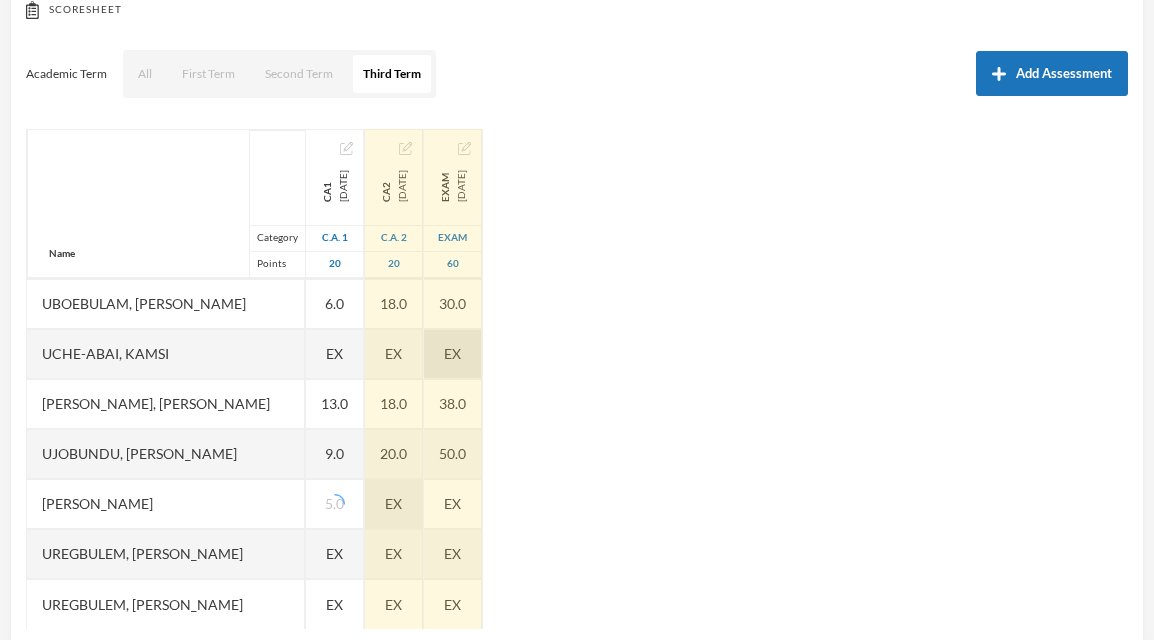 click on "EX" at bounding box center (394, 504) 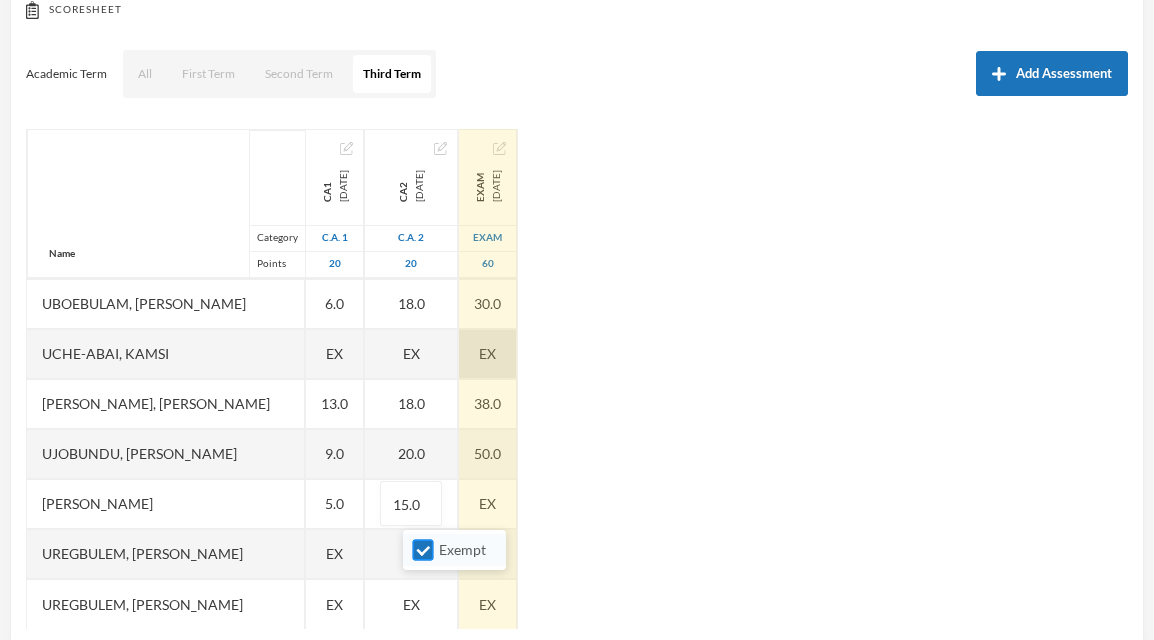 click on "Exempt" at bounding box center [423, 550] 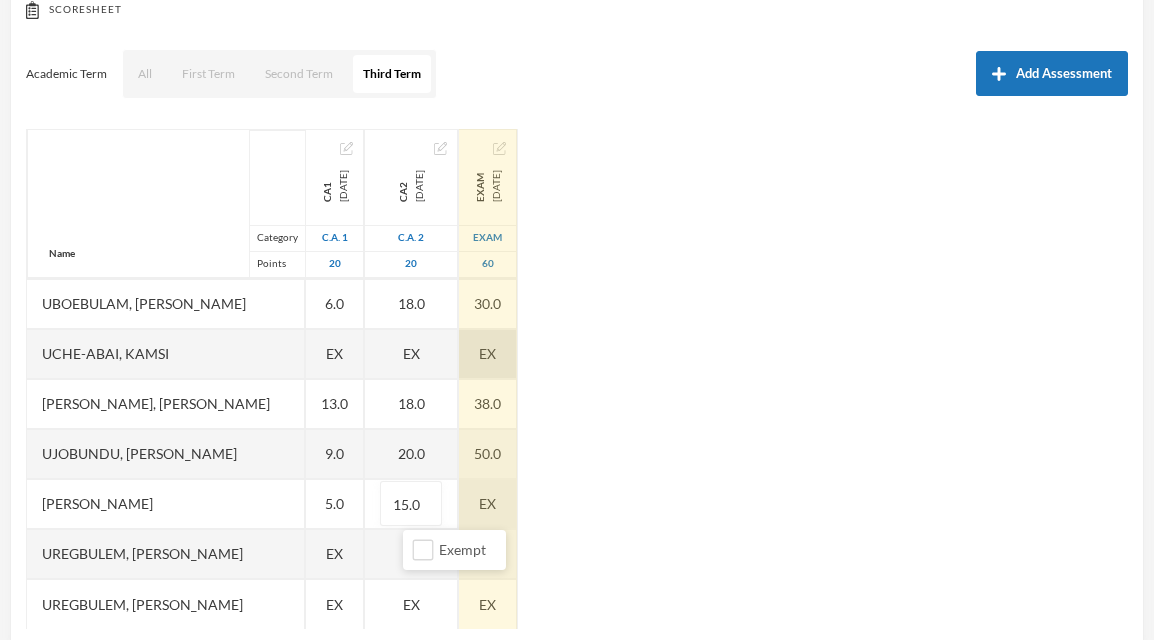 click on "Name   Category Points [PERSON_NAME] [PERSON_NAME], [PERSON_NAME] [PERSON_NAME], [PERSON_NAME] [PERSON_NAME] [PERSON_NAME], [PERSON_NAME], Chiemerie [PERSON_NAME], .c. [PERSON_NAME], [PERSON_NAME], [PERSON_NAME] [PERSON_NAME] [PERSON_NAME] [PERSON_NAME], [PERSON_NAME], Chizirim [PERSON_NAME], [PERSON_NAME] Chigozorim [PERSON_NAME][GEOGRAPHIC_DATA], [PERSON_NAME], [PERSON_NAME], Ngozichukwu Princess [PERSON_NAME], [PERSON_NAME] Uboebulam, [PERSON_NAME], [PERSON_NAME], [PERSON_NAME], [PERSON_NAME] [PERSON_NAME], [PERSON_NAME], [PERSON_NAME] CA1 [DATE] C.A. 1 20 13.0 16.0 2.0 10.0 EX 11.0 EX 9.0 9.0 16.0 11.0 12.0 3.0 14.0 10.0 14.0 10.0 11.0 18.0 12.0 10.0 6.0 EX 13.0 9.0 5.0 EX EX CA2 [DATE] C.A. 2 20 20.0 20.0 18.0 20.0 EX 15.0 EX 20.0 20.0 20.0 15.0 18.0 16.0 20.0 18.0 15.0 20.0 20.0 20.0 18.0 20.0 18.0 EX 18.0 20.0 15.0 EX EX Exam [DATE] Exam 60 44.0 40.0 34.0 43.0 EX 41.0 EX 40.0 37.0" at bounding box center [577, 379] 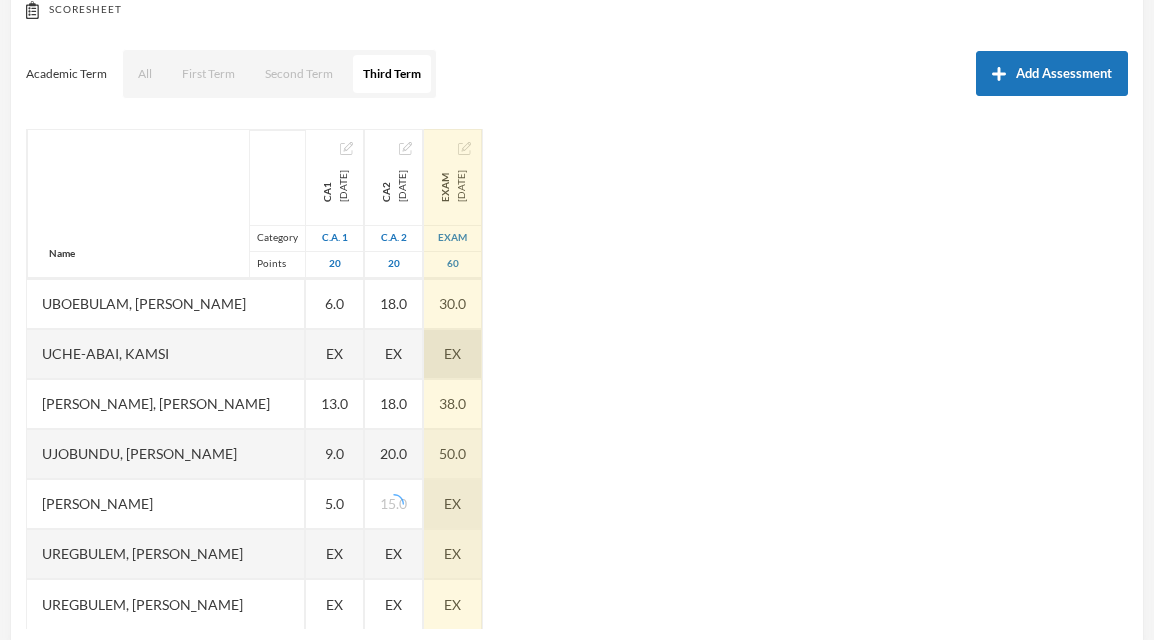 click on "EX" at bounding box center [453, 504] 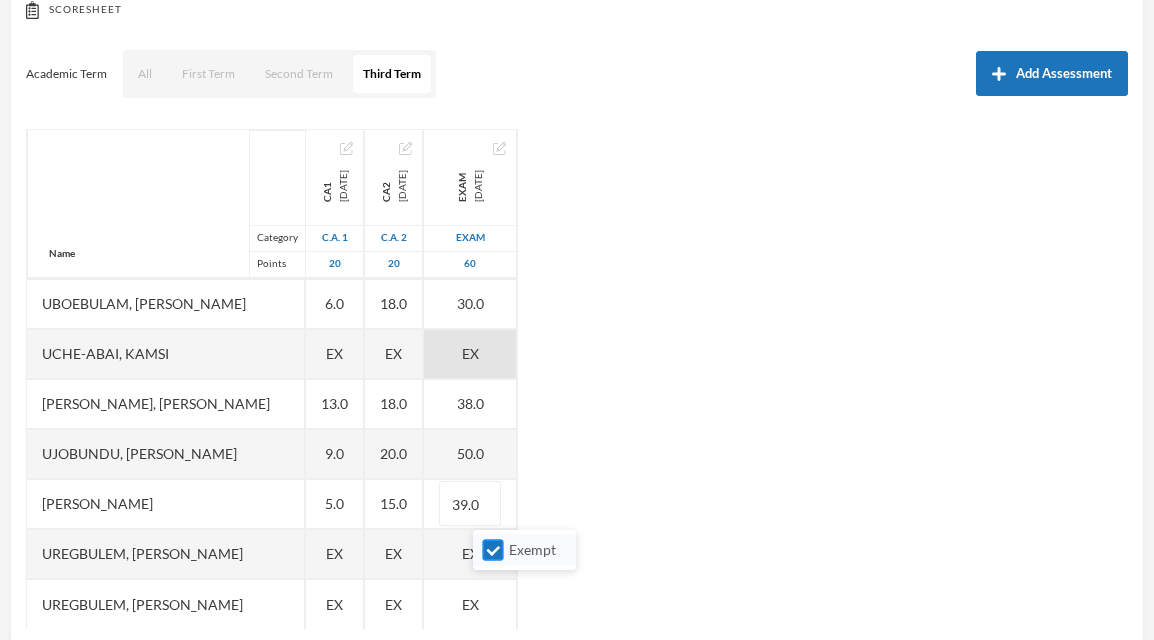 click on "Exempt" at bounding box center (493, 550) 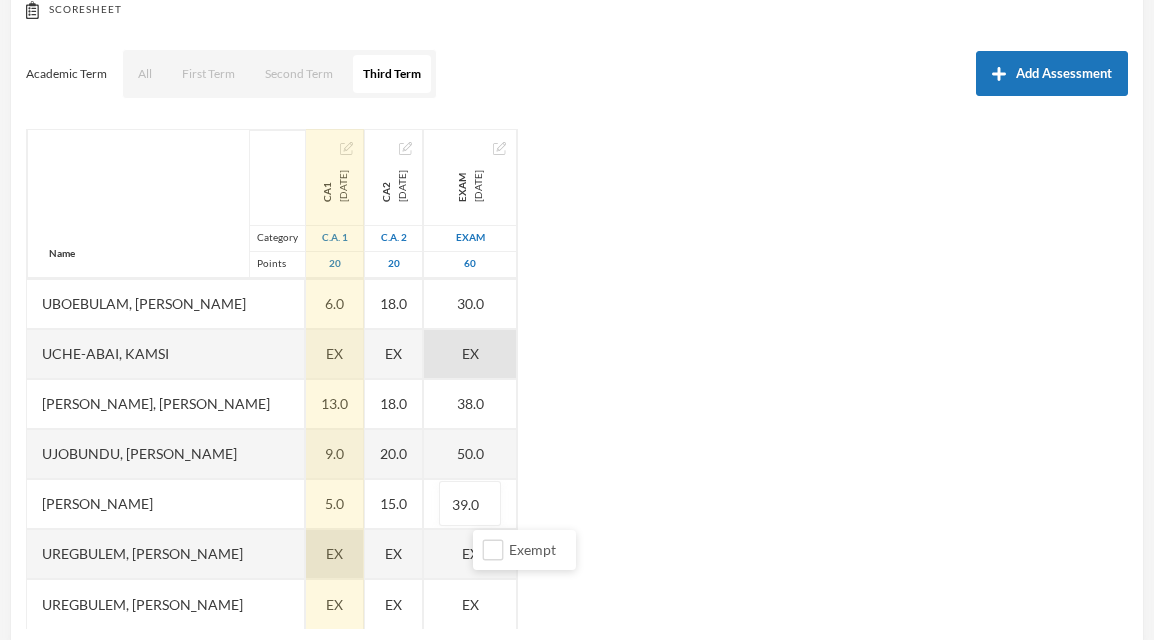 click on "EX" at bounding box center [335, 554] 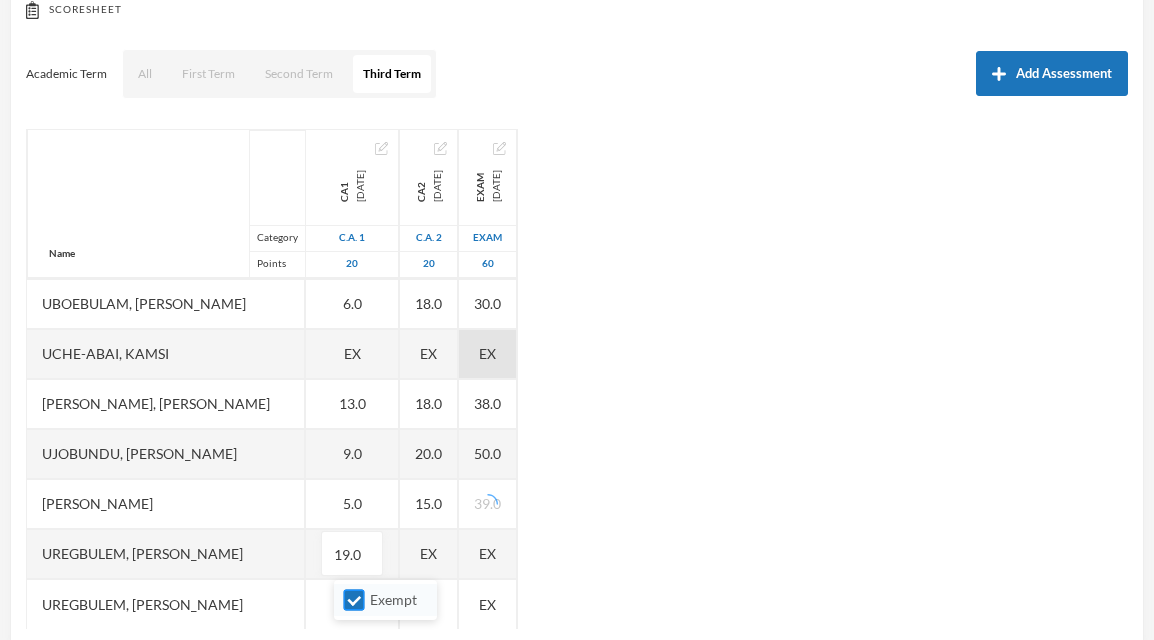 click on "Exempt" at bounding box center [354, 600] 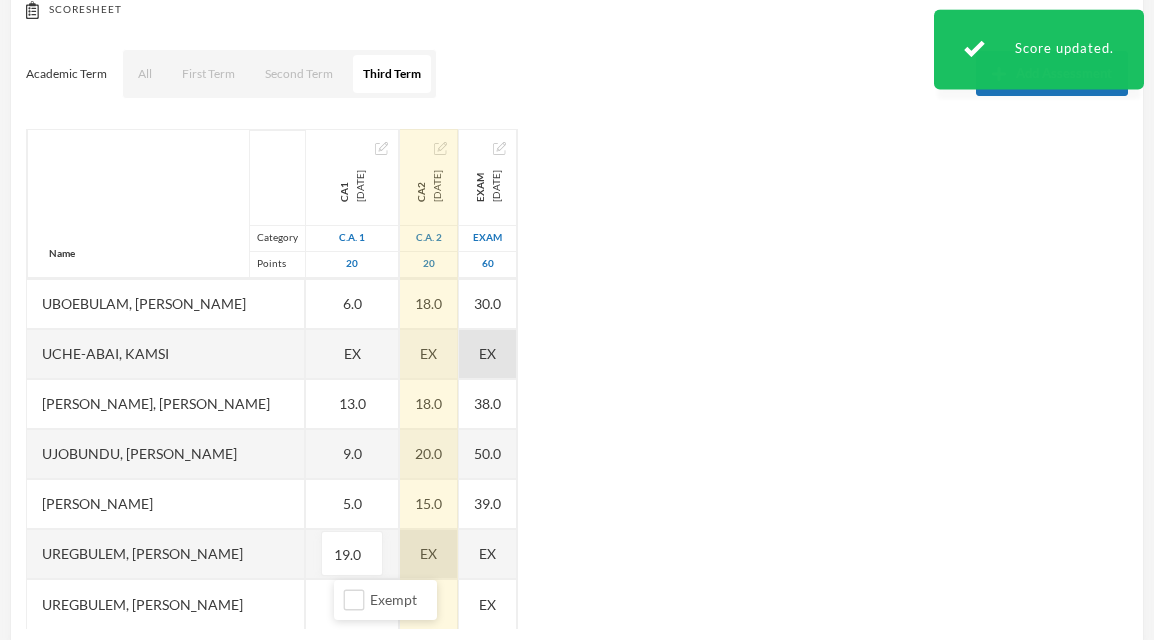 click on "Name   Category Points [PERSON_NAME] [PERSON_NAME], [PERSON_NAME] [PERSON_NAME], [PERSON_NAME] [PERSON_NAME] [PERSON_NAME], [PERSON_NAME], Chiemerie [PERSON_NAME], .c. [PERSON_NAME], [PERSON_NAME], [PERSON_NAME] [PERSON_NAME] [PERSON_NAME] [PERSON_NAME], [PERSON_NAME], Chizirim [PERSON_NAME], [PERSON_NAME] Chigozorim [PERSON_NAME][GEOGRAPHIC_DATA], [PERSON_NAME], [PERSON_NAME], Ngozichukwu Princess [PERSON_NAME], [PERSON_NAME] Uboebulam, [PERSON_NAME], [PERSON_NAME], [PERSON_NAME], [PERSON_NAME] [PERSON_NAME], [PERSON_NAME], [PERSON_NAME] CA1 [DATE] C.A. 1 20 13.0 16.0 2.0 10.0 EX 11.0 EX 9.0 9.0 16.0 11.0 12.0 3.0 14.0 10.0 14.0 10.0 11.0 18.0 12.0 10.0 6.0 EX 13.0 9.0 5.0 19.0 EX CA2 [DATE] C.A. 2 20 20.0 20.0 18.0 20.0 EX 15.0 EX 20.0 20.0 20.0 15.0 18.0 16.0 20.0 18.0 15.0 20.0 20.0 20.0 18.0 20.0 18.0 EX 18.0 20.0 15.0 EX EX Exam [DATE] Exam 60 44.0 40.0 34.0 43.0 EX 41.0 EX 40.0 EX" at bounding box center (577, 379) 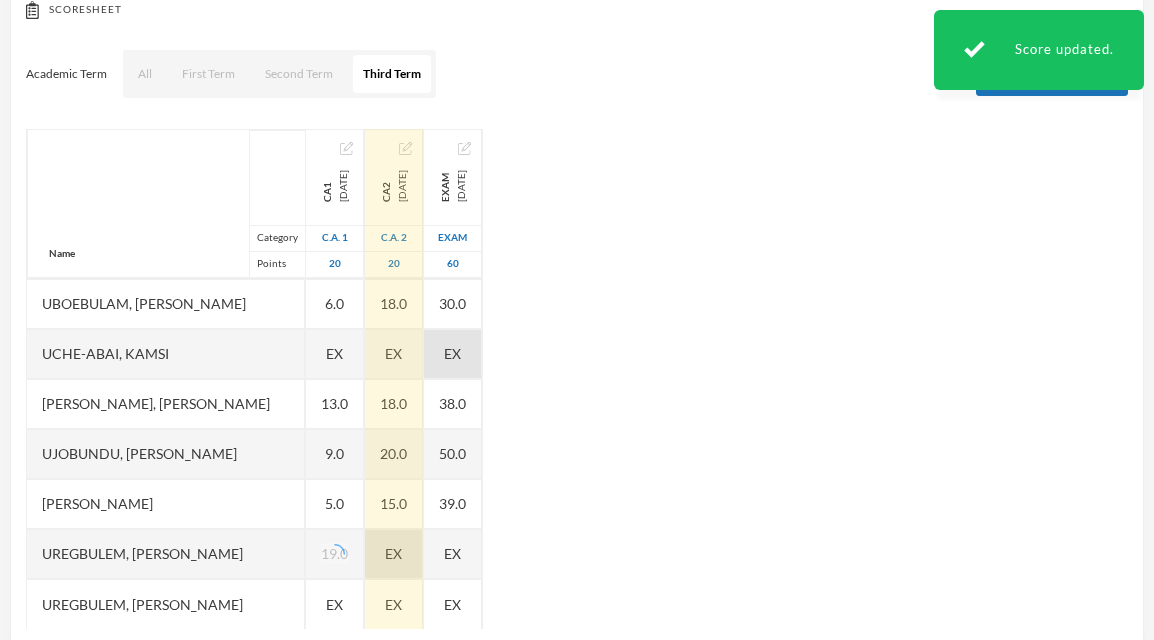 click on "EX" at bounding box center [394, 554] 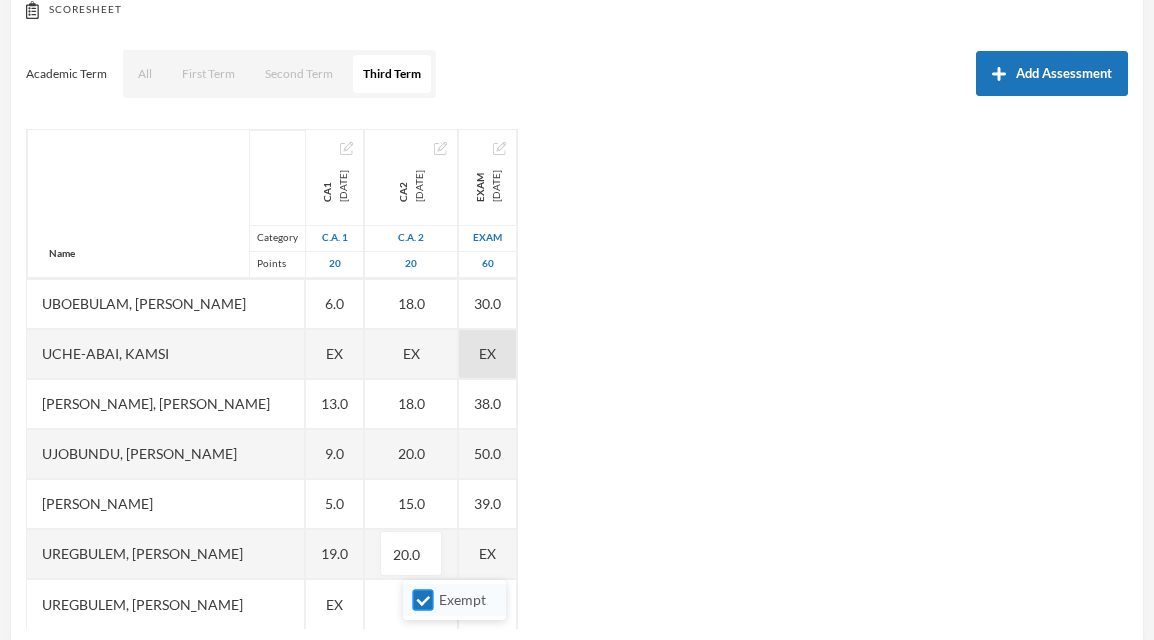 click on "Exempt" at bounding box center [423, 600] 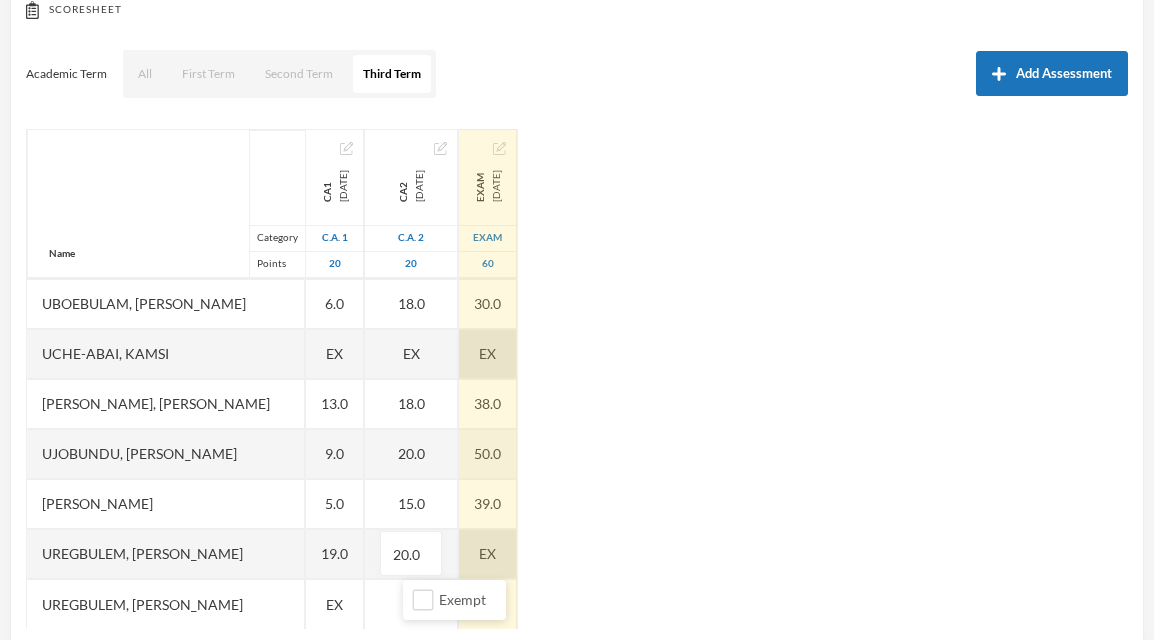 click on "EX" at bounding box center [488, 554] 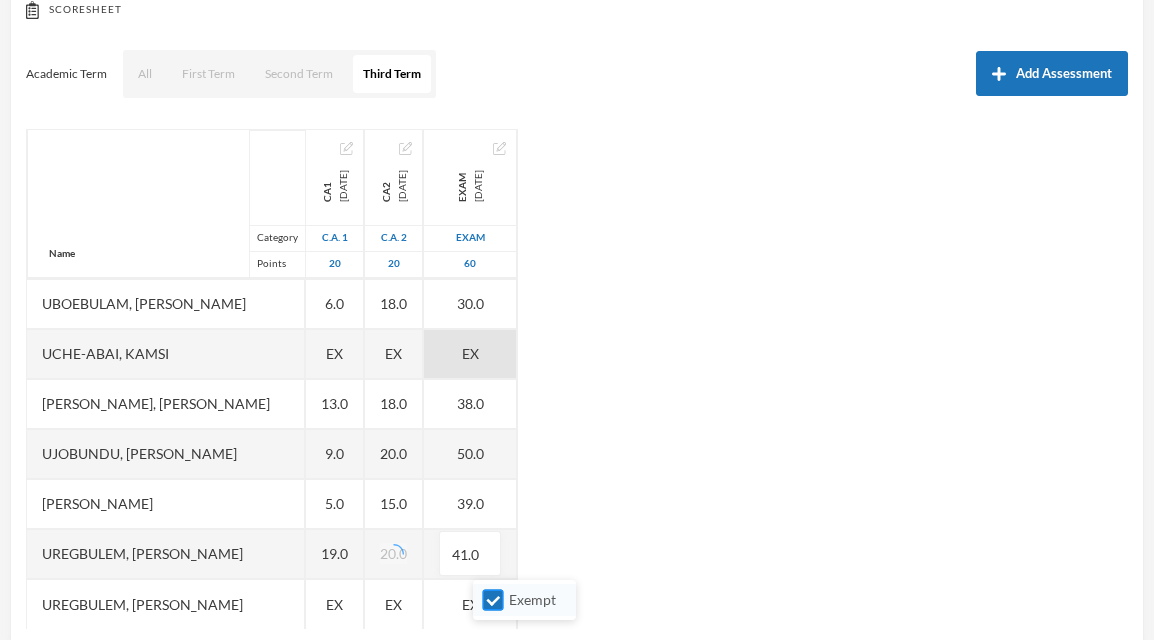 click on "Exempt" at bounding box center (493, 600) 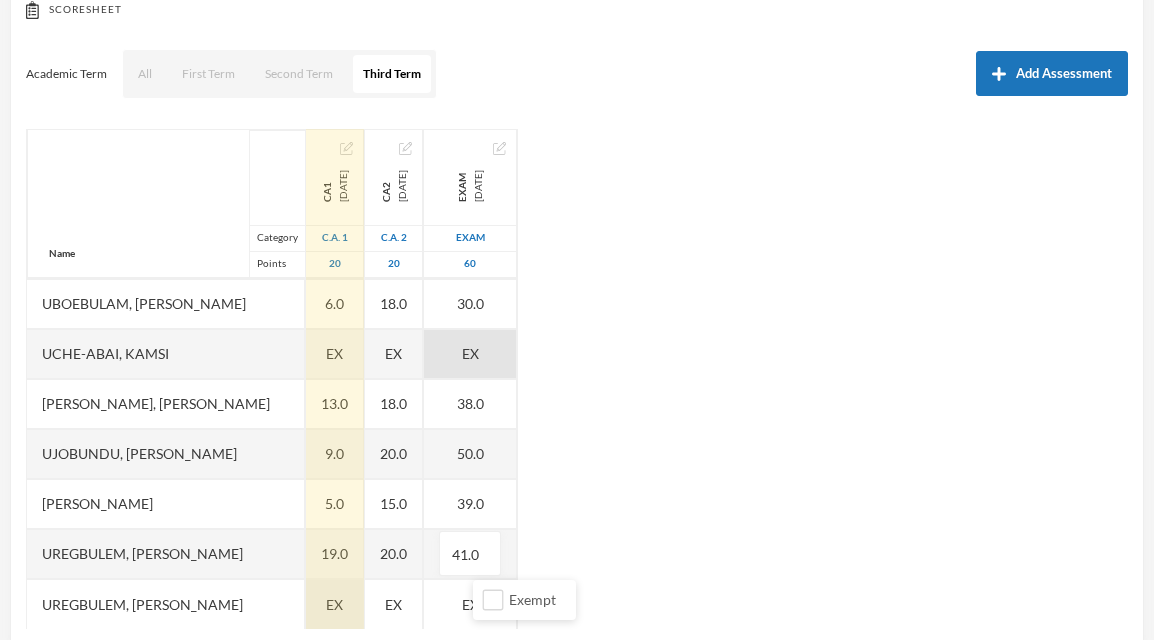 click on "EX" at bounding box center [335, 604] 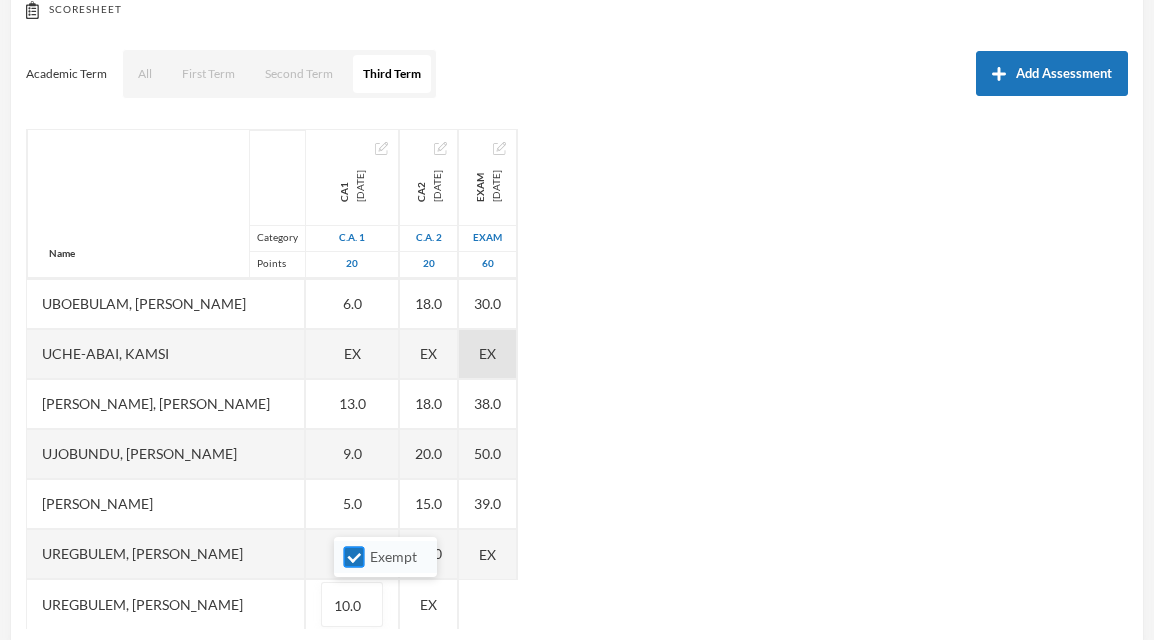 click on "Exempt" at bounding box center (354, 557) 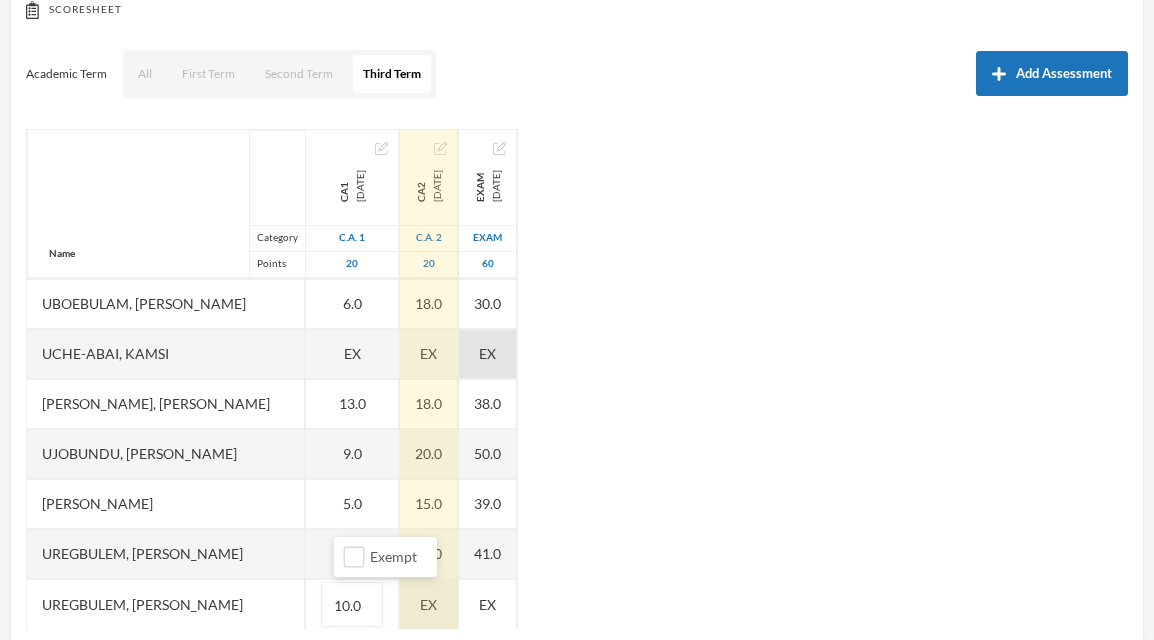 click on "EX" at bounding box center [429, 604] 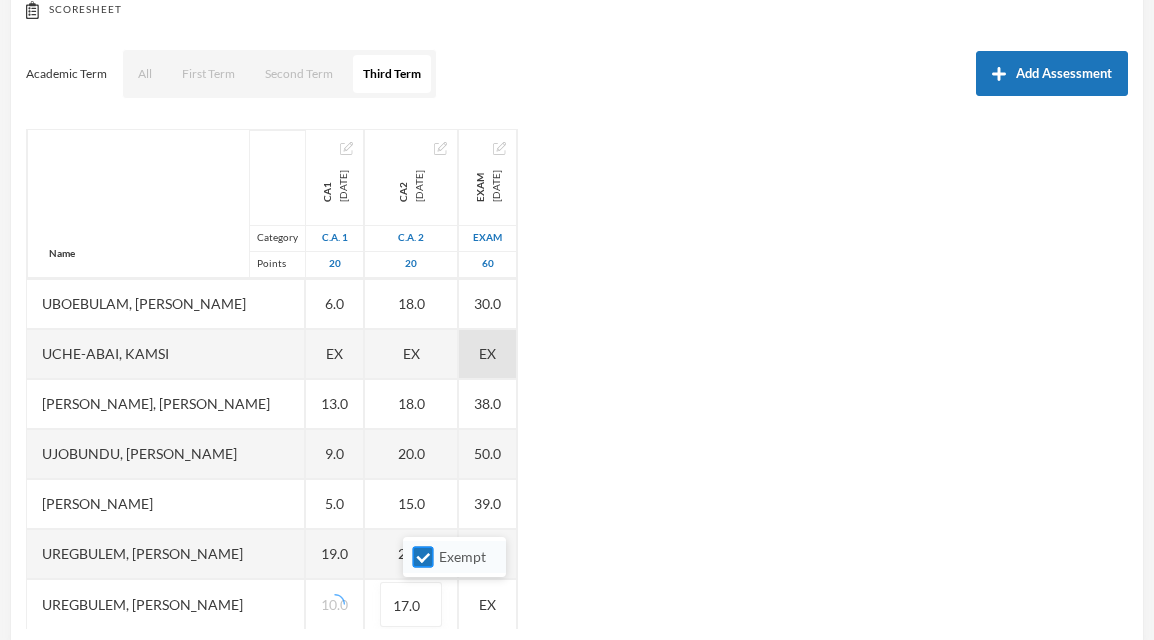 click on "Exempt" at bounding box center (423, 557) 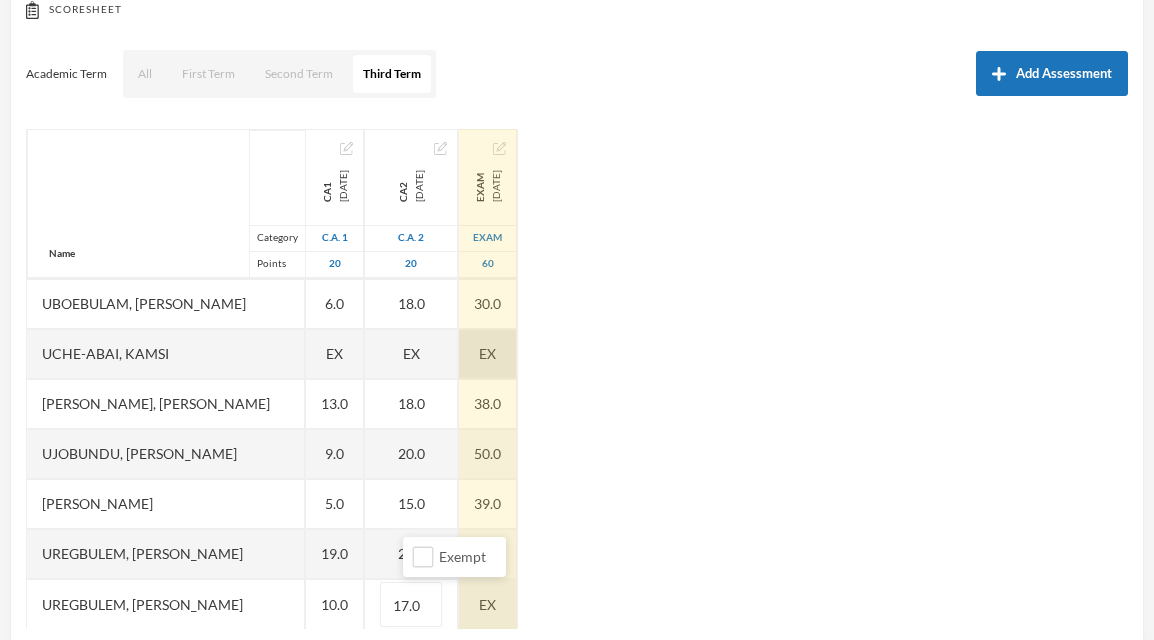 click on "Name   Category Points [PERSON_NAME] [PERSON_NAME], [PERSON_NAME] [PERSON_NAME], [PERSON_NAME] [PERSON_NAME] [PERSON_NAME], [PERSON_NAME], Chiemerie [PERSON_NAME], .c. [PERSON_NAME], [PERSON_NAME], [PERSON_NAME] [PERSON_NAME] [PERSON_NAME] [PERSON_NAME], [PERSON_NAME], Chizirim [PERSON_NAME], [PERSON_NAME] Chigozorim [PERSON_NAME][GEOGRAPHIC_DATA], [PERSON_NAME], [PERSON_NAME], Ngozichukwu Princess [PERSON_NAME], [PERSON_NAME] Uboebulam, [PERSON_NAME], [PERSON_NAME], [PERSON_NAME], [PERSON_NAME] [PERSON_NAME], [PERSON_NAME], [PERSON_NAME] CA1 [DATE] C.A. 1 20 13.0 16.0 2.0 10.0 EX 11.0 EX 9.0 9.0 16.0 11.0 12.0 3.0 14.0 10.0 14.0 10.0 11.0 18.0 12.0 10.0 6.0 EX 13.0 9.0 5.0 19.0 10.0 CA2 [DATE] C.A. 2 20 20.0 20.0 18.0 20.0 EX 15.0 EX 20.0 20.0 20.0 15.0 18.0 16.0 20.0 18.0 15.0 20.0 20.0 20.0 18.0 20.0 18.0 EX 18.0 20.0 15.0 20.0 17.0 Exam [DATE] Exam 60 44.0 40.0 34.0 43.0 EX 41.0 EX" at bounding box center [577, 379] 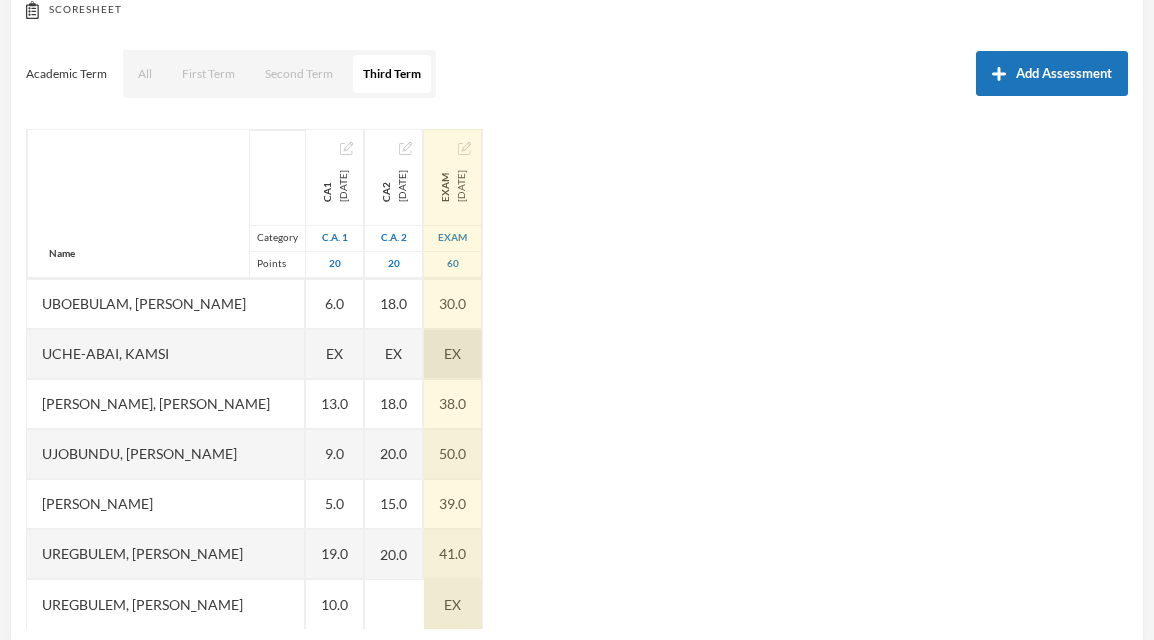 click on "EX" at bounding box center (453, 604) 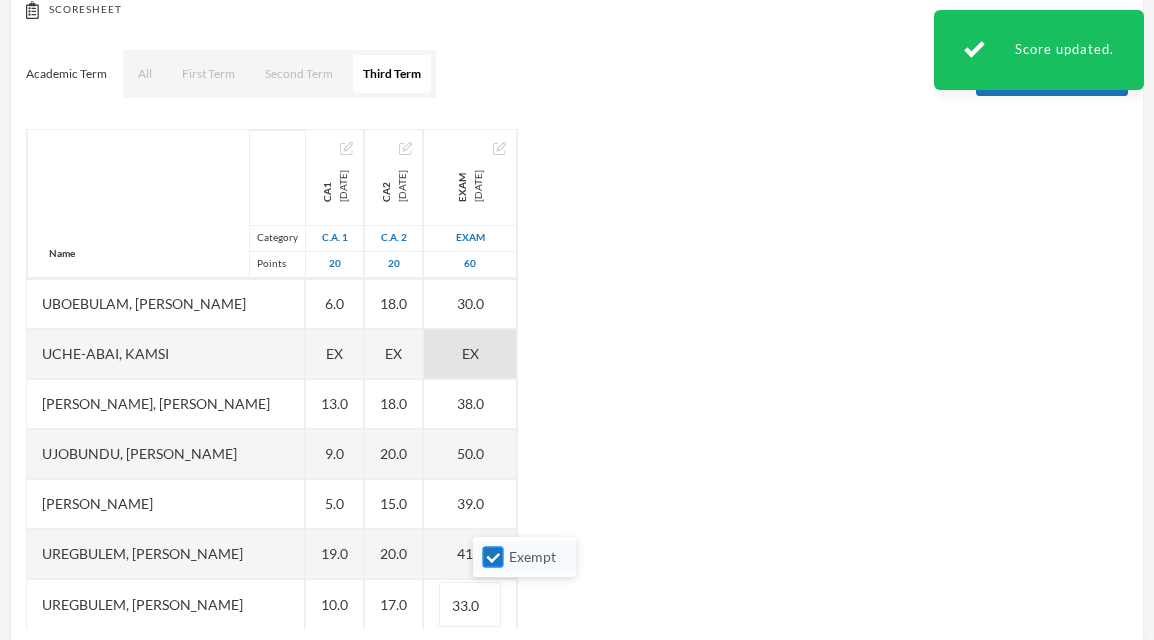 click on "Exempt" at bounding box center [493, 557] 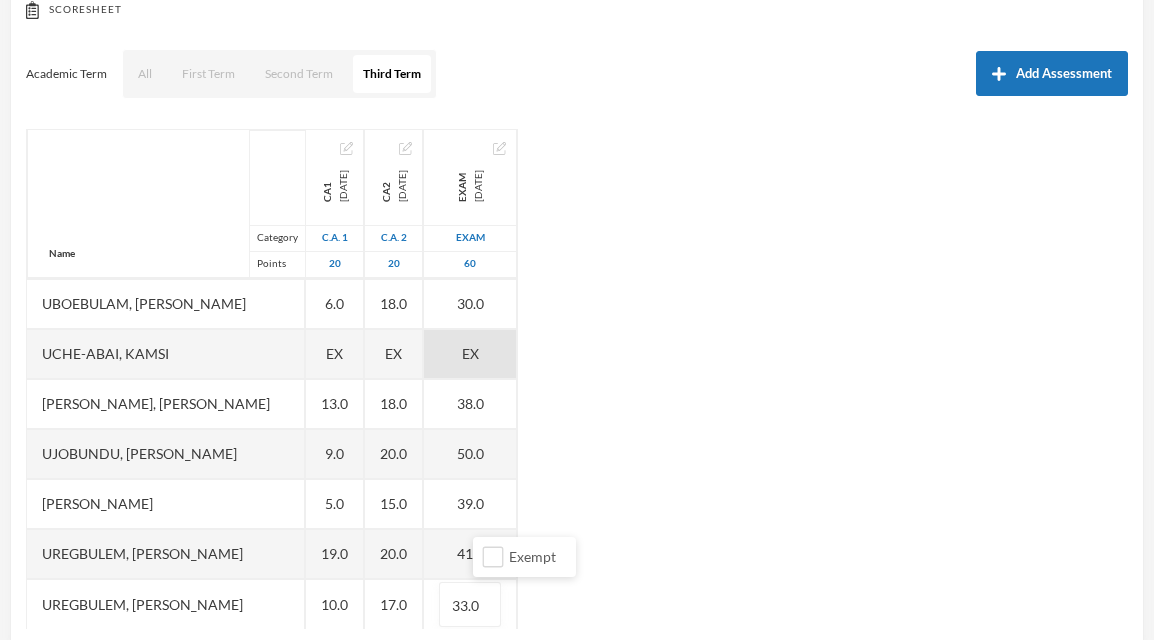 click on "Name   Category Points [PERSON_NAME] [PERSON_NAME], [PERSON_NAME] [PERSON_NAME], [PERSON_NAME] [PERSON_NAME] [PERSON_NAME], [PERSON_NAME], Chiemerie [PERSON_NAME], .c. [PERSON_NAME], [PERSON_NAME], [PERSON_NAME] [PERSON_NAME] [PERSON_NAME] [PERSON_NAME], [PERSON_NAME], Chizirim [PERSON_NAME], [PERSON_NAME] Chigozorim [PERSON_NAME][GEOGRAPHIC_DATA], [PERSON_NAME], [PERSON_NAME], Ngozichukwu Princess [PERSON_NAME], [PERSON_NAME] Uboebulam, [PERSON_NAME], [PERSON_NAME], [PERSON_NAME], [PERSON_NAME] [PERSON_NAME], [PERSON_NAME], [PERSON_NAME] CA1 [DATE] C.A. 1 20 13.0 16.0 2.0 10.0 EX 11.0 EX 9.0 9.0 16.0 11.0 12.0 3.0 14.0 10.0 14.0 10.0 11.0 18.0 12.0 10.0 6.0 EX 13.0 9.0 5.0 19.0 10.0 CA2 [DATE] C.A. 2 20 20.0 20.0 18.0 20.0 EX 15.0 EX 20.0 20.0 20.0 15.0 18.0 16.0 20.0 18.0 15.0 20.0 20.0 20.0 18.0 20.0 18.0 EX 18.0 20.0 15.0 20.0 17.0 Exam [DATE] Exam 60 44.0 40.0 34.0 43.0 EX 41.0 EX" at bounding box center (577, 379) 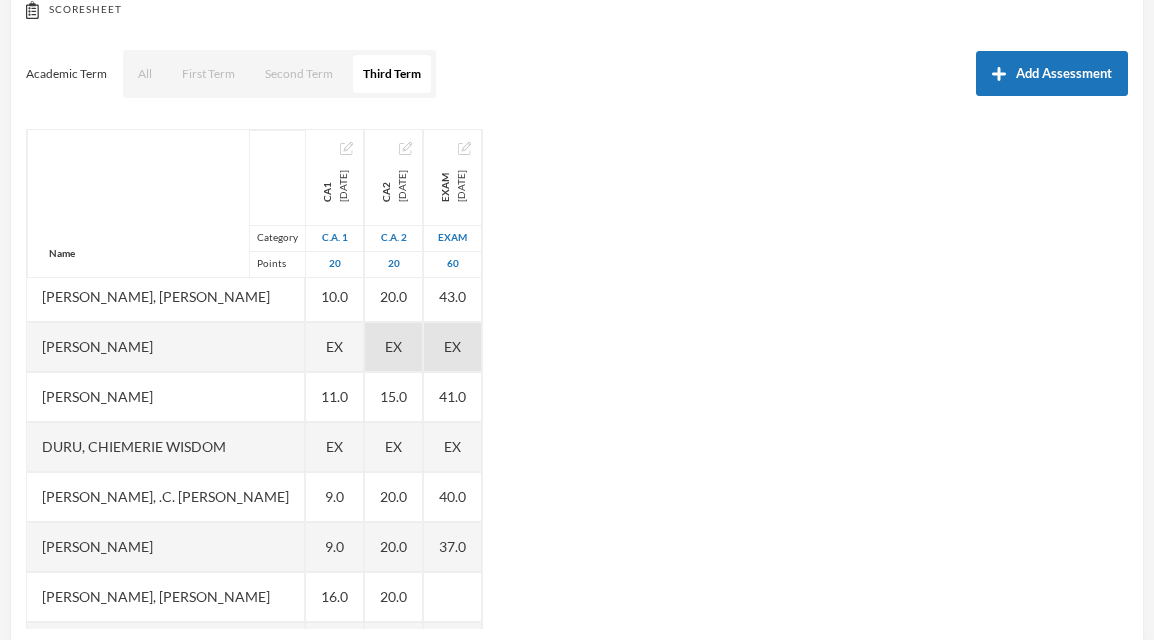 scroll, scrollTop: 0, scrollLeft: 0, axis: both 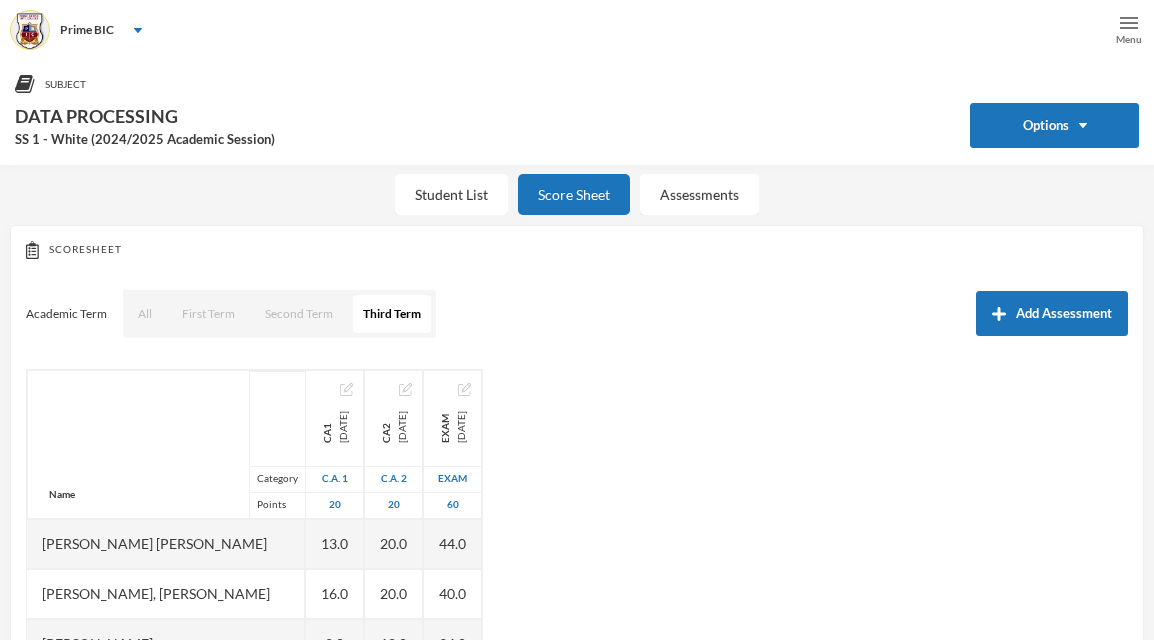 click on "Academic Term All First Term Second Term Third Term Add Assessment" at bounding box center (577, 314) 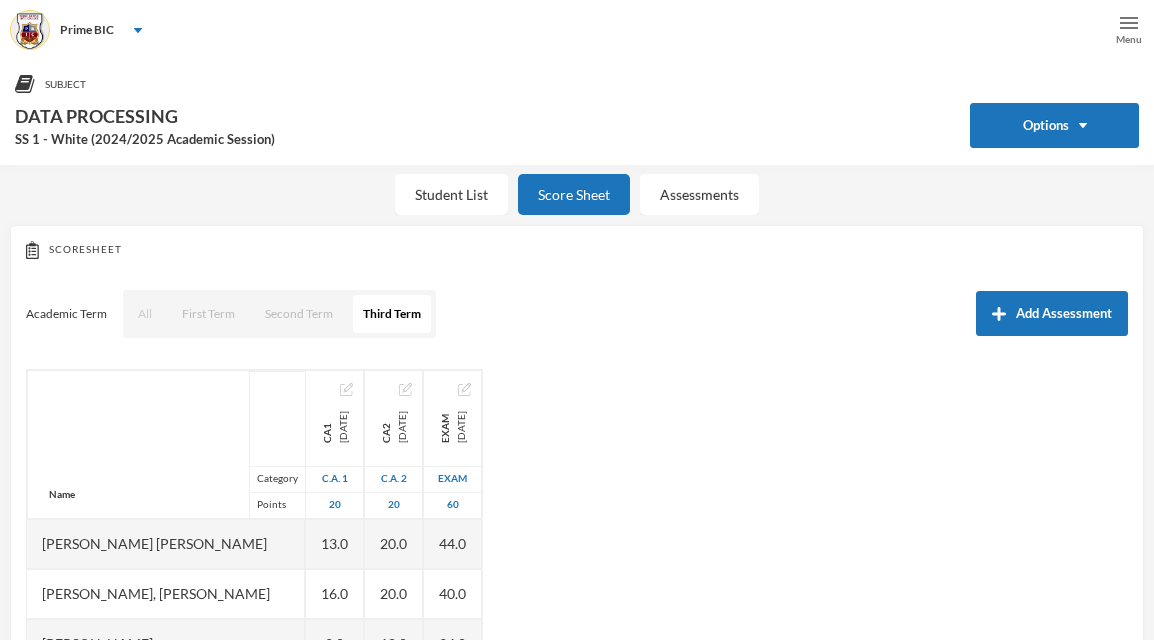 click on "All" at bounding box center (145, 314) 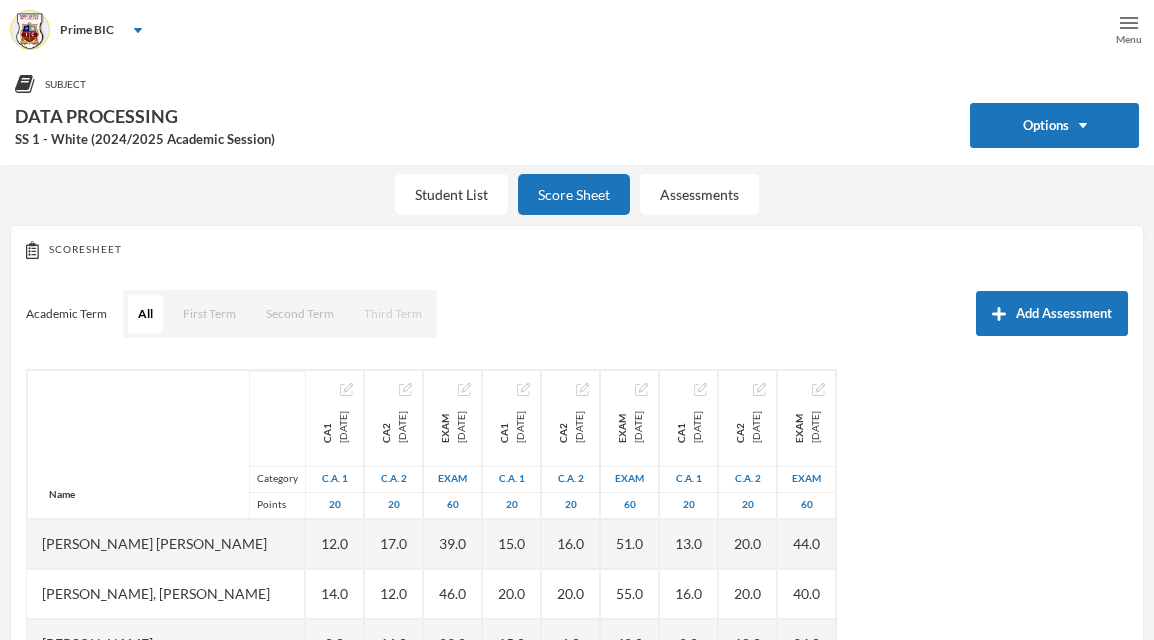 click on "Third Term" at bounding box center (393, 314) 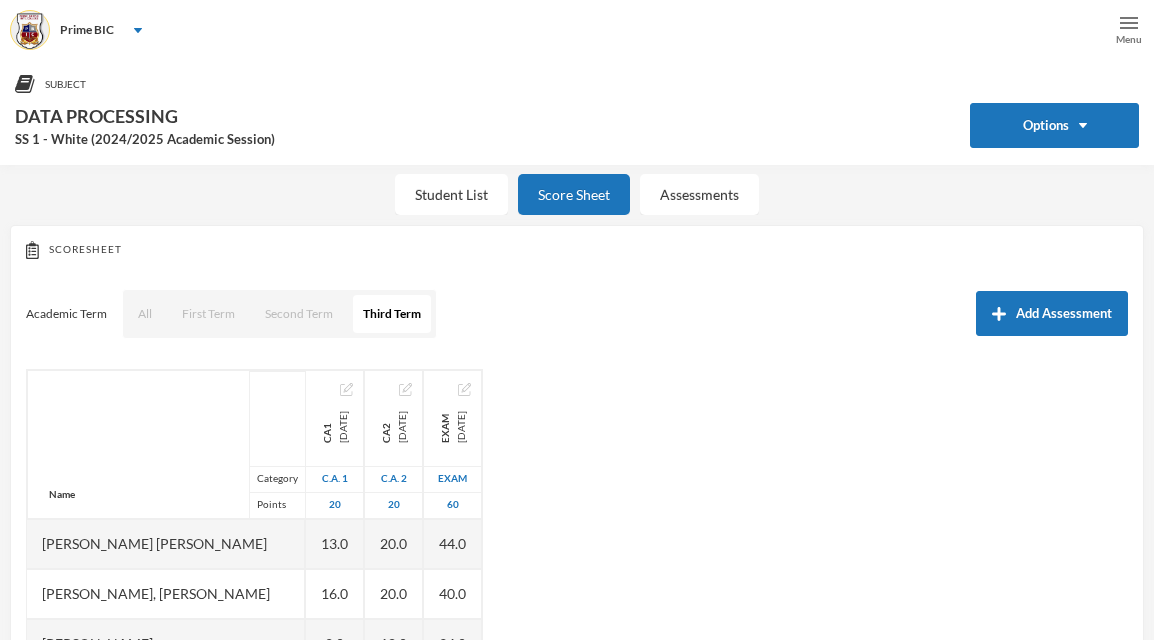 click on "Menu" at bounding box center [1129, 39] 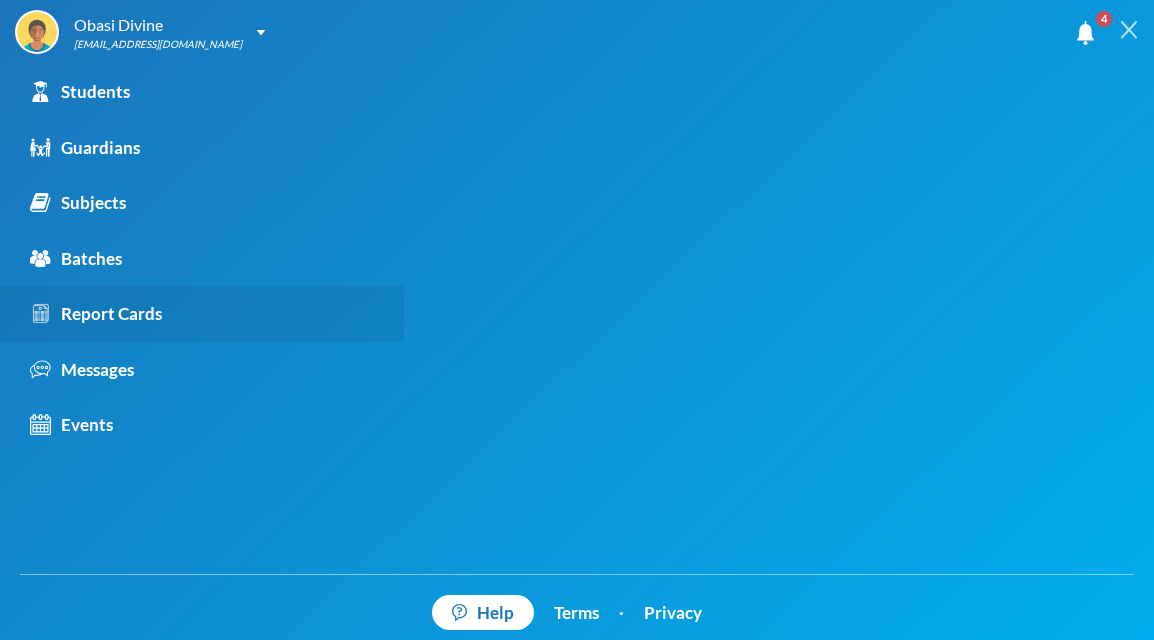 click on "Report Cards" at bounding box center (96, 314) 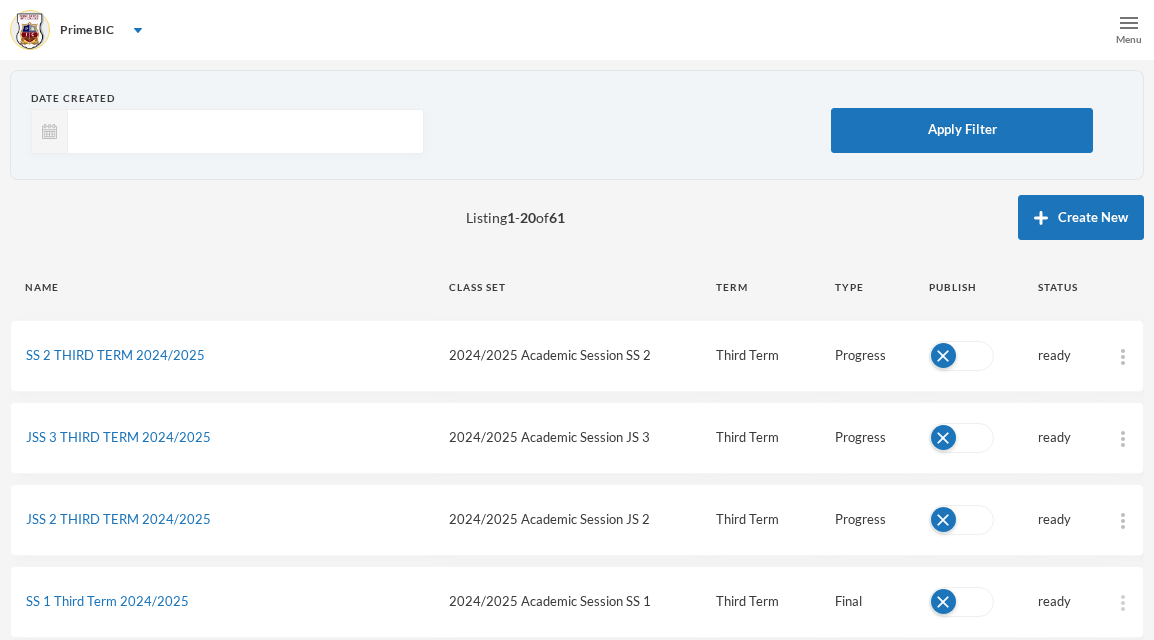 click at bounding box center (1123, 603) 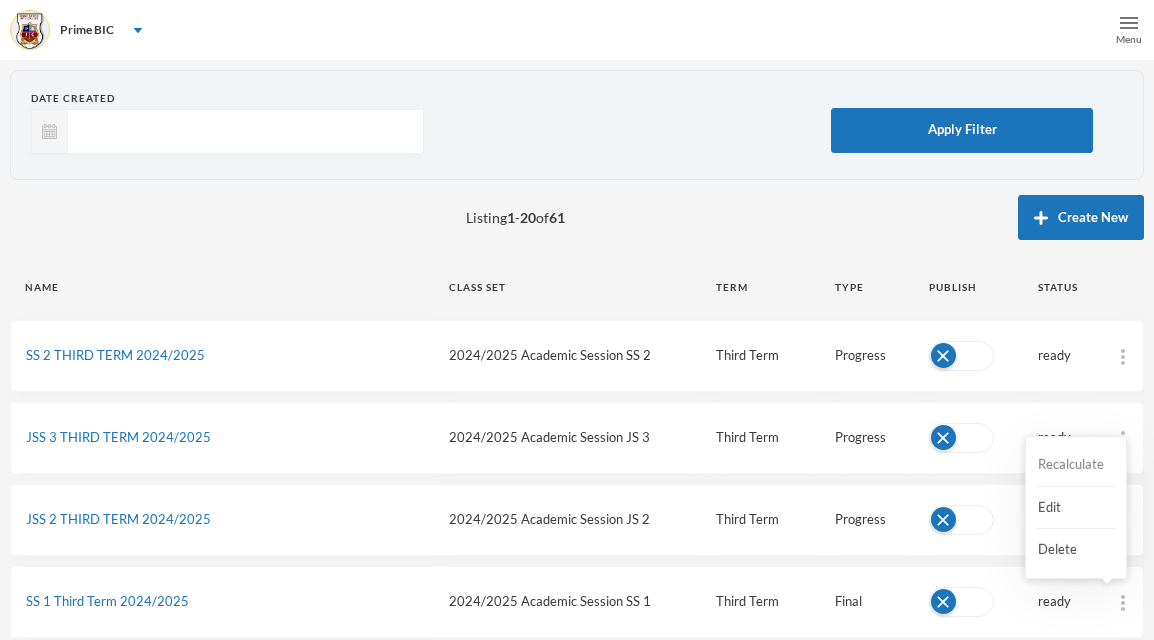 click on "Recalculate" at bounding box center (1076, 465) 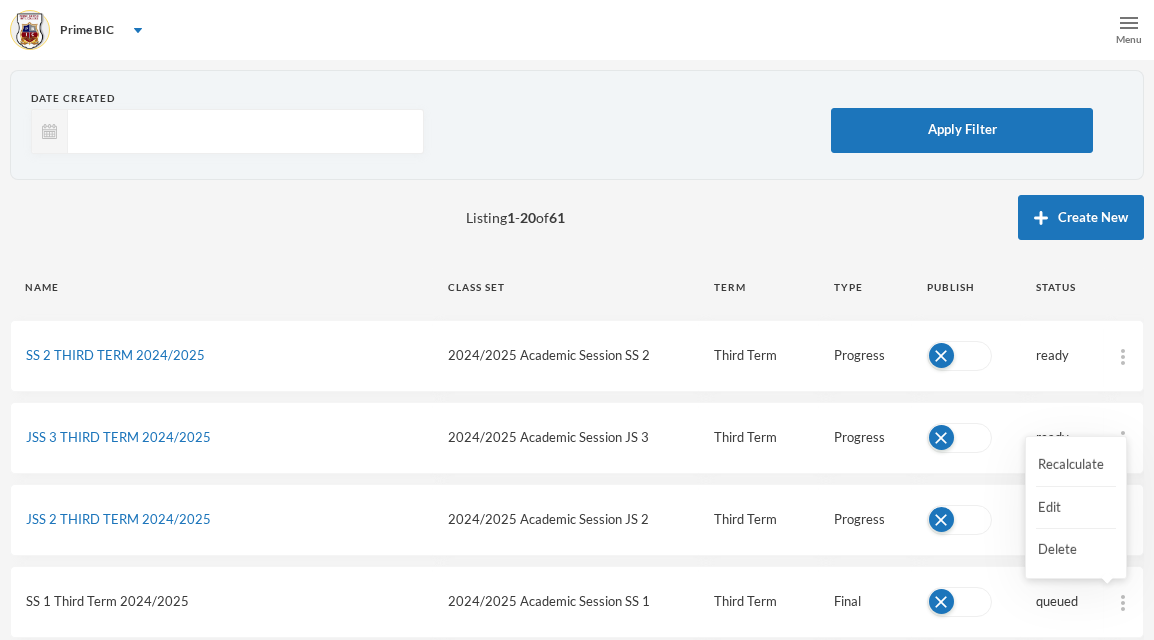 click on "SS 1 Third Term 2024/2025" at bounding box center [107, 601] 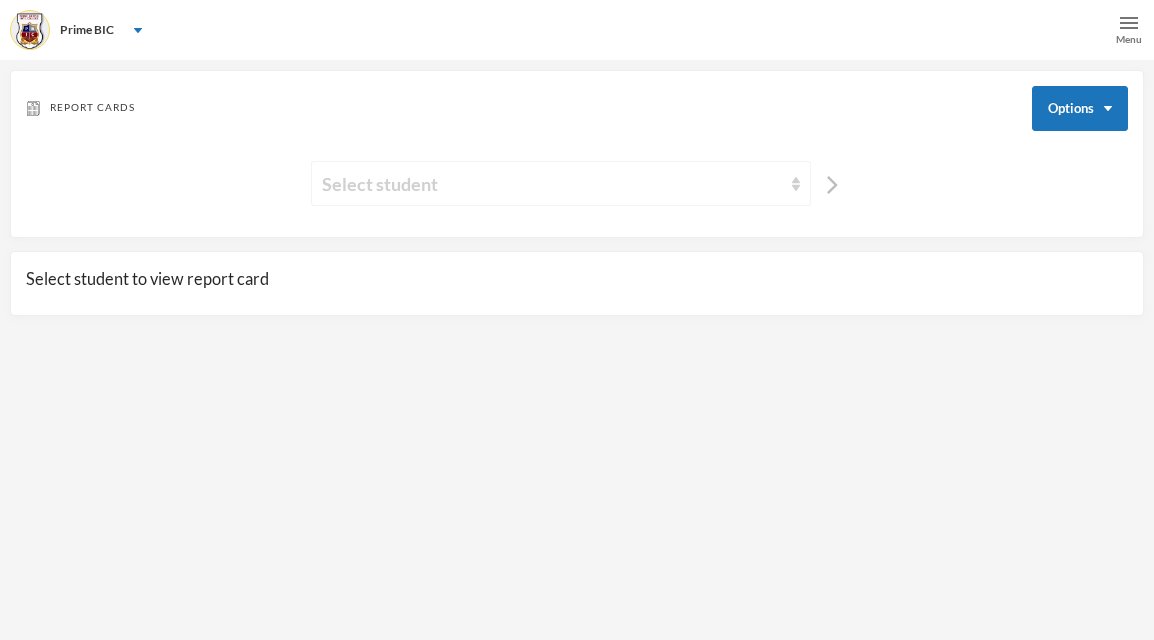 click on "Select student" at bounding box center (561, 183) 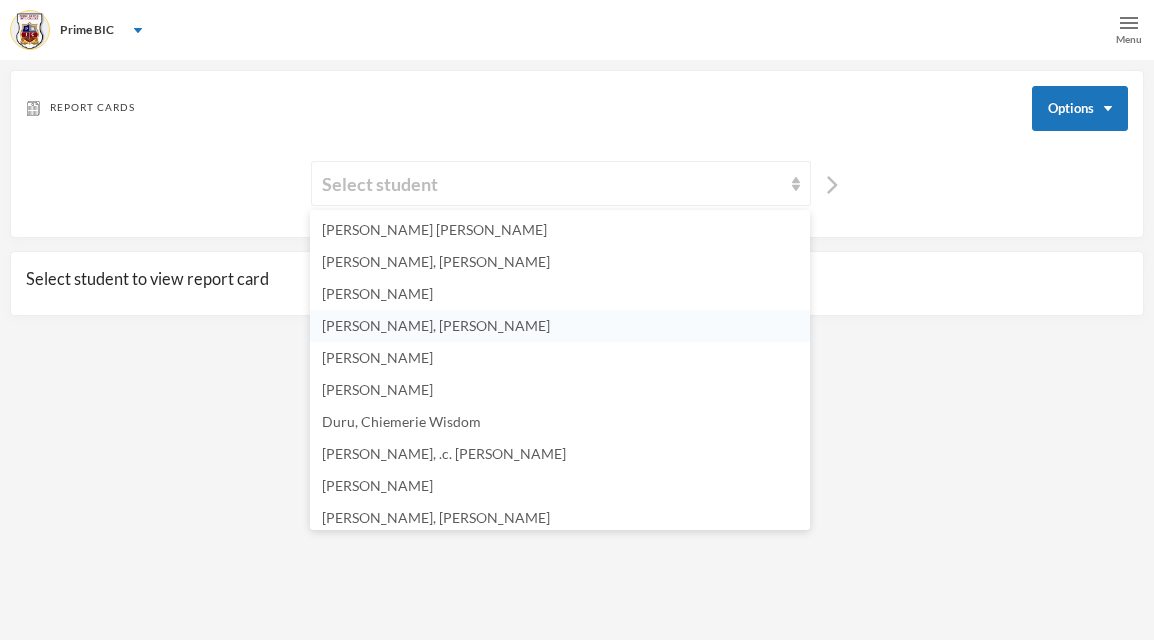 click on "[PERSON_NAME], [PERSON_NAME]" at bounding box center (436, 325) 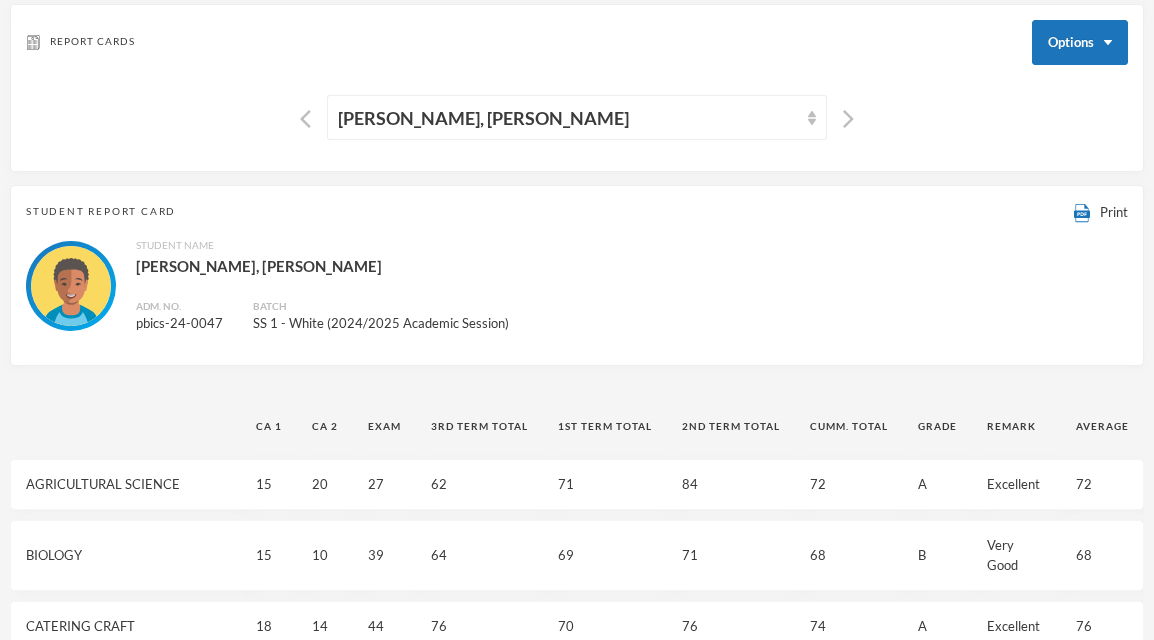 scroll, scrollTop: 58, scrollLeft: 0, axis: vertical 